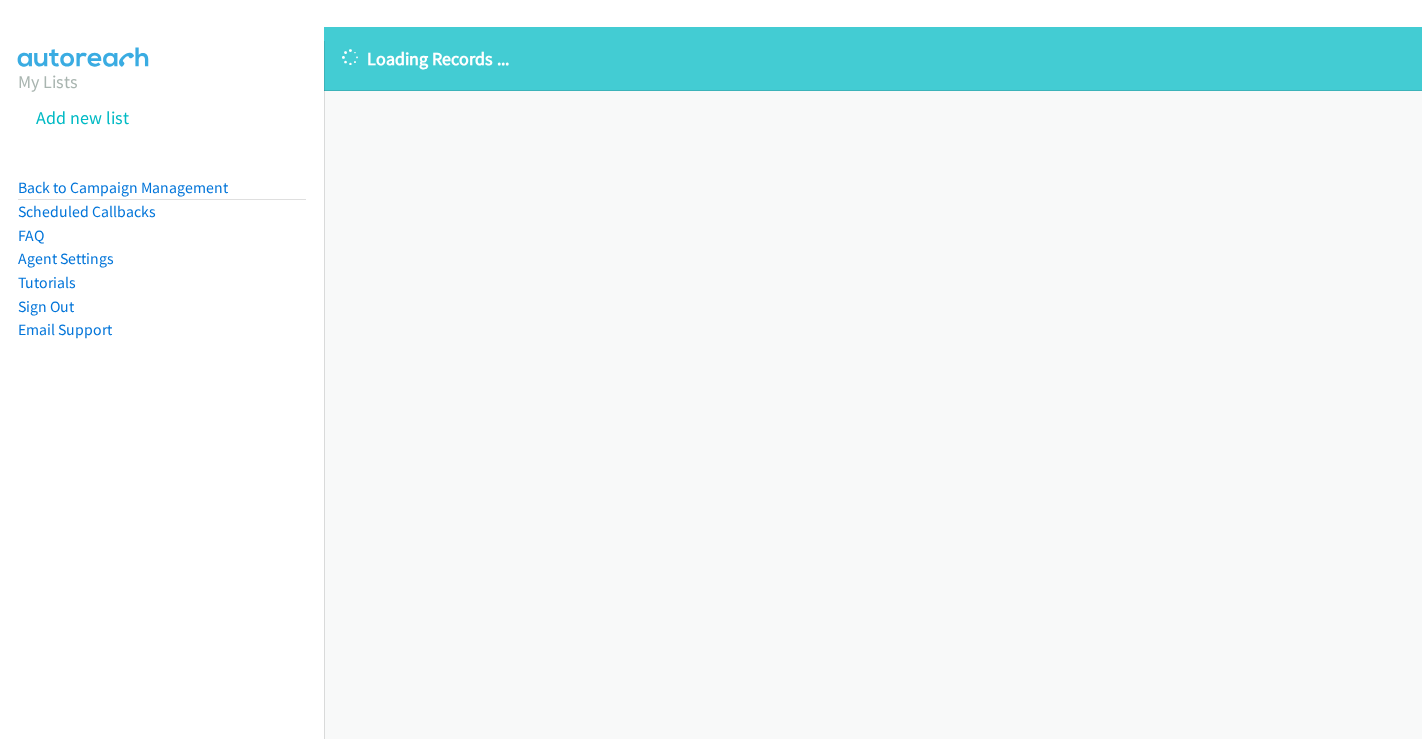 scroll, scrollTop: 0, scrollLeft: 0, axis: both 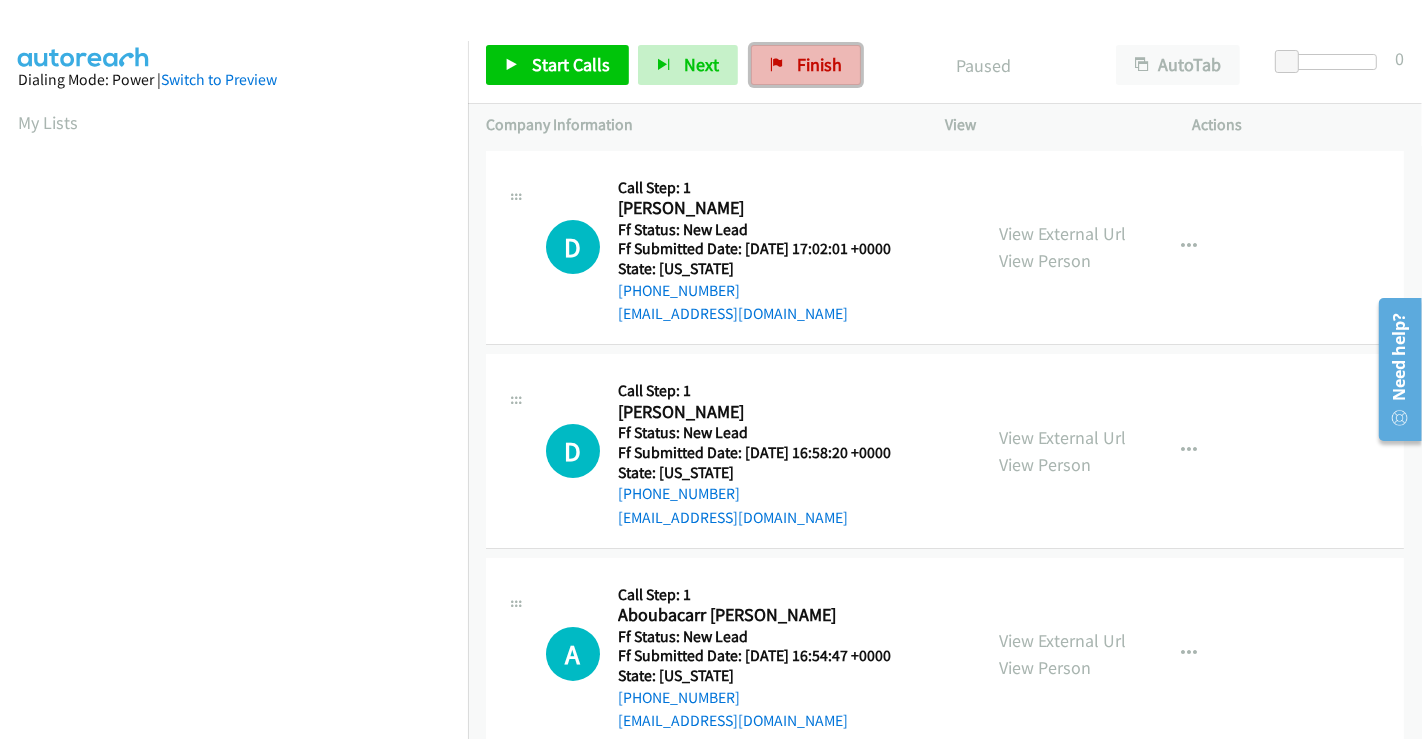 click on "Finish" at bounding box center [819, 64] 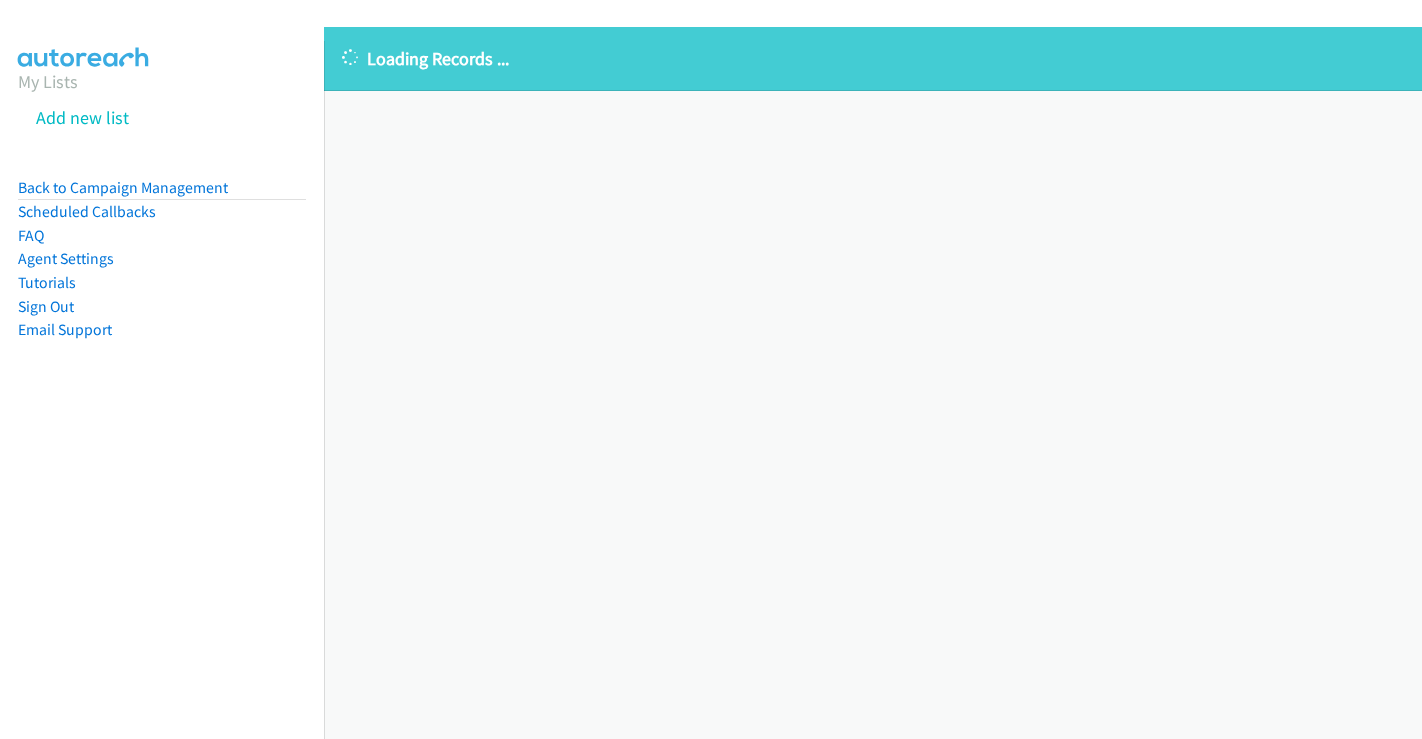 scroll, scrollTop: 0, scrollLeft: 0, axis: both 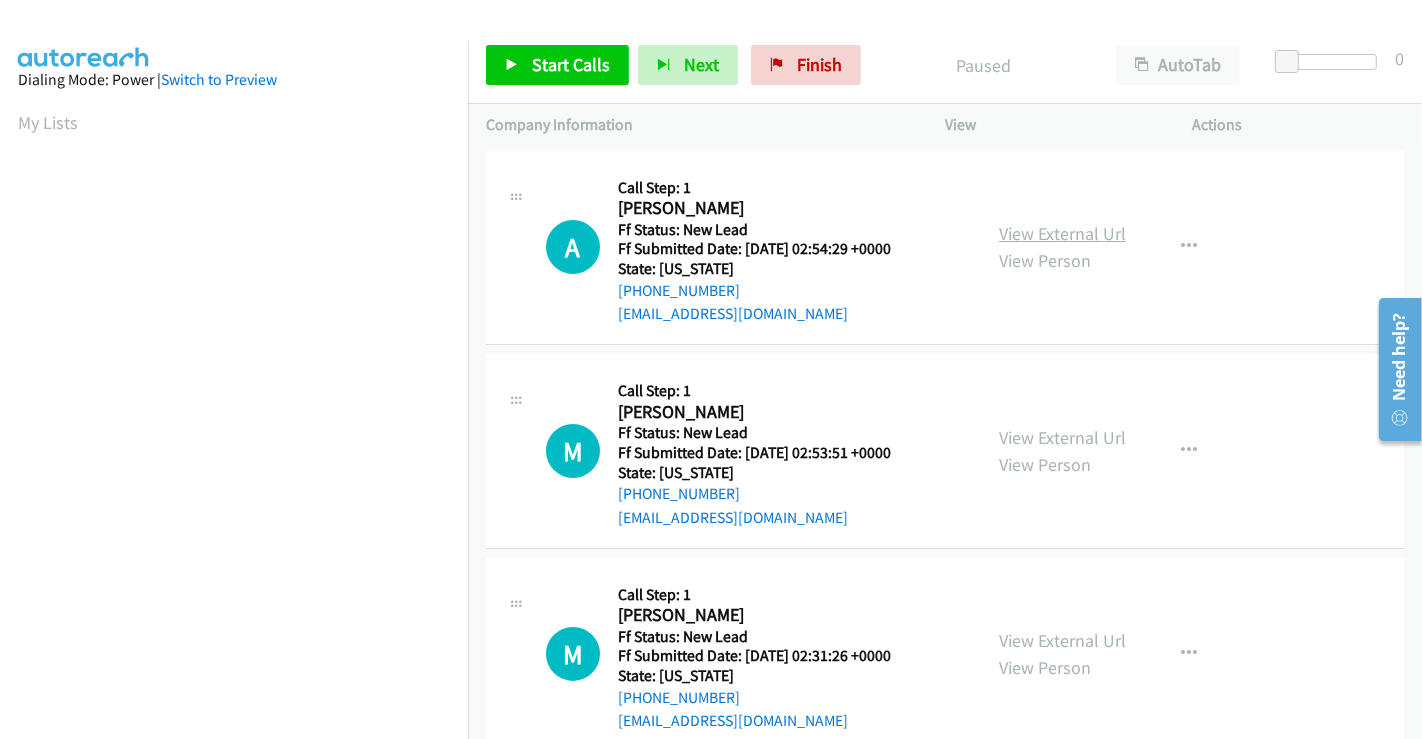 click on "View External Url" at bounding box center [1062, 233] 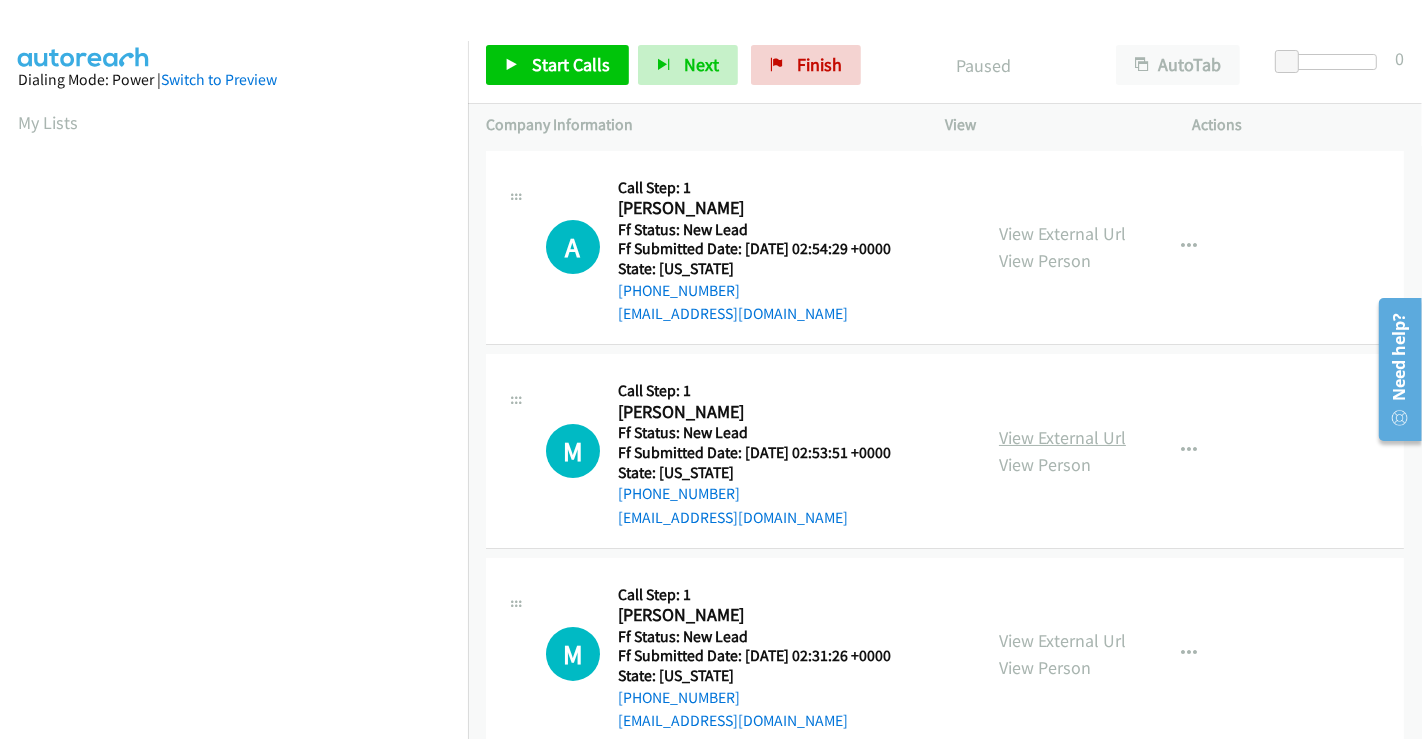 click on "View External Url" at bounding box center [1062, 437] 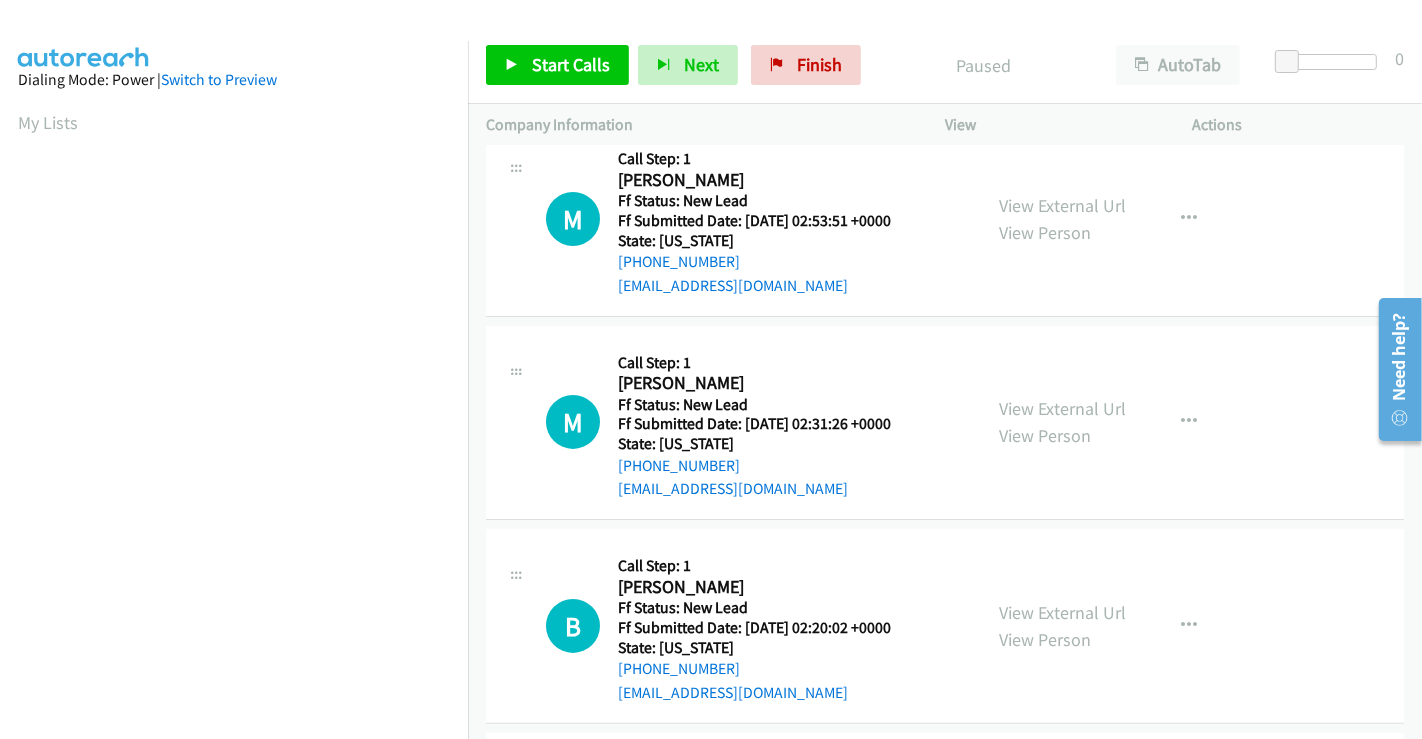 scroll, scrollTop: 333, scrollLeft: 0, axis: vertical 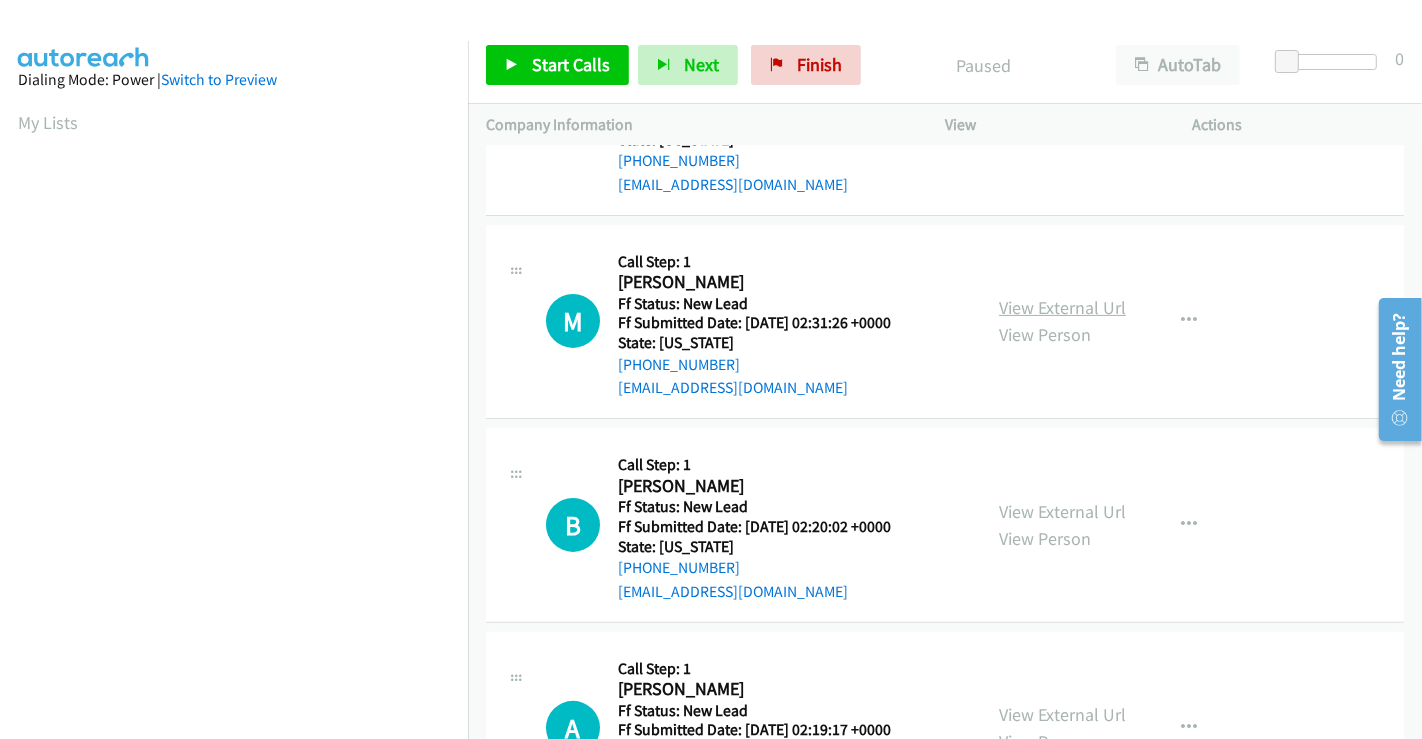 click on "View External Url" at bounding box center [1062, 307] 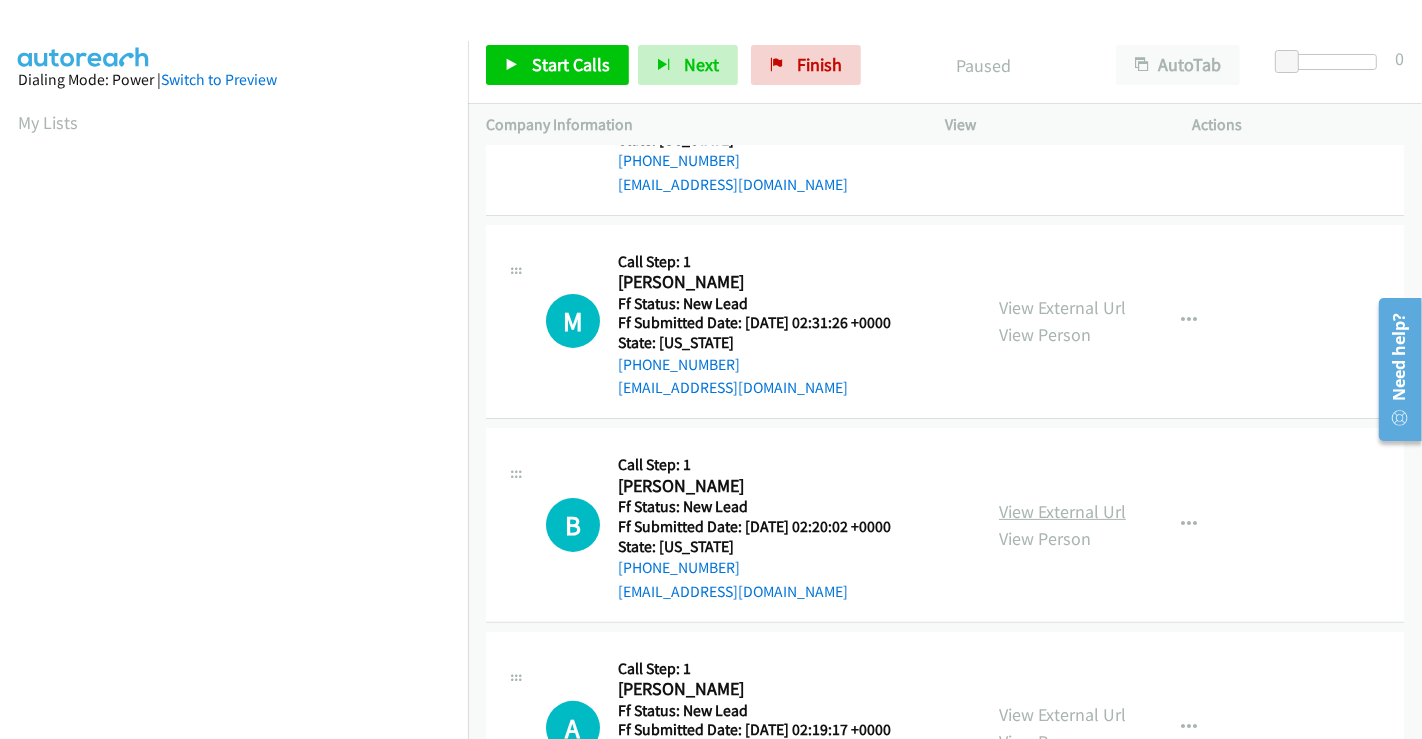 click on "View External Url" at bounding box center (1062, 511) 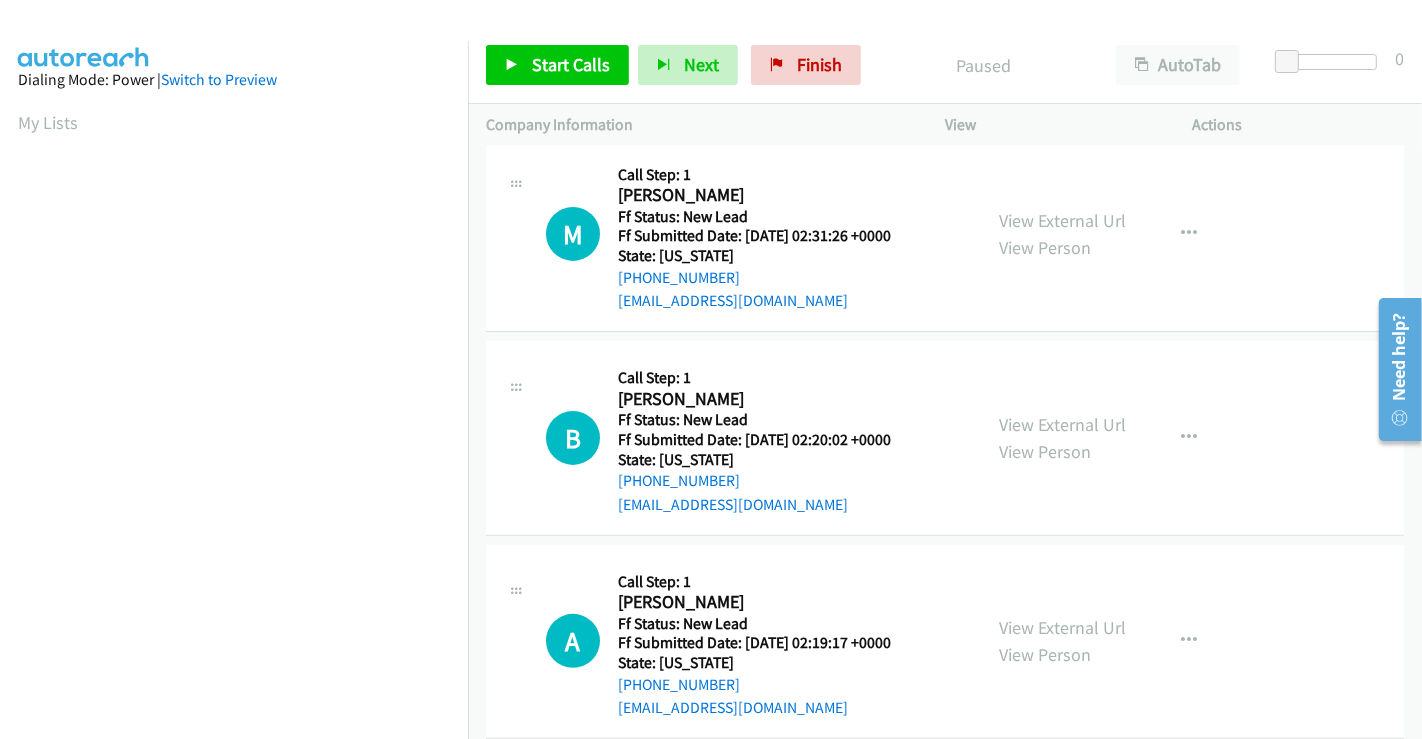 scroll, scrollTop: 555, scrollLeft: 0, axis: vertical 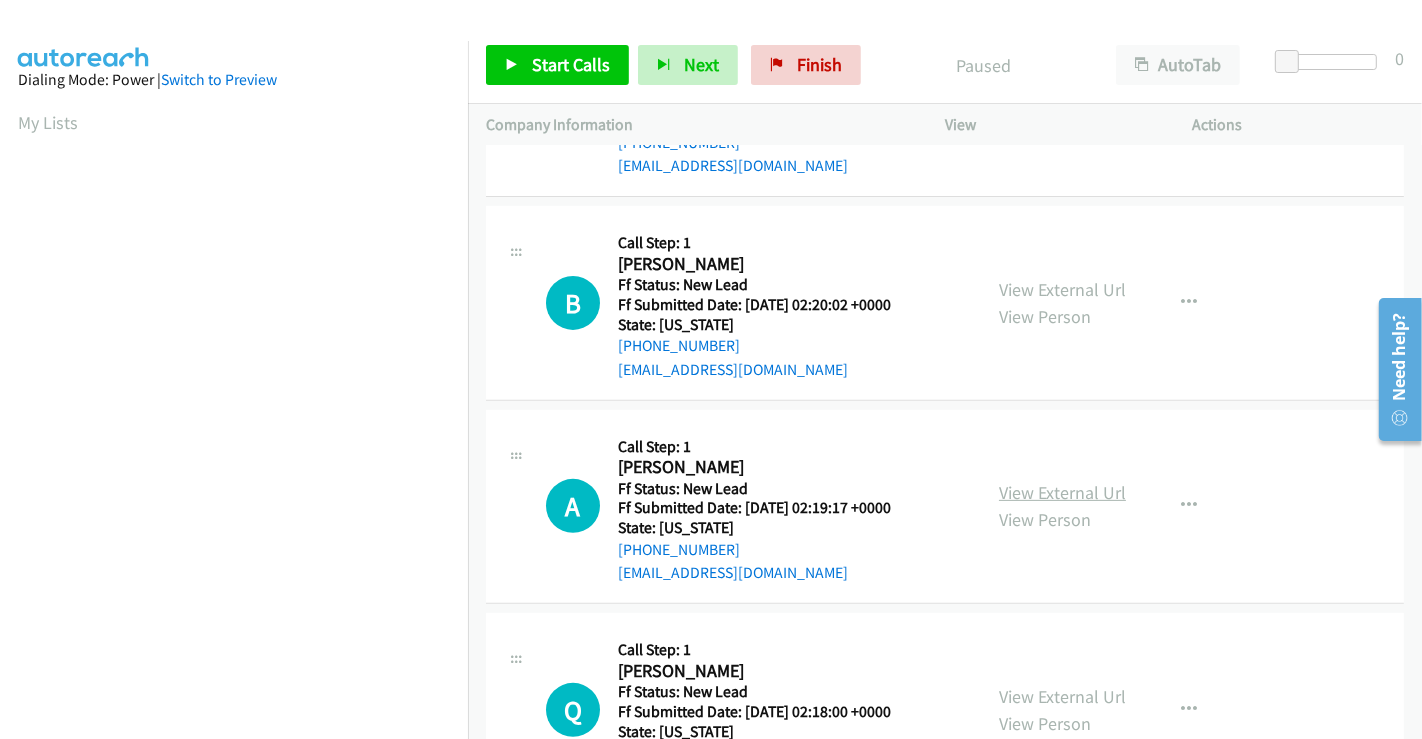 click on "View External Url" at bounding box center (1062, 492) 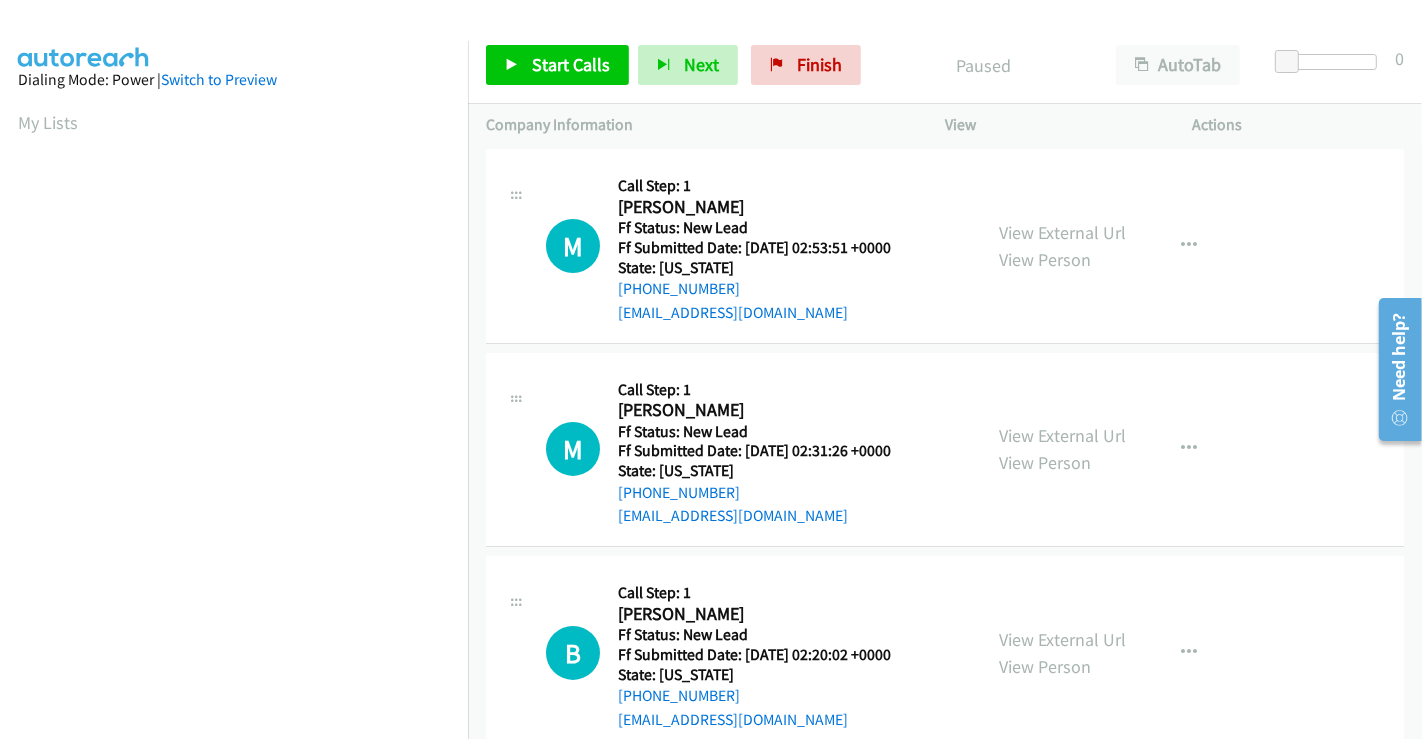 scroll, scrollTop: 0, scrollLeft: 0, axis: both 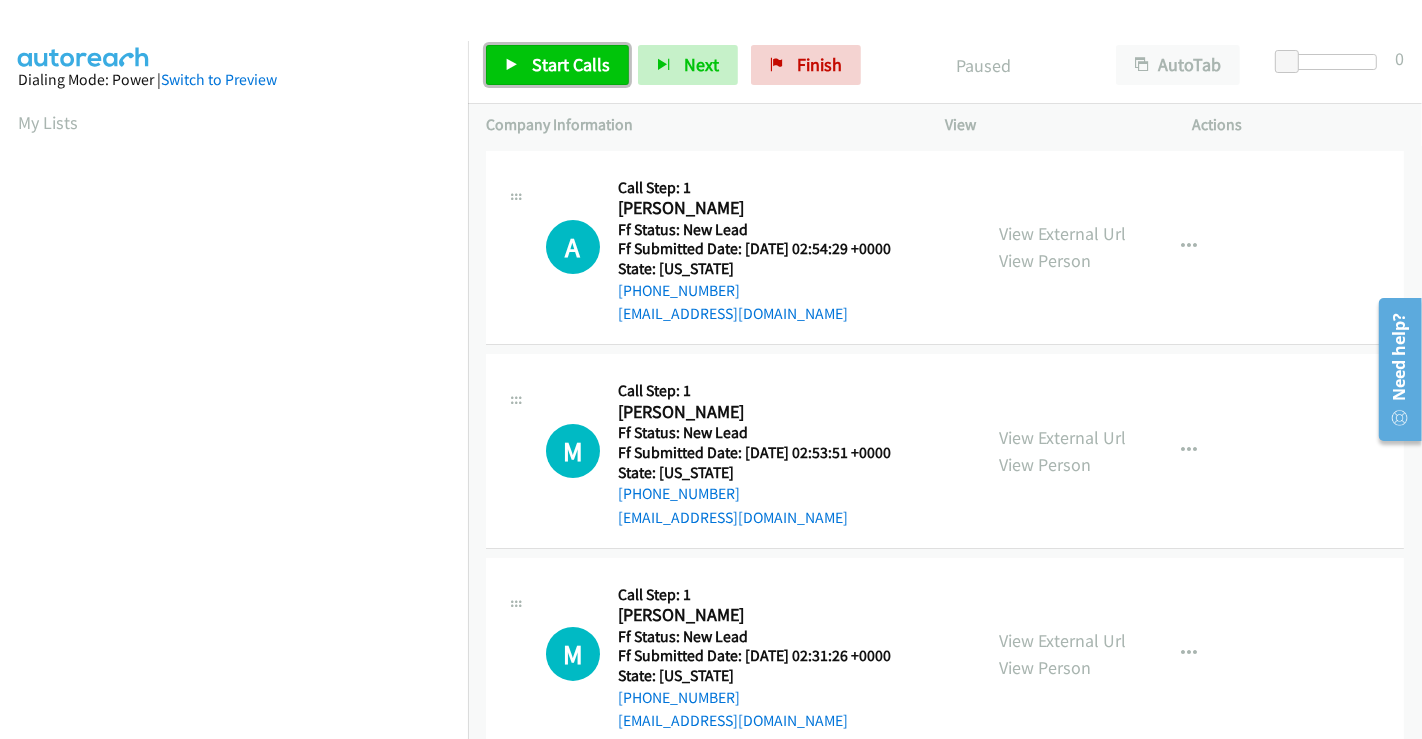 click on "Start Calls" at bounding box center [557, 65] 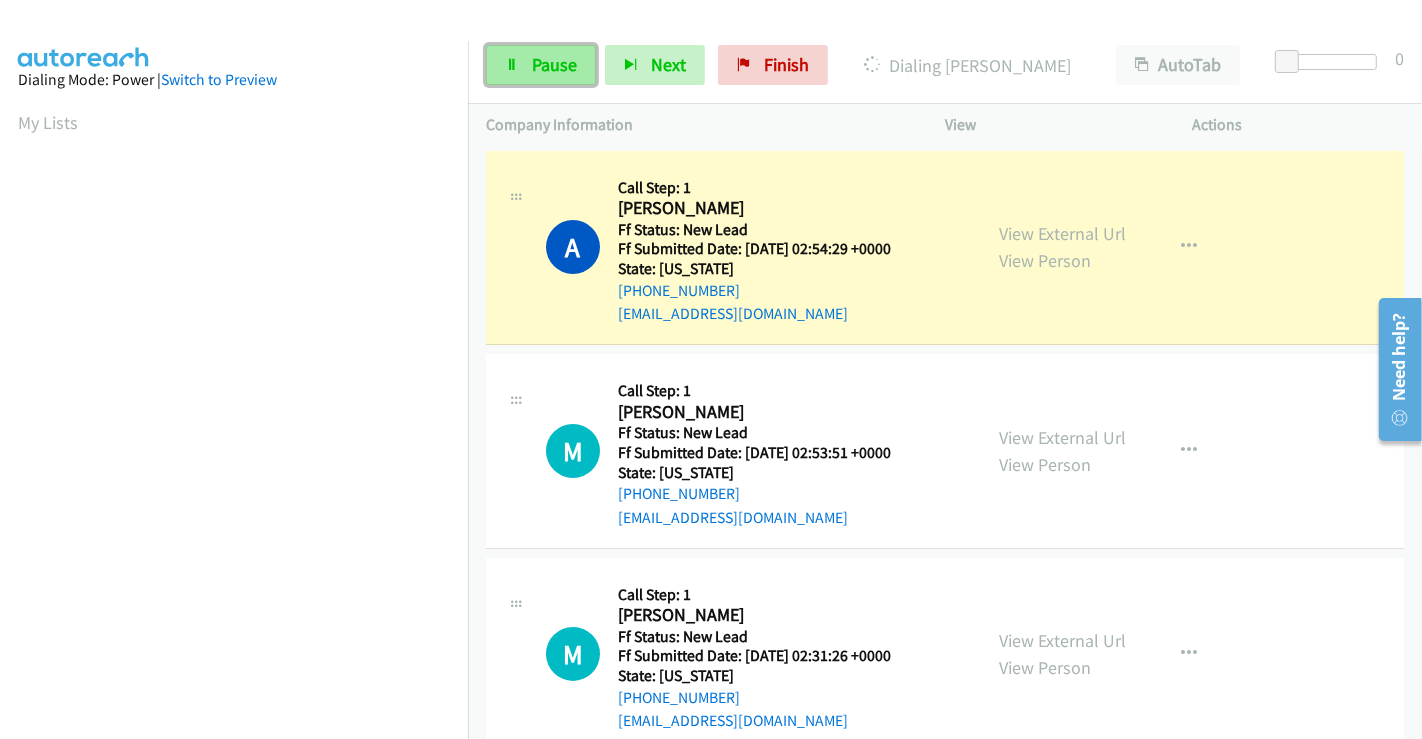 click on "Pause" at bounding box center [554, 64] 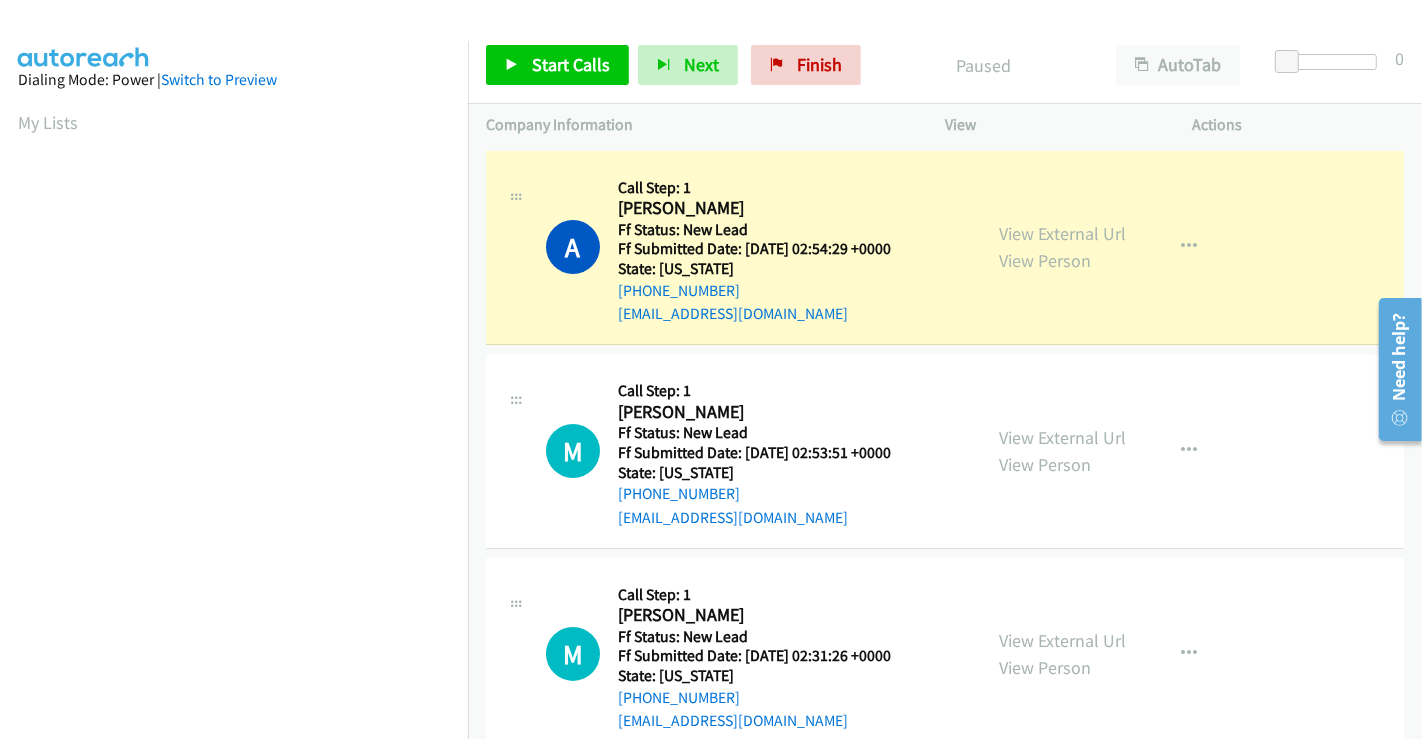 scroll, scrollTop: 385, scrollLeft: 0, axis: vertical 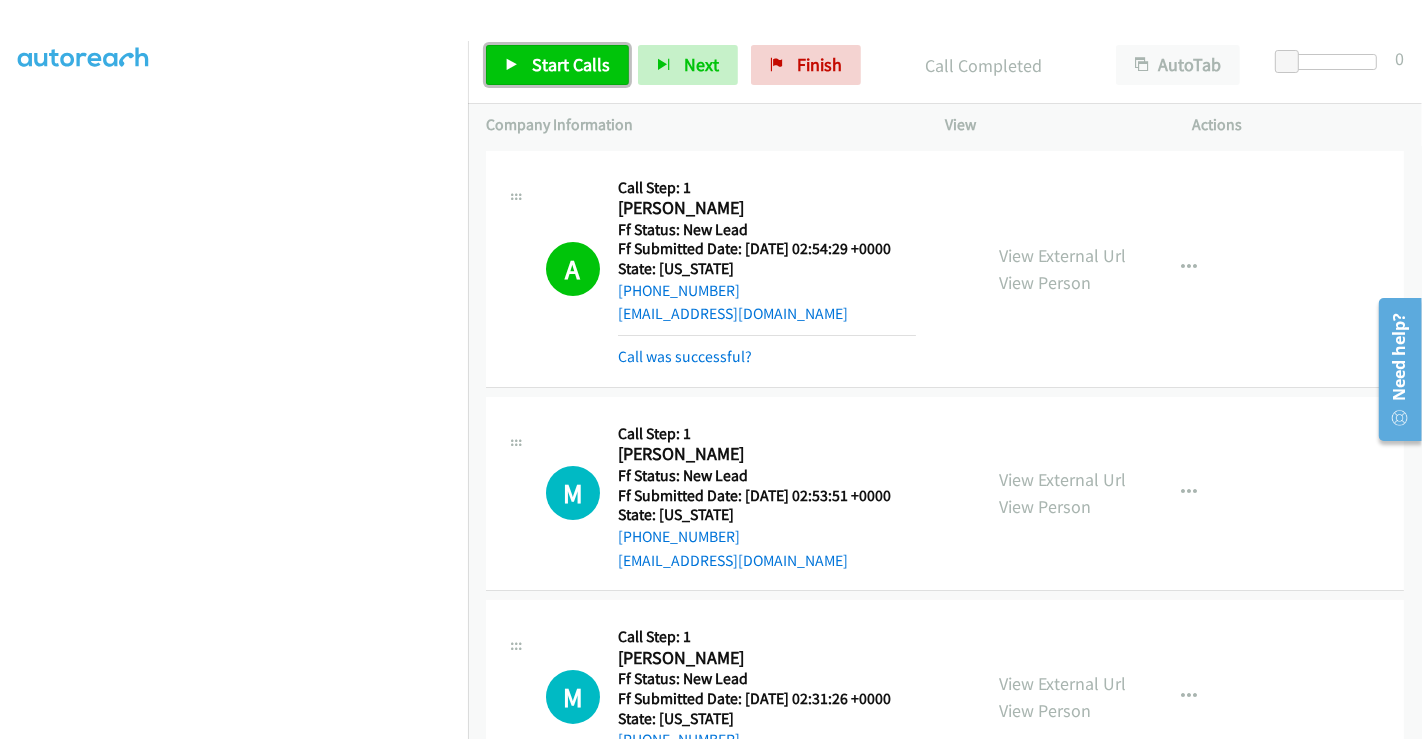 click on "Start Calls" at bounding box center [557, 65] 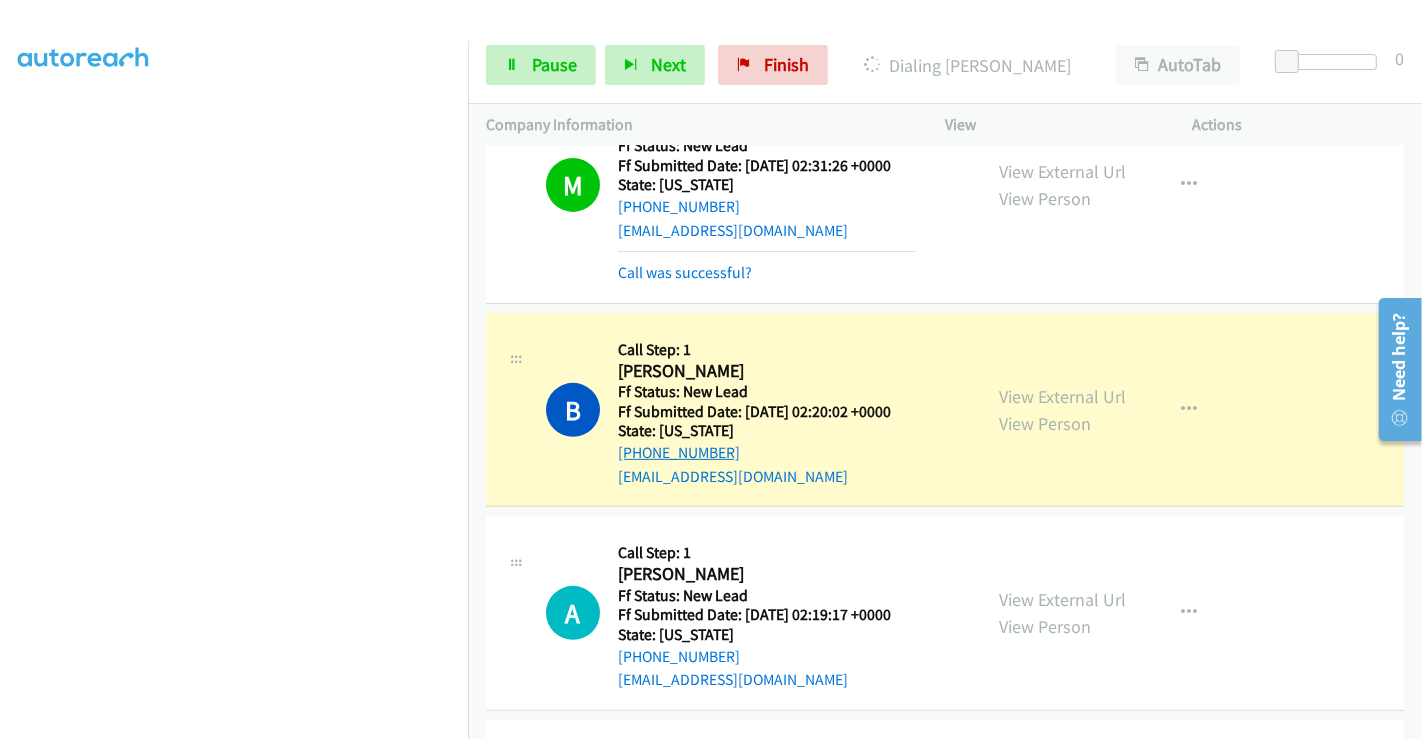 scroll, scrollTop: 687, scrollLeft: 0, axis: vertical 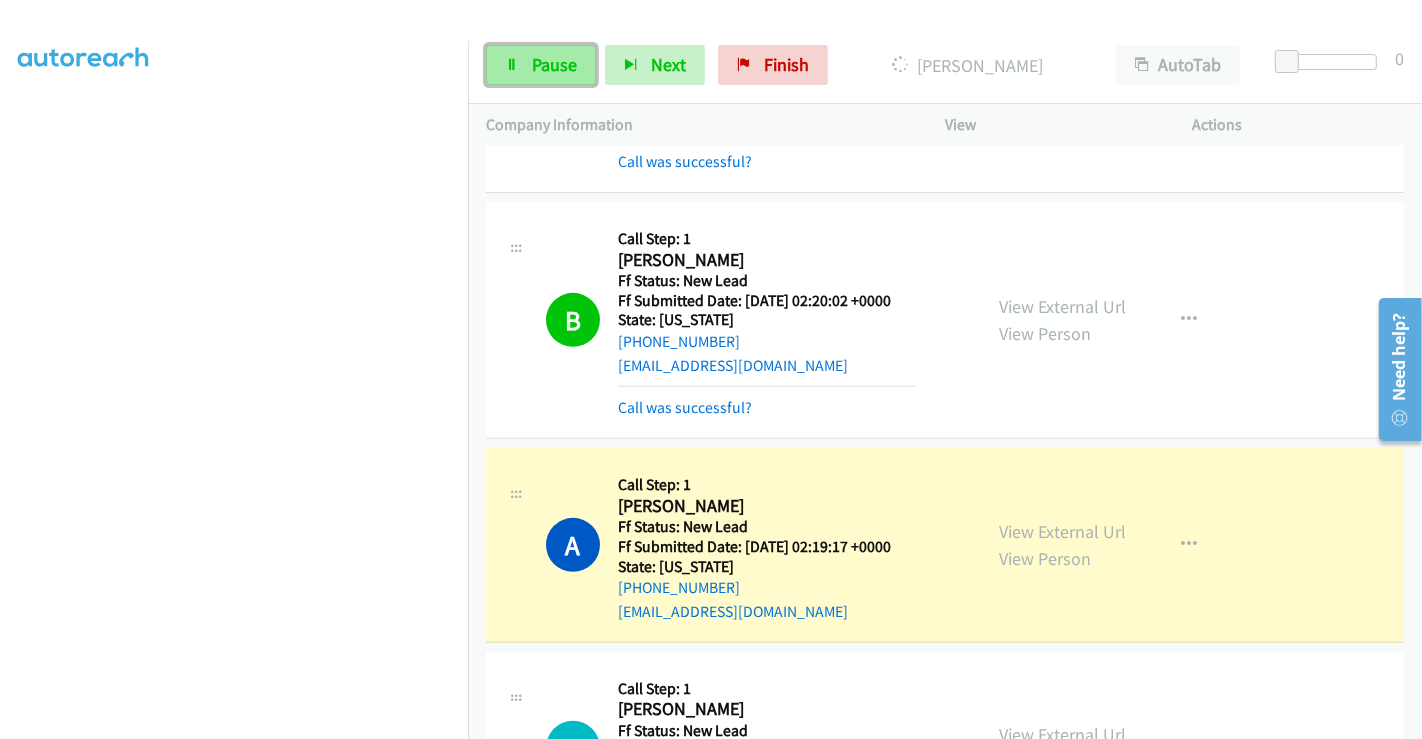 click on "Pause" at bounding box center [554, 64] 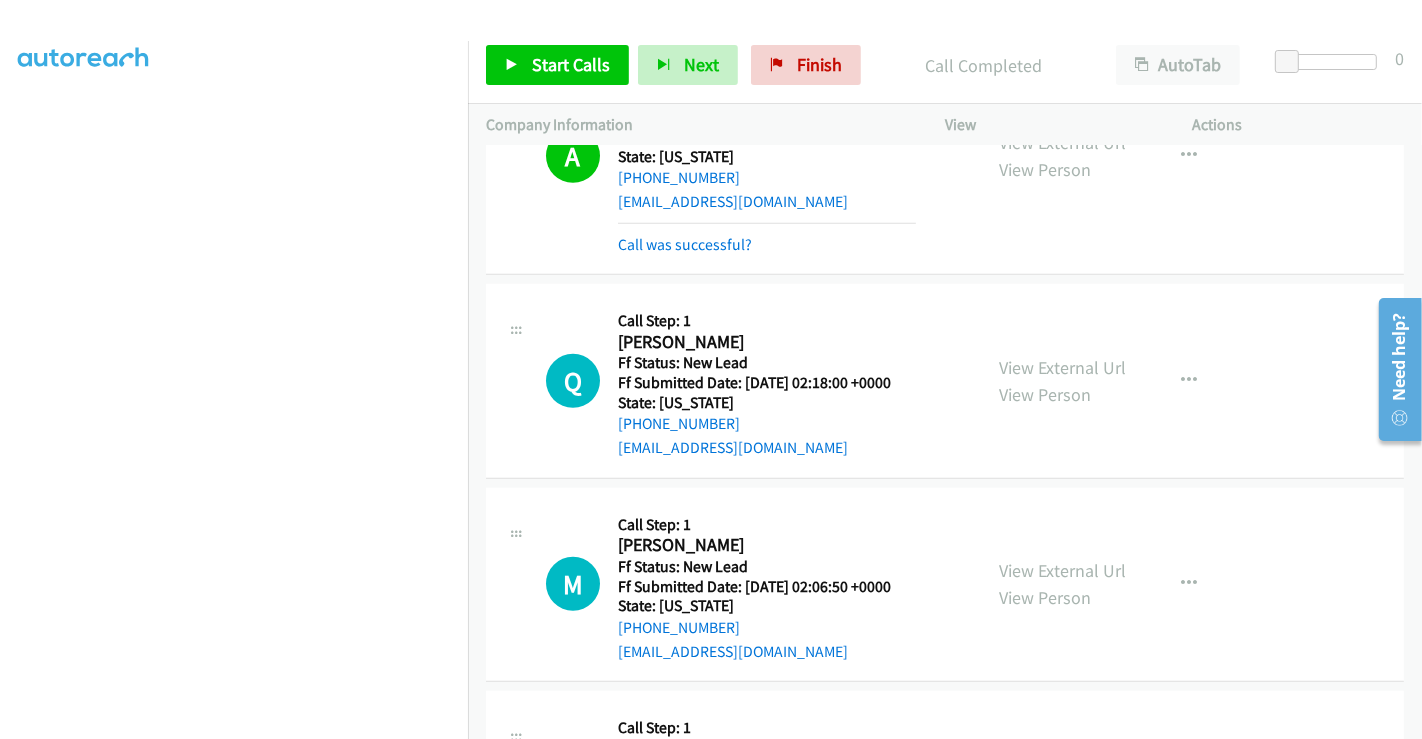scroll, scrollTop: 1131, scrollLeft: 0, axis: vertical 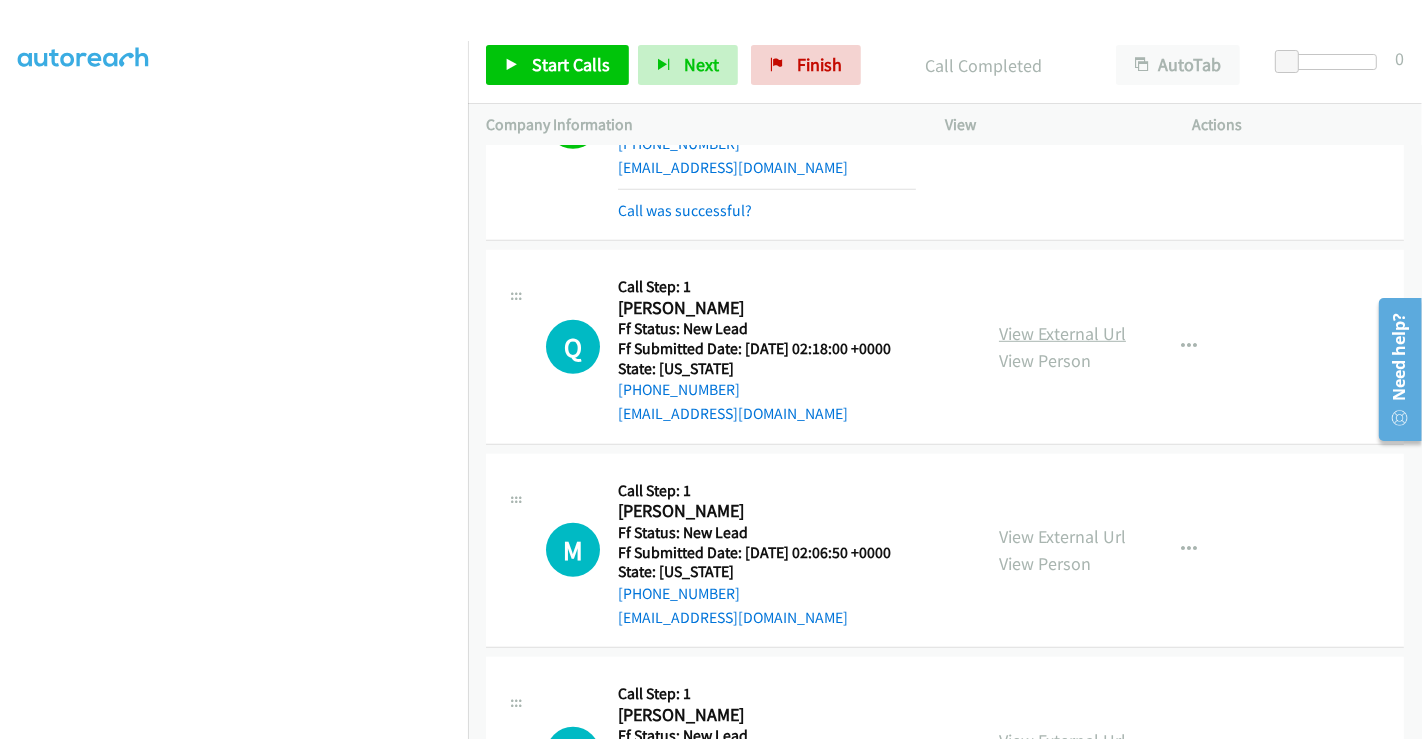 click on "View External Url" at bounding box center [1062, 333] 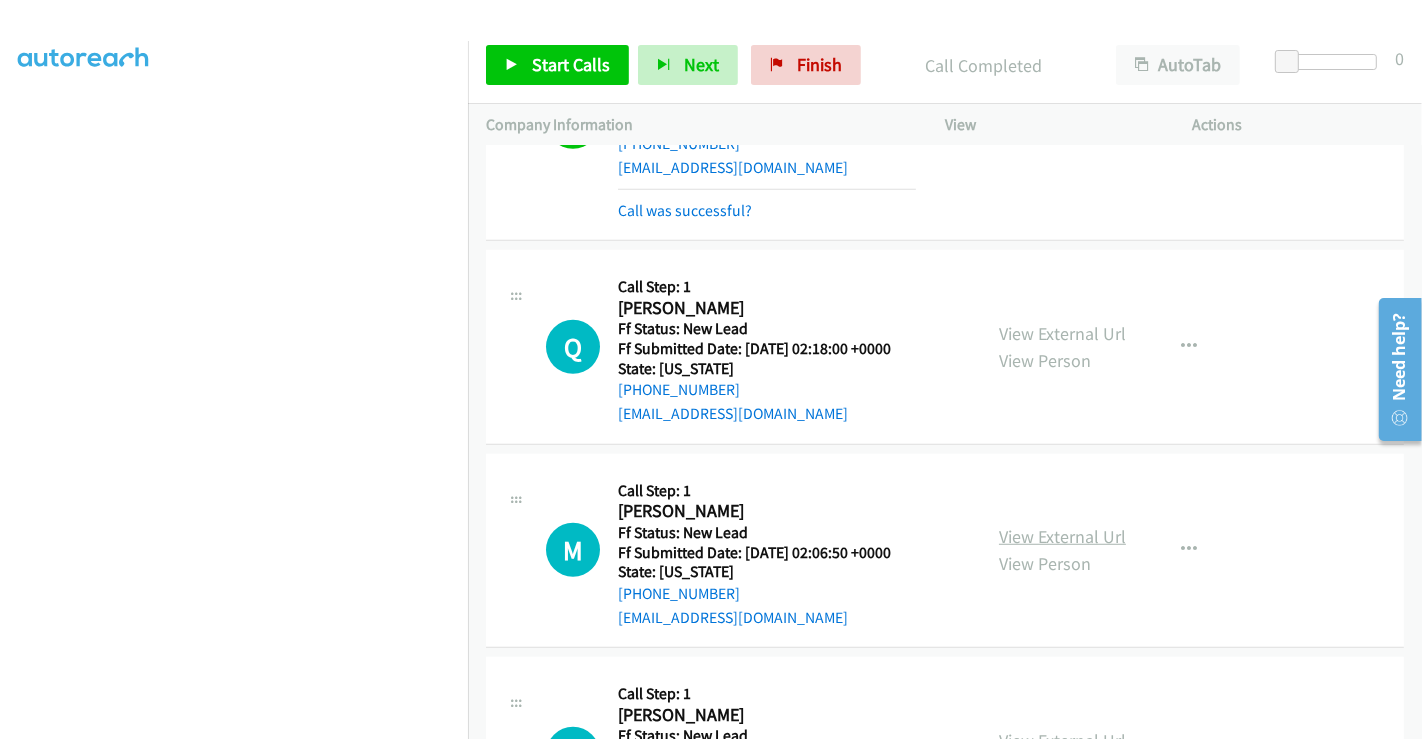 click on "View External Url" at bounding box center (1062, 536) 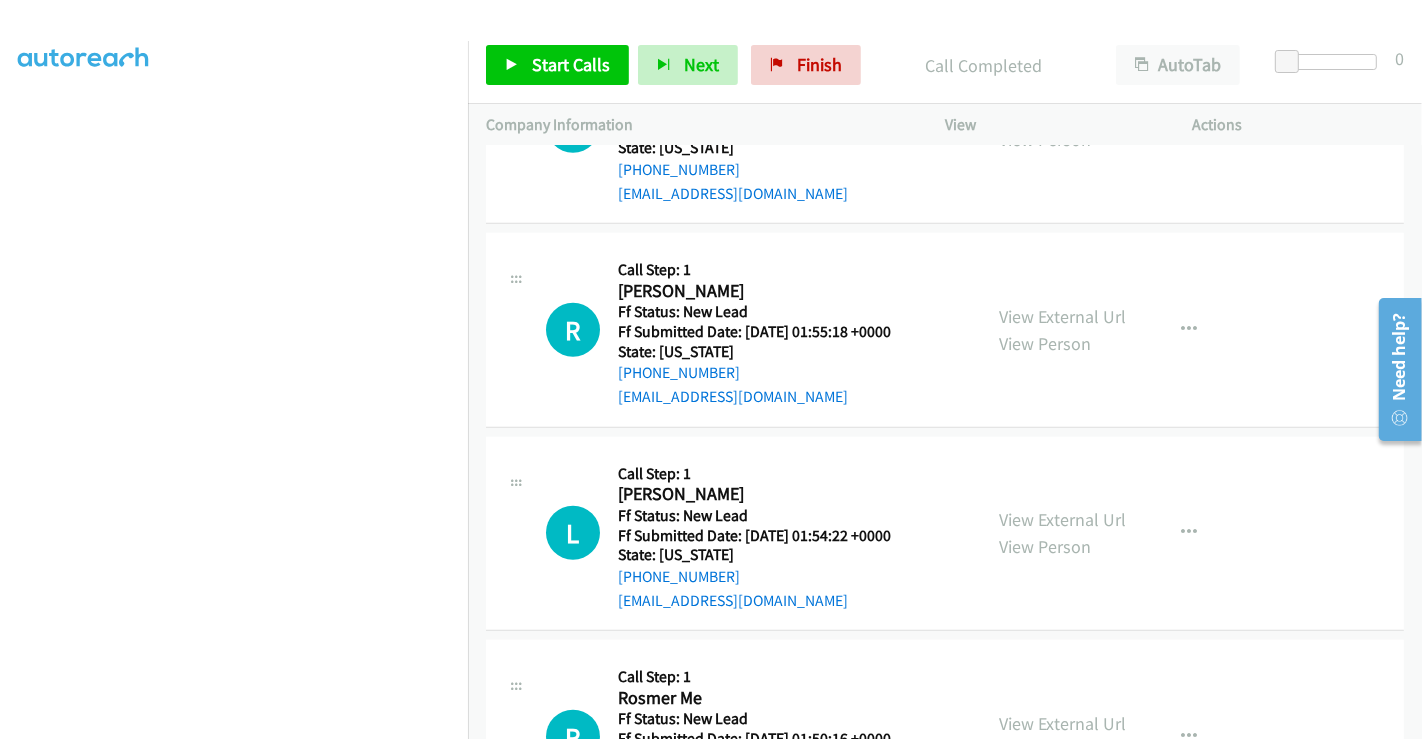 scroll, scrollTop: 1576, scrollLeft: 0, axis: vertical 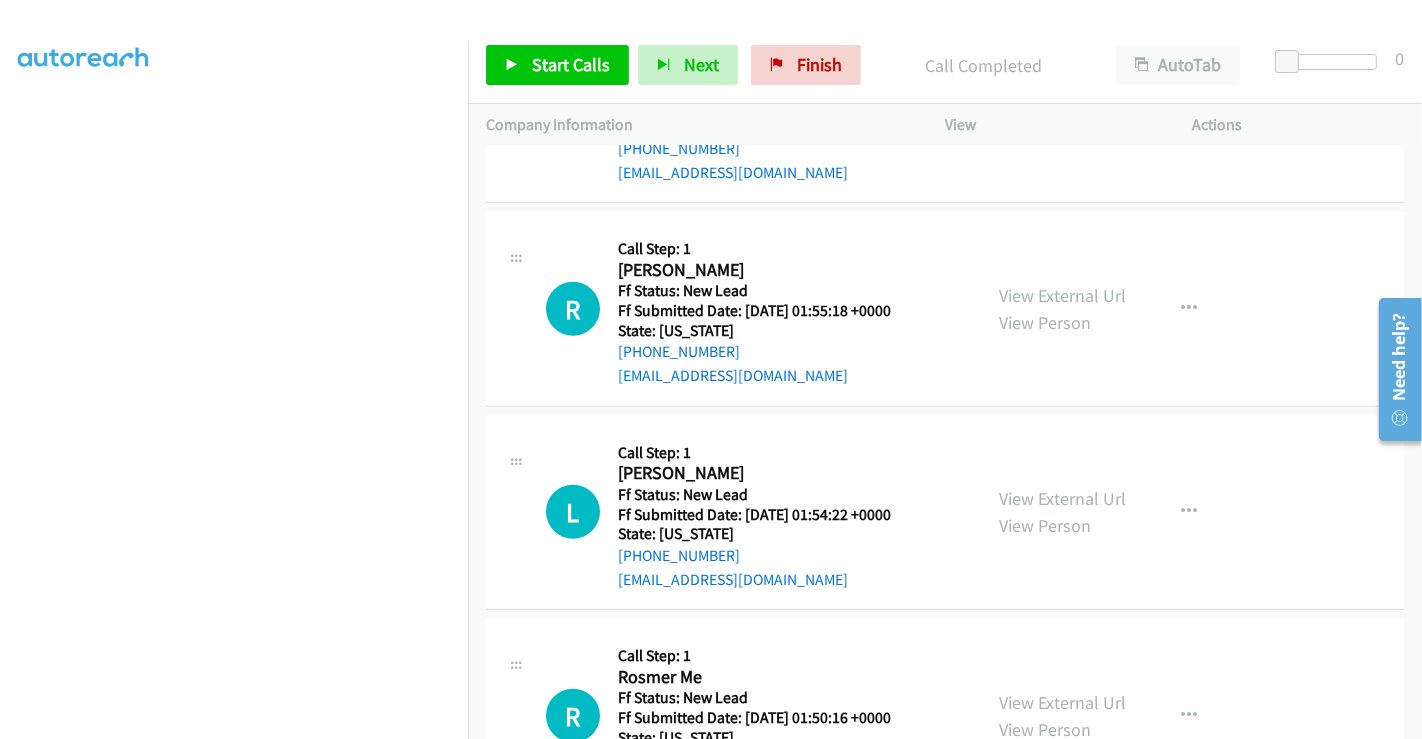 click on "View External Url
View Person
View External Url
Email
Schedule/Manage Callback
Skip Call
Add to do not call list" at bounding box center [1114, 309] 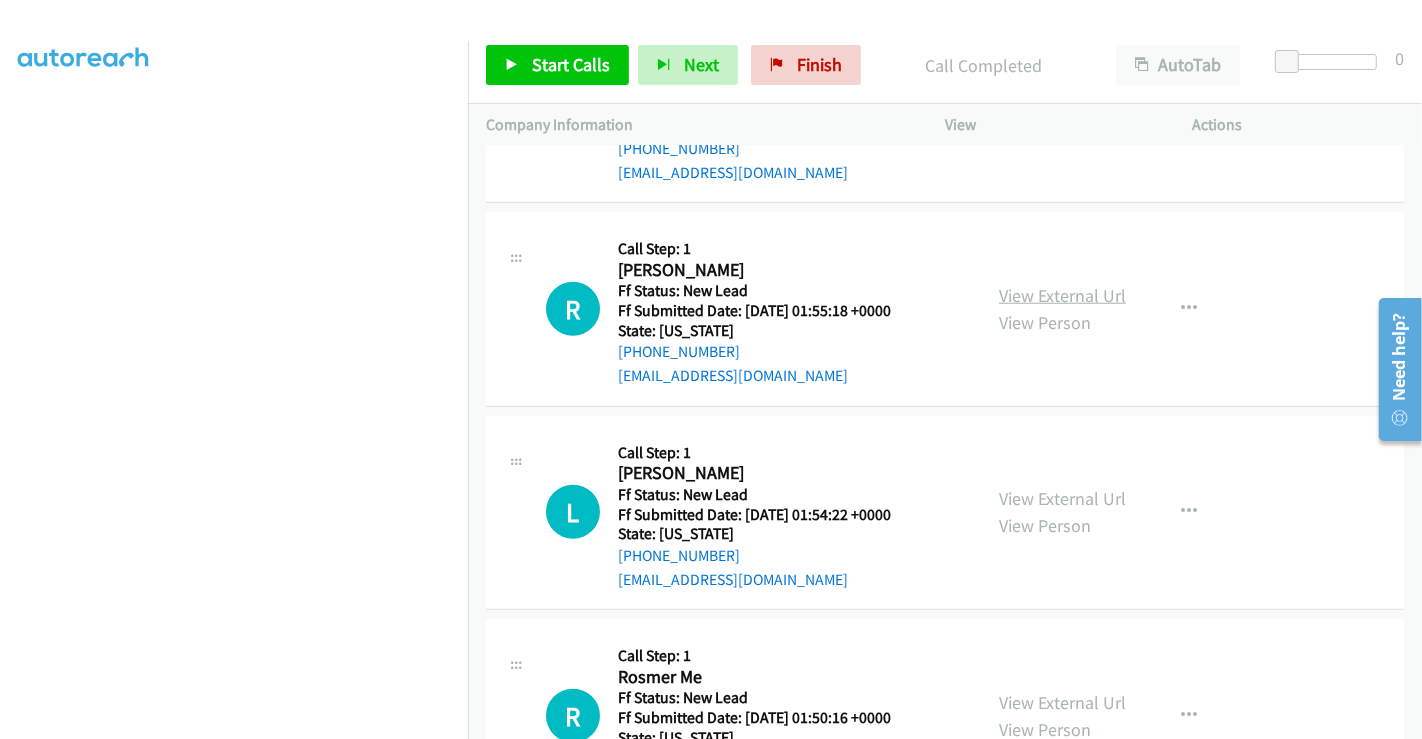 click on "View External Url" at bounding box center [1062, 295] 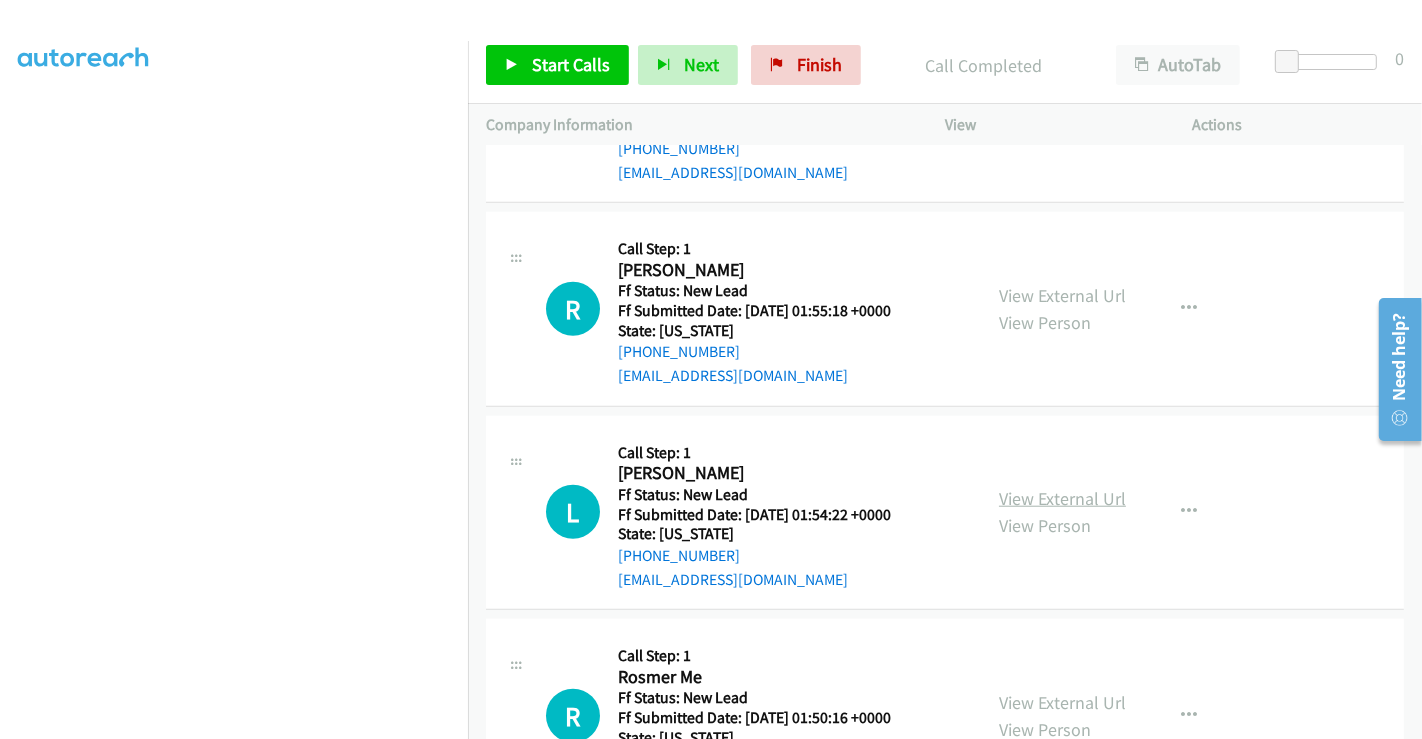 click on "View External Url" at bounding box center [1062, 498] 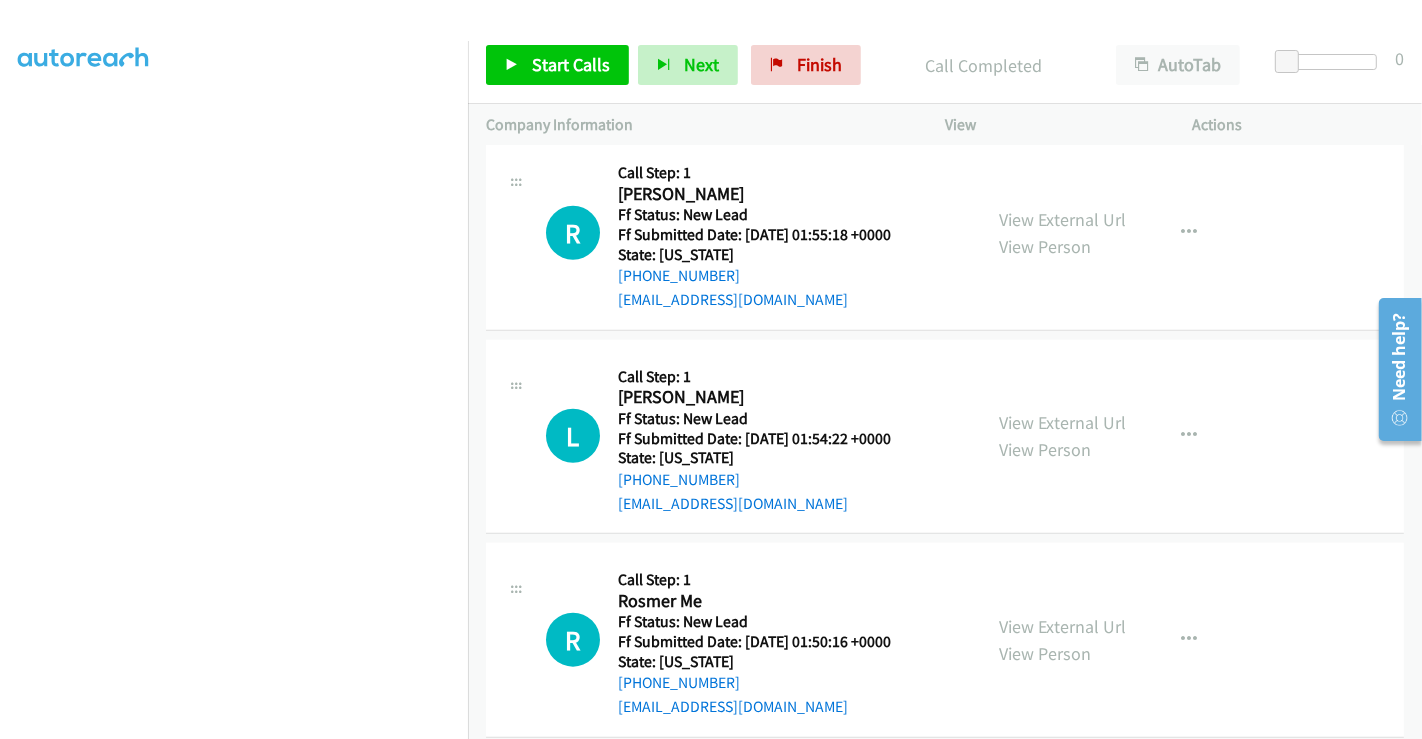 scroll, scrollTop: 1687, scrollLeft: 0, axis: vertical 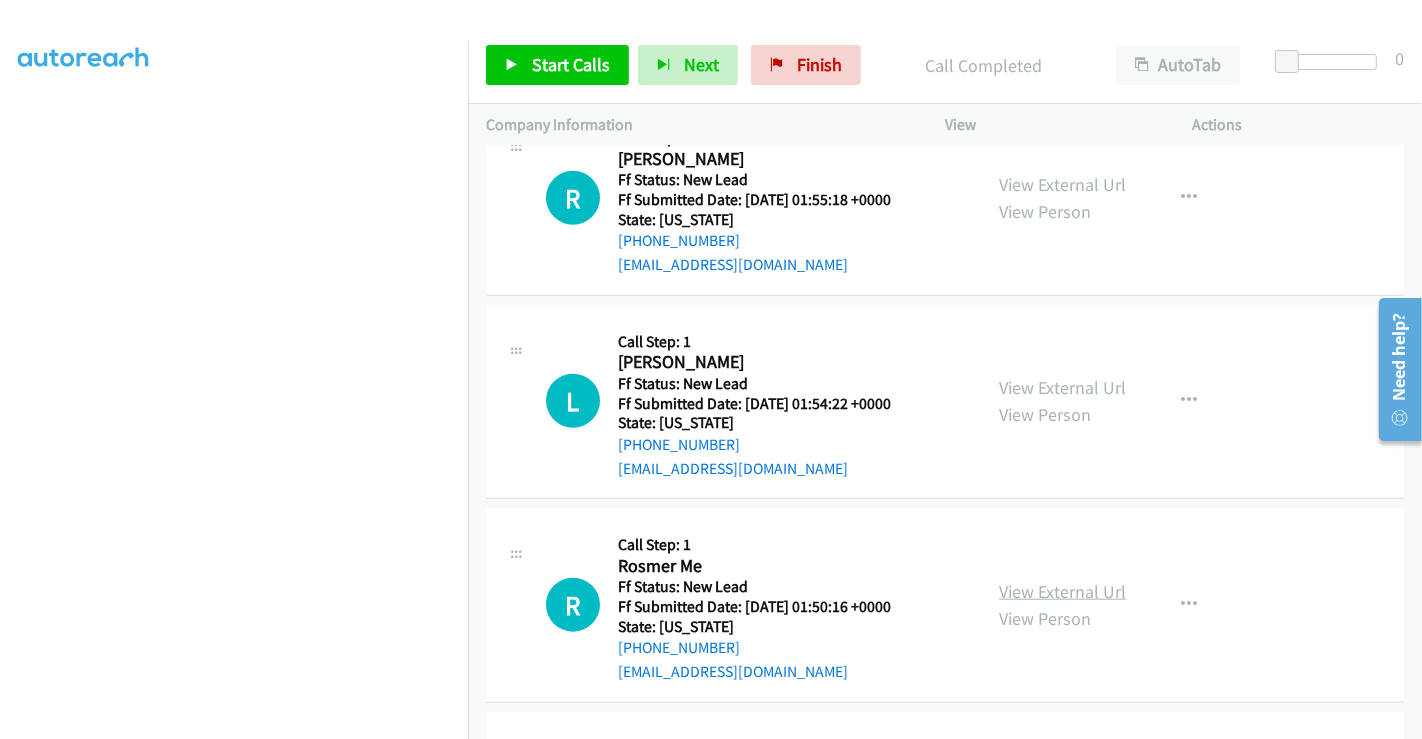 click on "View External Url" at bounding box center (1062, 591) 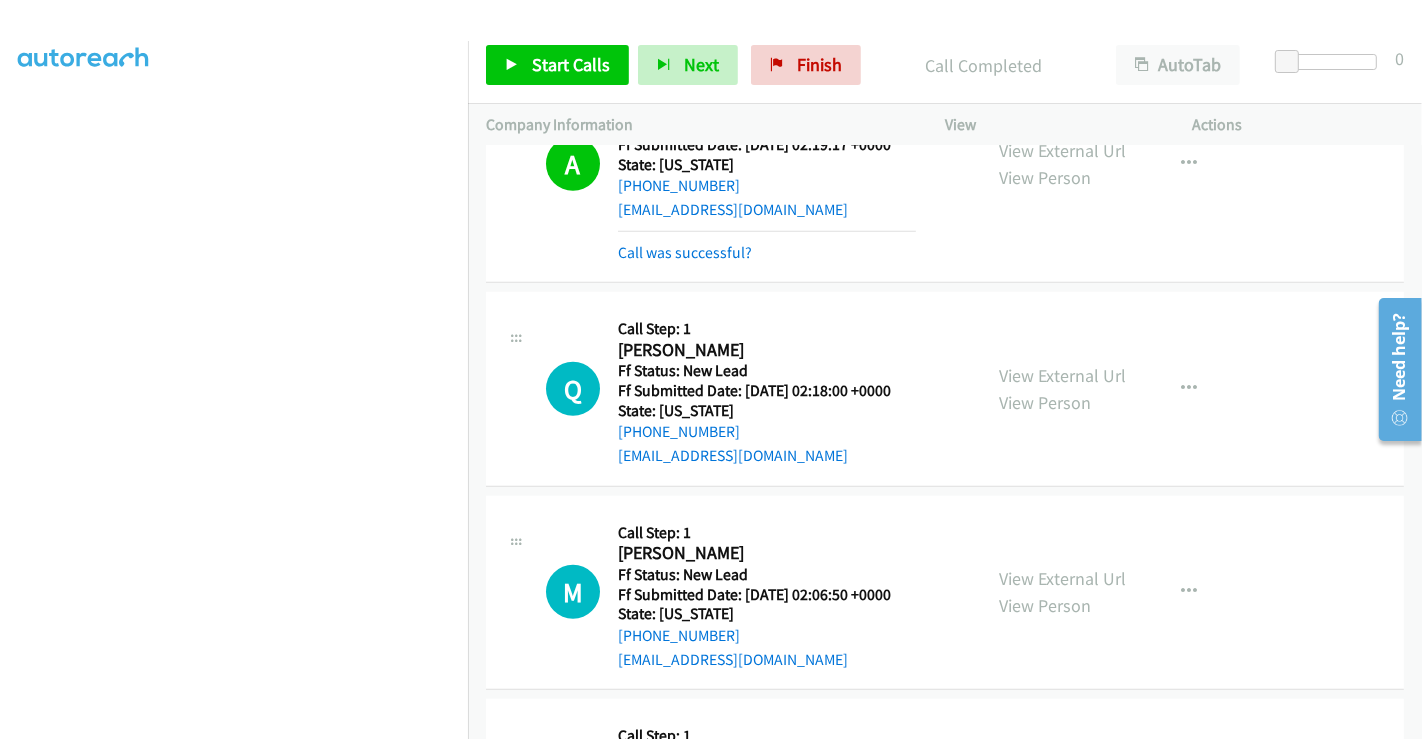 scroll, scrollTop: 1131, scrollLeft: 0, axis: vertical 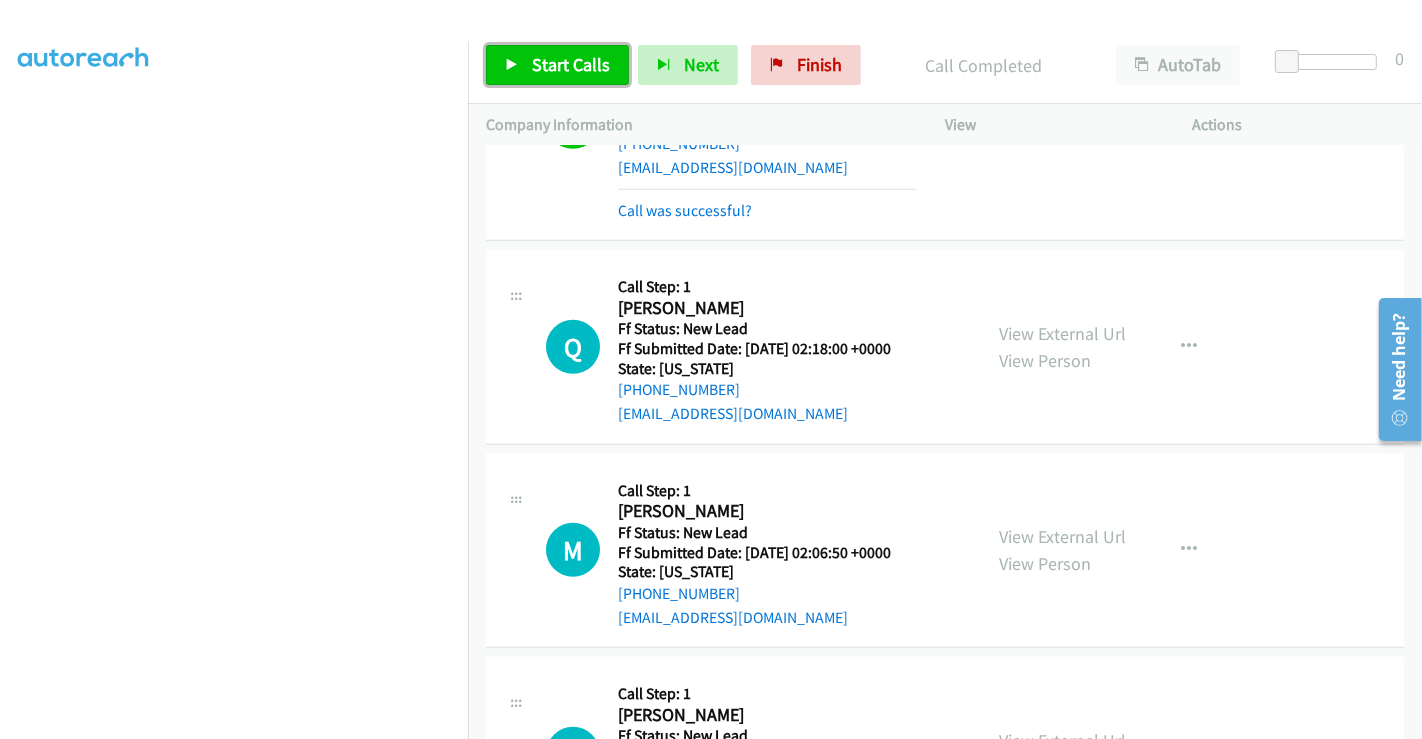 click on "Start Calls" at bounding box center (571, 64) 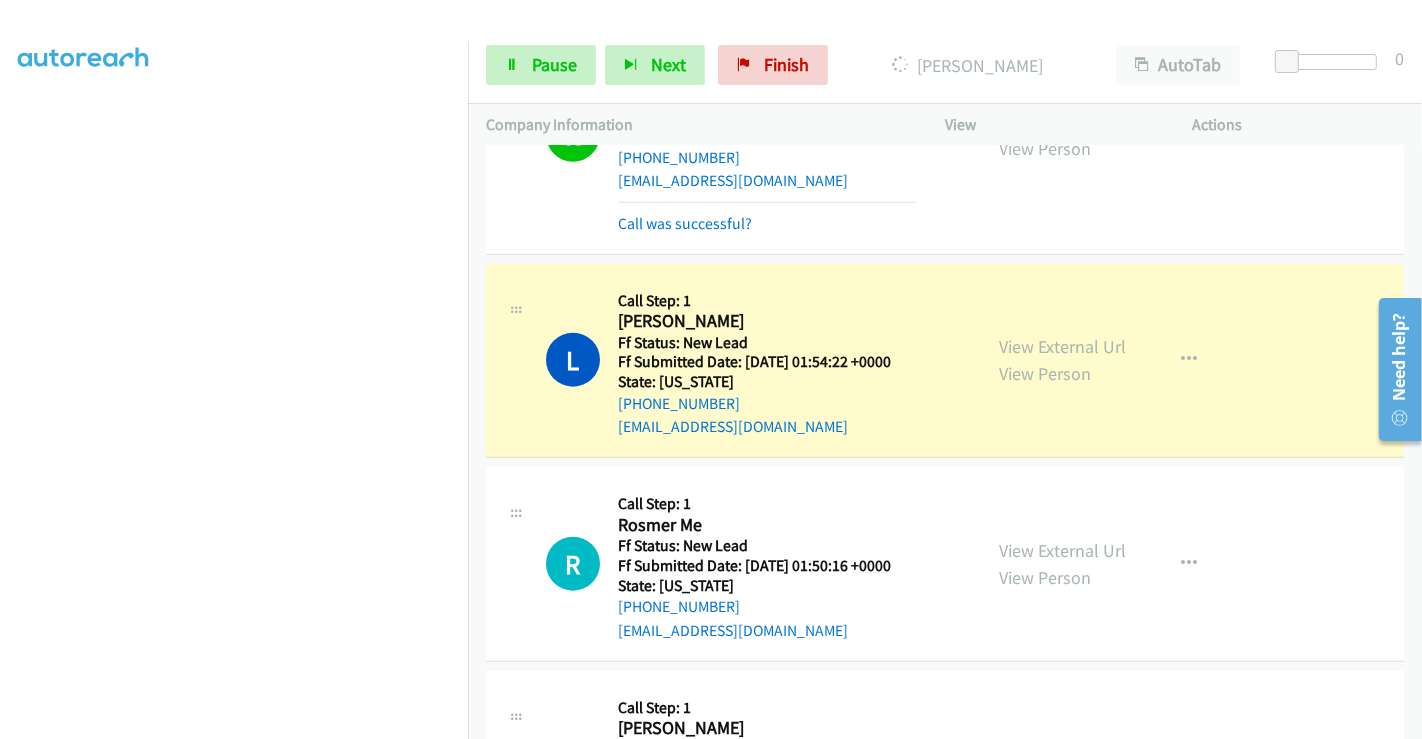 scroll, scrollTop: 1909, scrollLeft: 0, axis: vertical 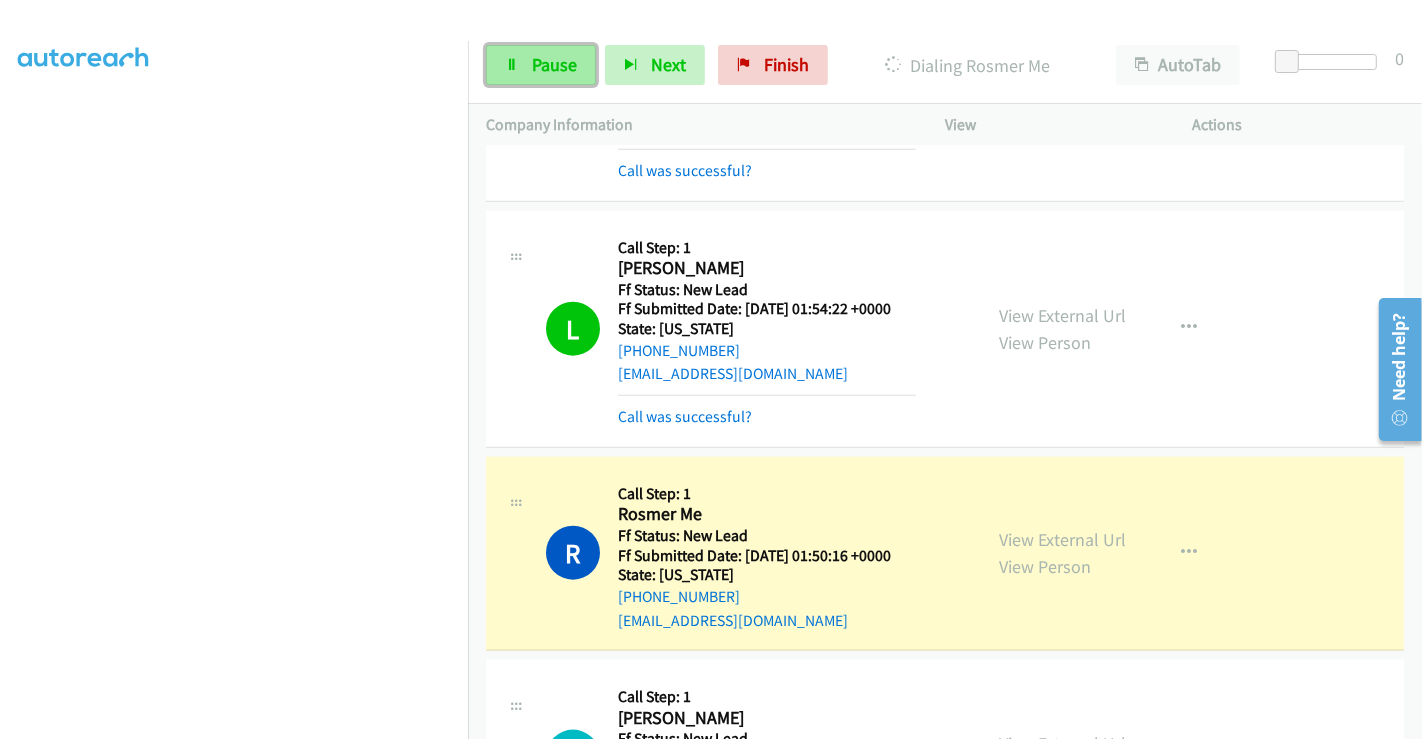 click on "Pause" at bounding box center [541, 65] 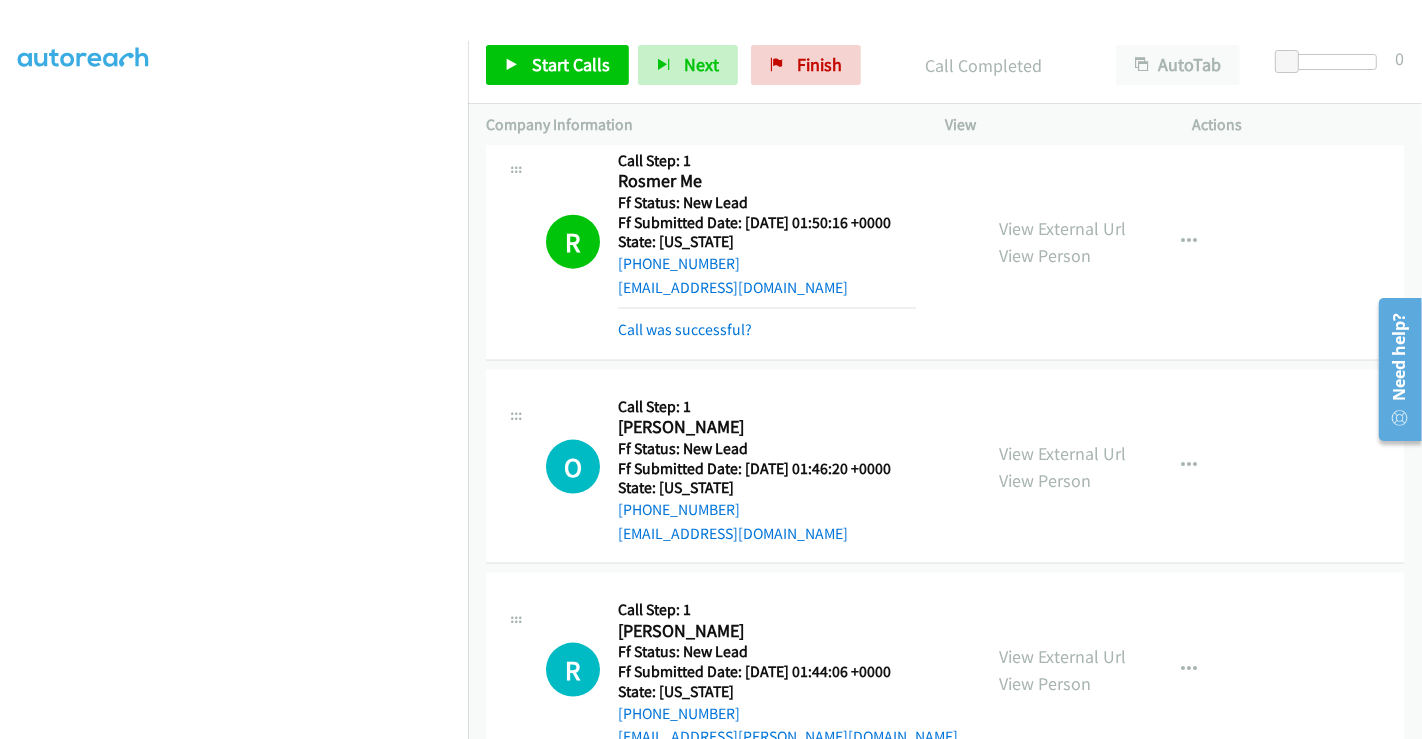 scroll, scrollTop: 2465, scrollLeft: 0, axis: vertical 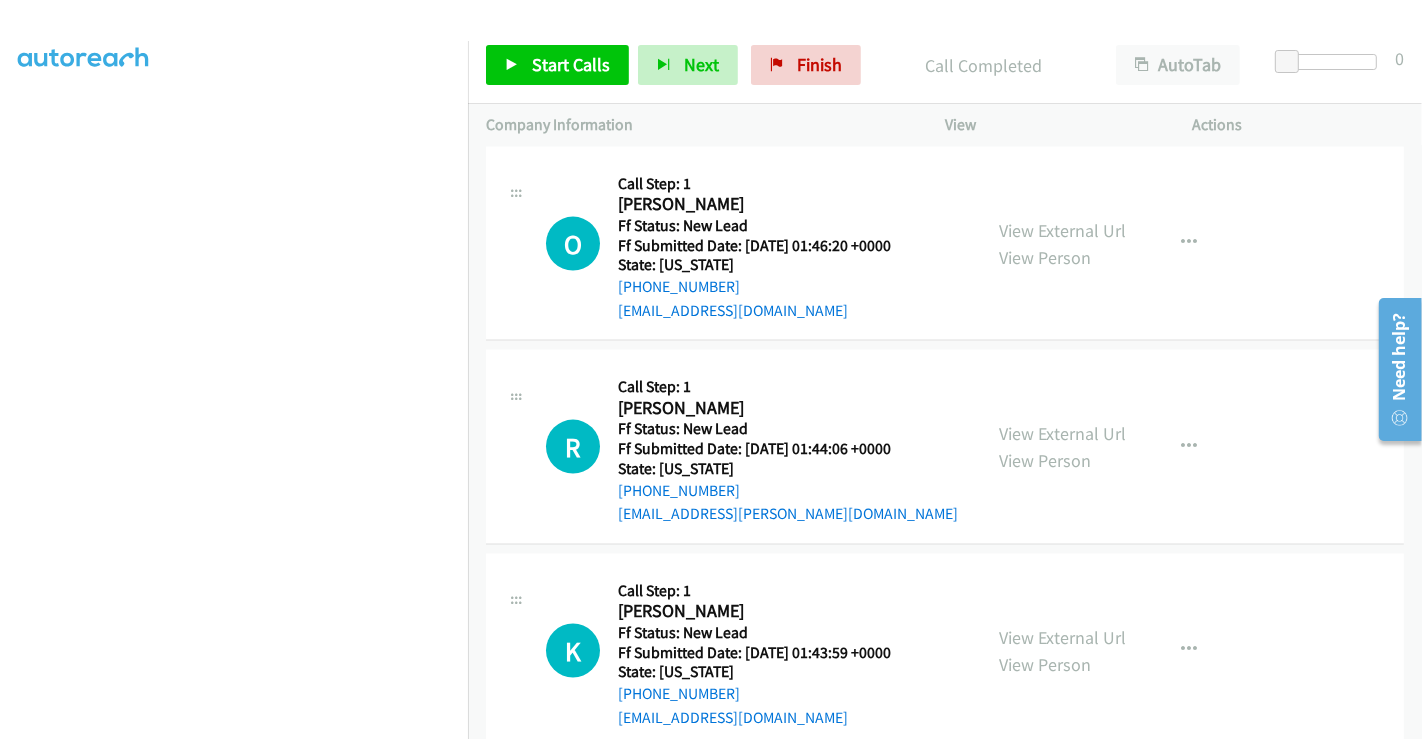click on "View External Url
View Person" at bounding box center (1062, 244) 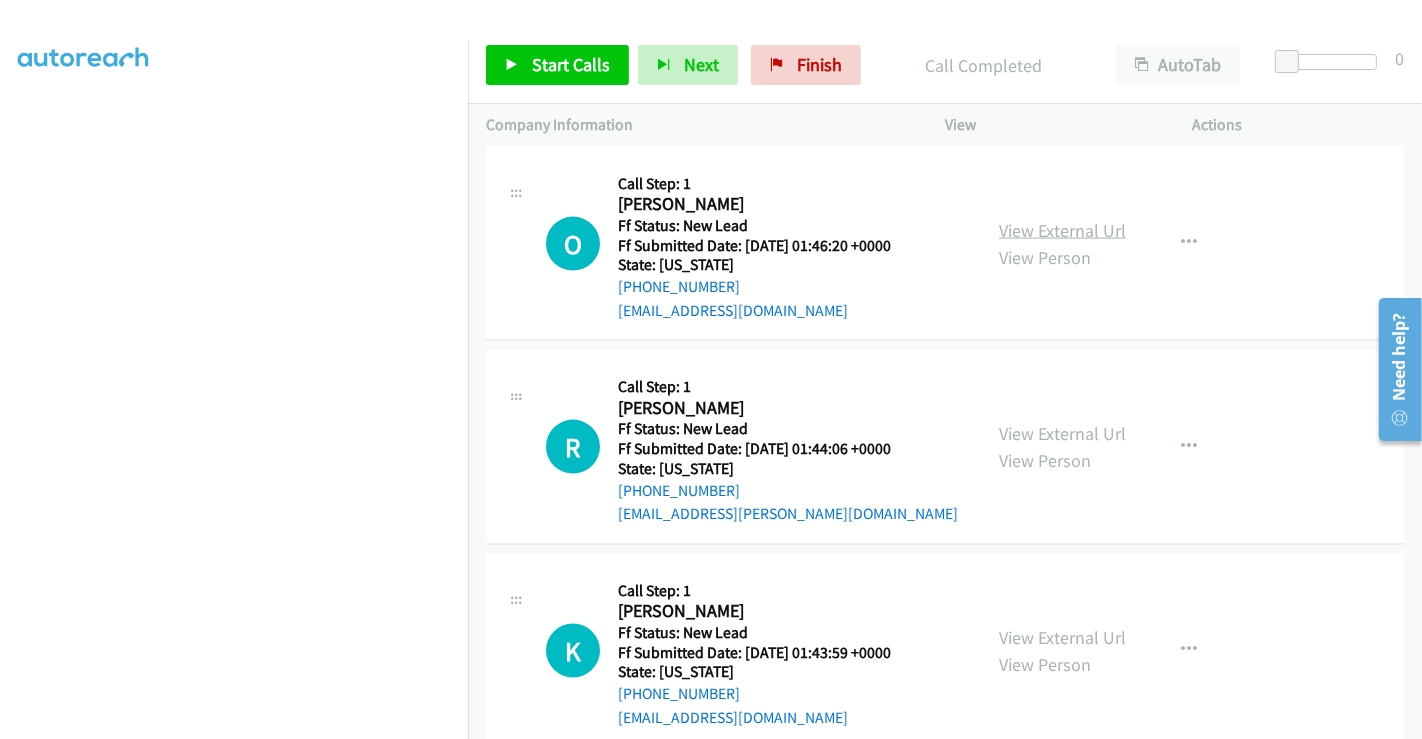 click on "View External Url" at bounding box center [1062, 230] 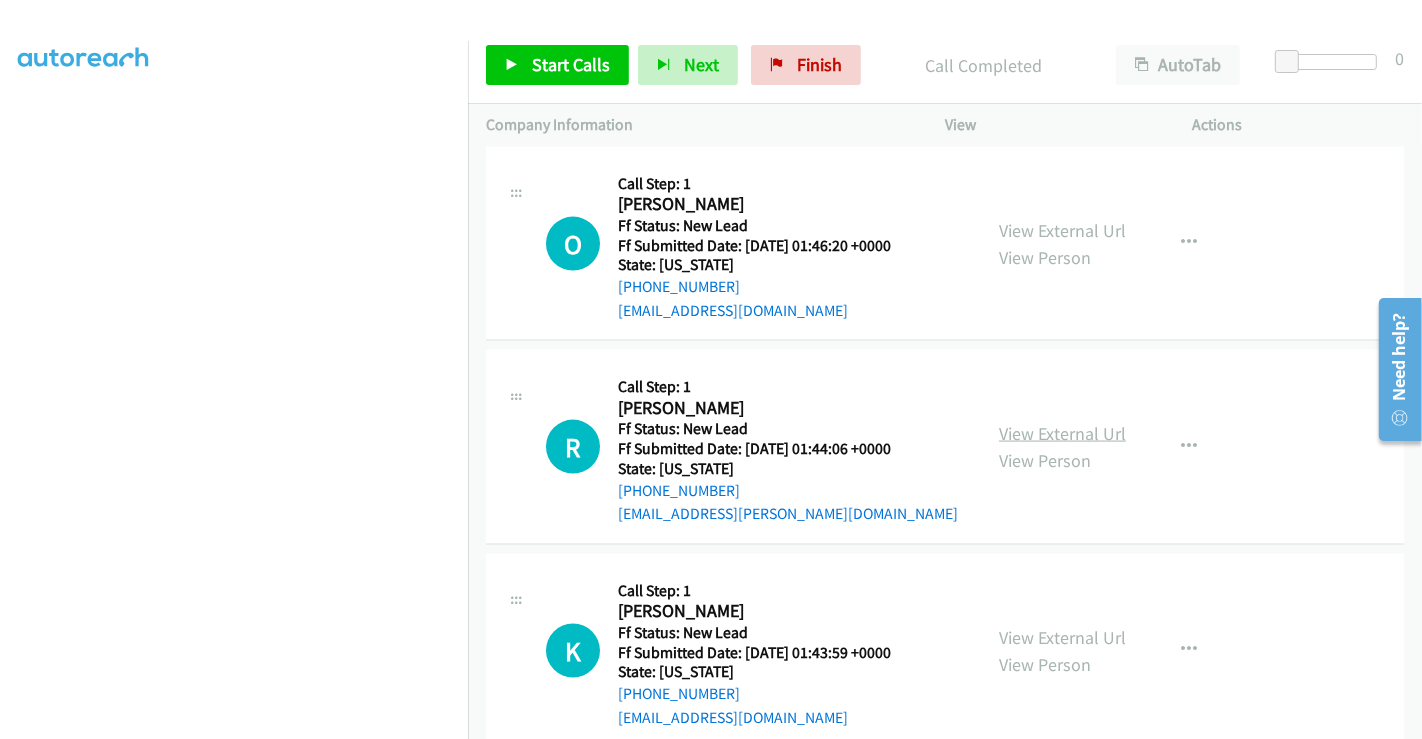 click on "View External Url" at bounding box center [1062, 433] 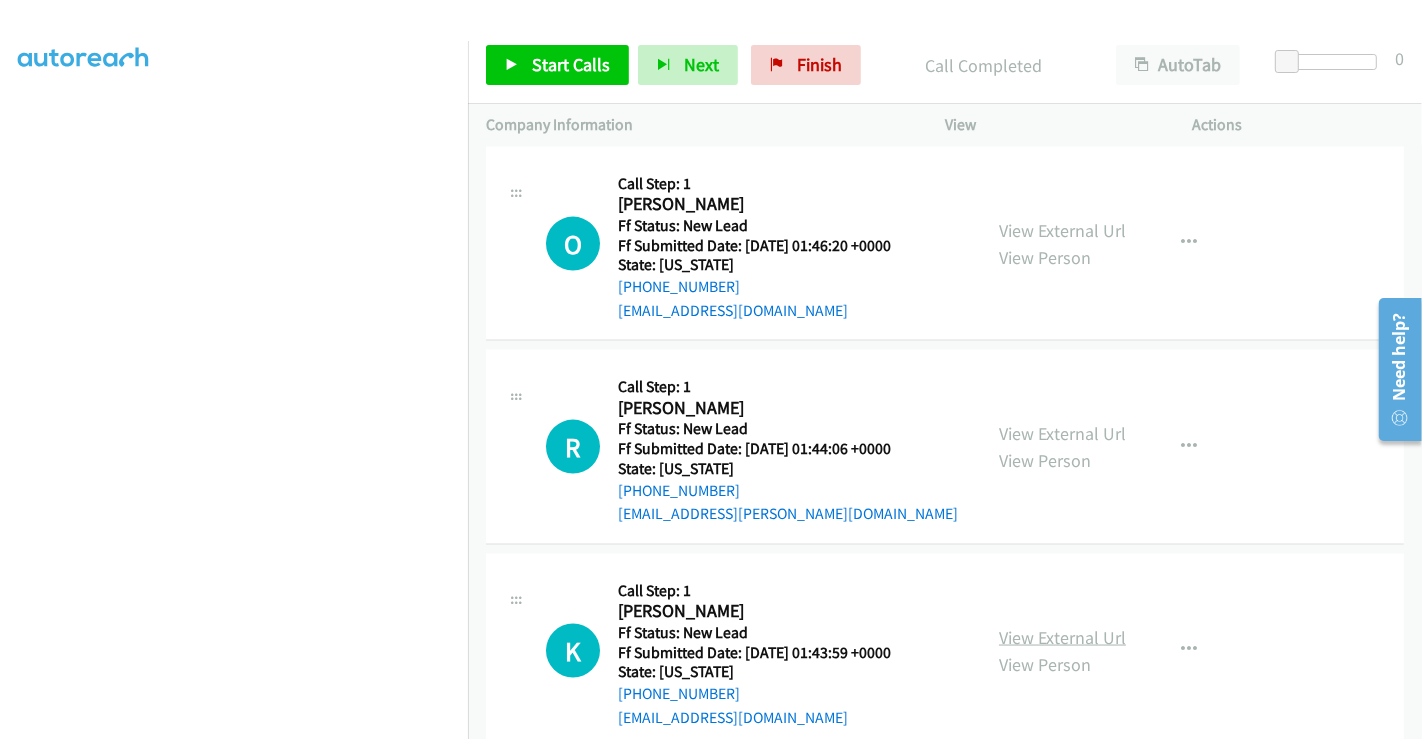 click on "View External Url" at bounding box center (1062, 637) 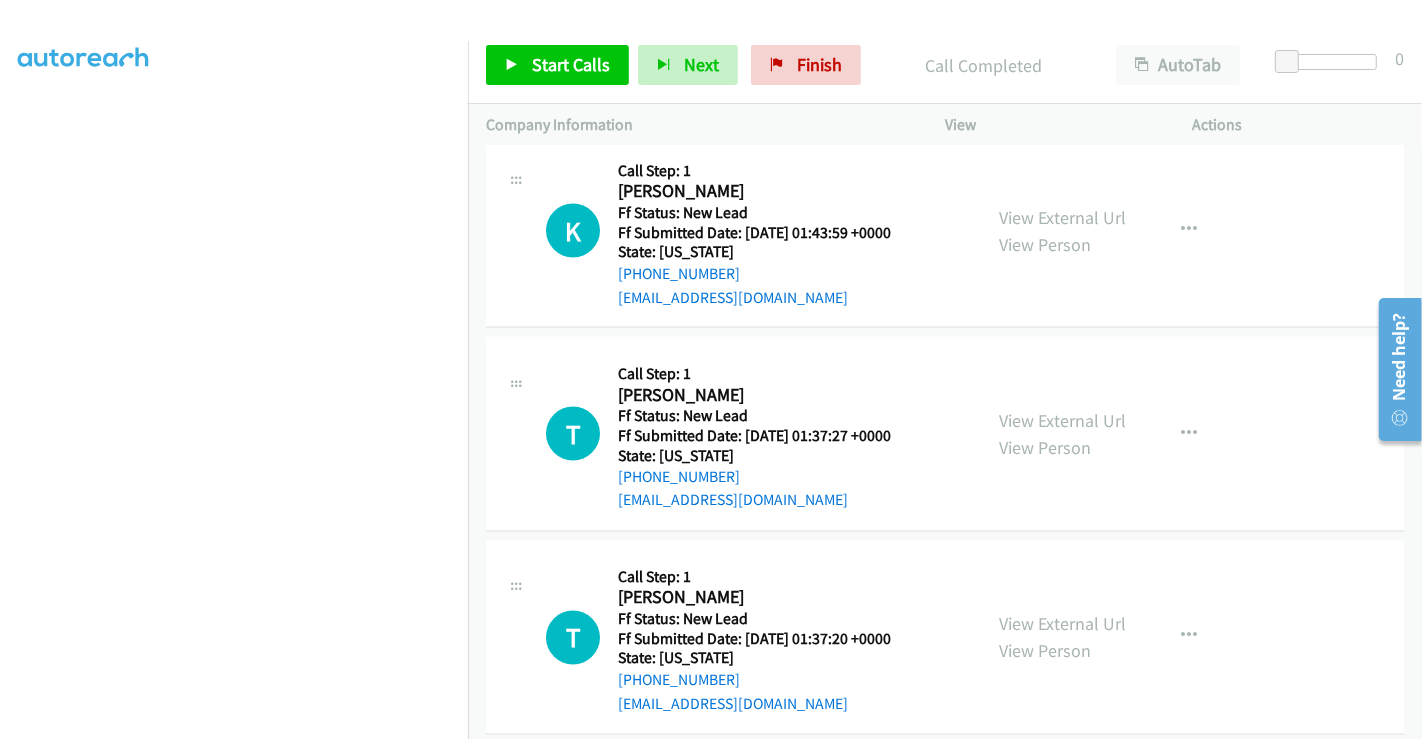scroll, scrollTop: 3020, scrollLeft: 0, axis: vertical 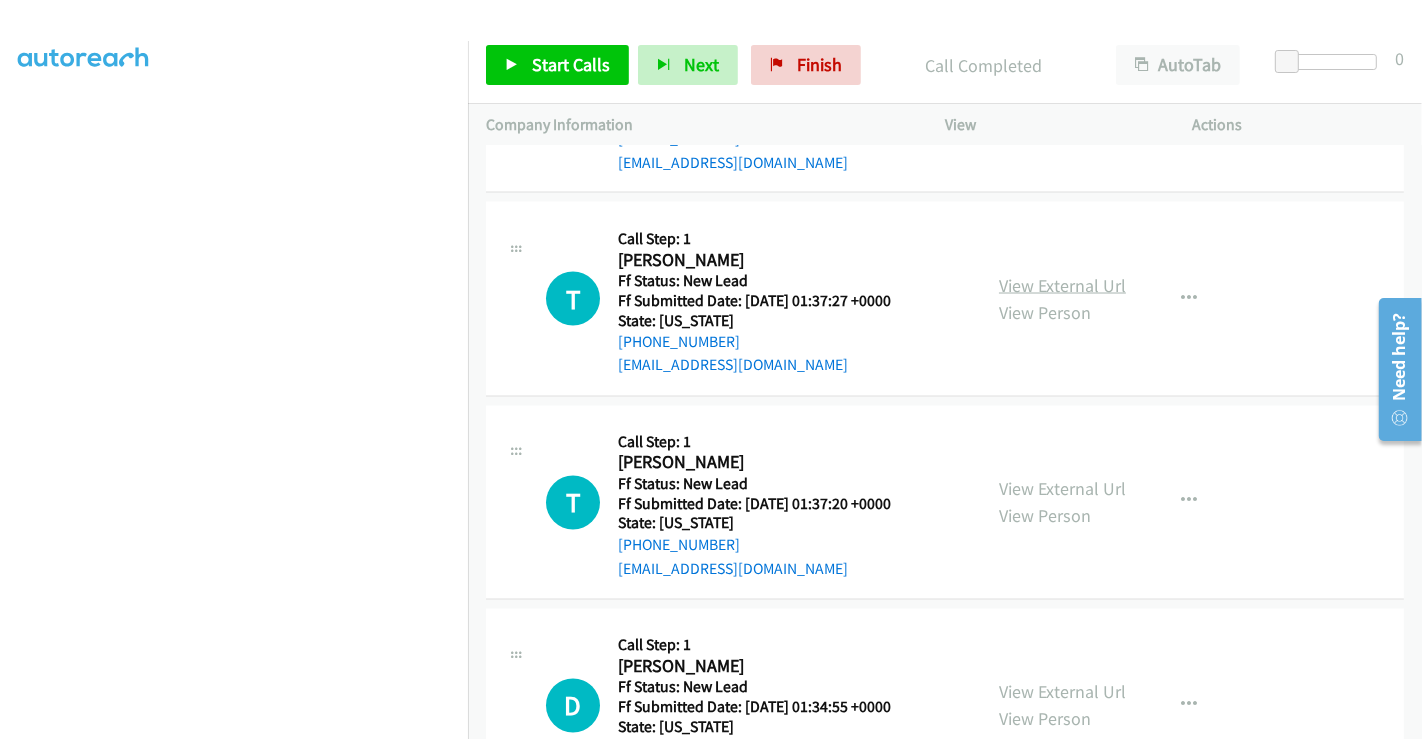 click on "View External Url" at bounding box center (1062, 285) 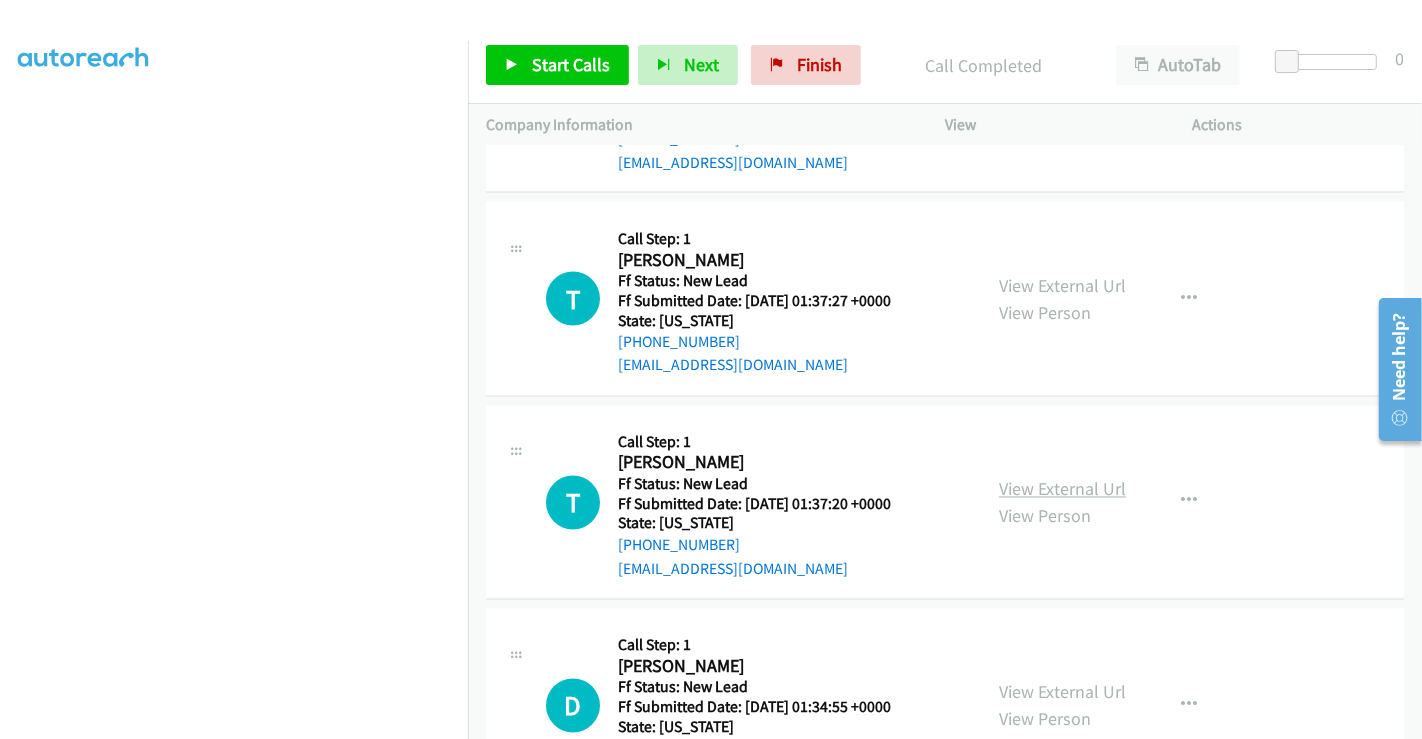 click on "View External Url" at bounding box center [1062, 489] 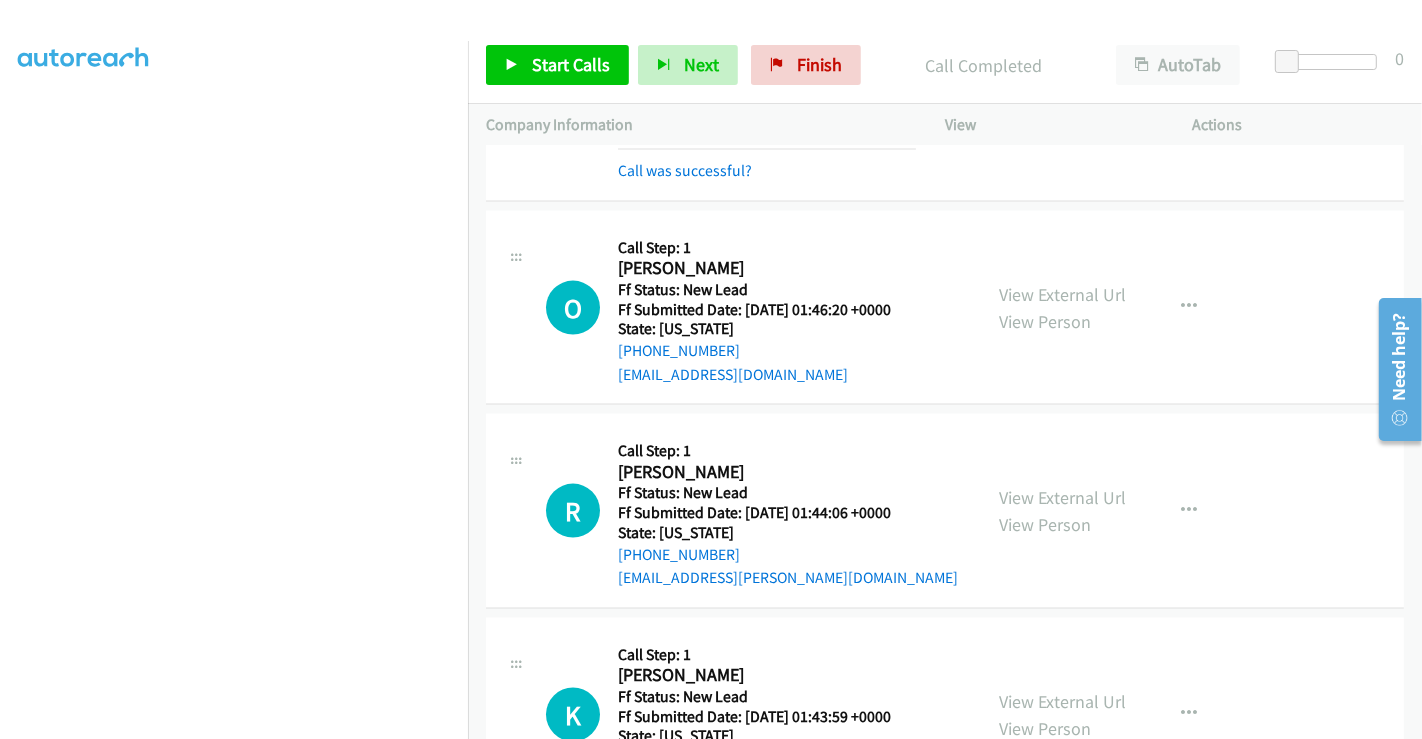 scroll, scrollTop: 2354, scrollLeft: 0, axis: vertical 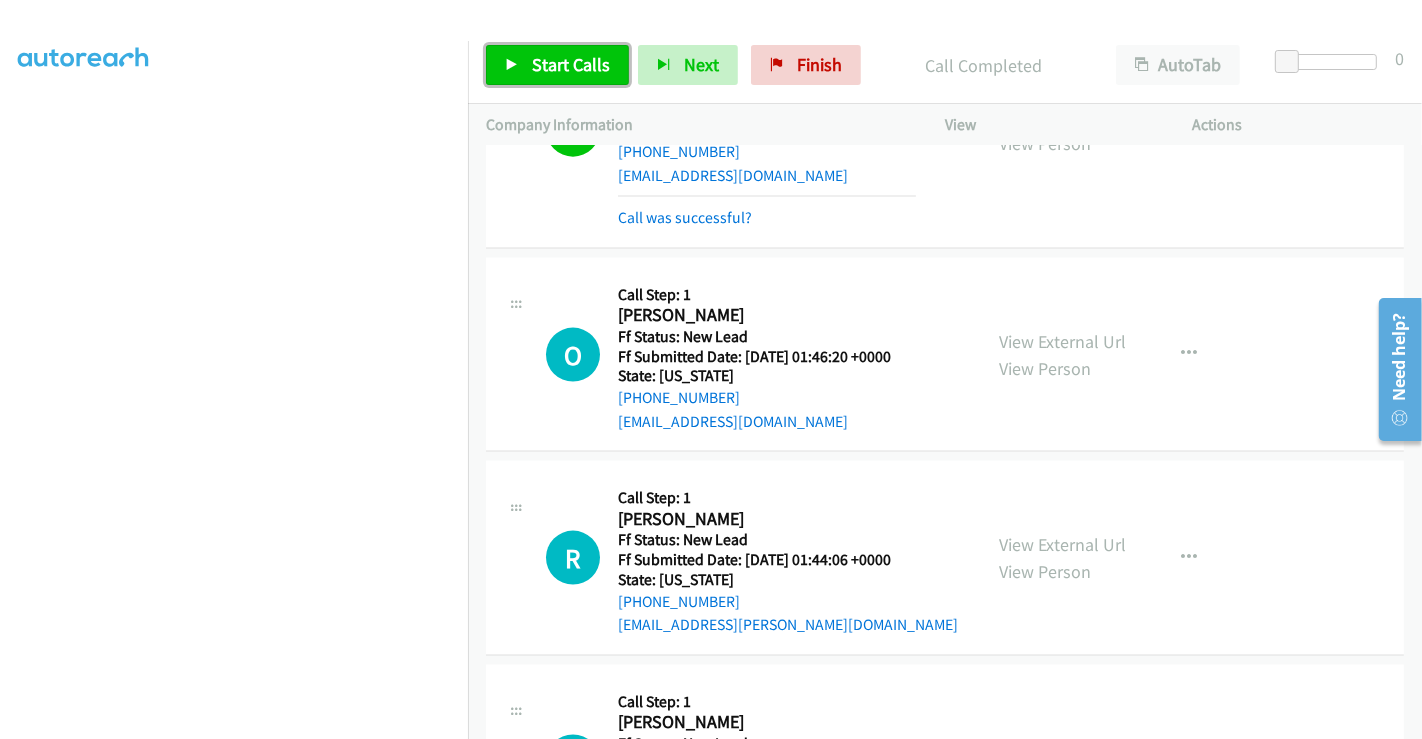 click on "Start Calls" at bounding box center (571, 64) 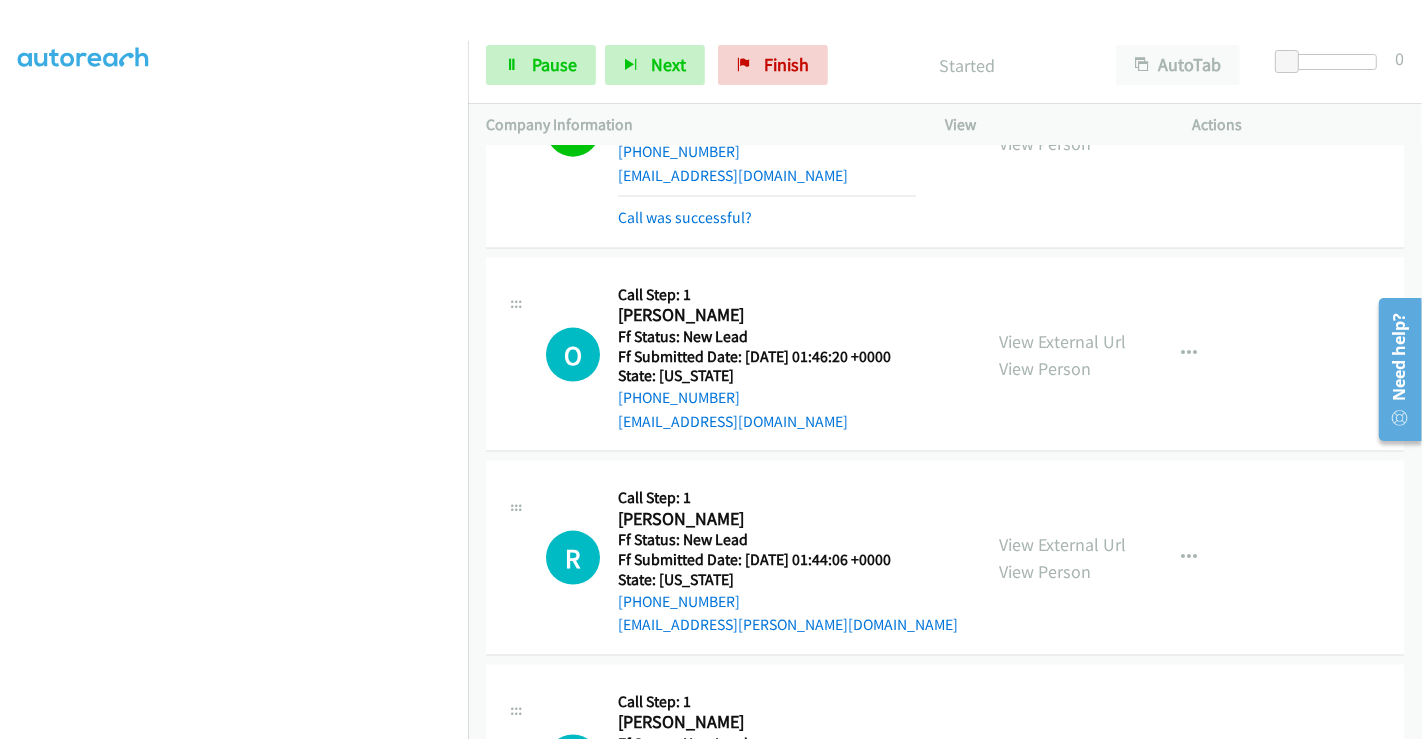 scroll, scrollTop: 2465, scrollLeft: 0, axis: vertical 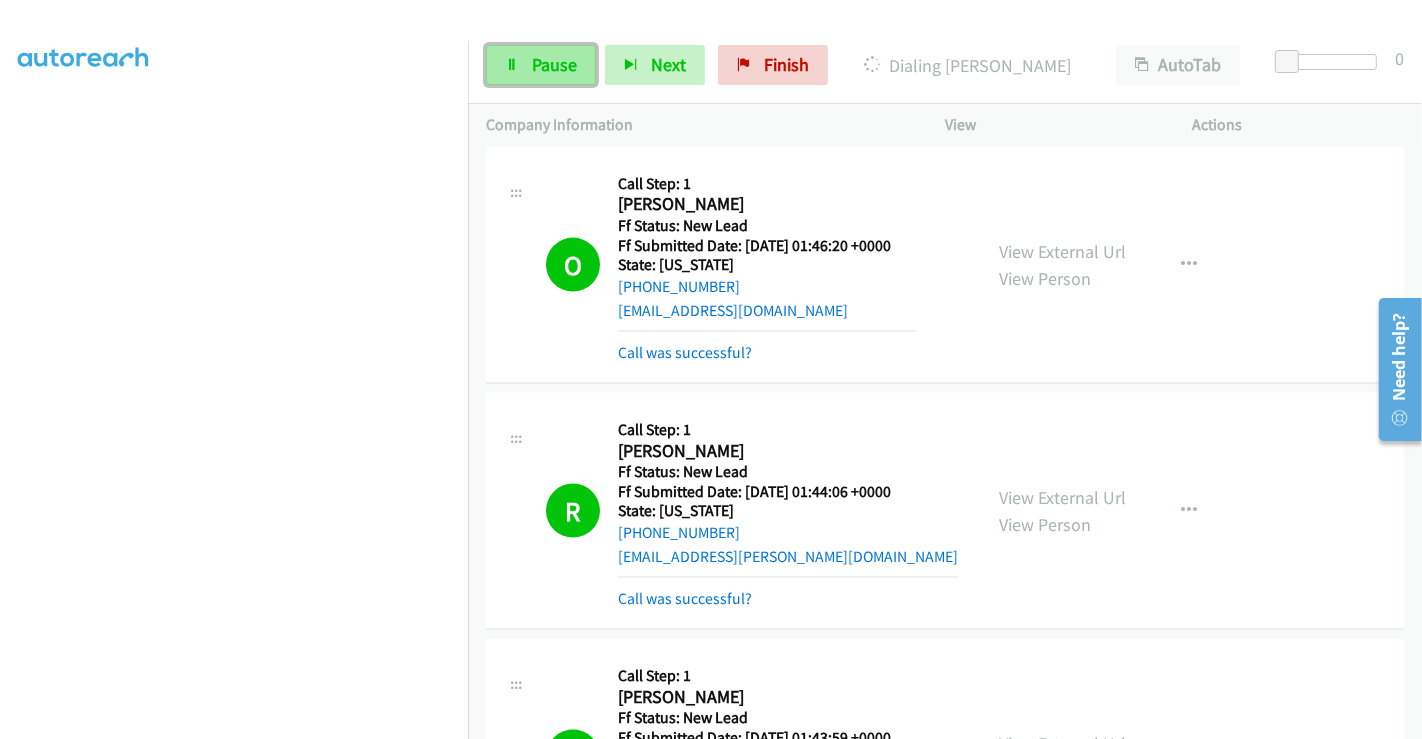 click on "Pause" at bounding box center (541, 65) 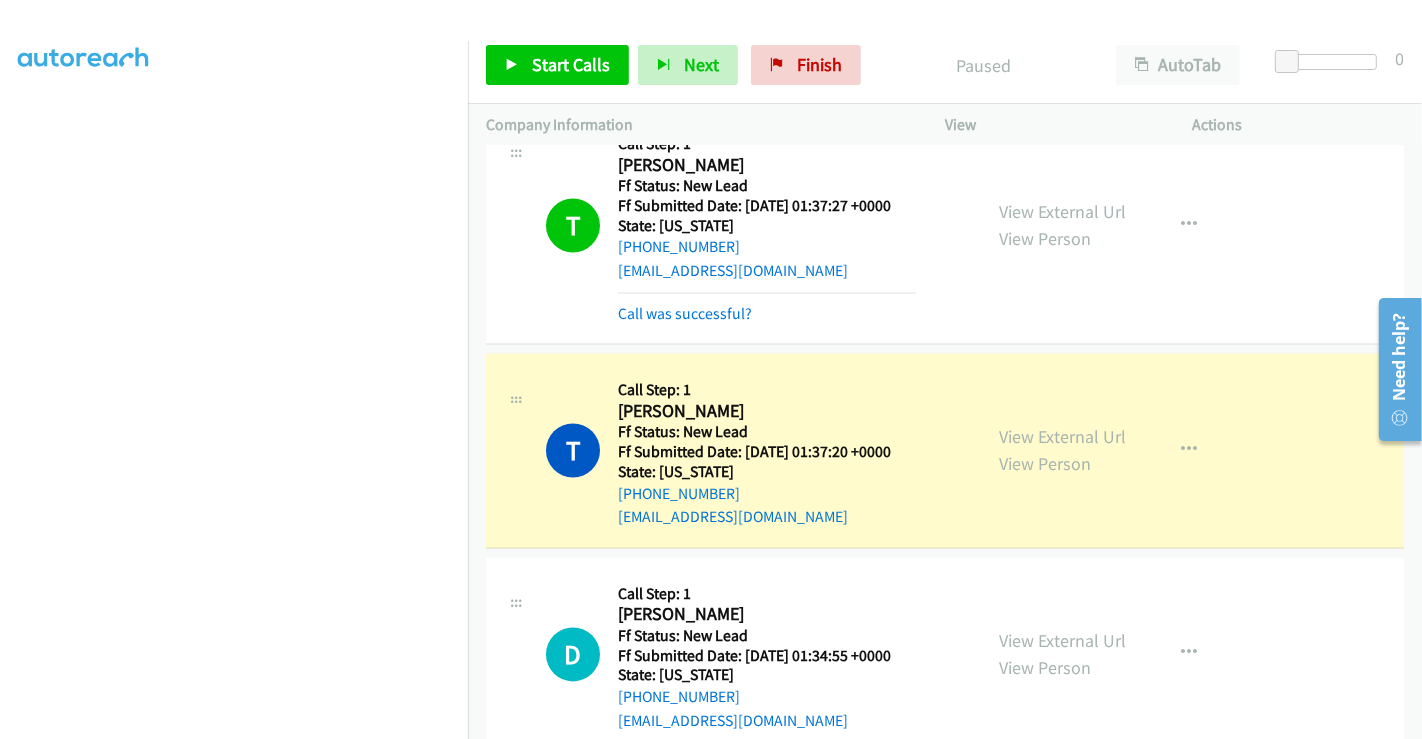 scroll, scrollTop: 3354, scrollLeft: 0, axis: vertical 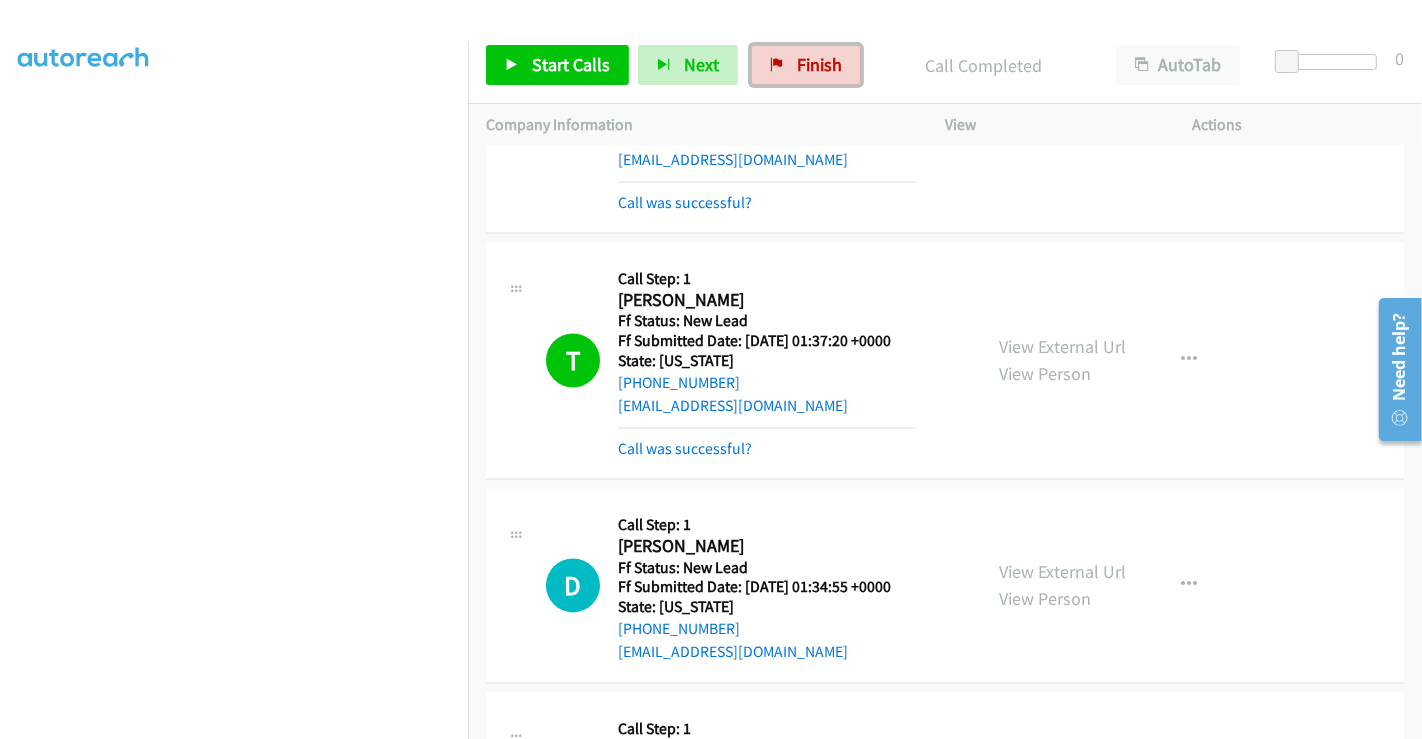 drag, startPoint x: 836, startPoint y: 60, endPoint x: 766, endPoint y: 125, distance: 95.524864 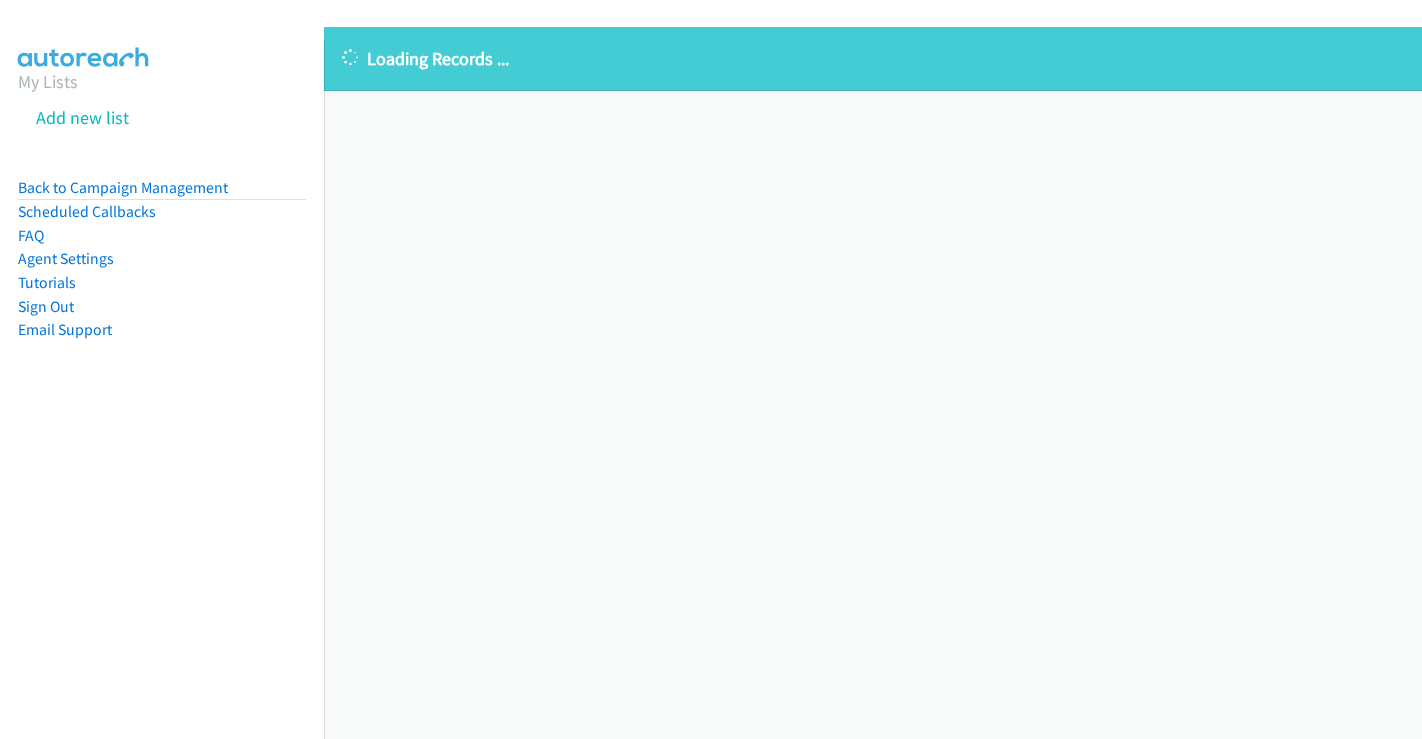 scroll, scrollTop: 0, scrollLeft: 0, axis: both 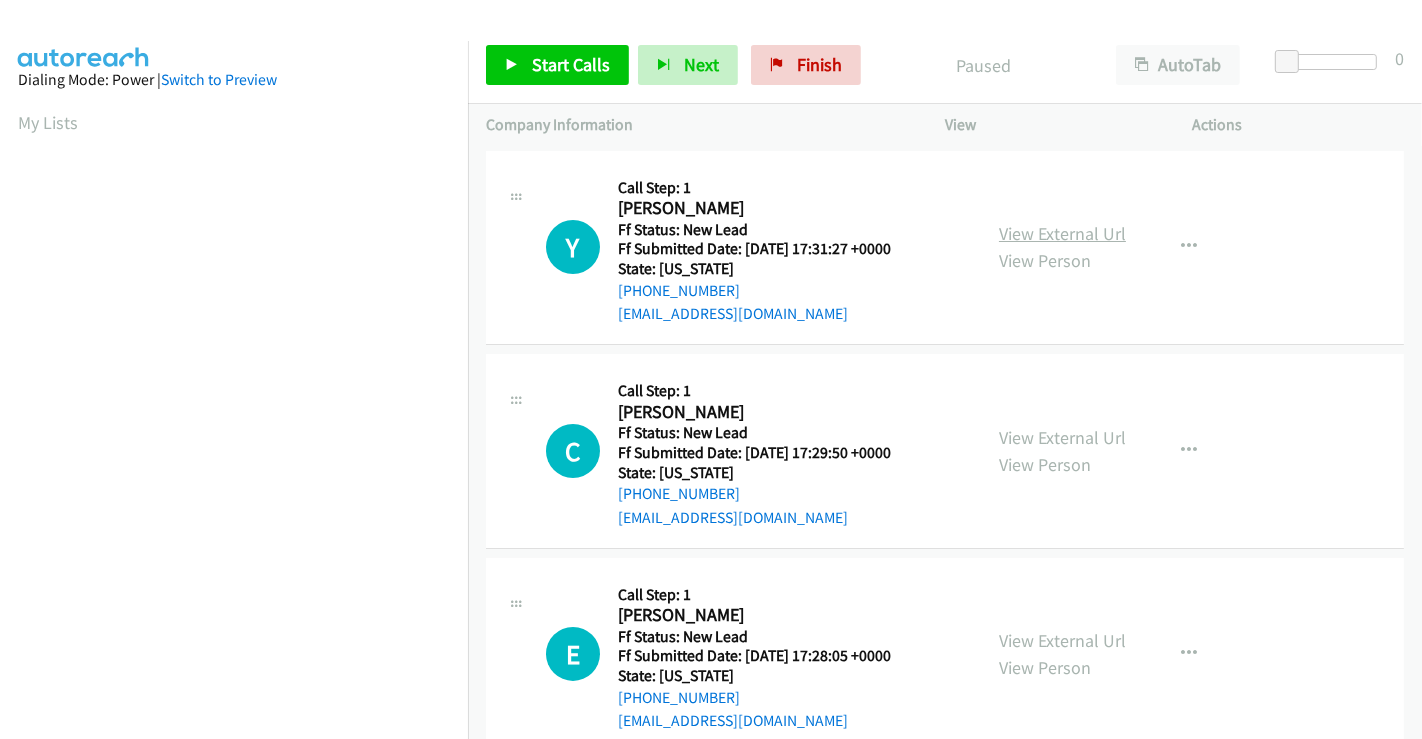click on "View External Url" at bounding box center (1062, 233) 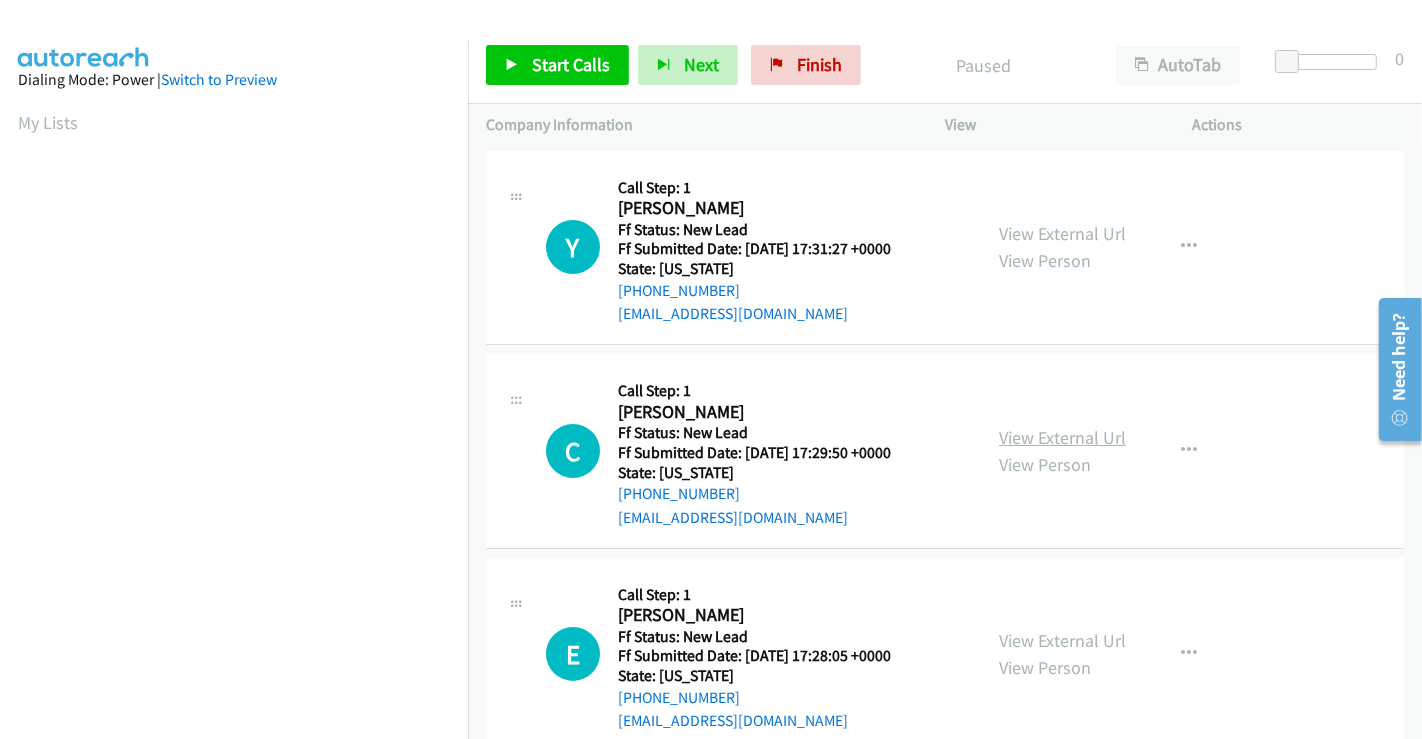 click on "View External Url" at bounding box center [1062, 437] 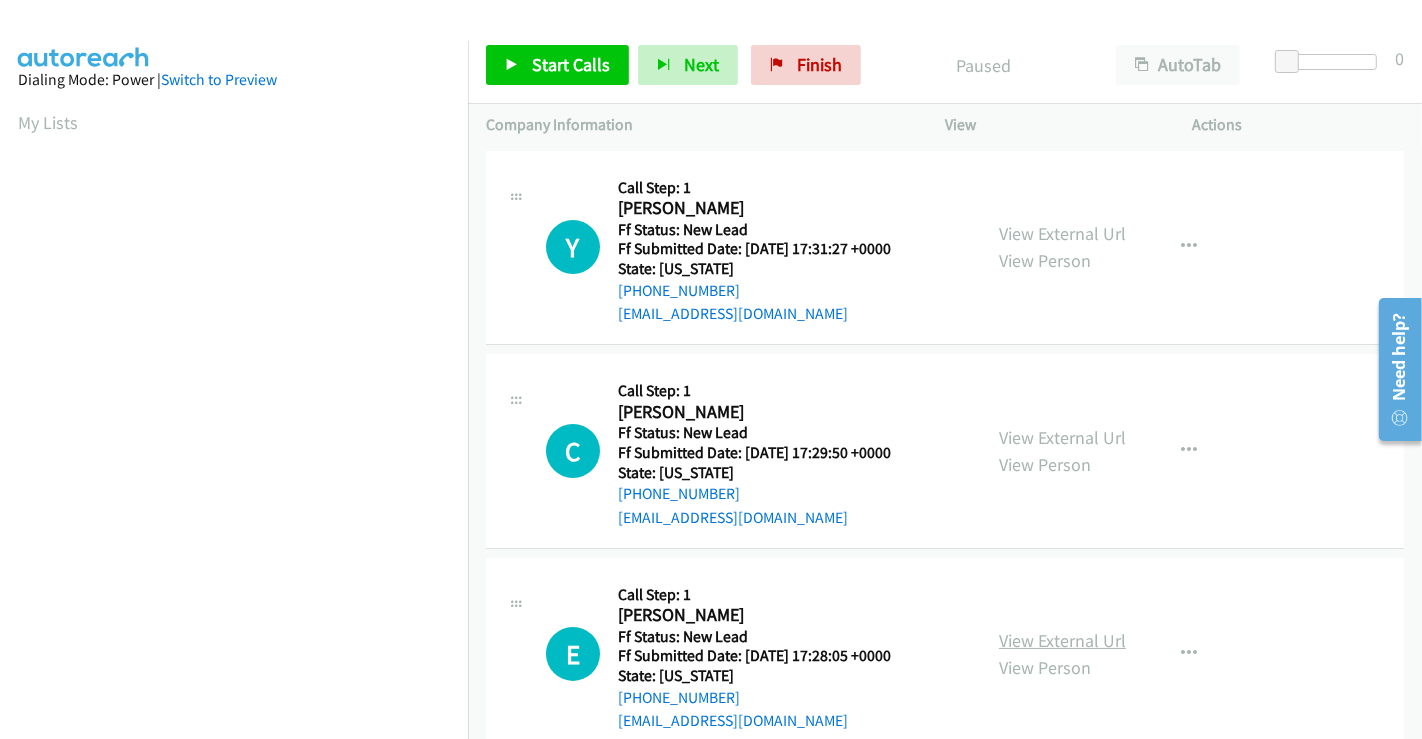 click on "View External Url" at bounding box center (1062, 640) 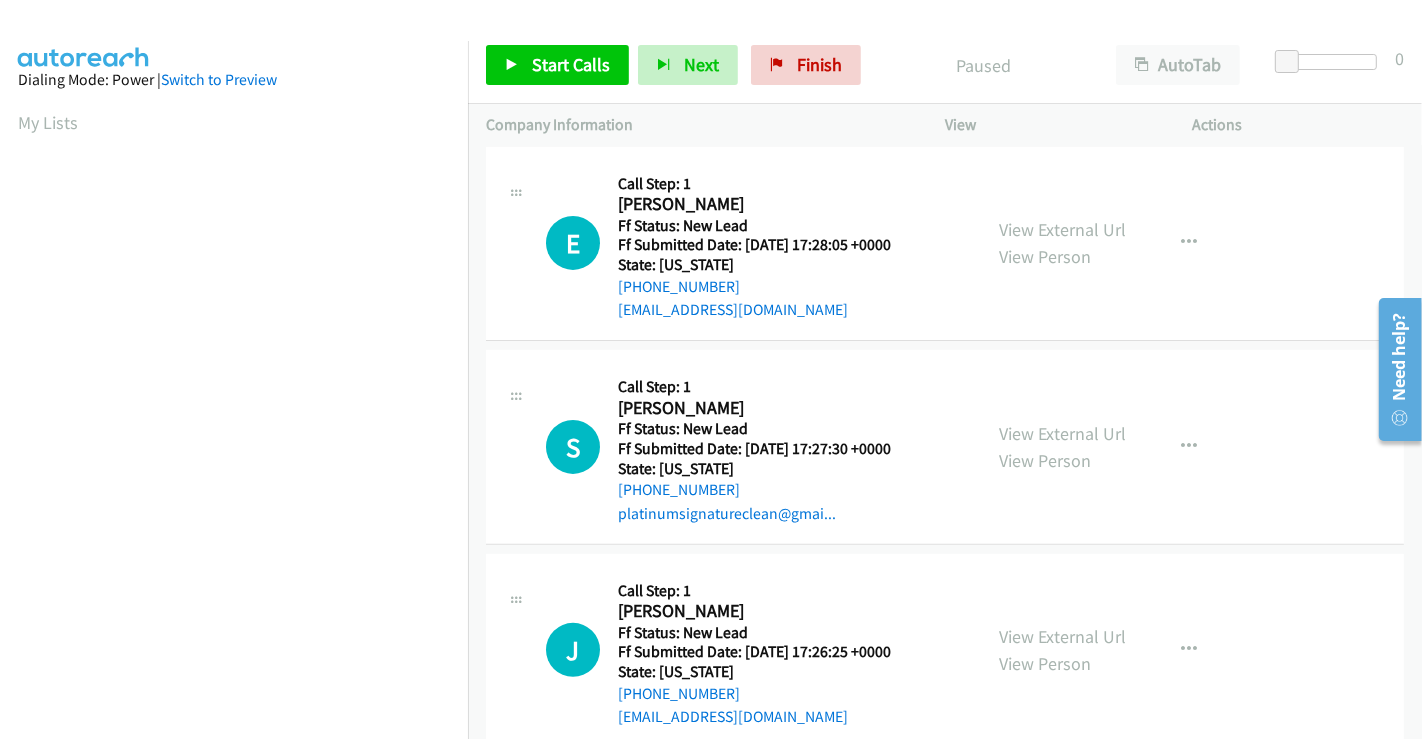 scroll, scrollTop: 444, scrollLeft: 0, axis: vertical 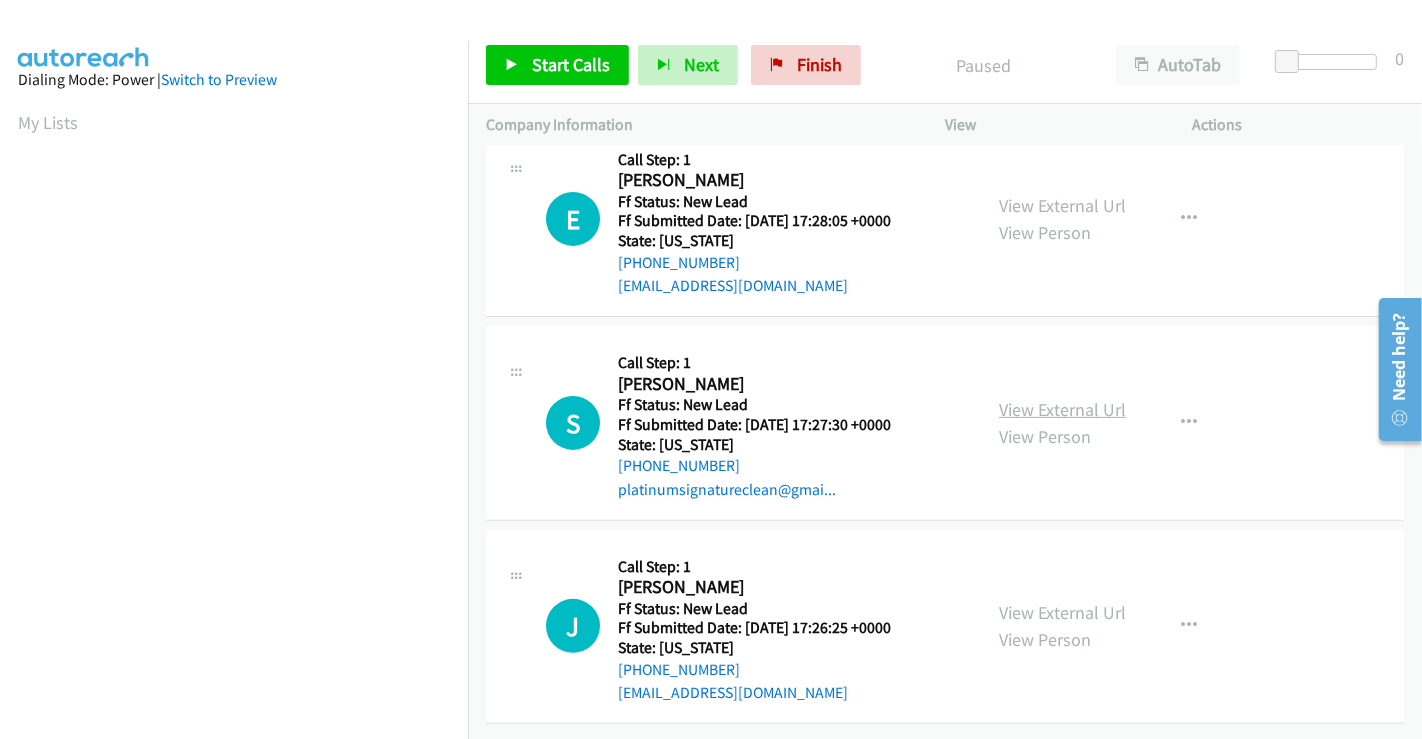 click on "View External Url" at bounding box center (1062, 409) 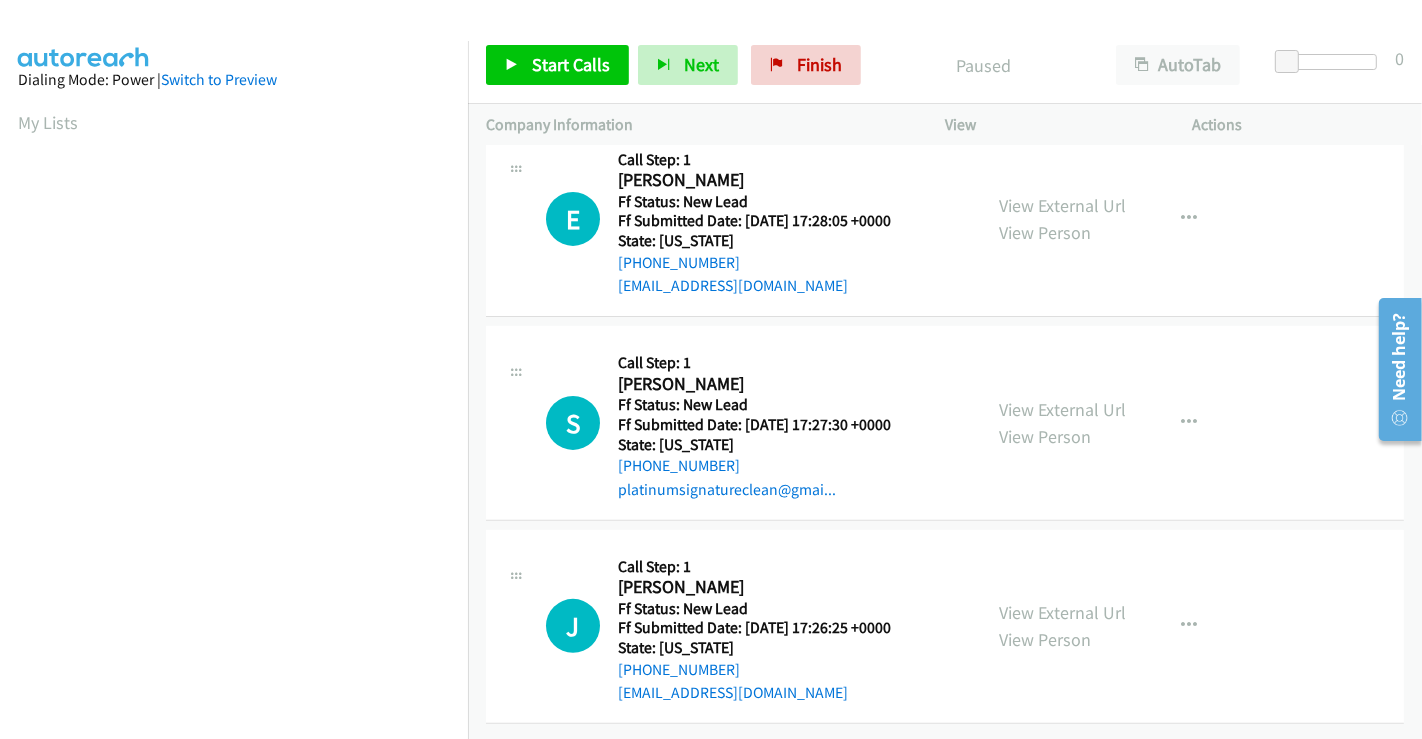 click on "View External Url
View Person" at bounding box center (1062, 626) 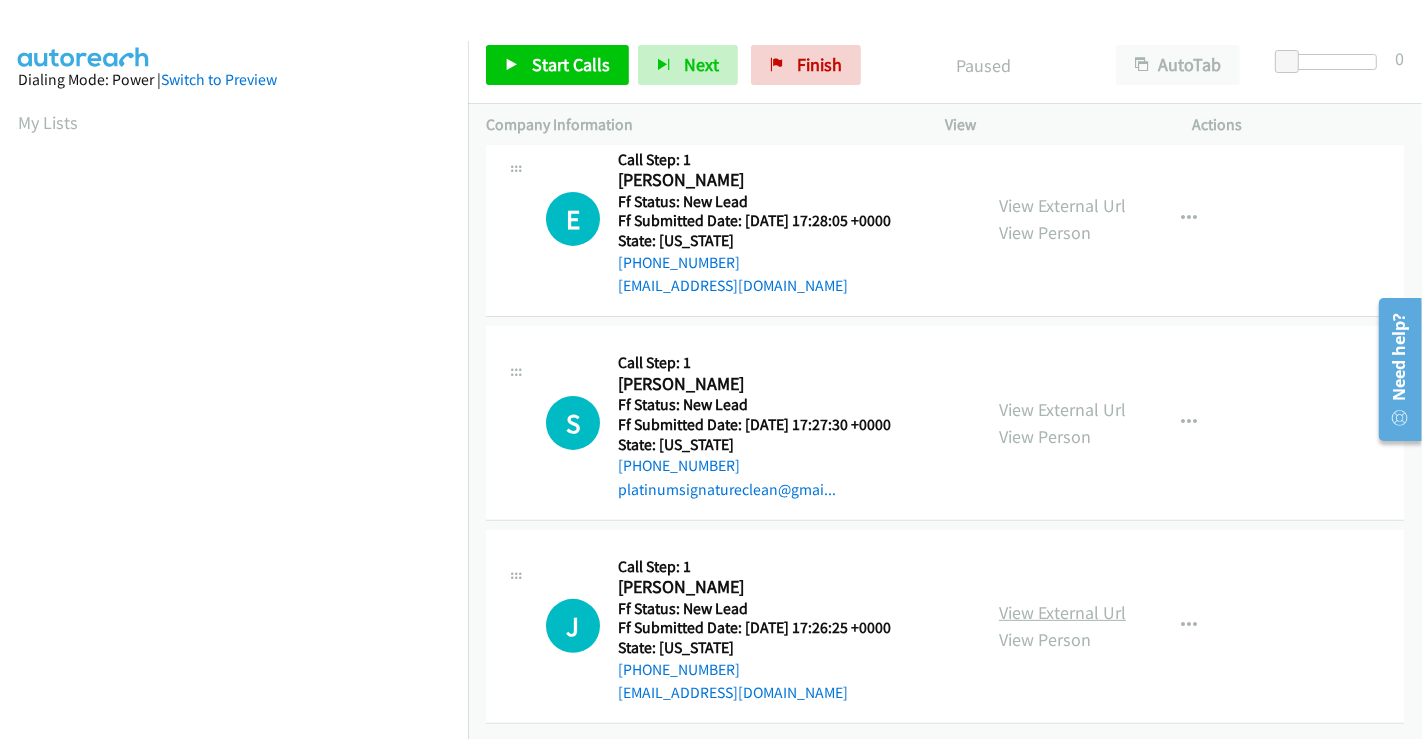 click on "View External Url" at bounding box center [1062, 612] 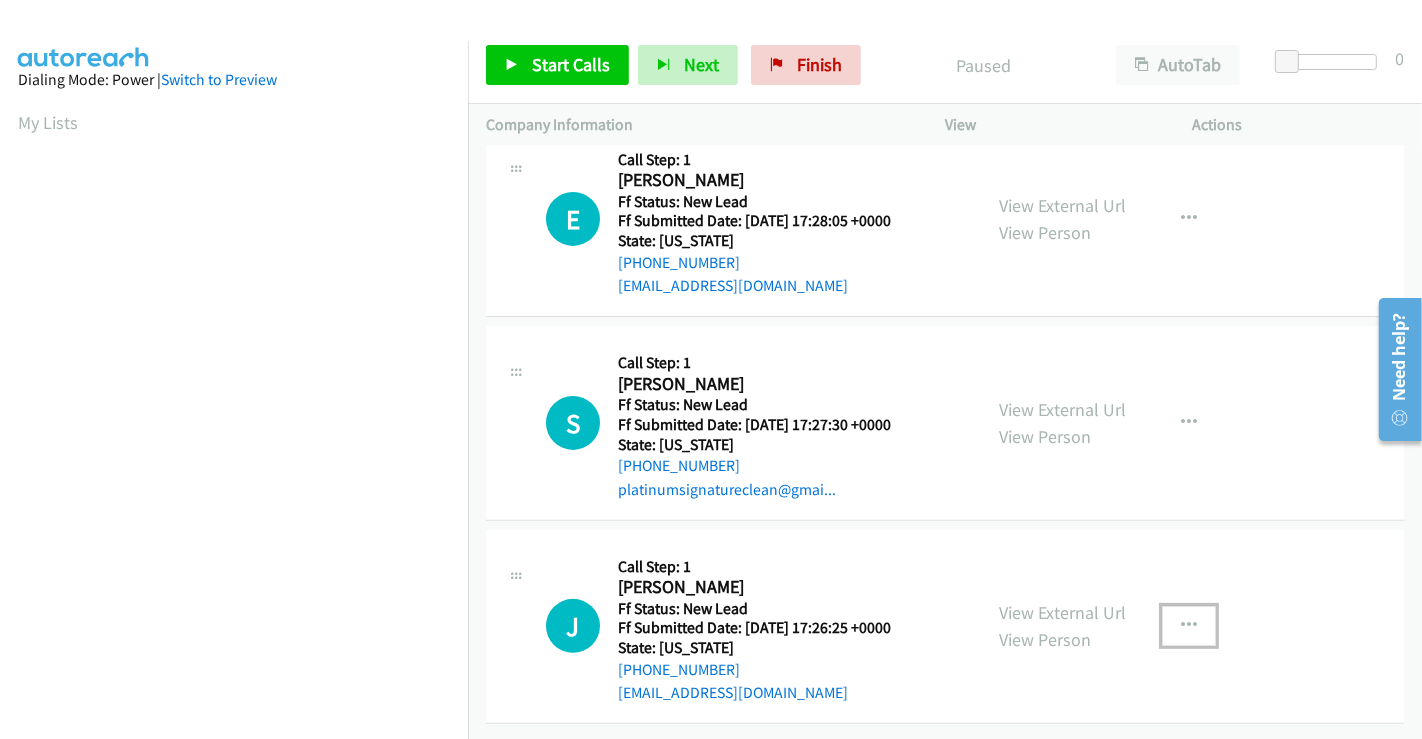 click at bounding box center (1189, 626) 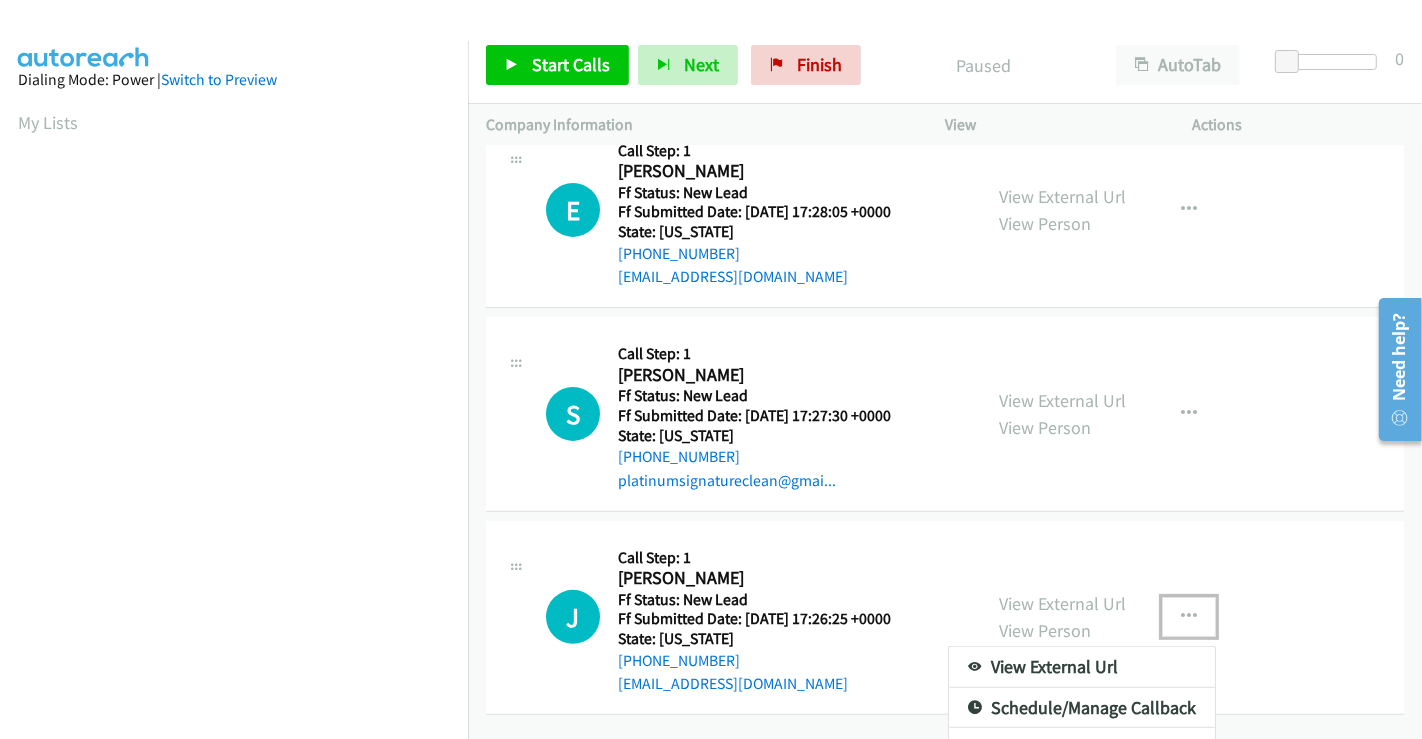 scroll, scrollTop: 526, scrollLeft: 0, axis: vertical 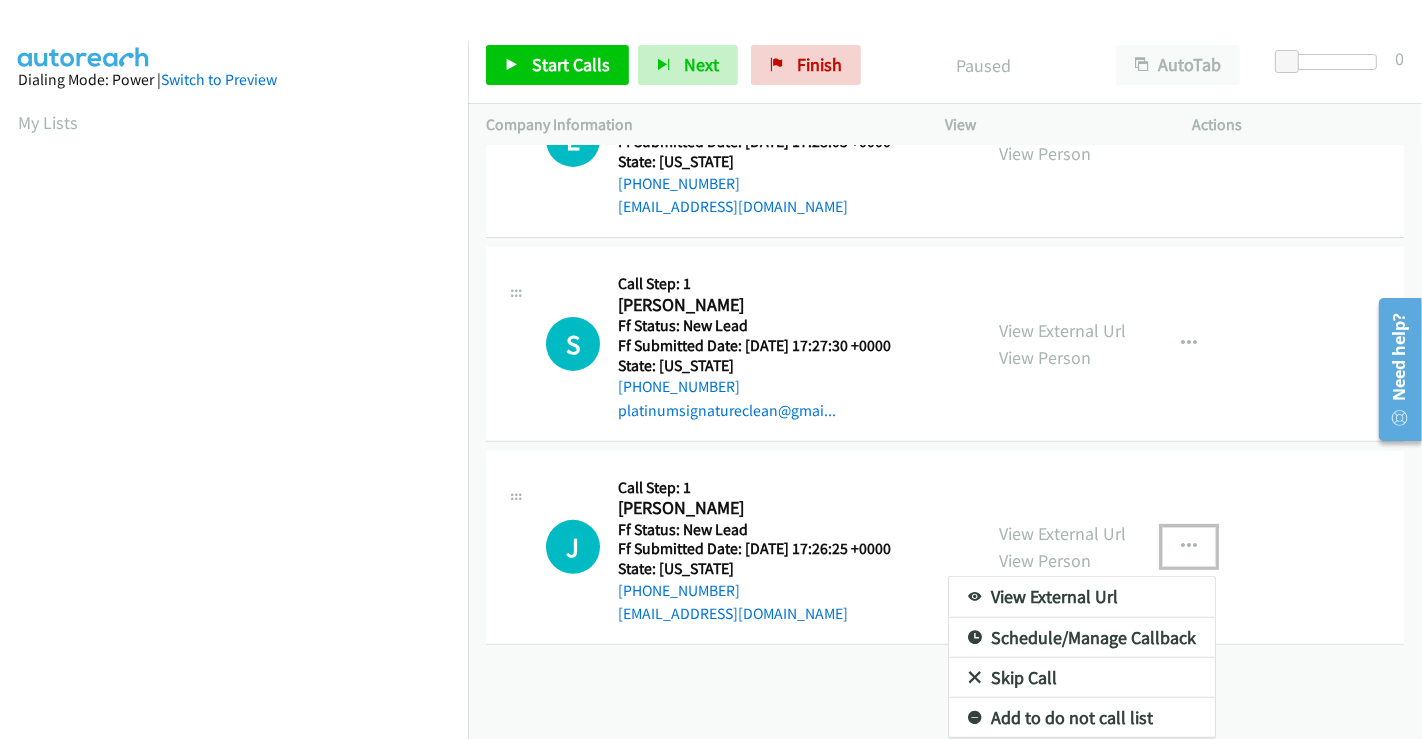 click on "Skip Call" at bounding box center [1082, 678] 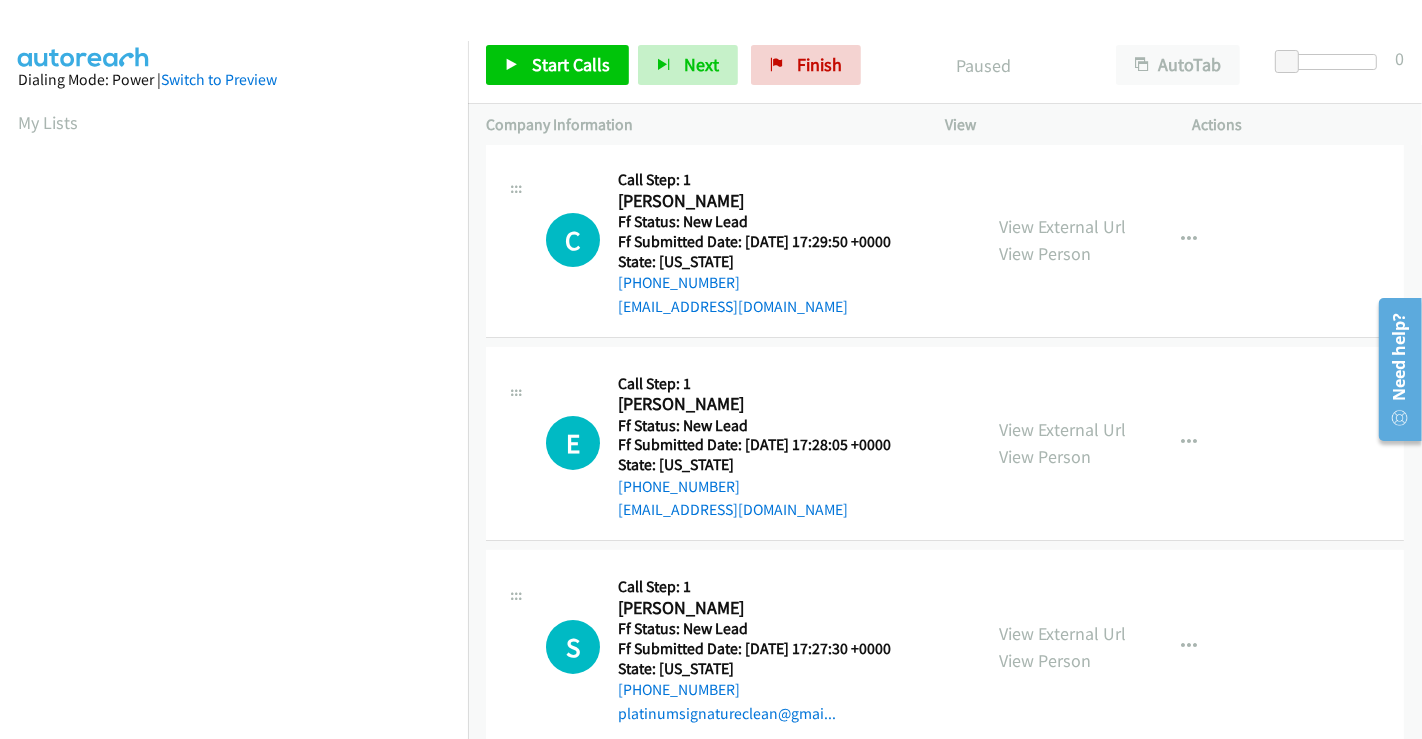 scroll, scrollTop: 0, scrollLeft: 0, axis: both 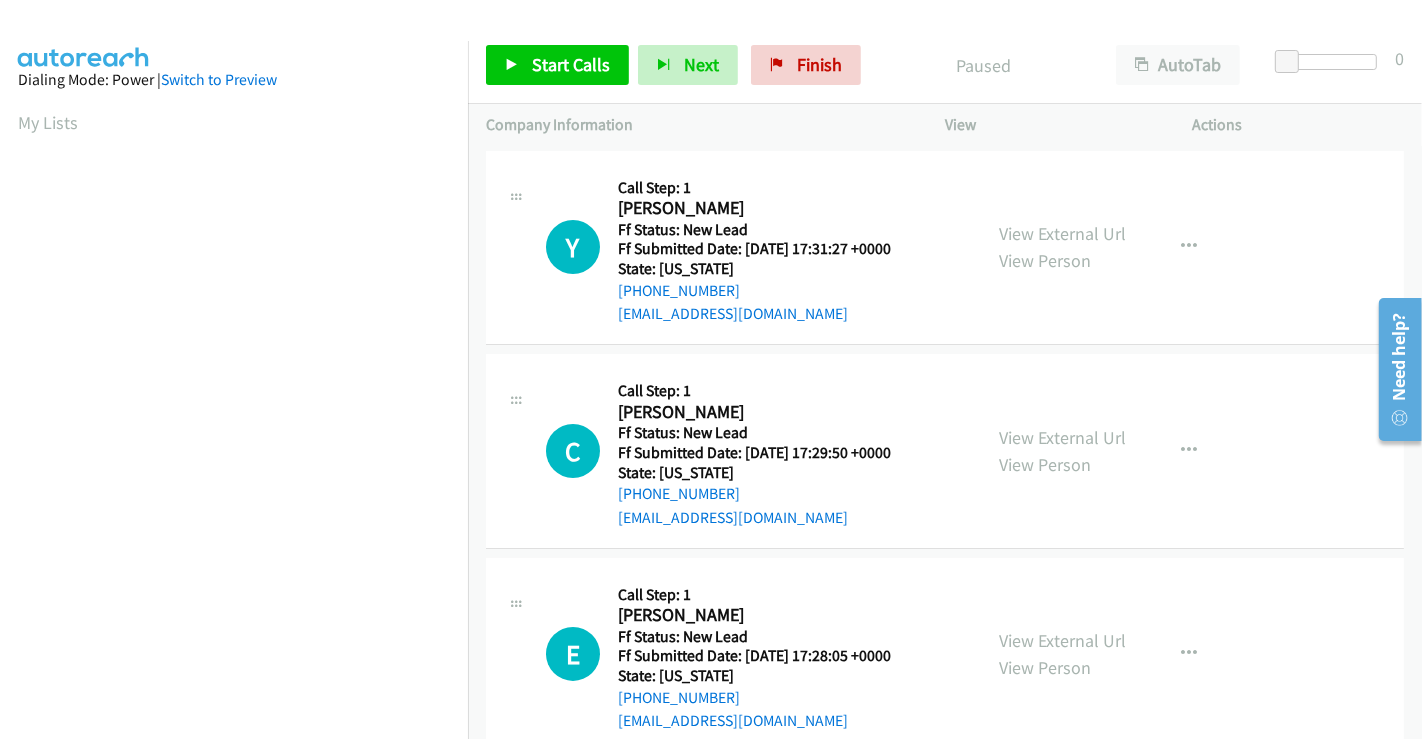 click on "Start Calls
Pause
Next
Finish
Paused
AutoTab
AutoTab
0" at bounding box center (945, 65) 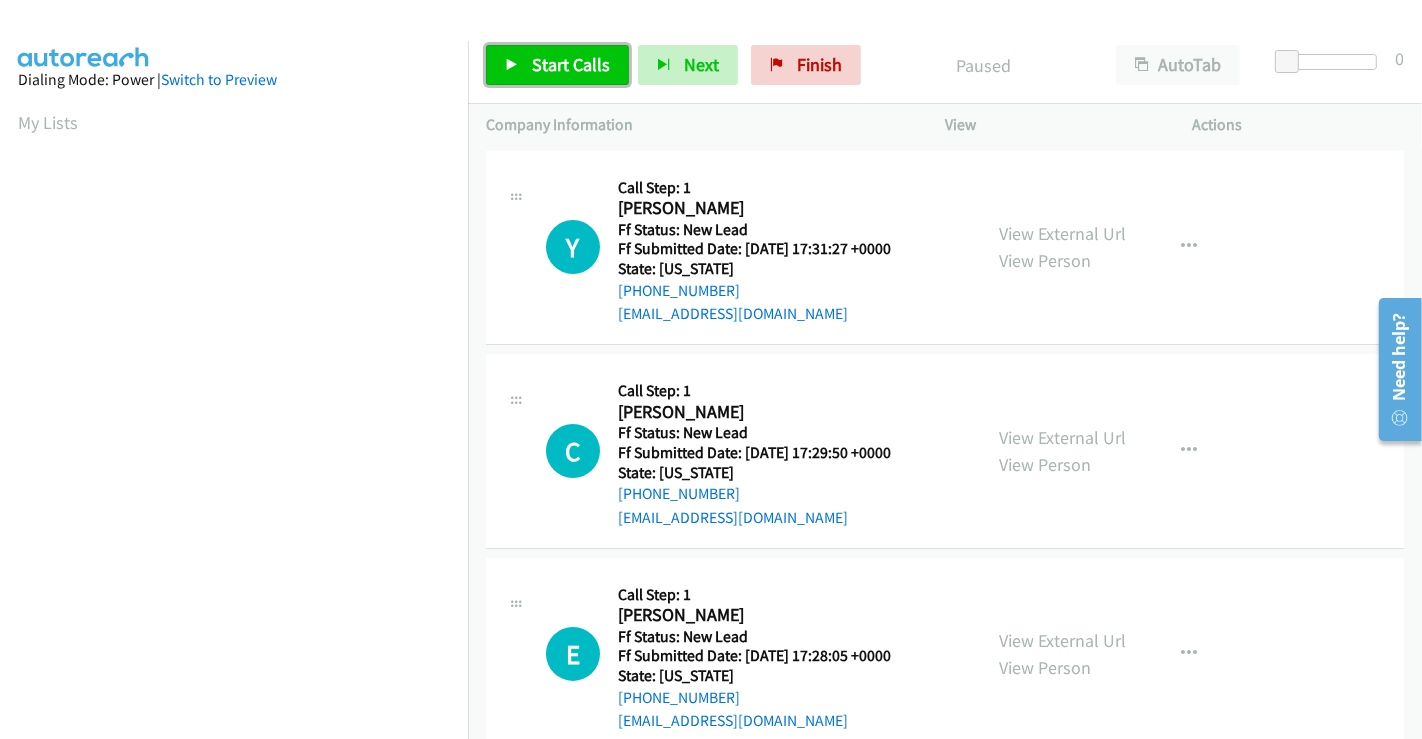 click on "Start Calls" at bounding box center (571, 64) 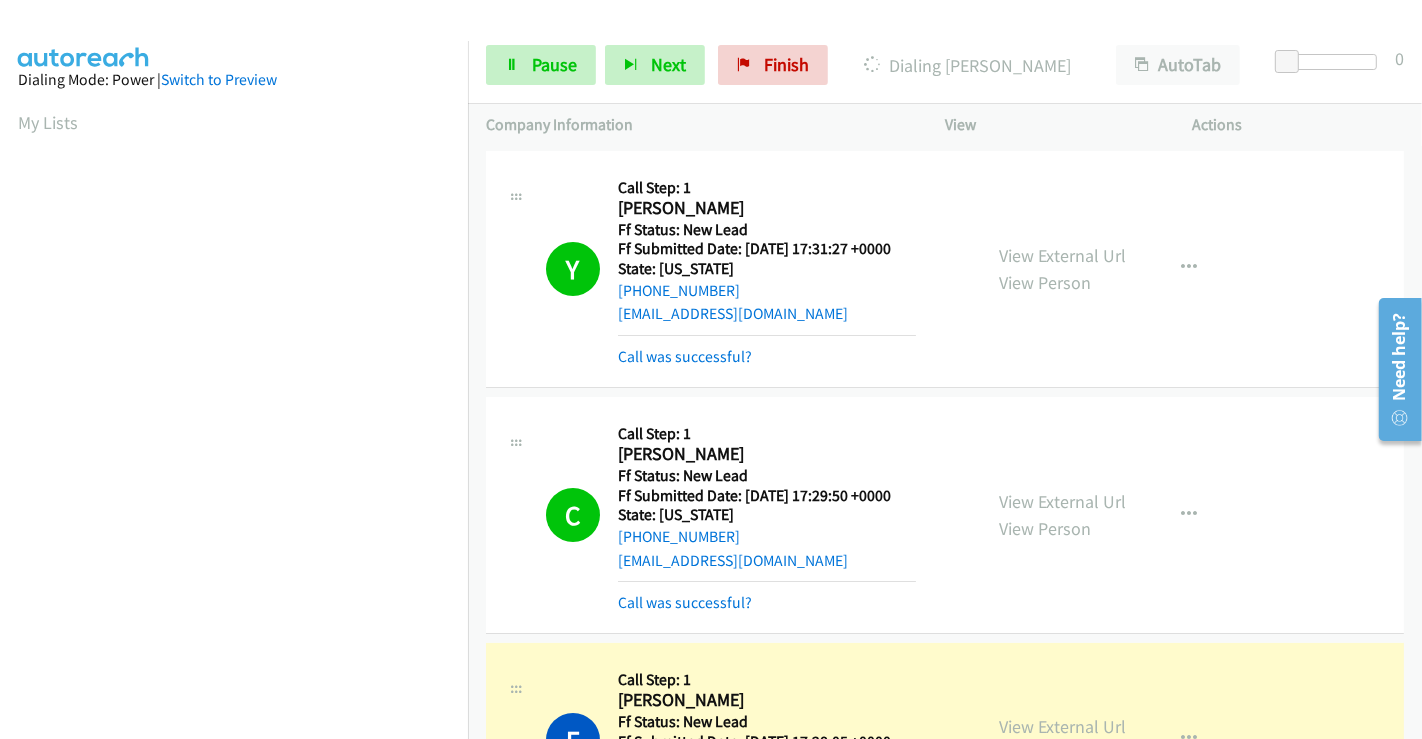 scroll, scrollTop: 385, scrollLeft: 0, axis: vertical 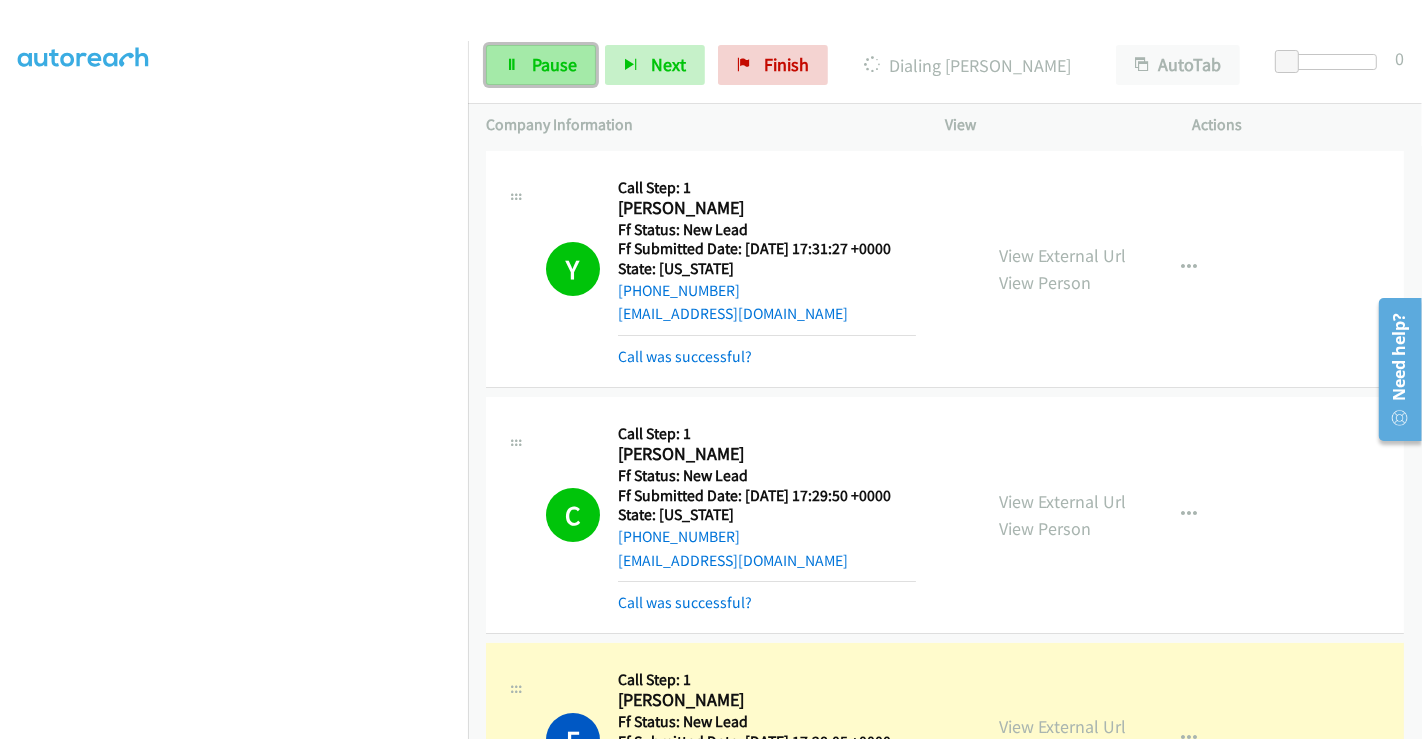 click on "Pause" at bounding box center [554, 64] 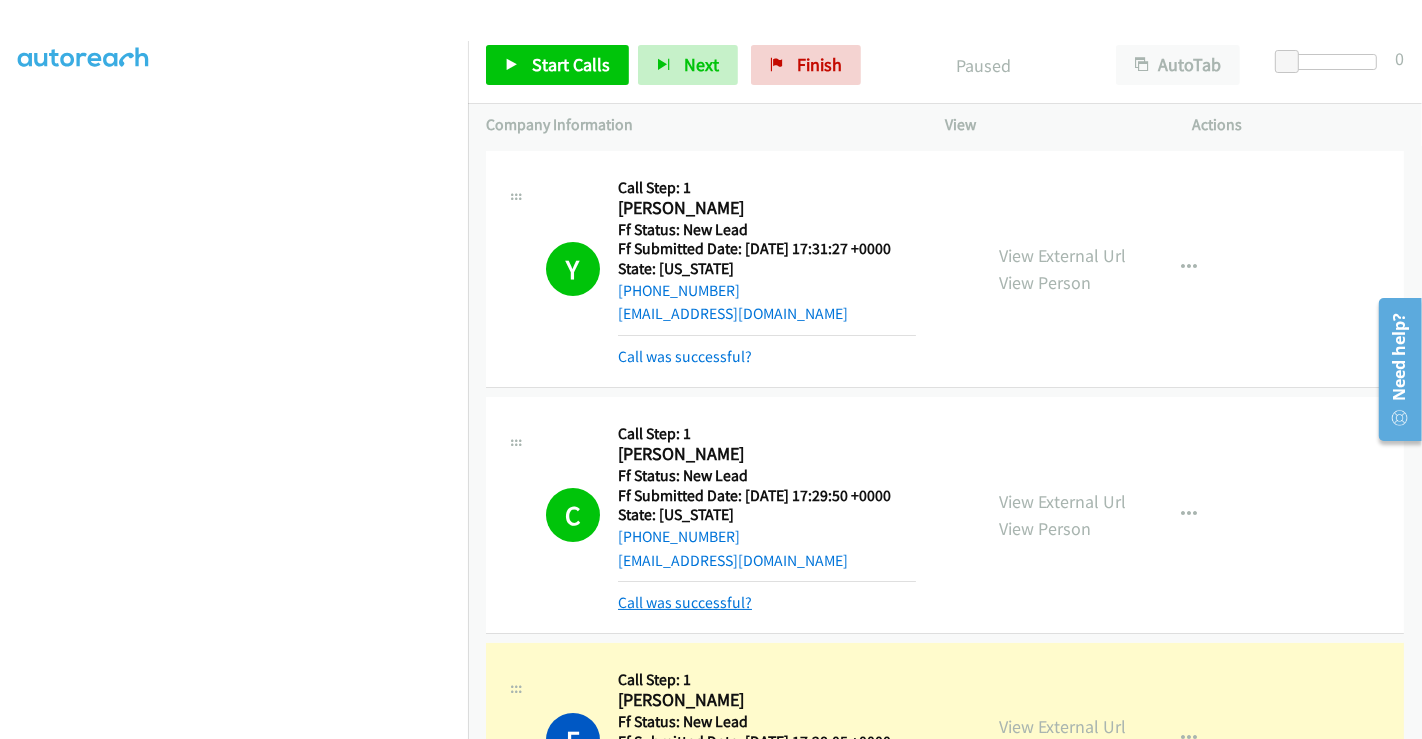 click on "Call was successful?" at bounding box center (685, 602) 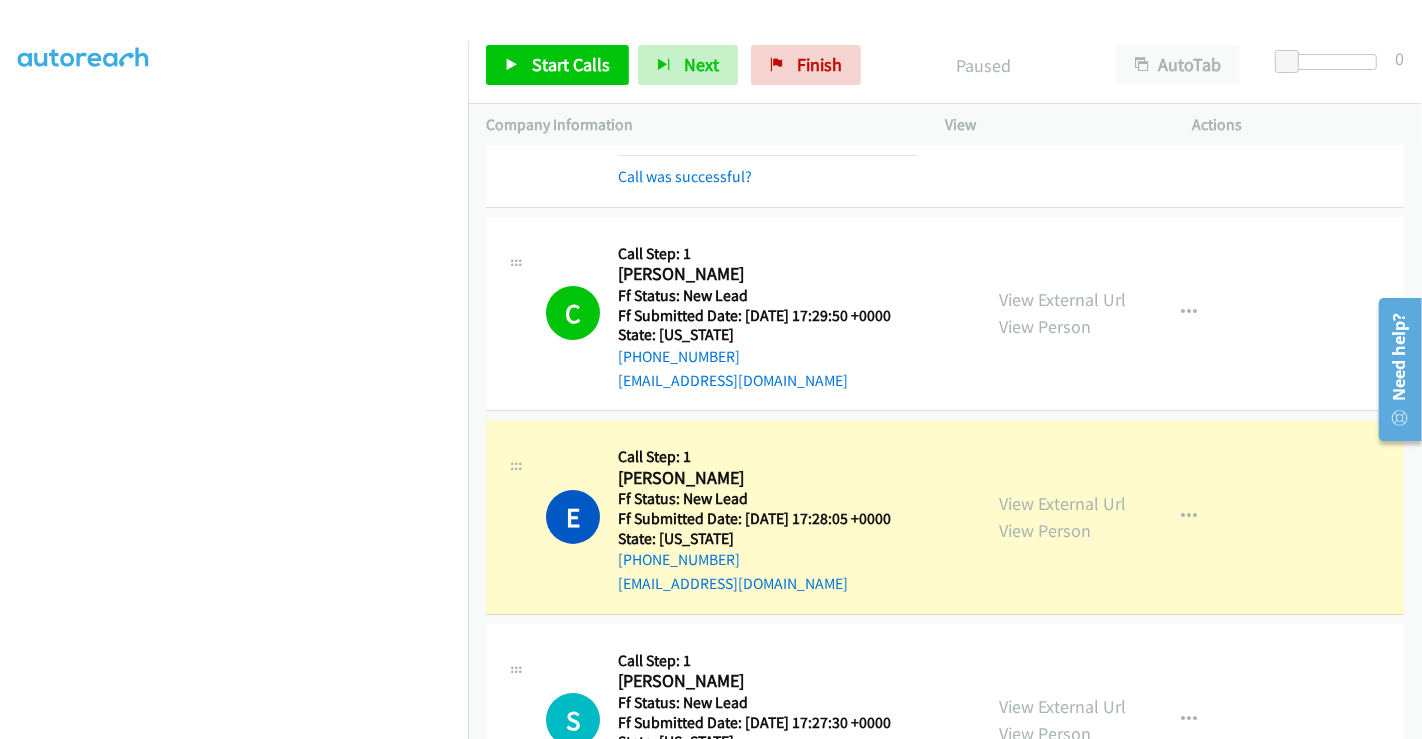scroll, scrollTop: 444, scrollLeft: 0, axis: vertical 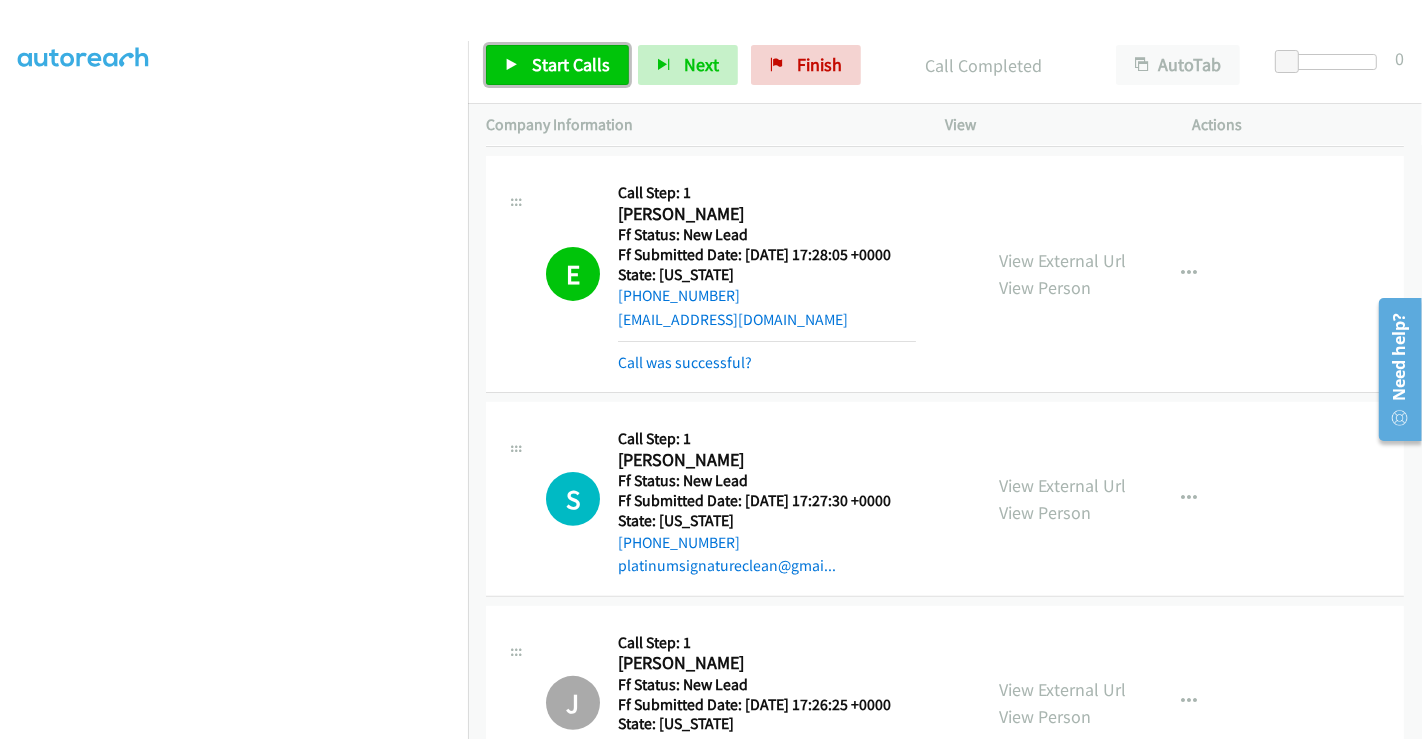 click on "Start Calls" at bounding box center (571, 64) 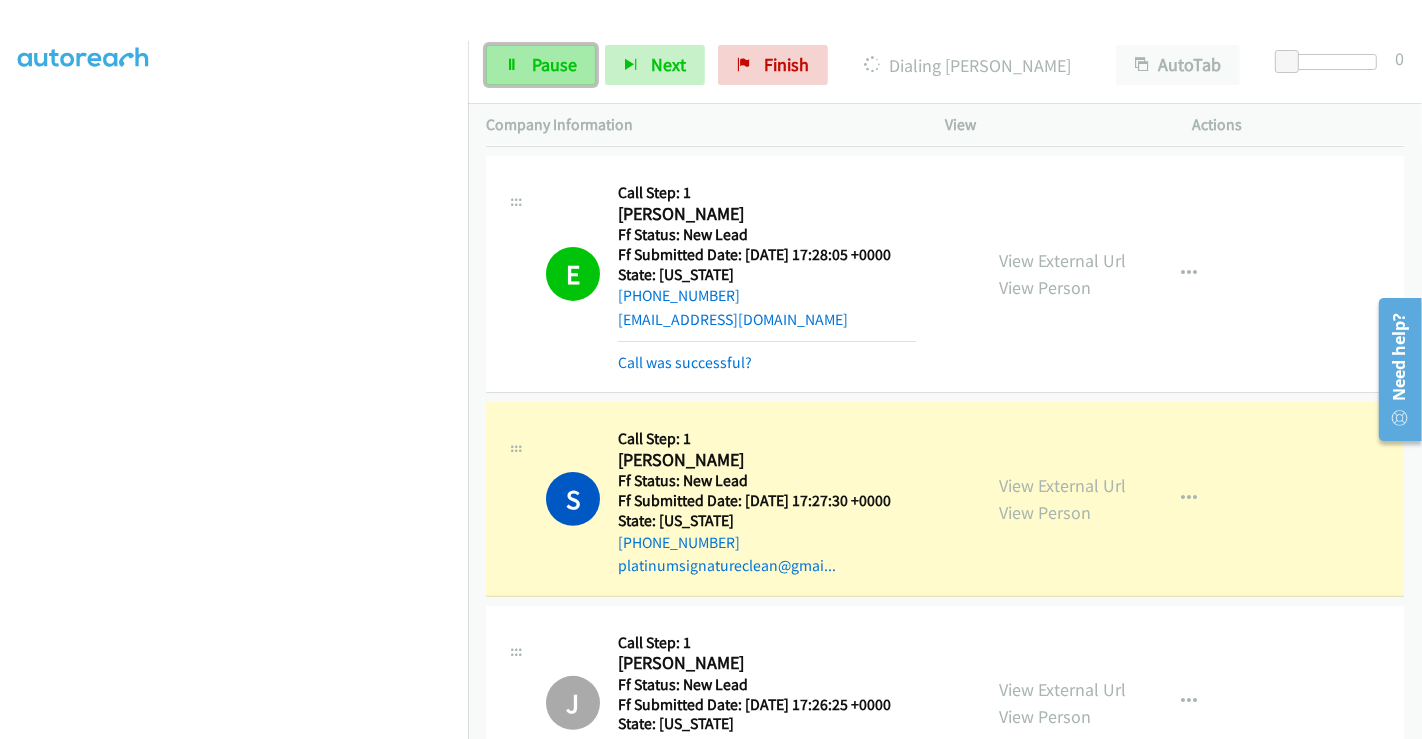 click on "Pause" at bounding box center (554, 64) 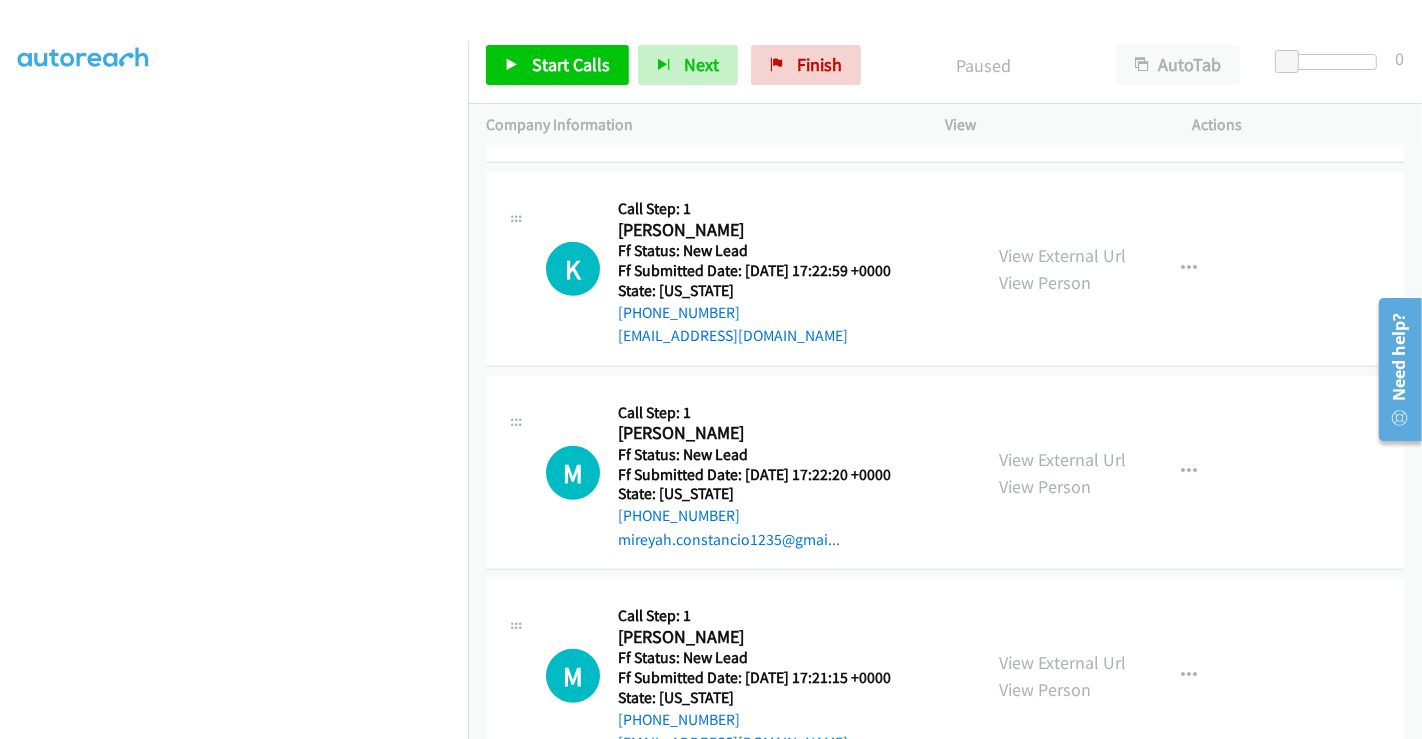 scroll, scrollTop: 1143, scrollLeft: 0, axis: vertical 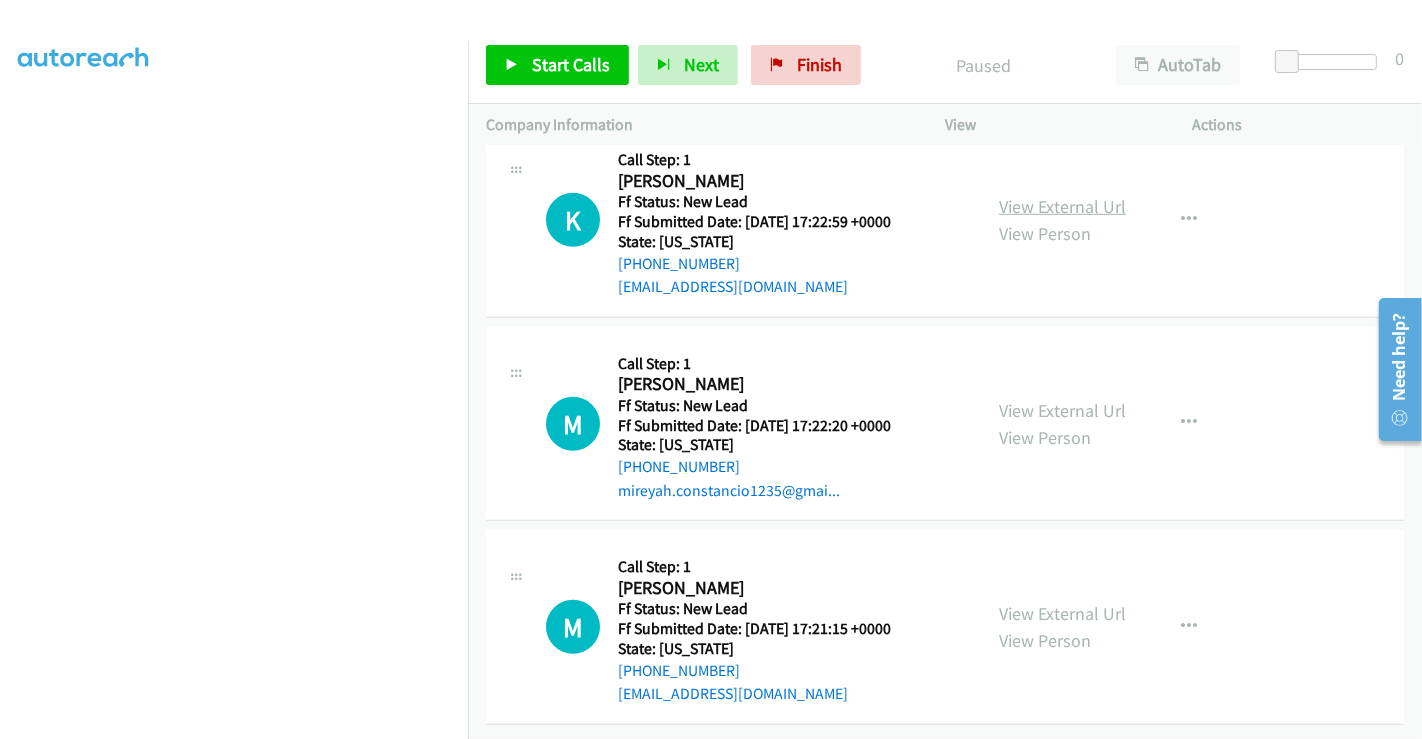 click on "View External Url" at bounding box center (1062, 206) 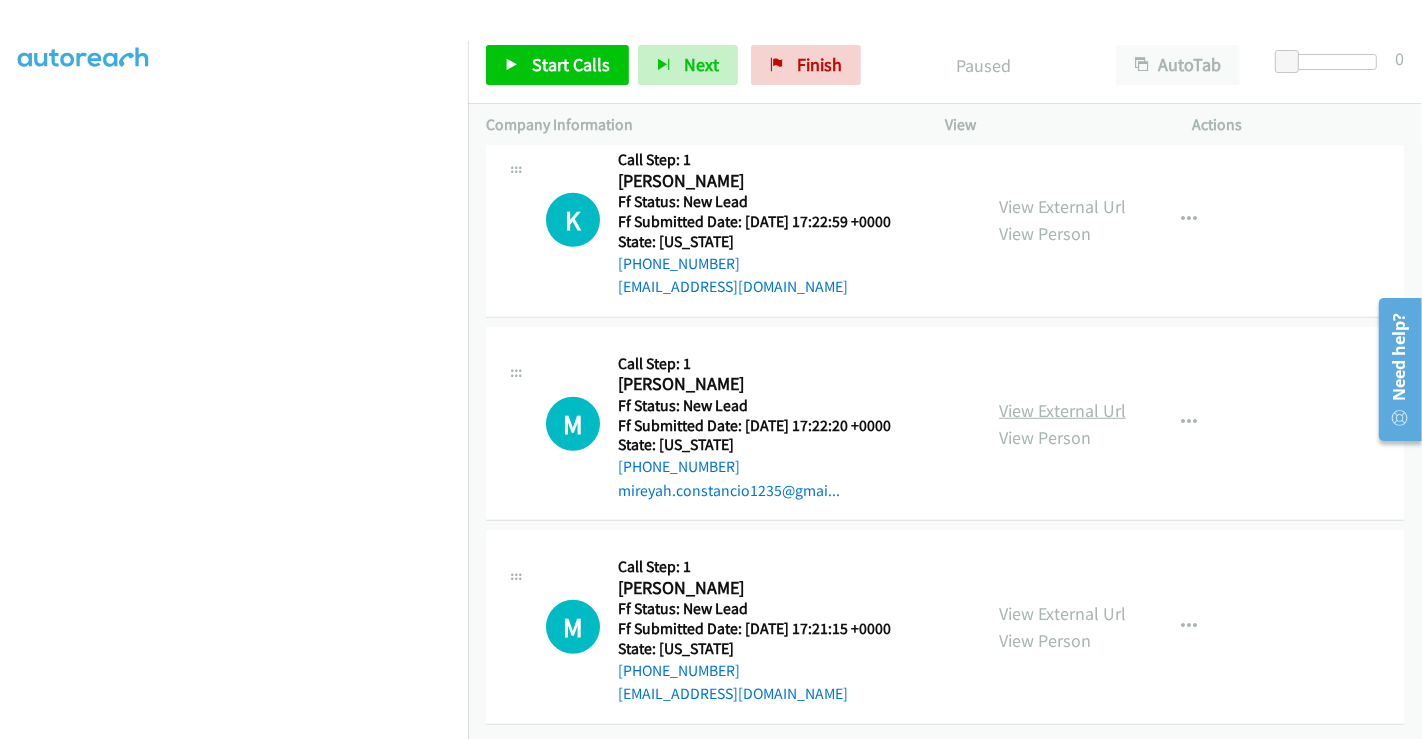 click on "View External Url" at bounding box center [1062, 410] 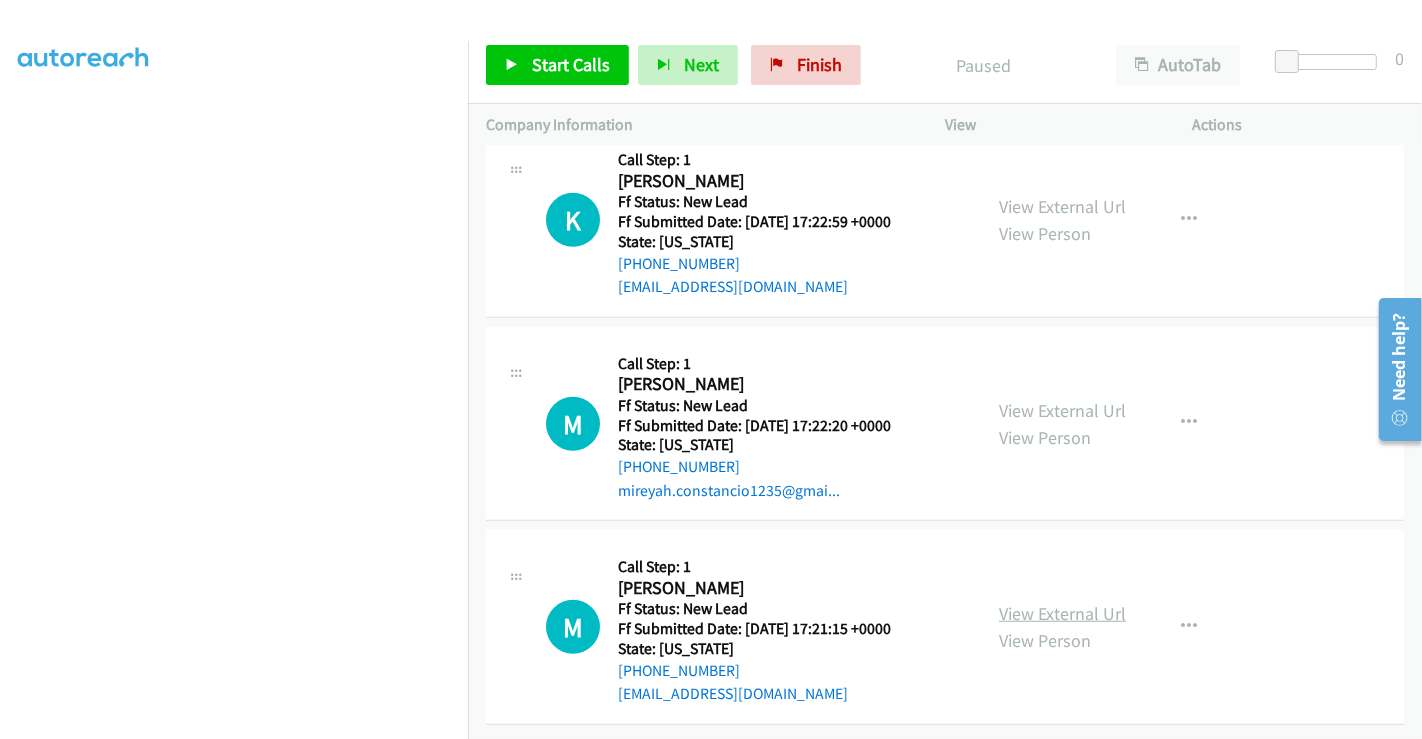 click on "View External Url" at bounding box center (1062, 613) 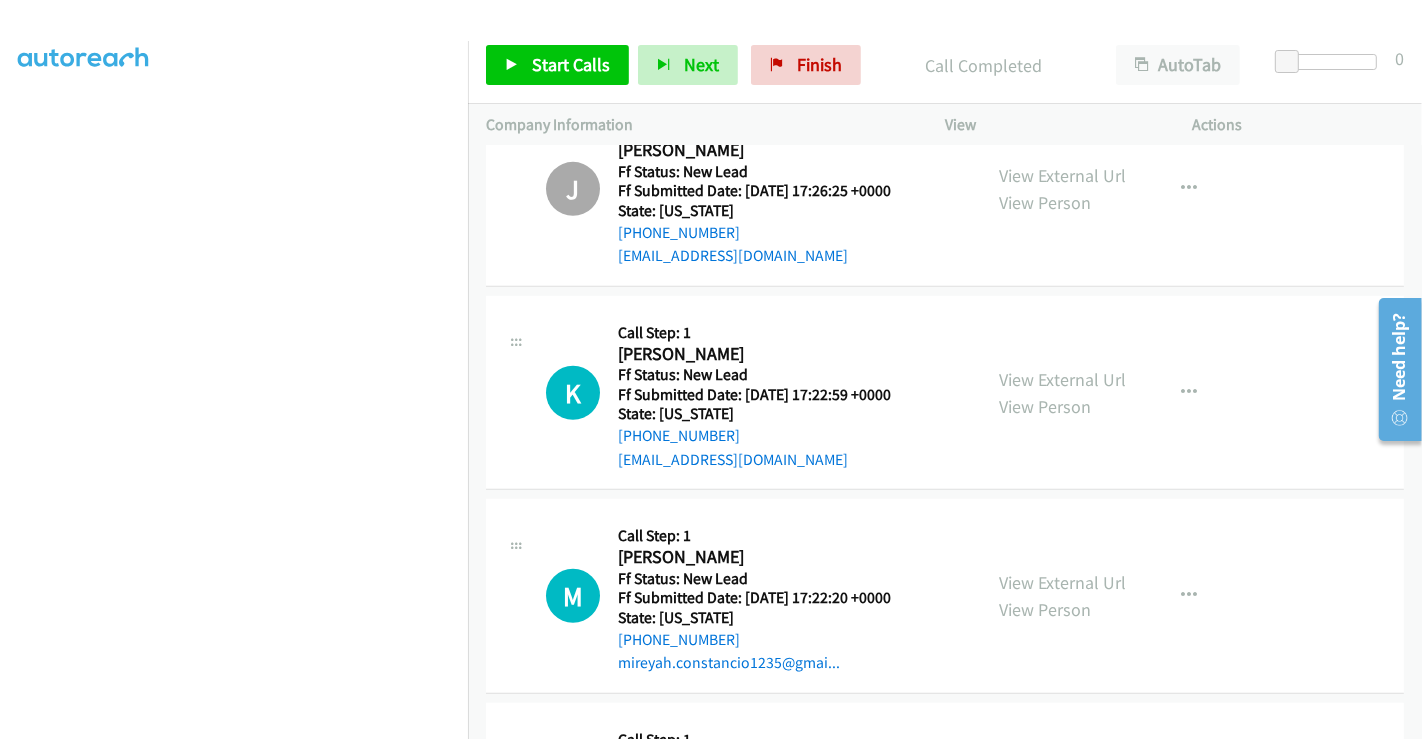 scroll, scrollTop: 925, scrollLeft: 0, axis: vertical 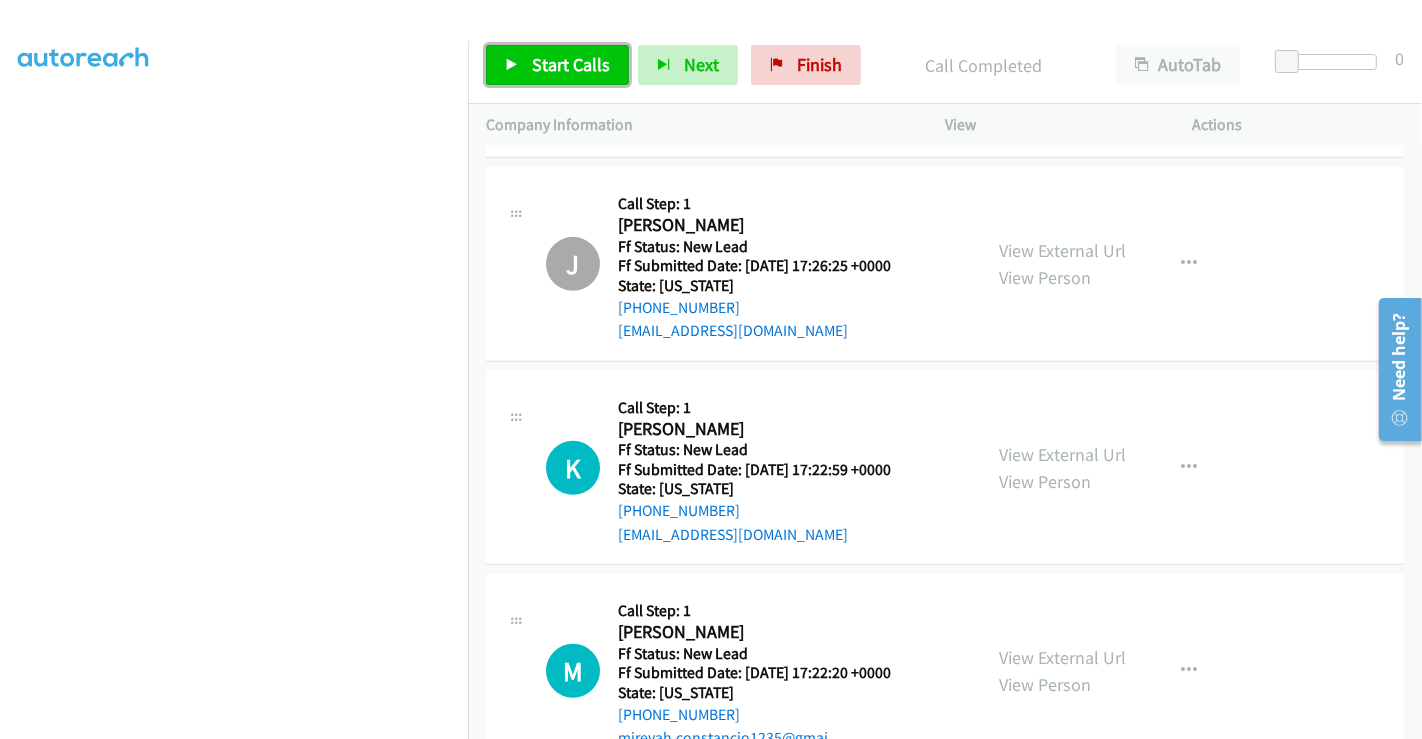 click at bounding box center (512, 66) 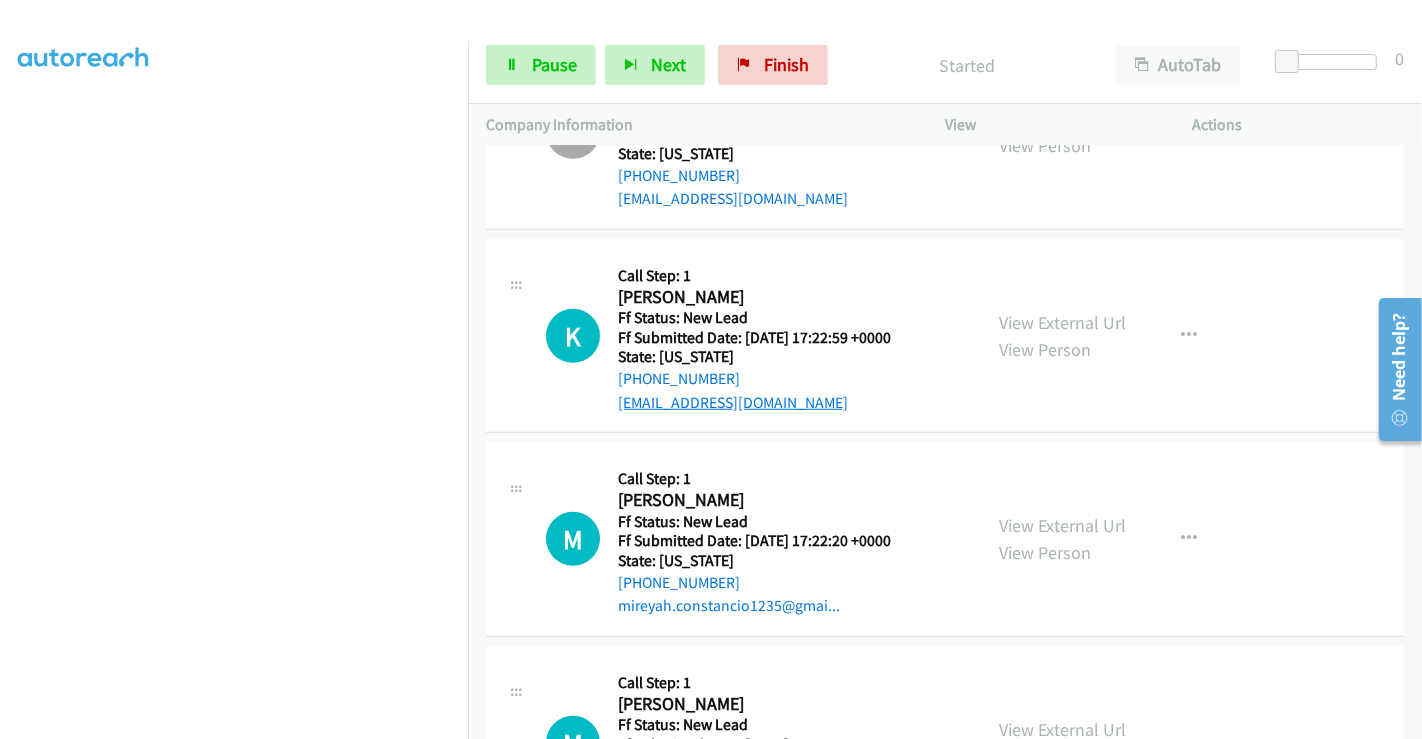 scroll, scrollTop: 1148, scrollLeft: 0, axis: vertical 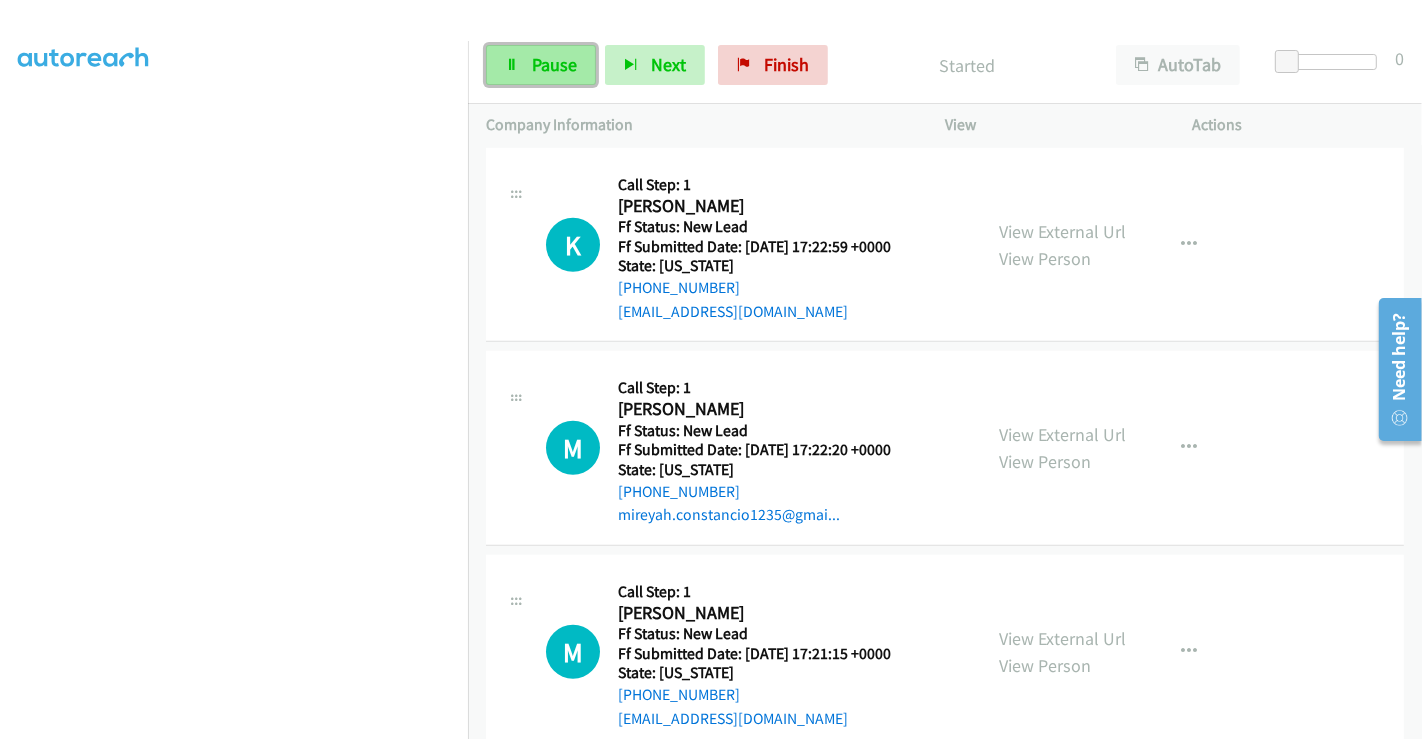 click on "Pause" at bounding box center [554, 64] 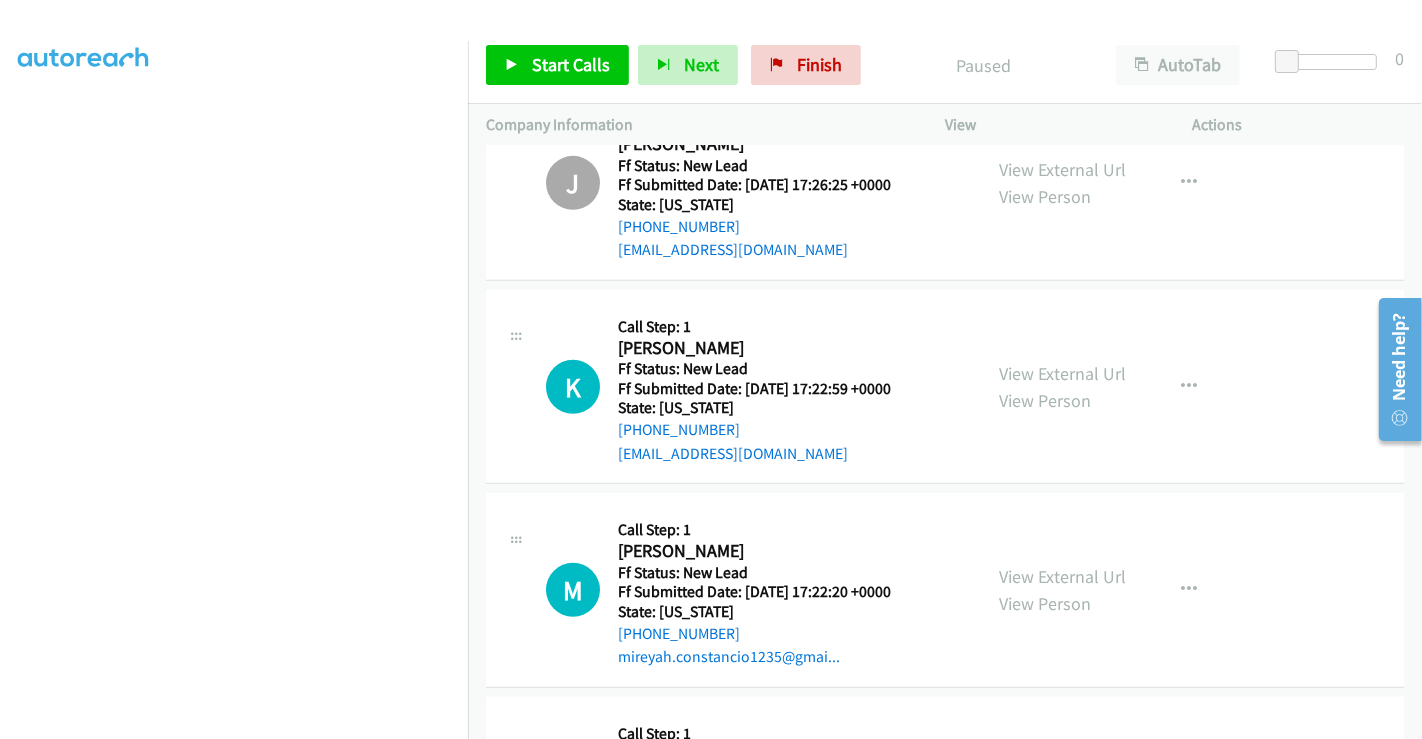scroll, scrollTop: 1148, scrollLeft: 0, axis: vertical 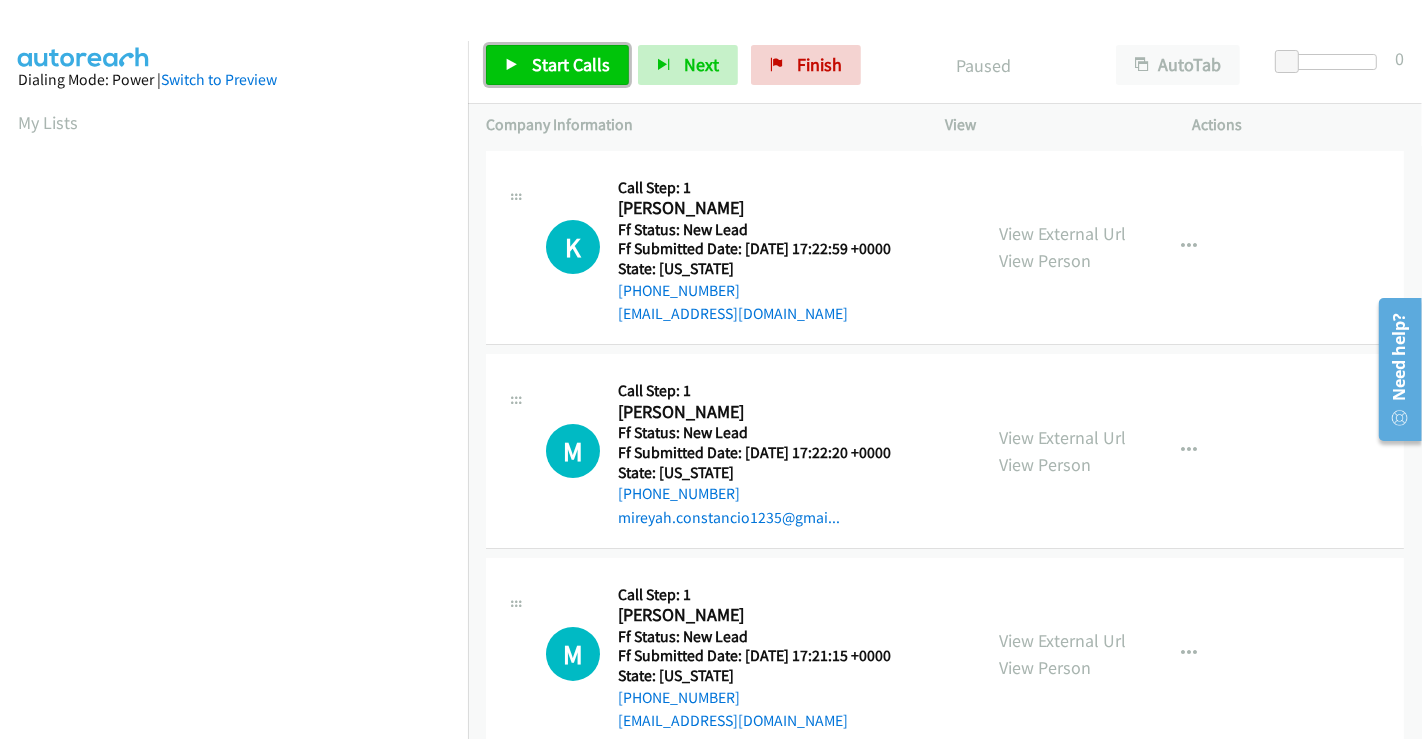 click on "Start Calls" at bounding box center (571, 64) 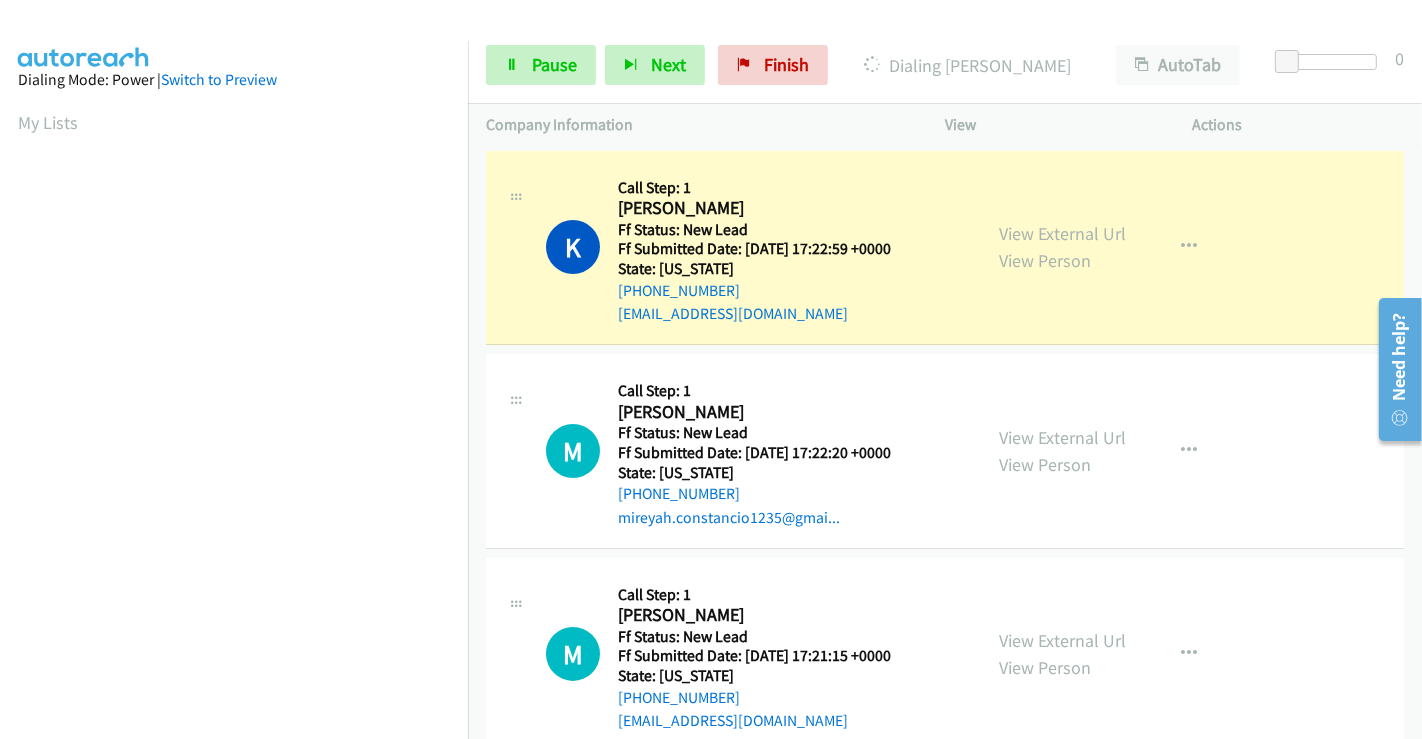 scroll, scrollTop: 385, scrollLeft: 0, axis: vertical 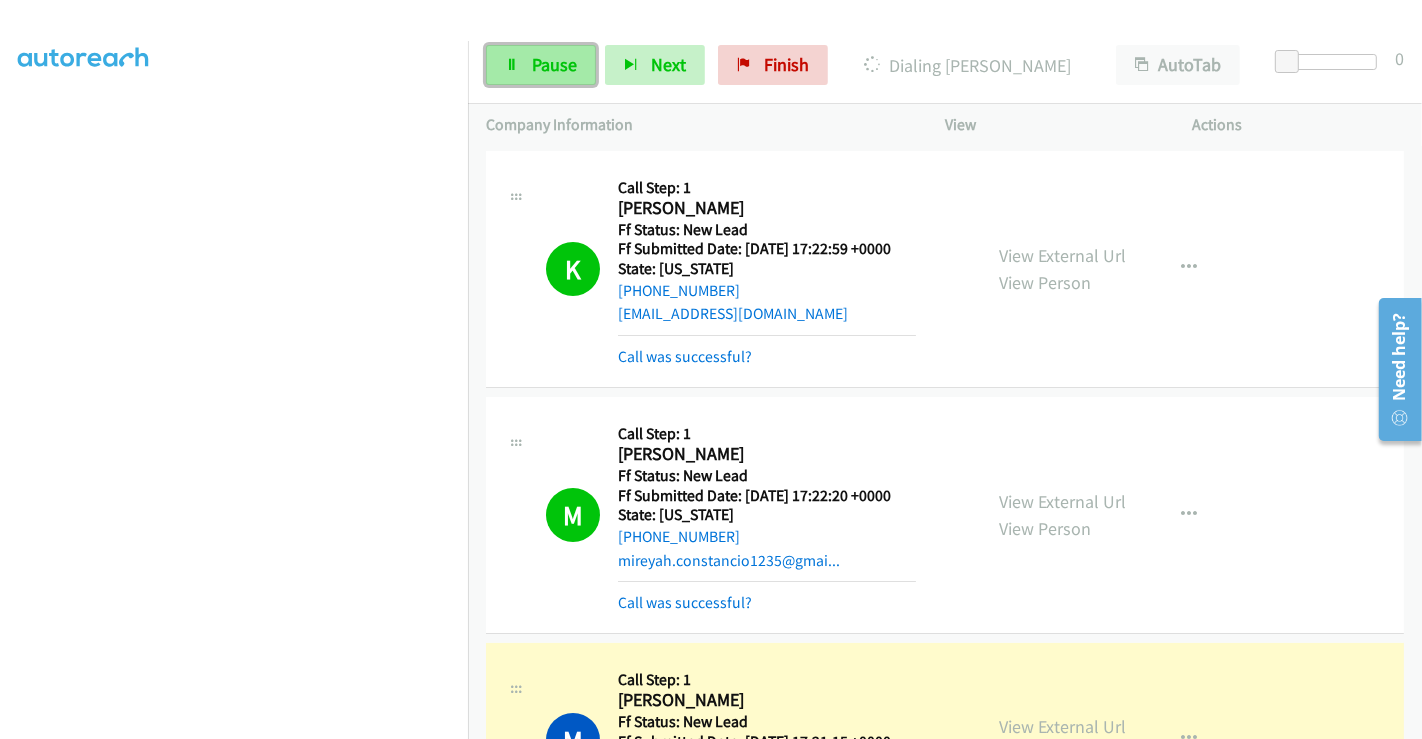 click on "Pause" at bounding box center (554, 64) 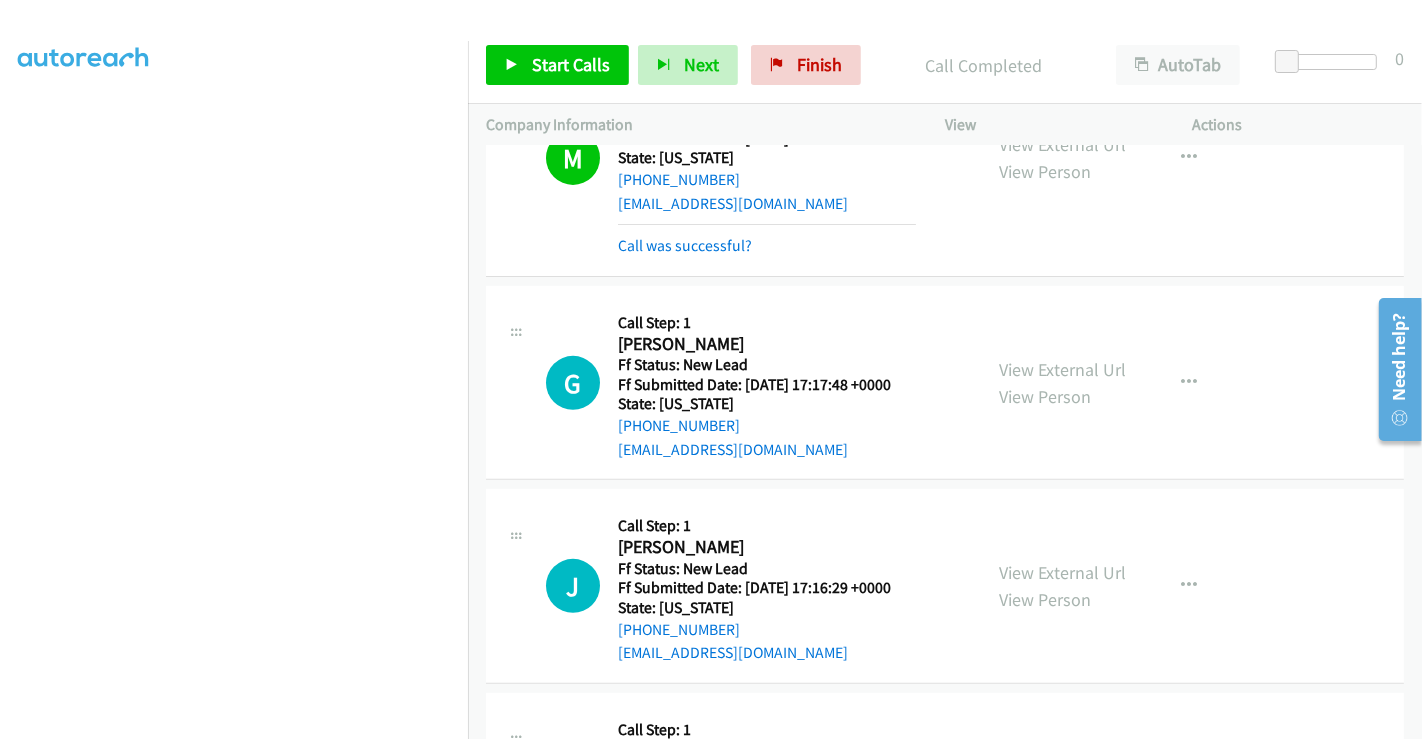 scroll, scrollTop: 777, scrollLeft: 0, axis: vertical 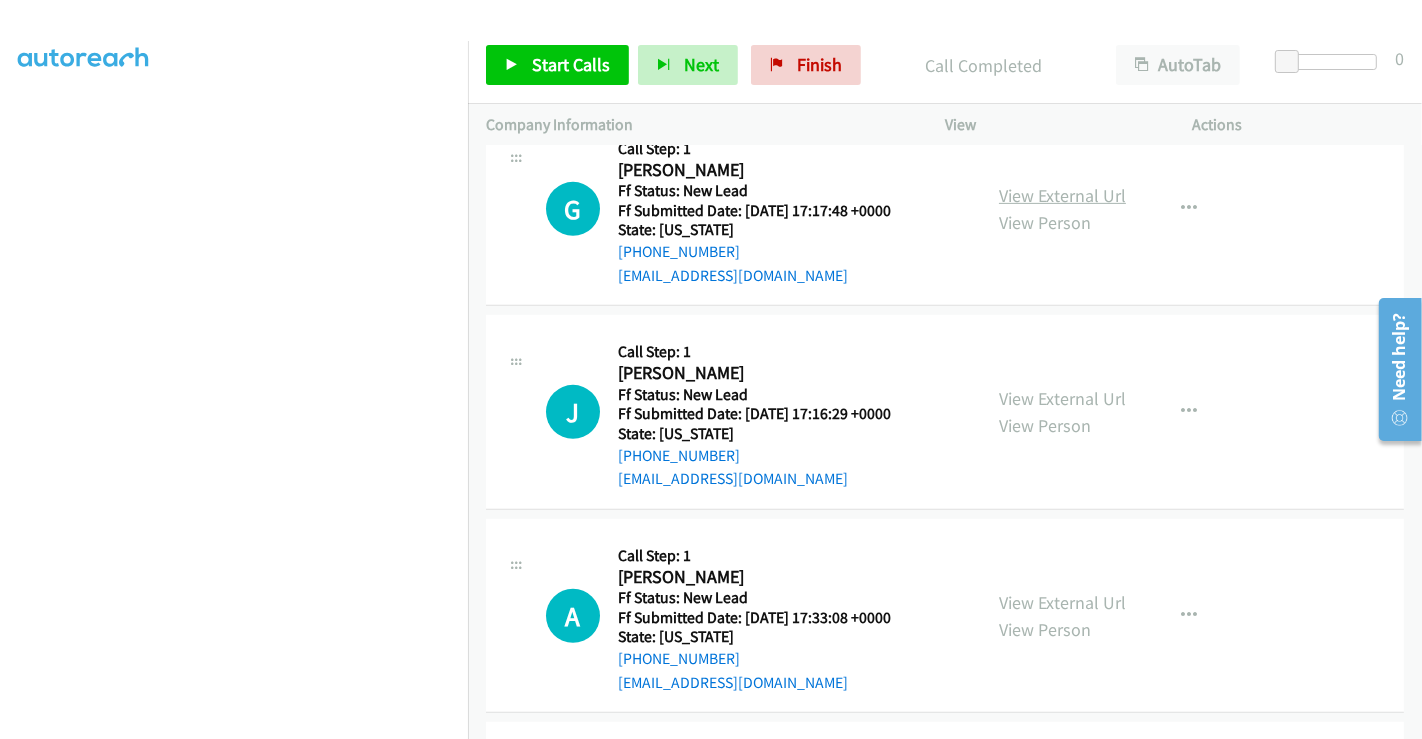 click on "View External Url" at bounding box center (1062, 195) 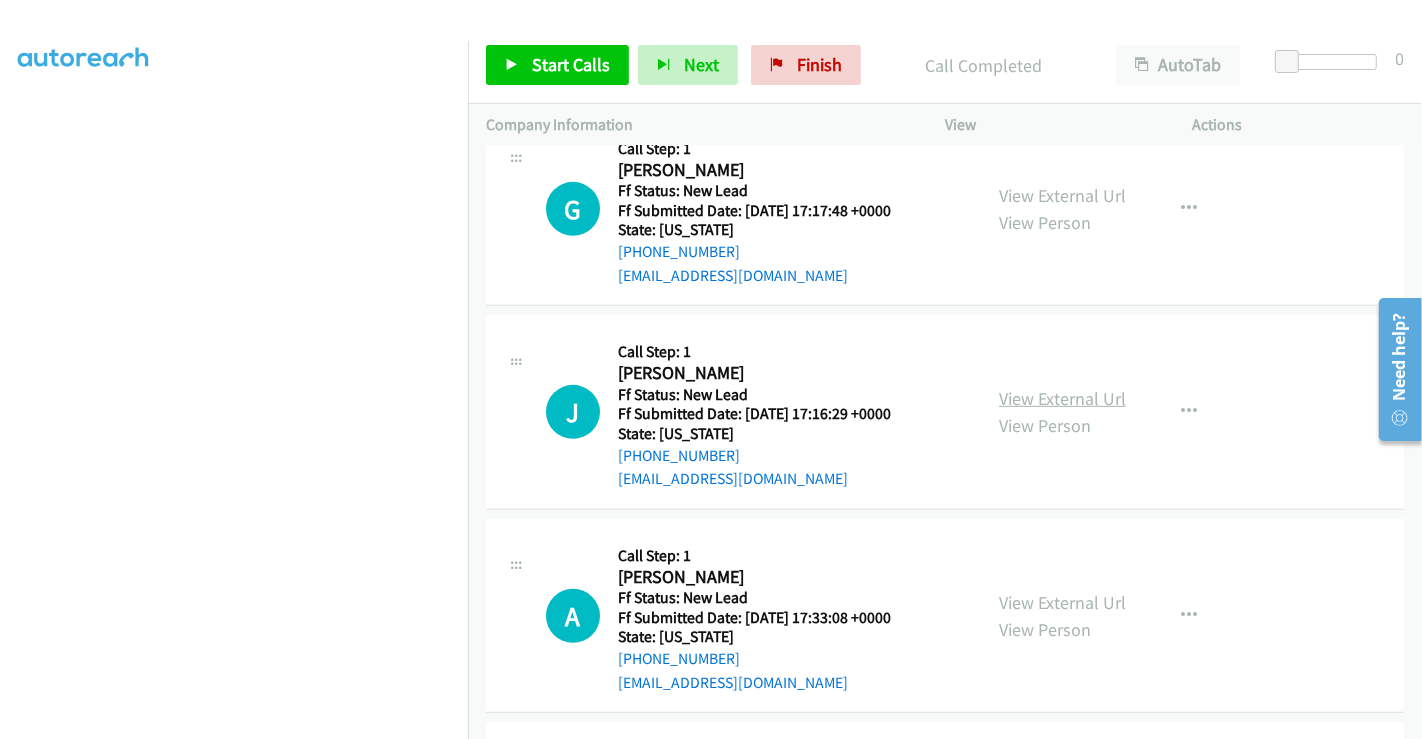 click on "View External Url" at bounding box center [1062, 398] 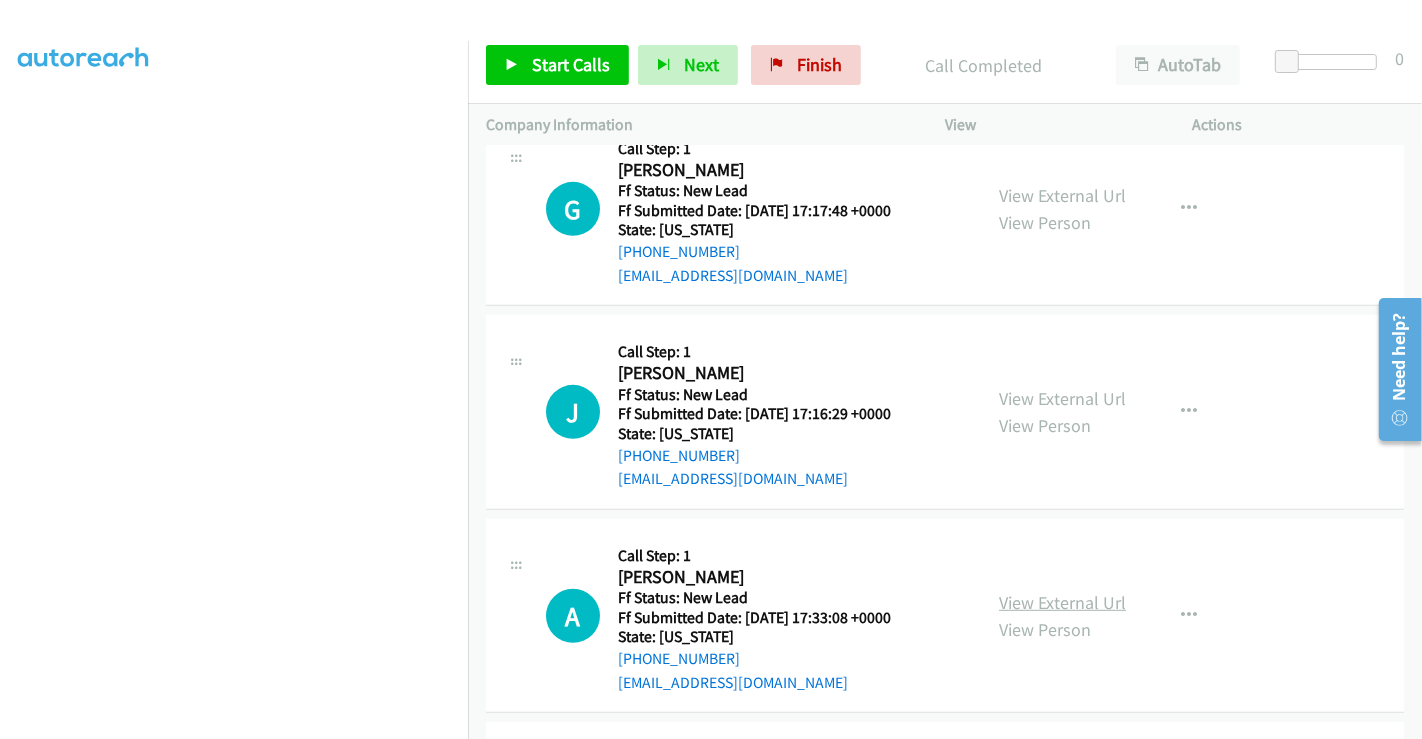 click on "View External Url" at bounding box center [1062, 602] 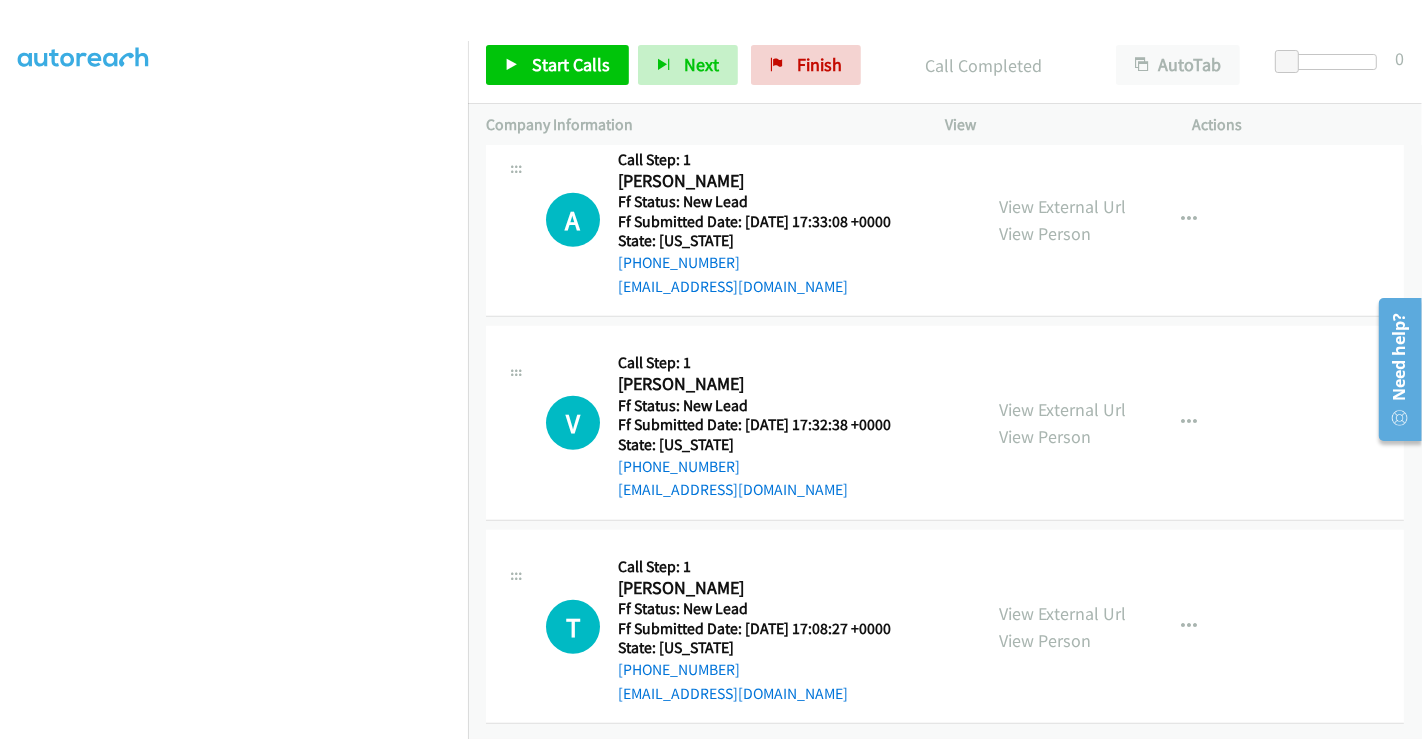 scroll, scrollTop: 1186, scrollLeft: 0, axis: vertical 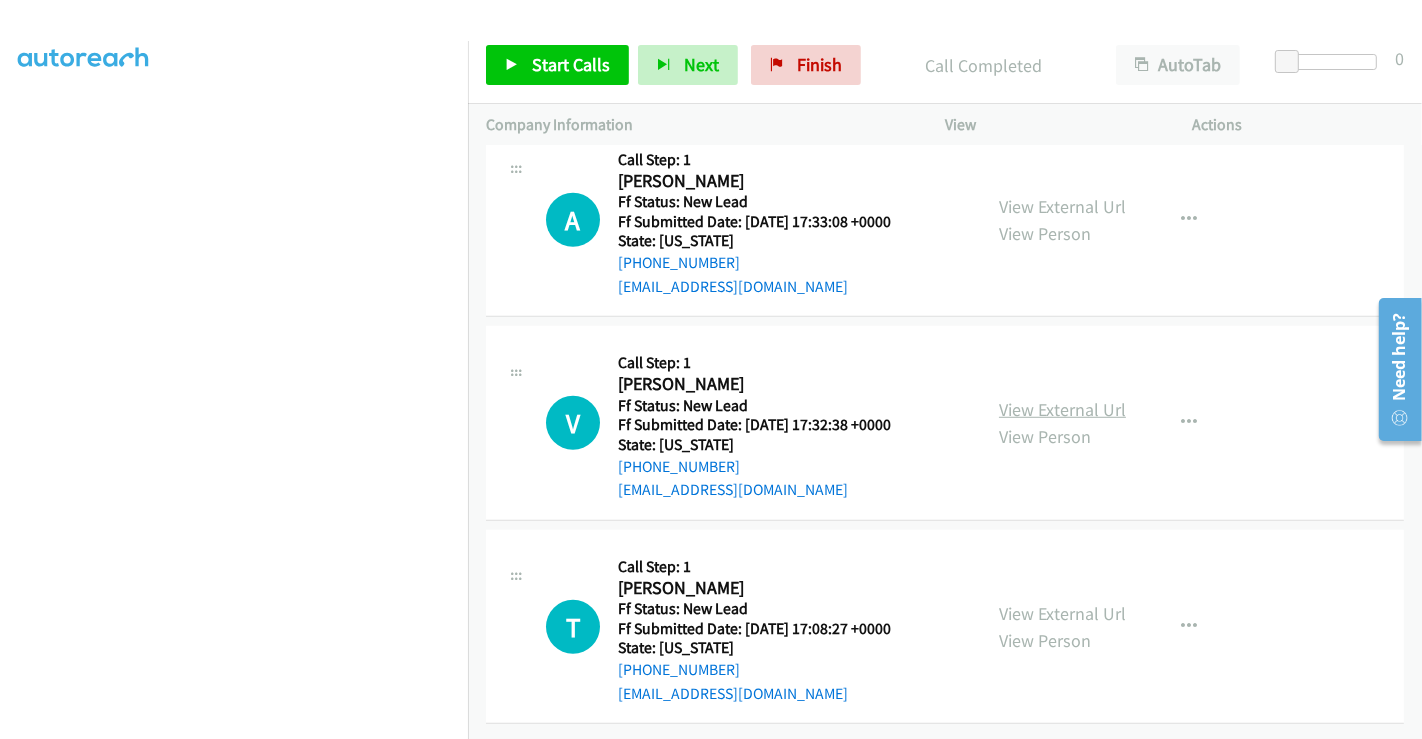 click on "View External Url" at bounding box center (1062, 409) 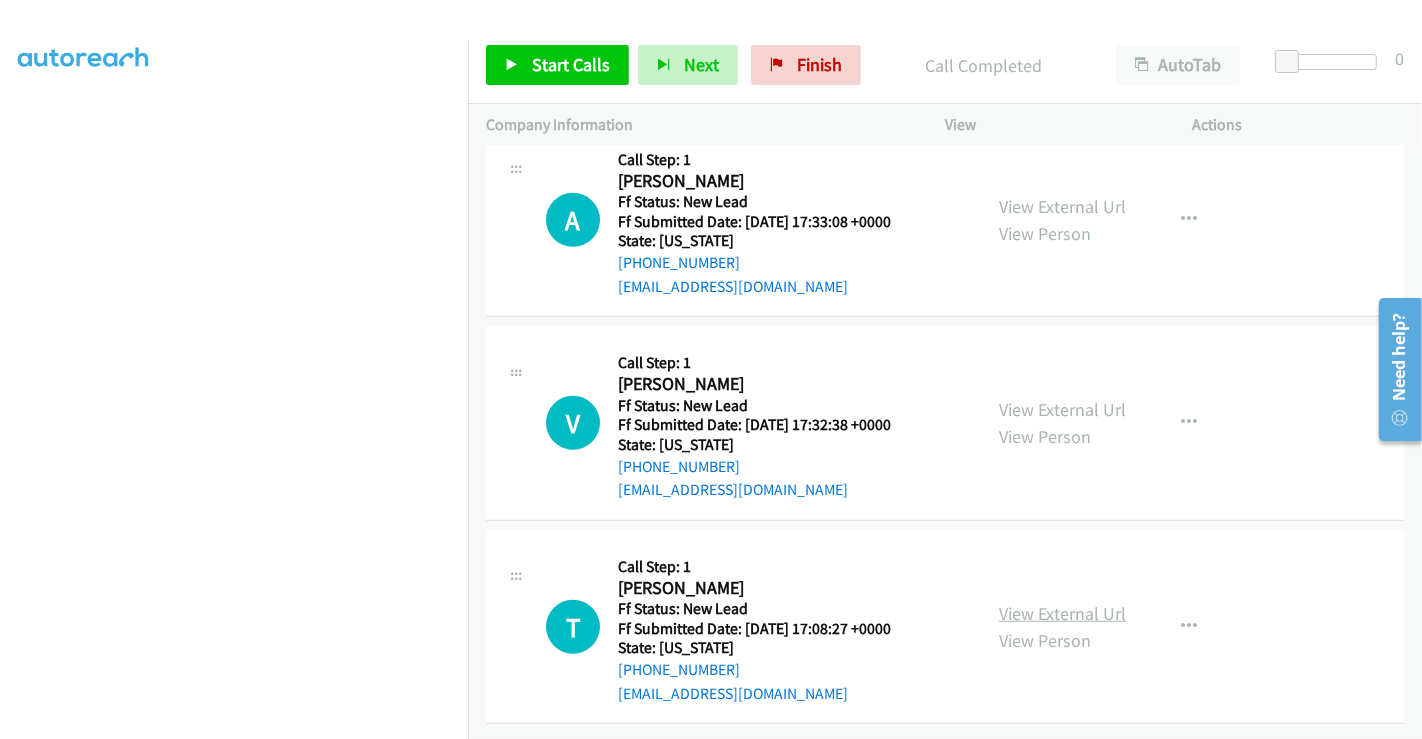 click on "View External Url" at bounding box center (1062, 613) 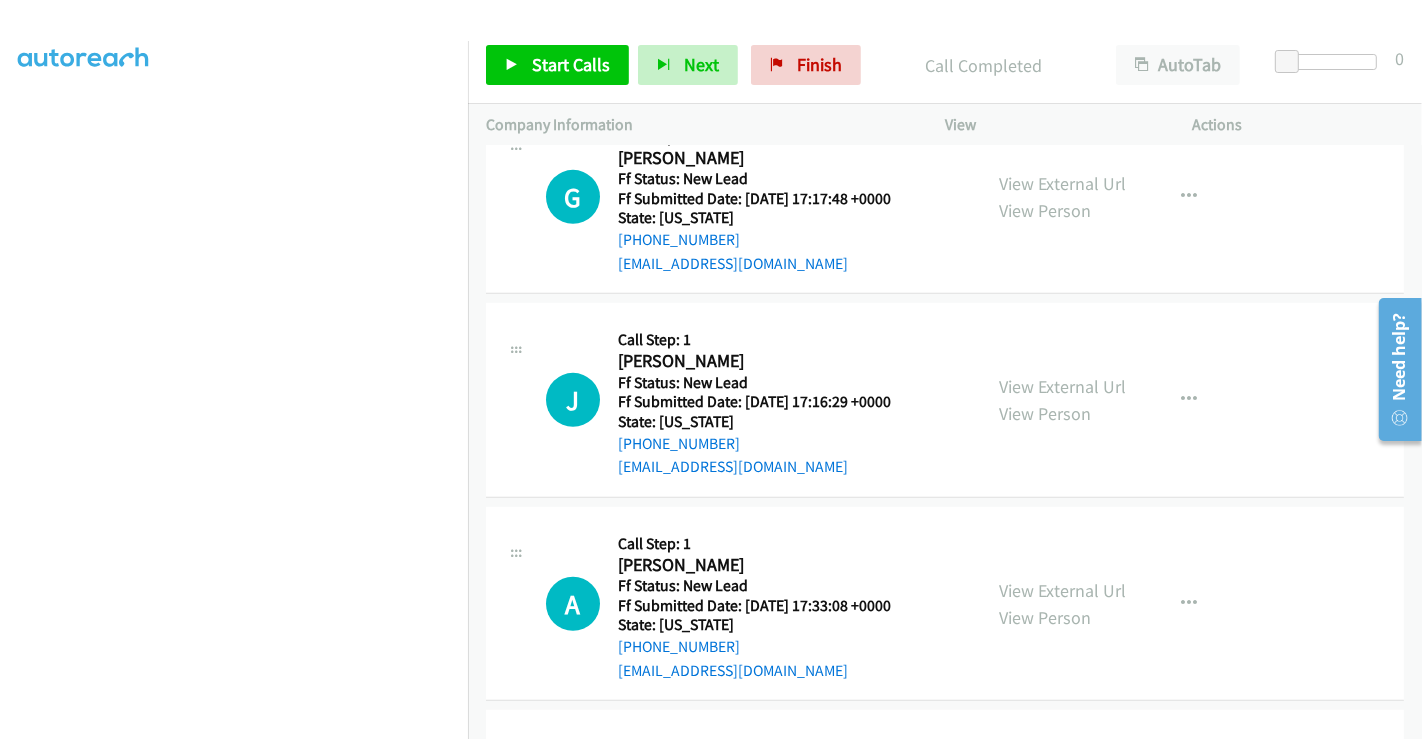 scroll, scrollTop: 742, scrollLeft: 0, axis: vertical 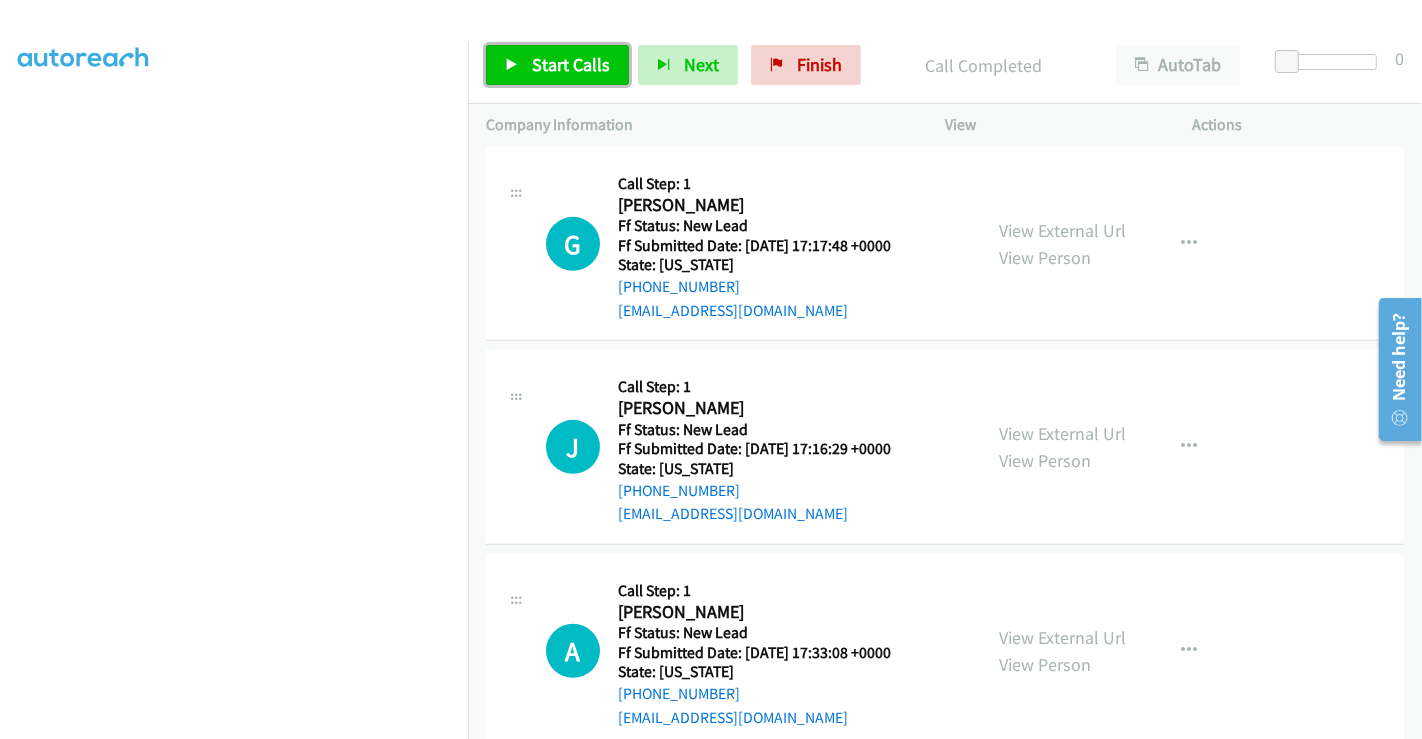 click on "Start Calls" at bounding box center (571, 64) 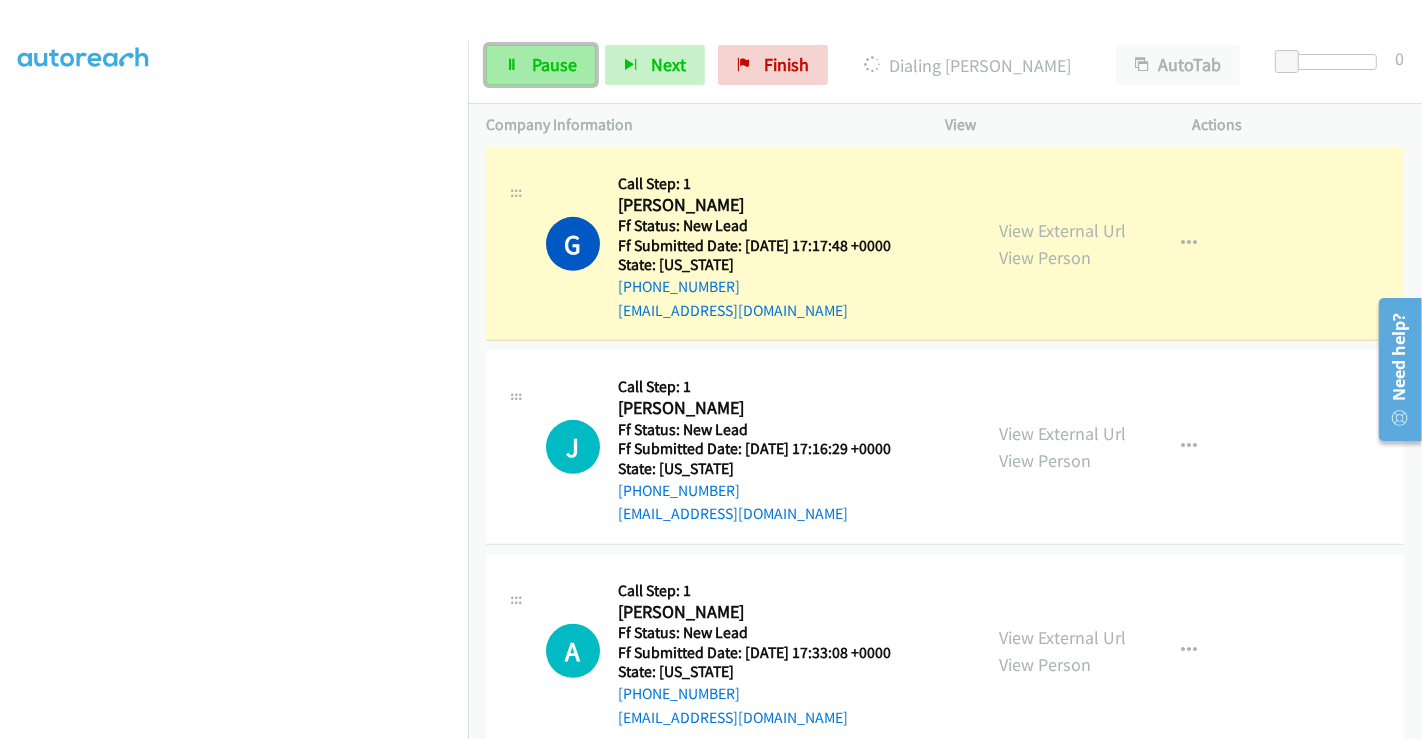 click on "Pause" at bounding box center (541, 65) 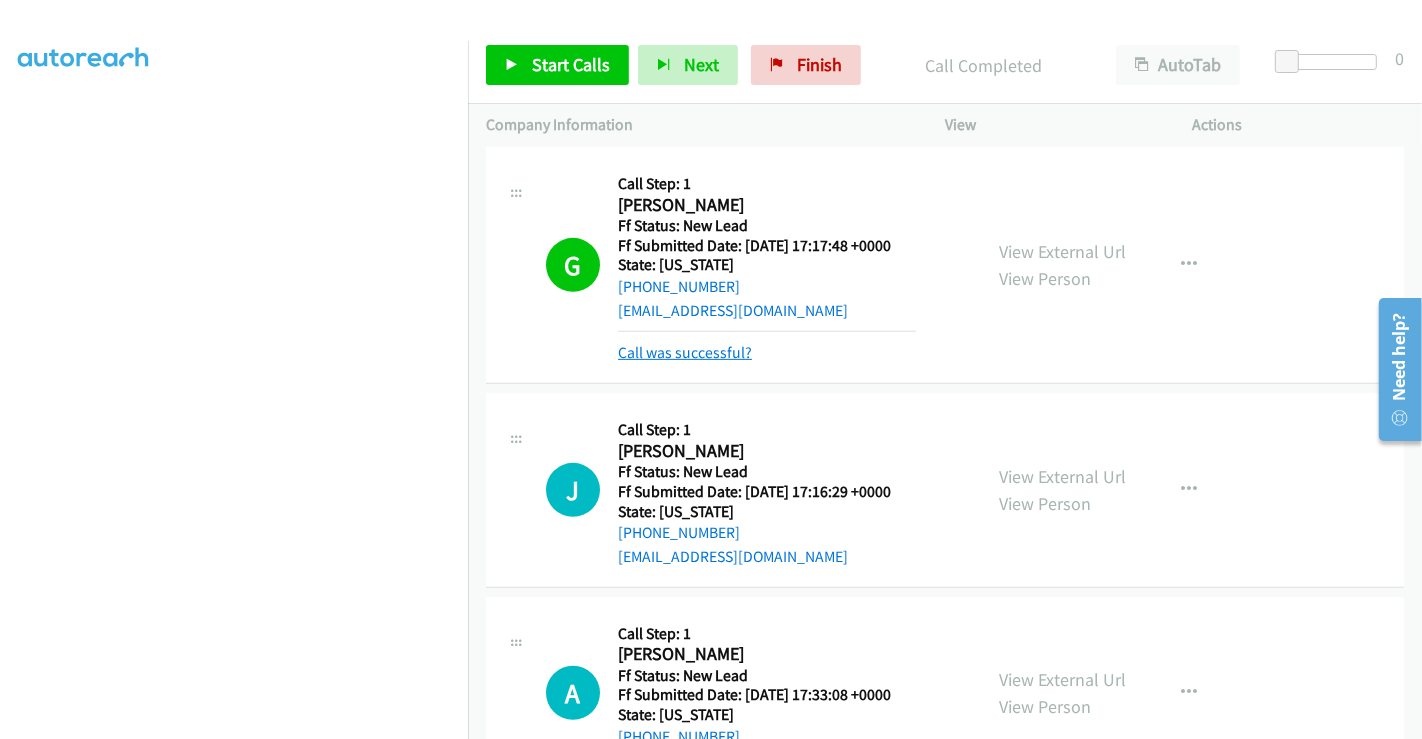 click on "Call was successful?" at bounding box center [685, 352] 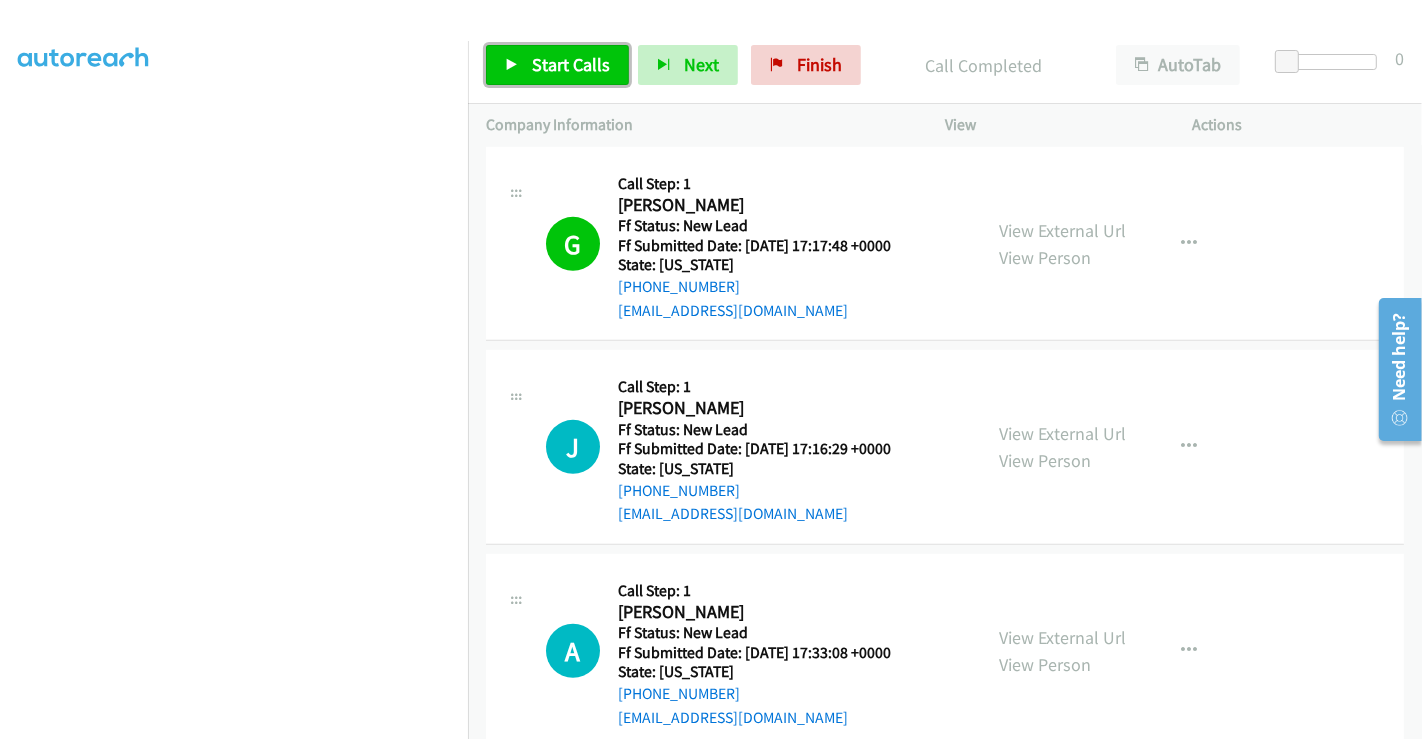 click on "Start Calls" at bounding box center [571, 64] 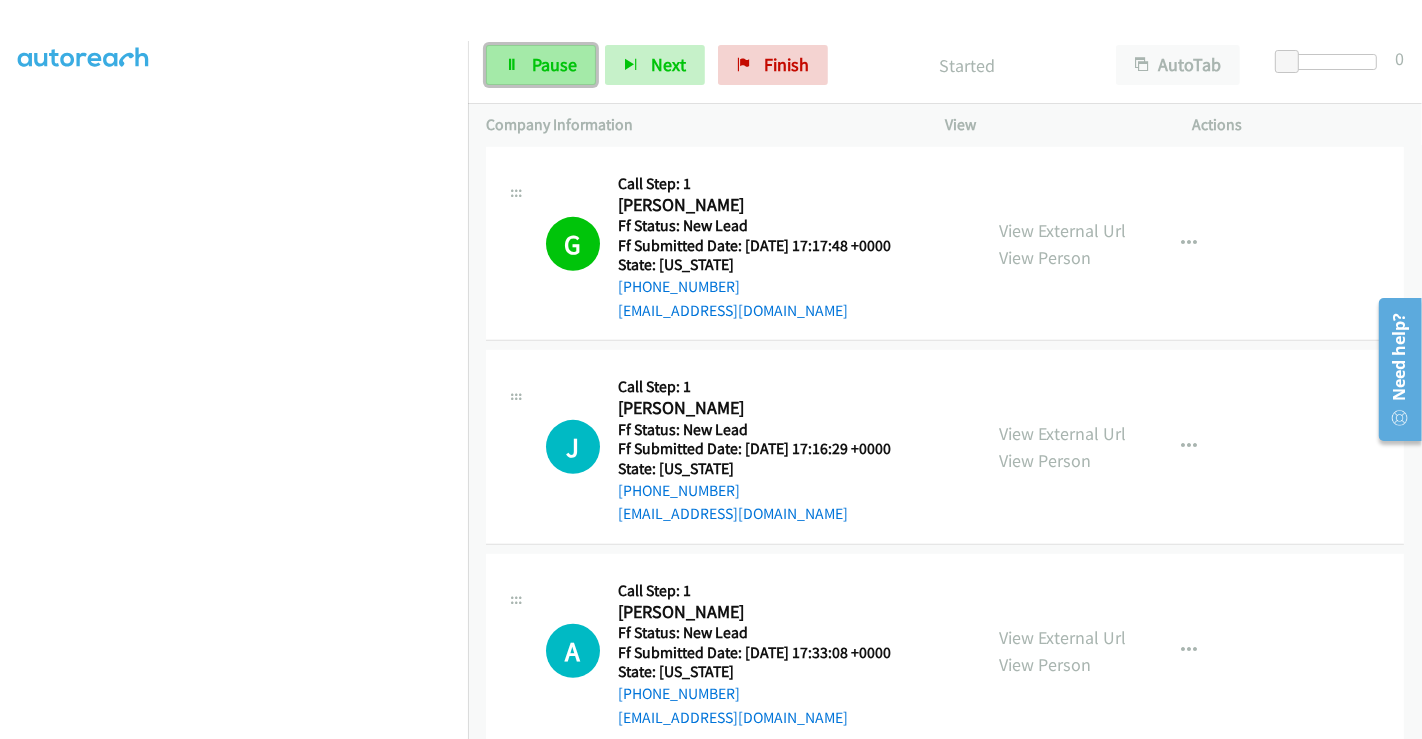 click on "Pause" at bounding box center [554, 64] 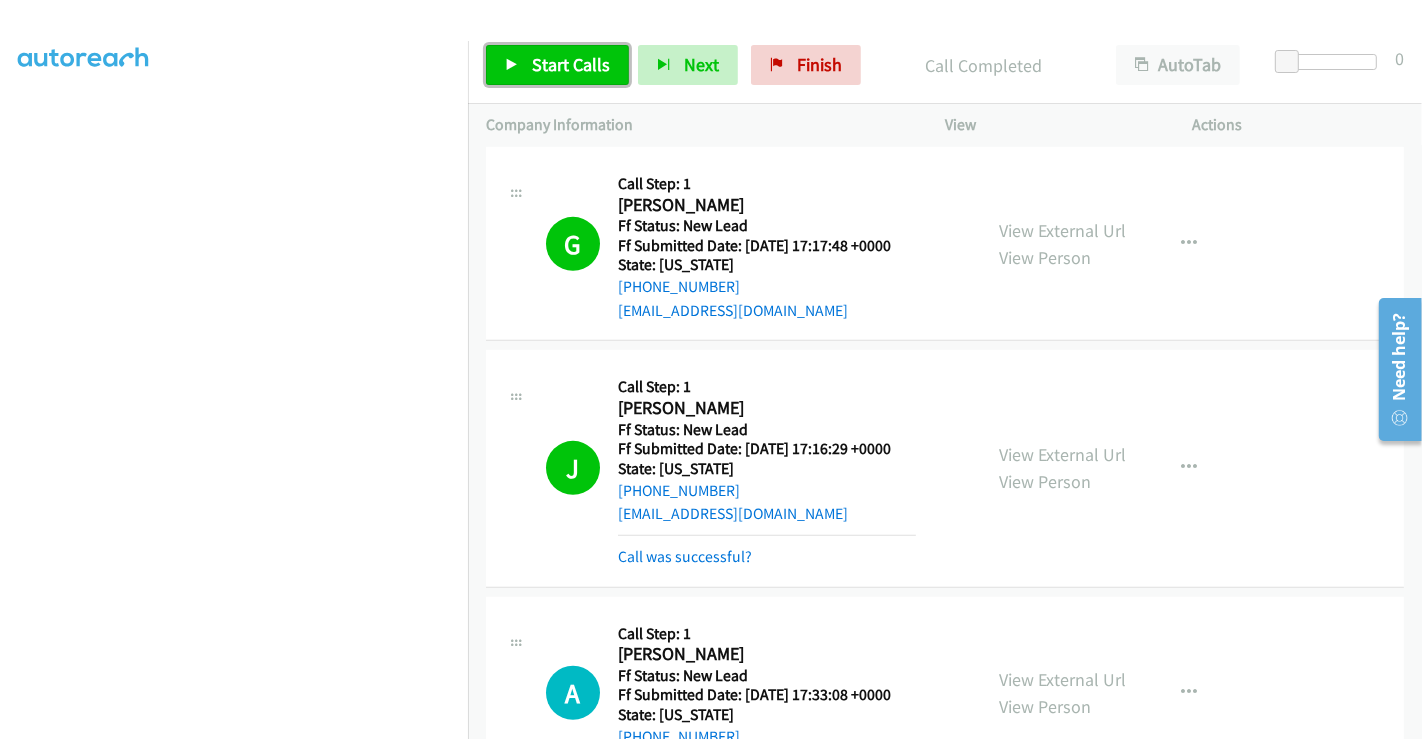 click on "Start Calls" at bounding box center (571, 64) 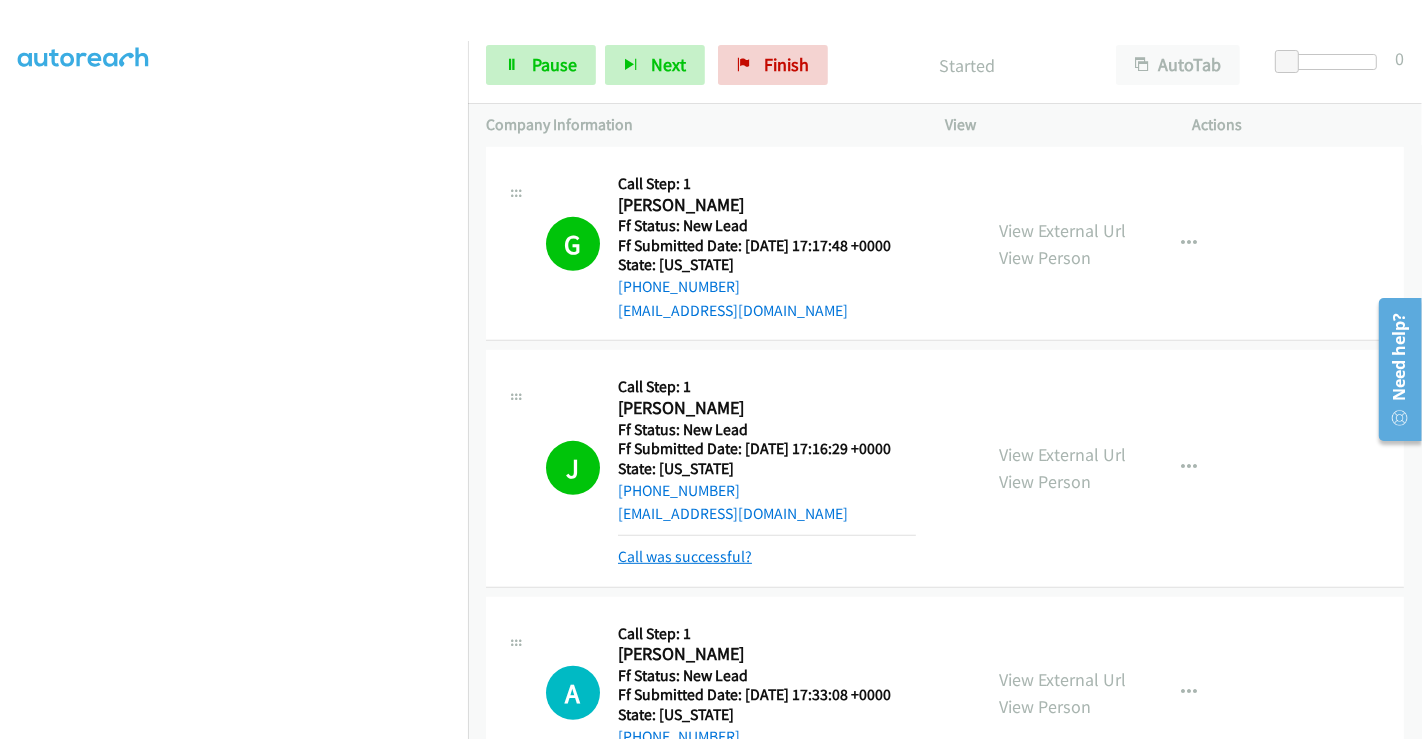 click on "Call was successful?" at bounding box center [685, 556] 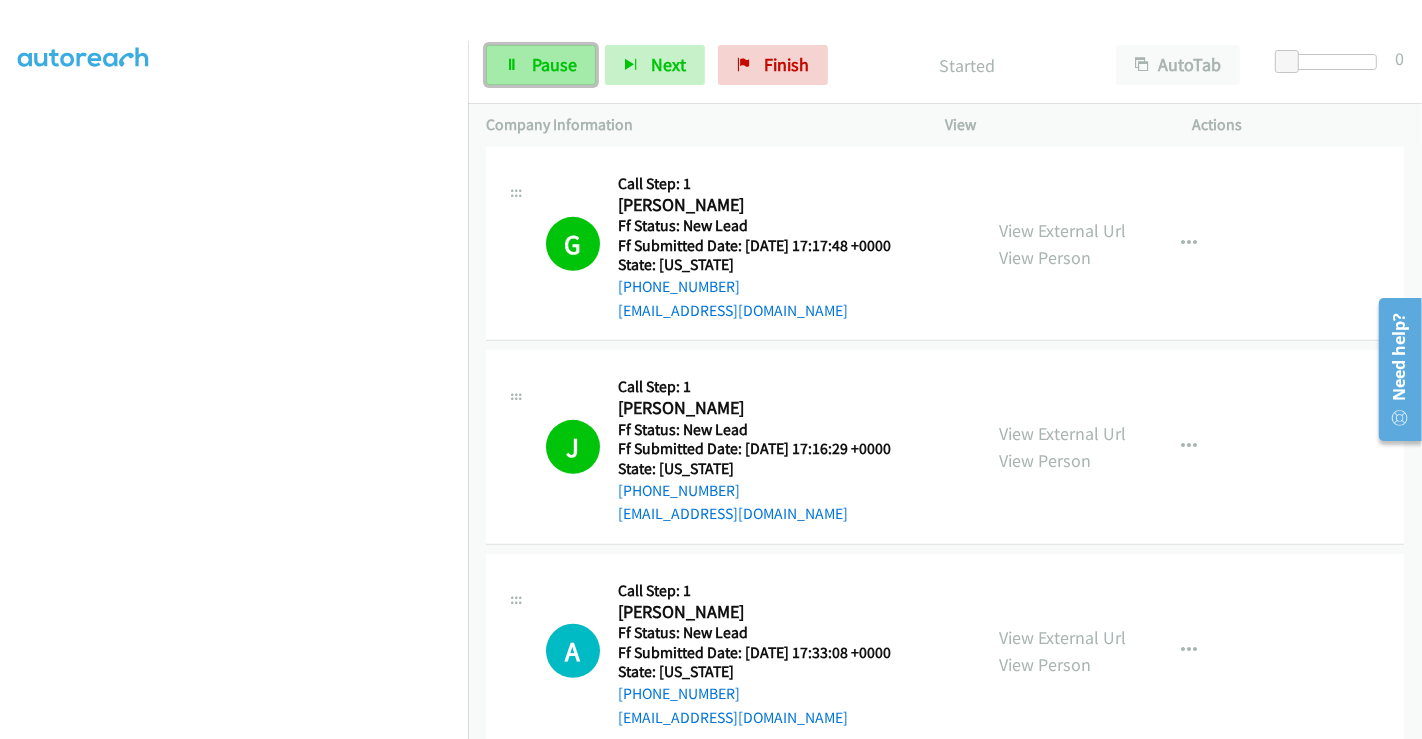 click on "Pause" at bounding box center [554, 64] 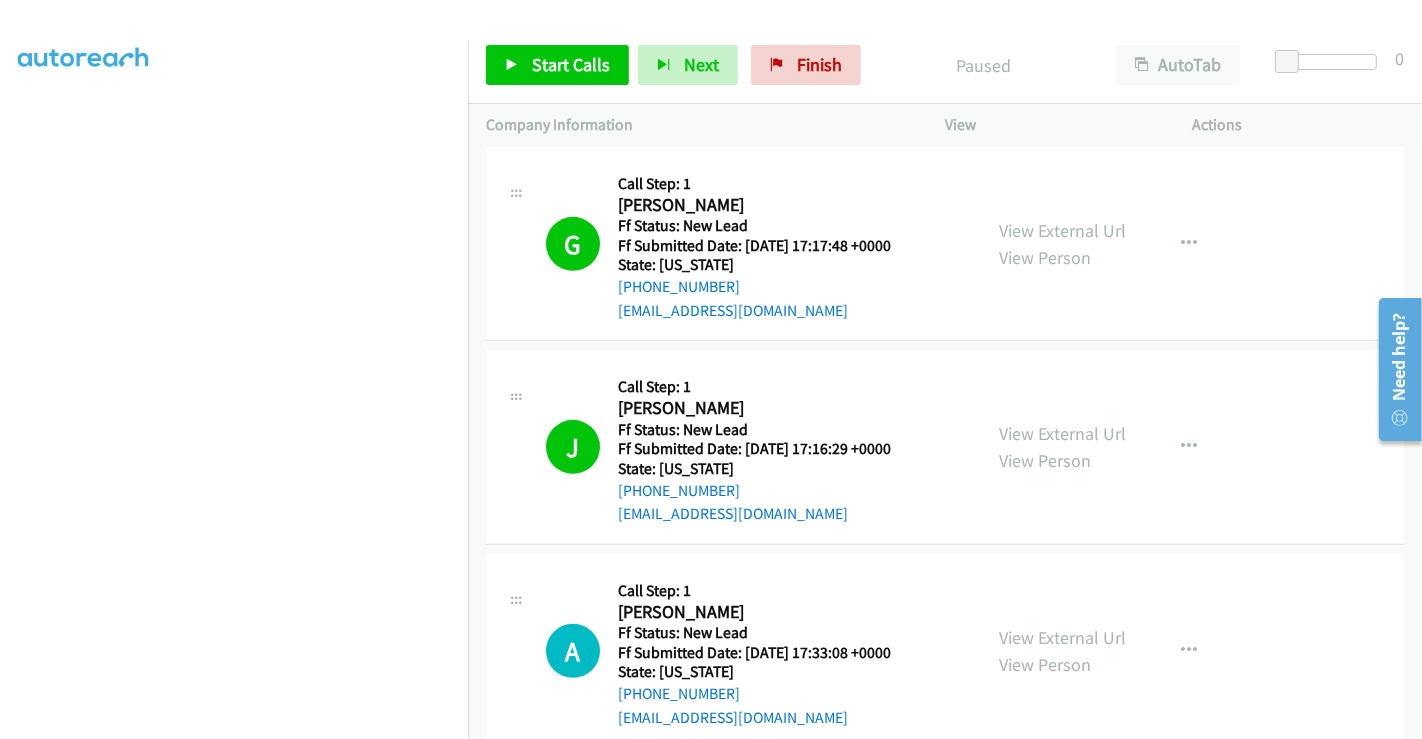 scroll, scrollTop: 333, scrollLeft: 0, axis: vertical 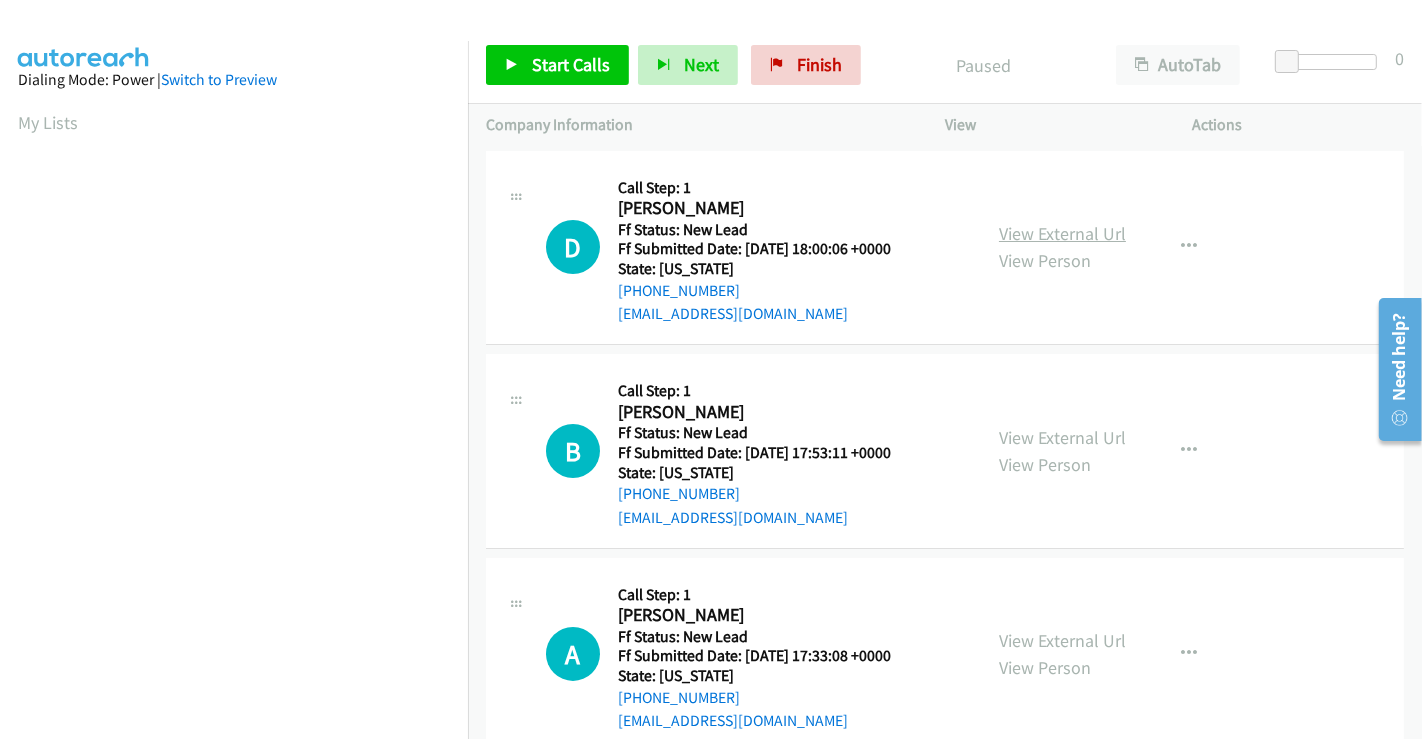 click on "View External Url" at bounding box center [1062, 233] 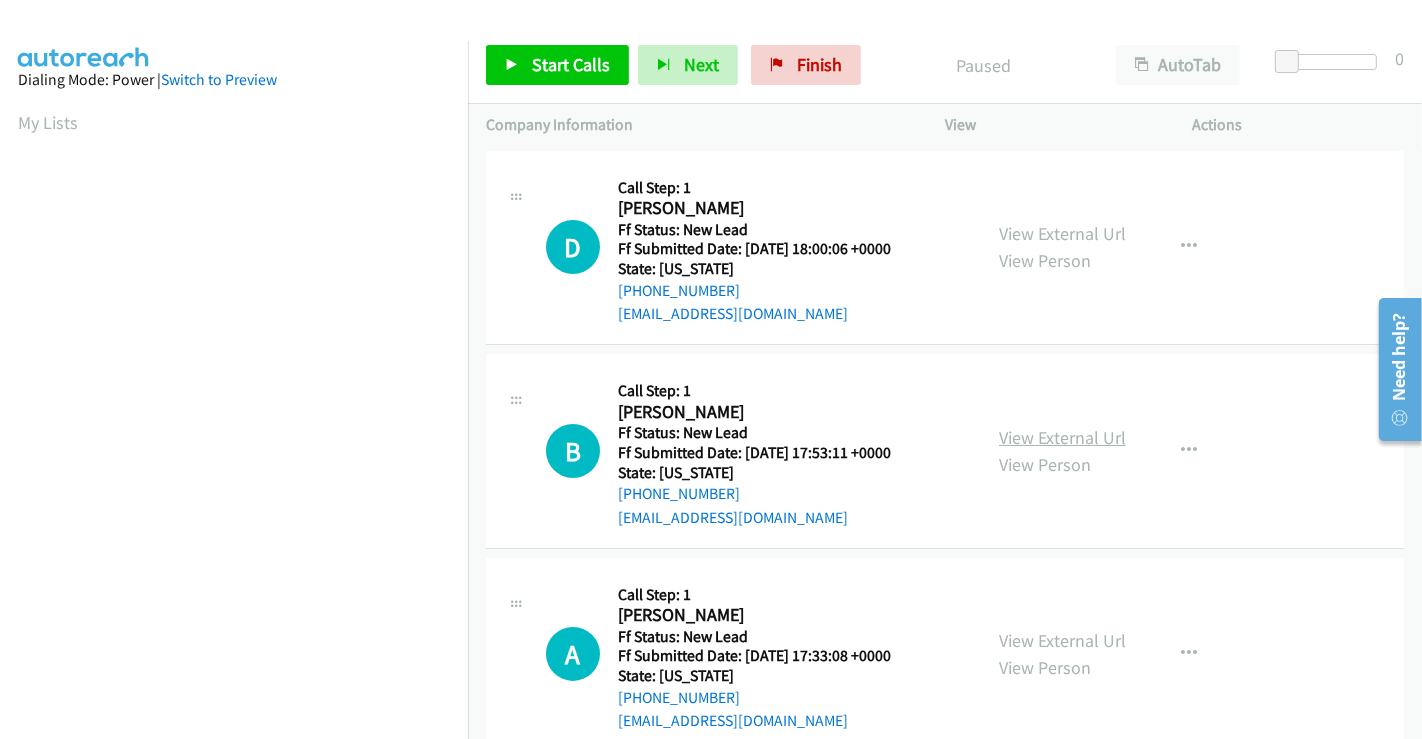 click on "View External Url" at bounding box center [1062, 437] 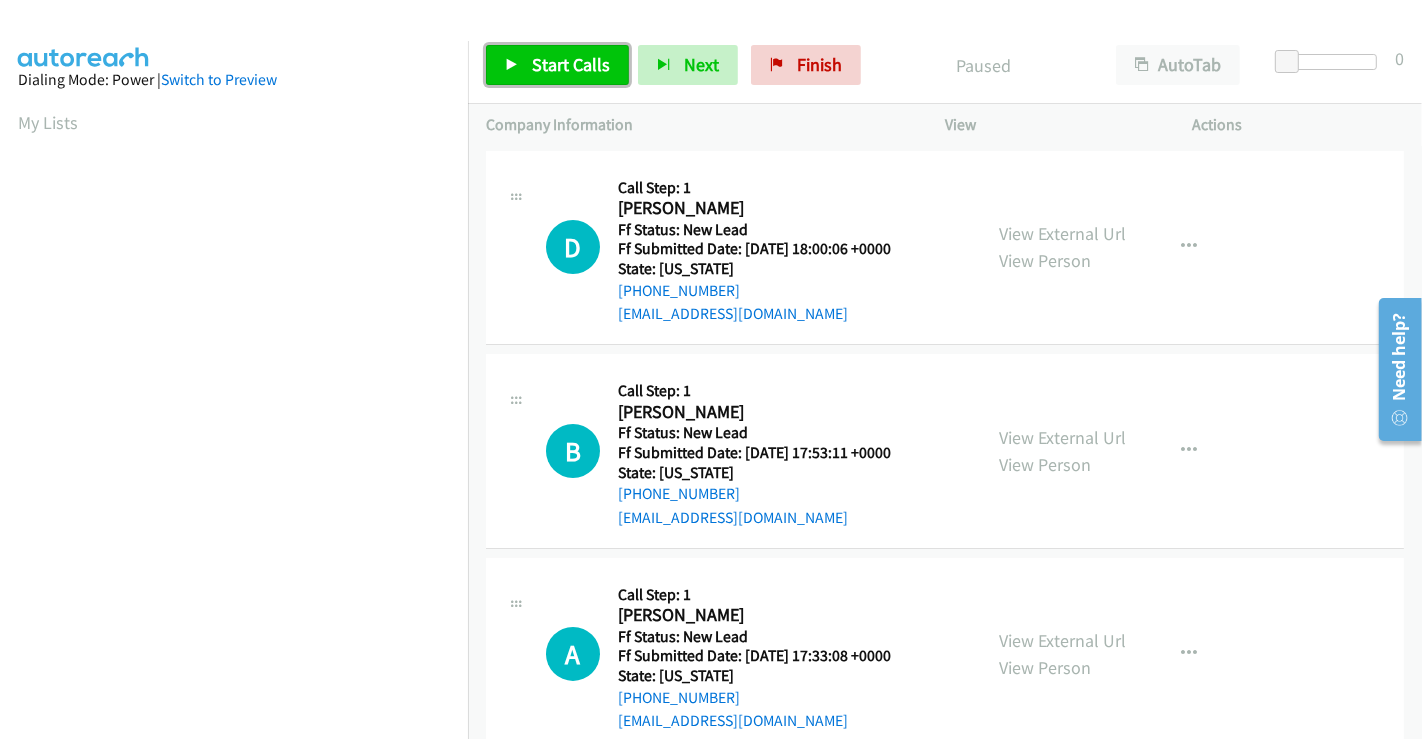 click on "Start Calls" at bounding box center (571, 64) 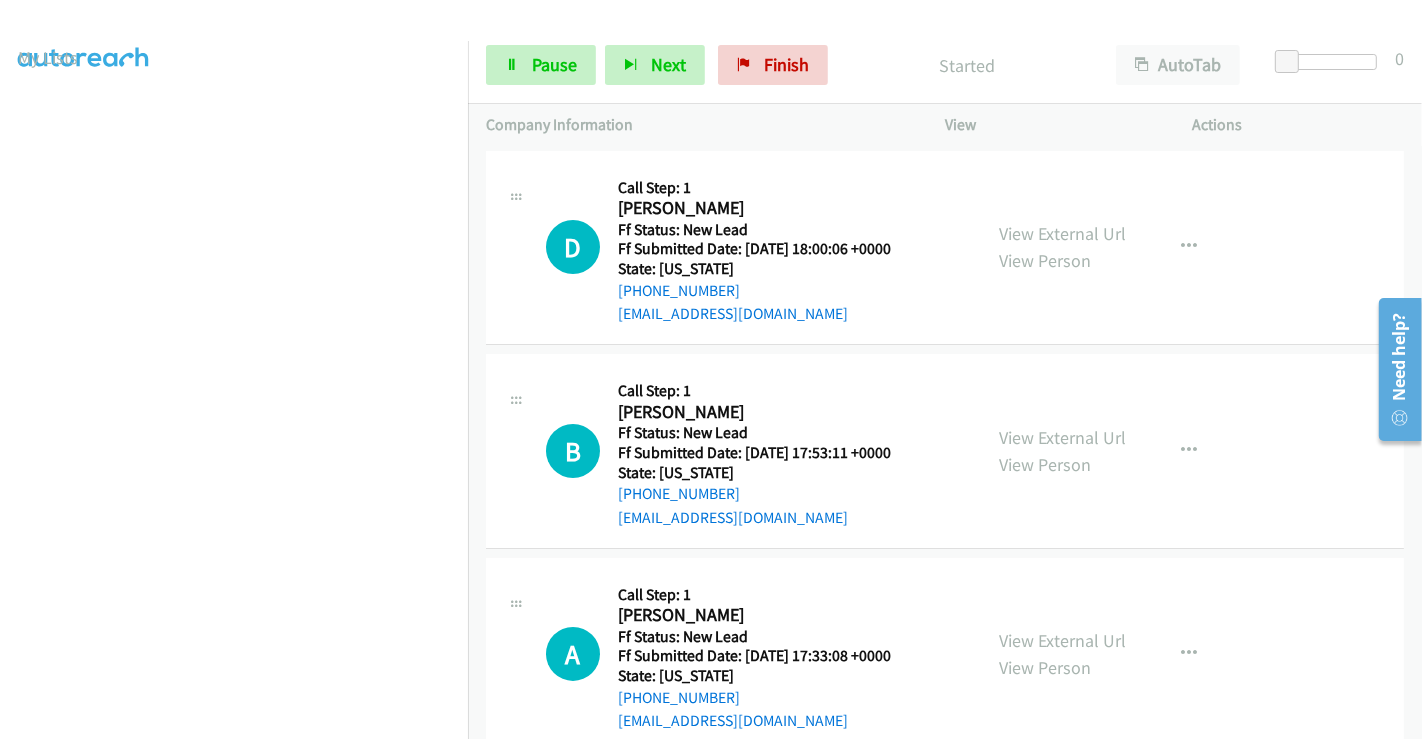 scroll, scrollTop: 0, scrollLeft: 0, axis: both 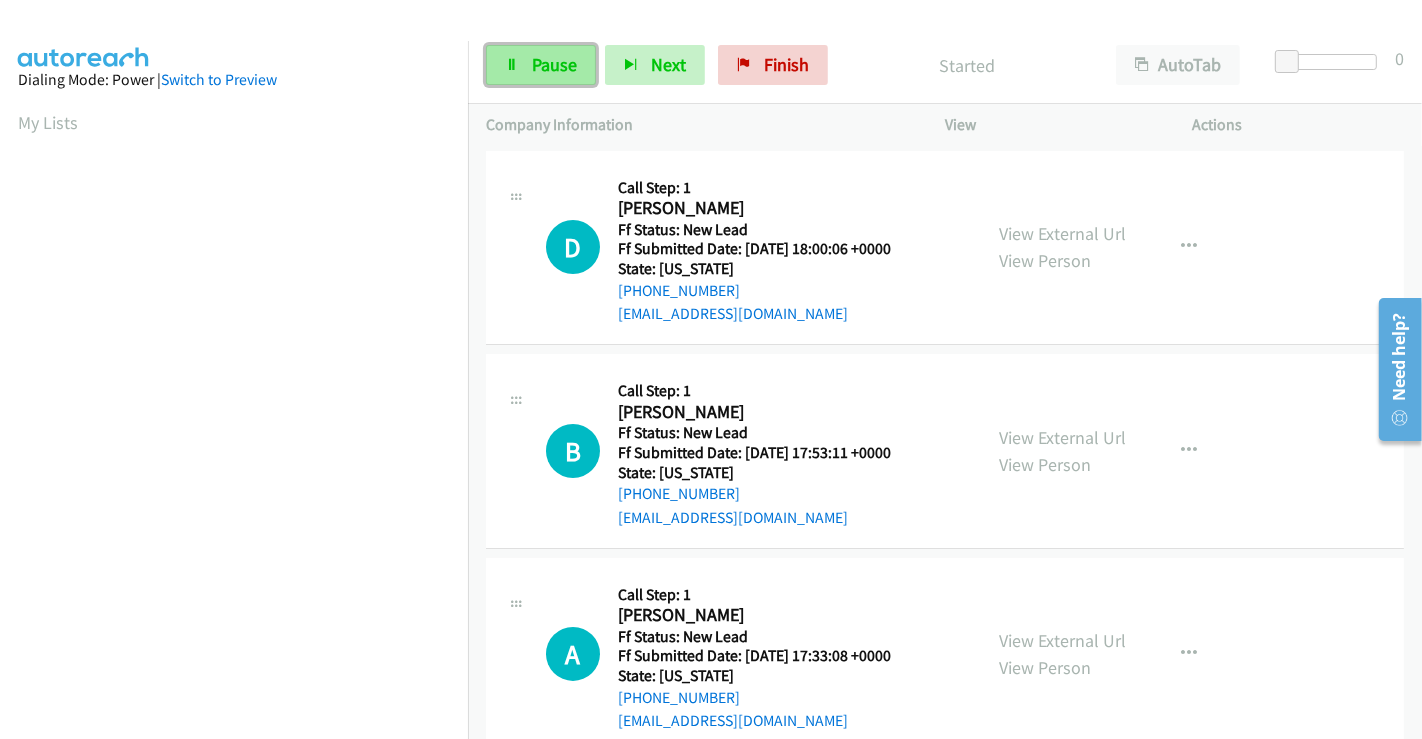 click on "Pause" at bounding box center (541, 65) 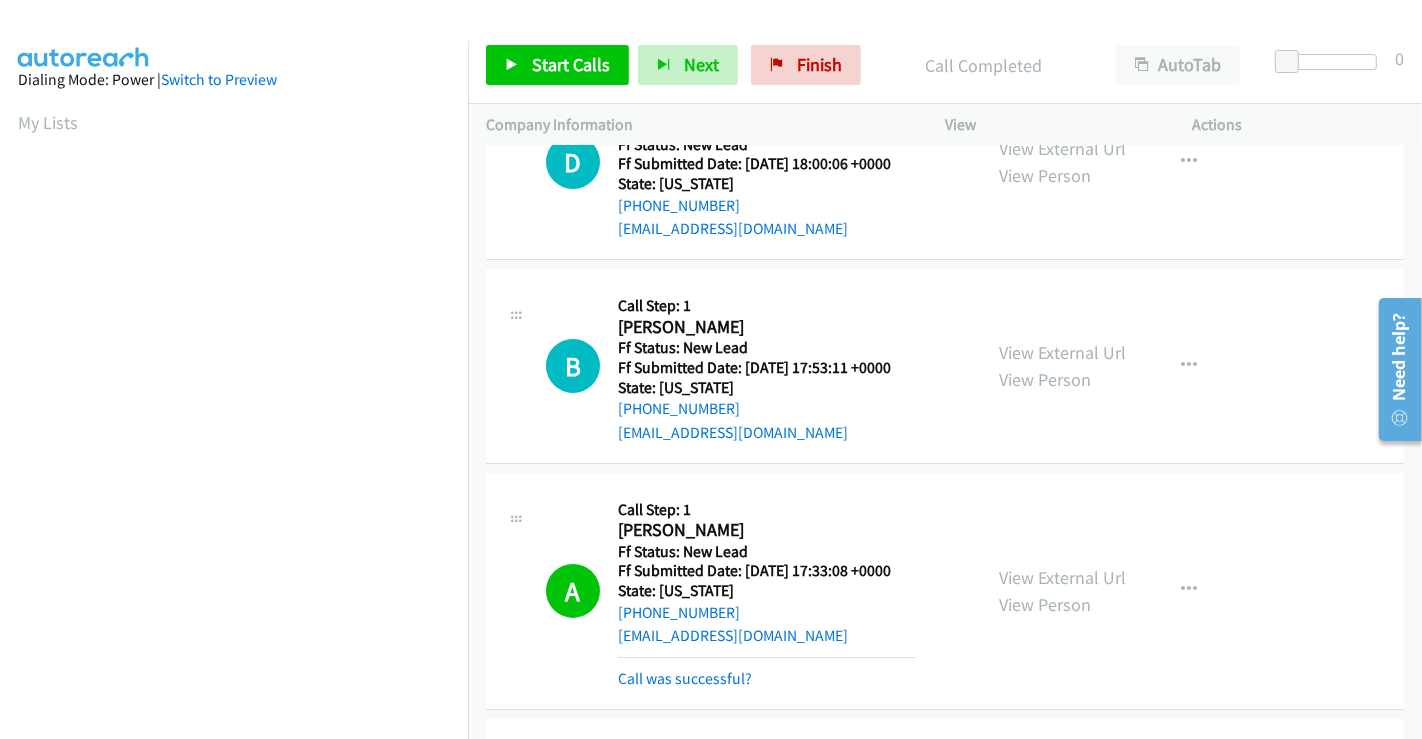 scroll, scrollTop: 0, scrollLeft: 0, axis: both 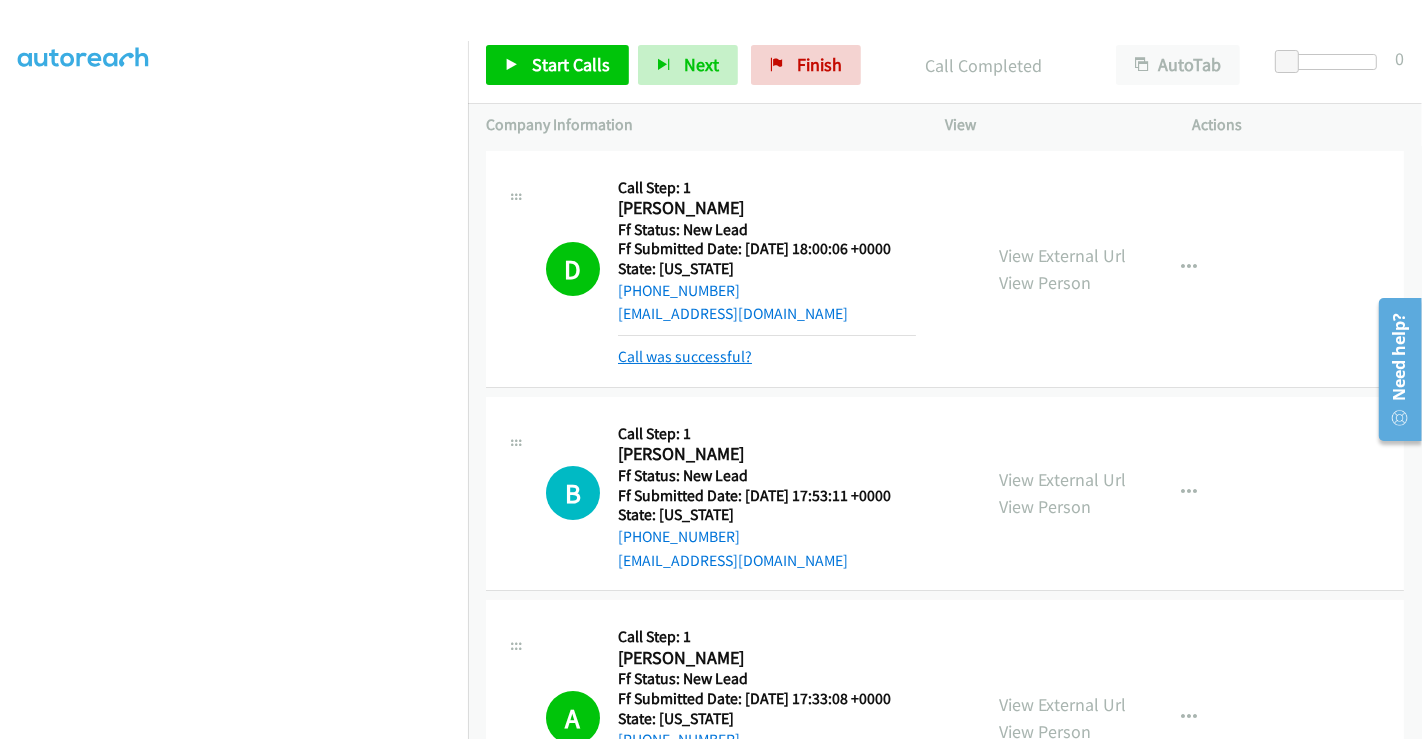 click on "Call was successful?" at bounding box center (685, 356) 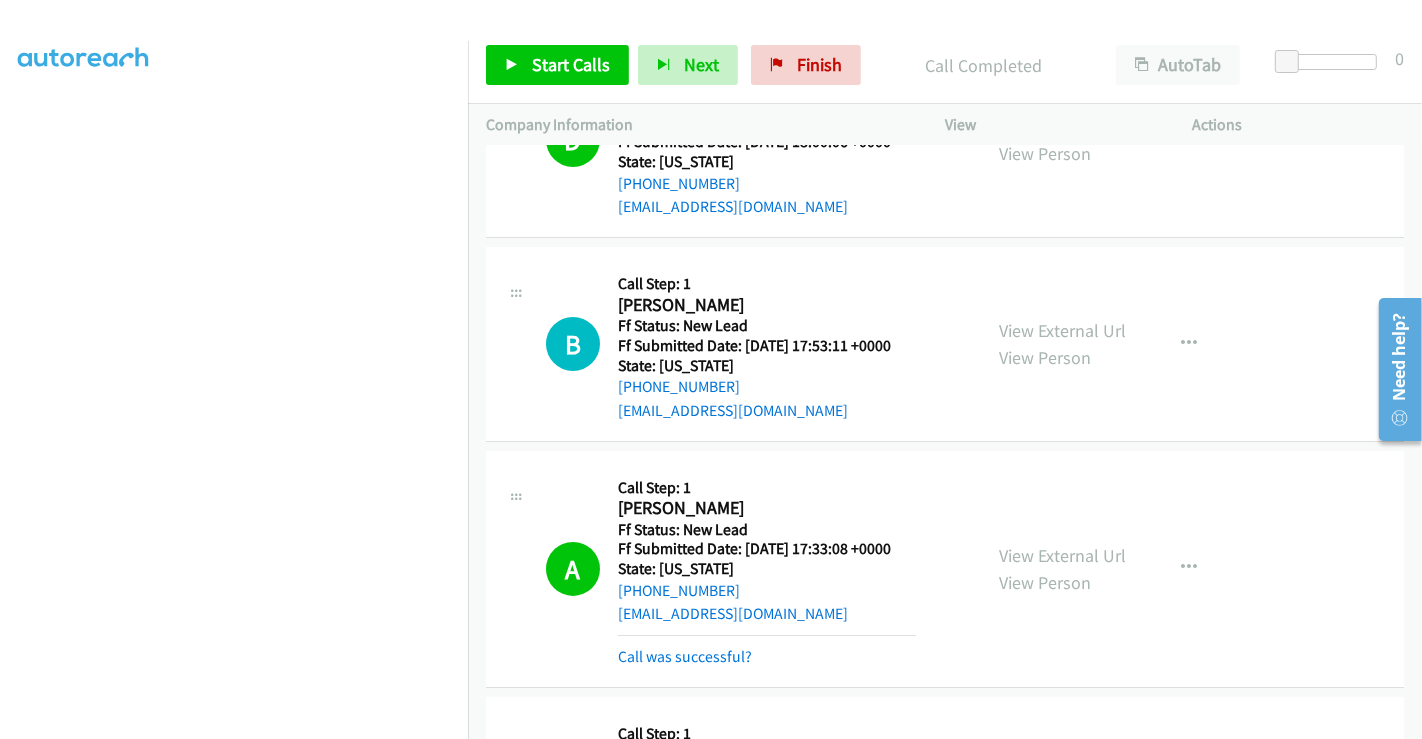 scroll, scrollTop: 111, scrollLeft: 0, axis: vertical 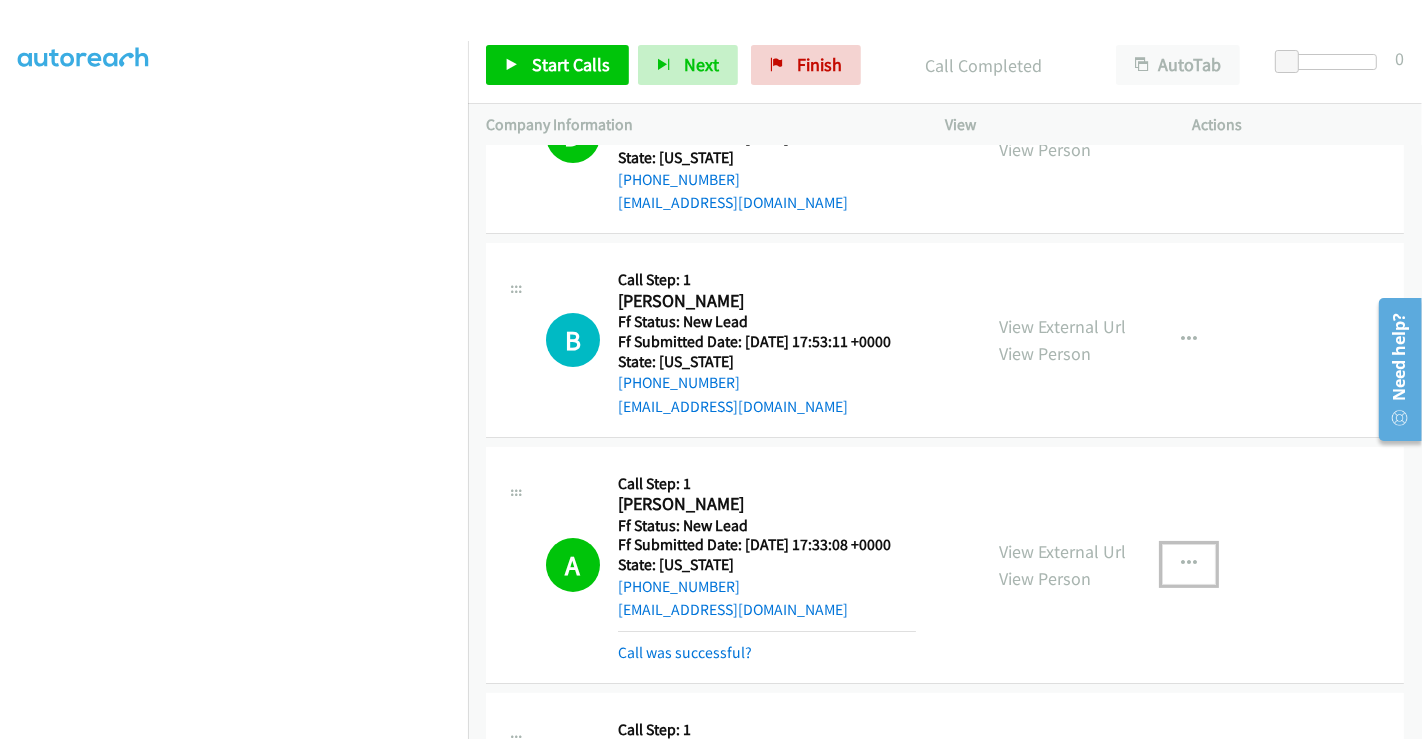 click at bounding box center (1189, 564) 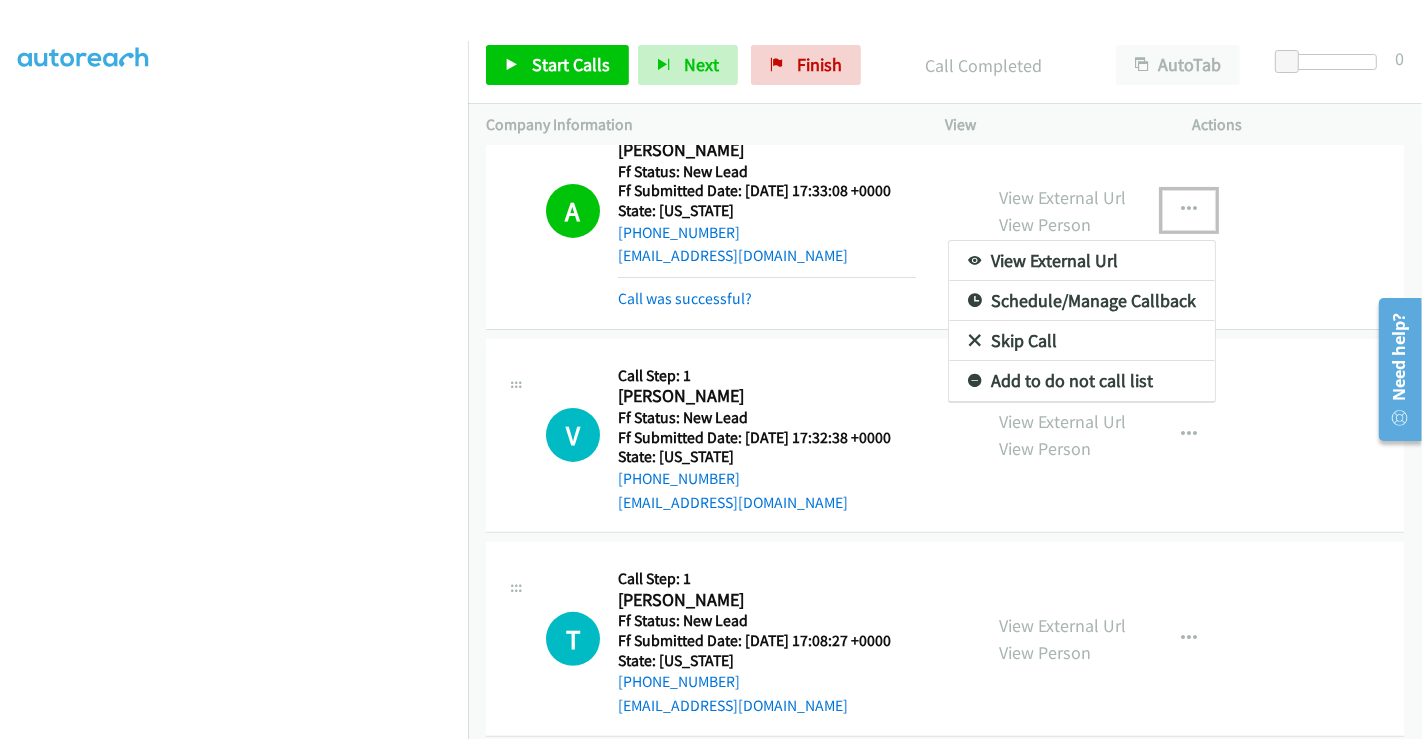 scroll, scrollTop: 491, scrollLeft: 0, axis: vertical 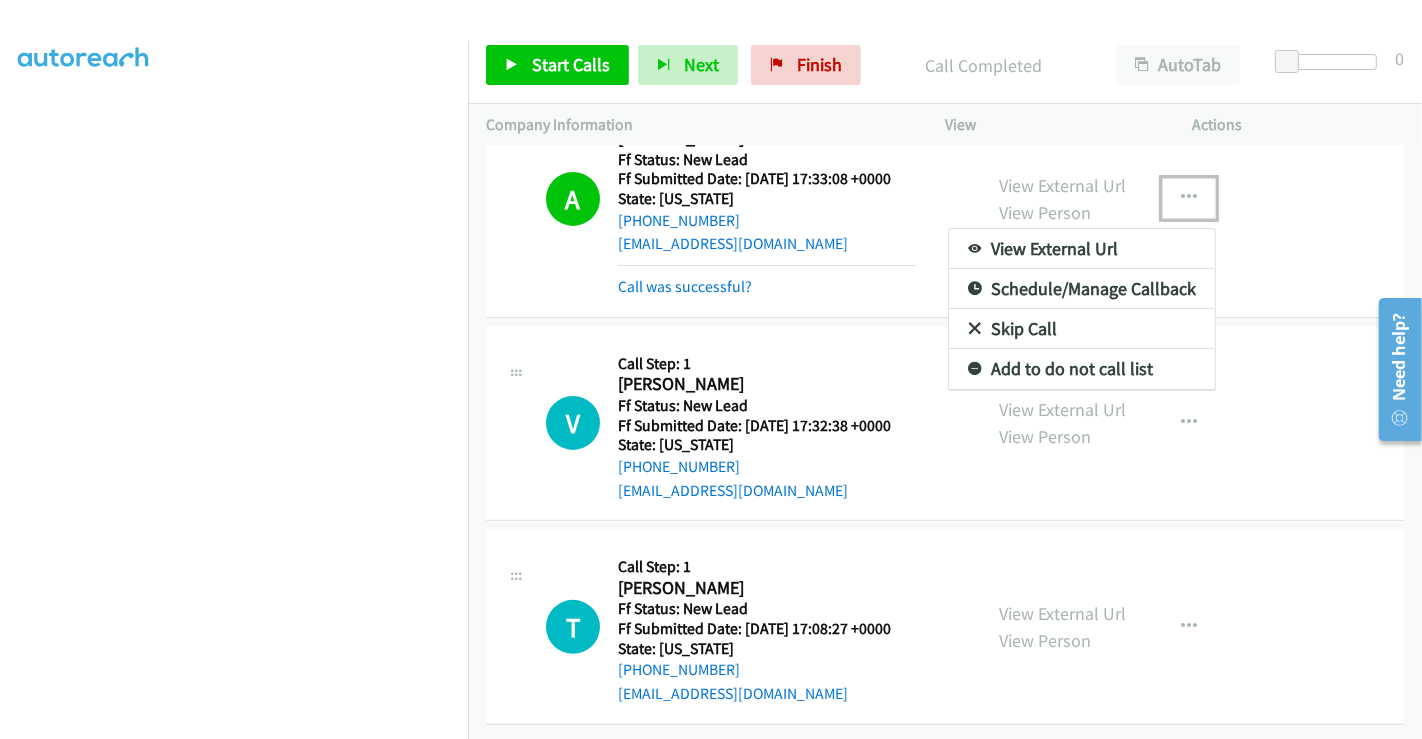 click on "Add to do not call list" at bounding box center (1082, 369) 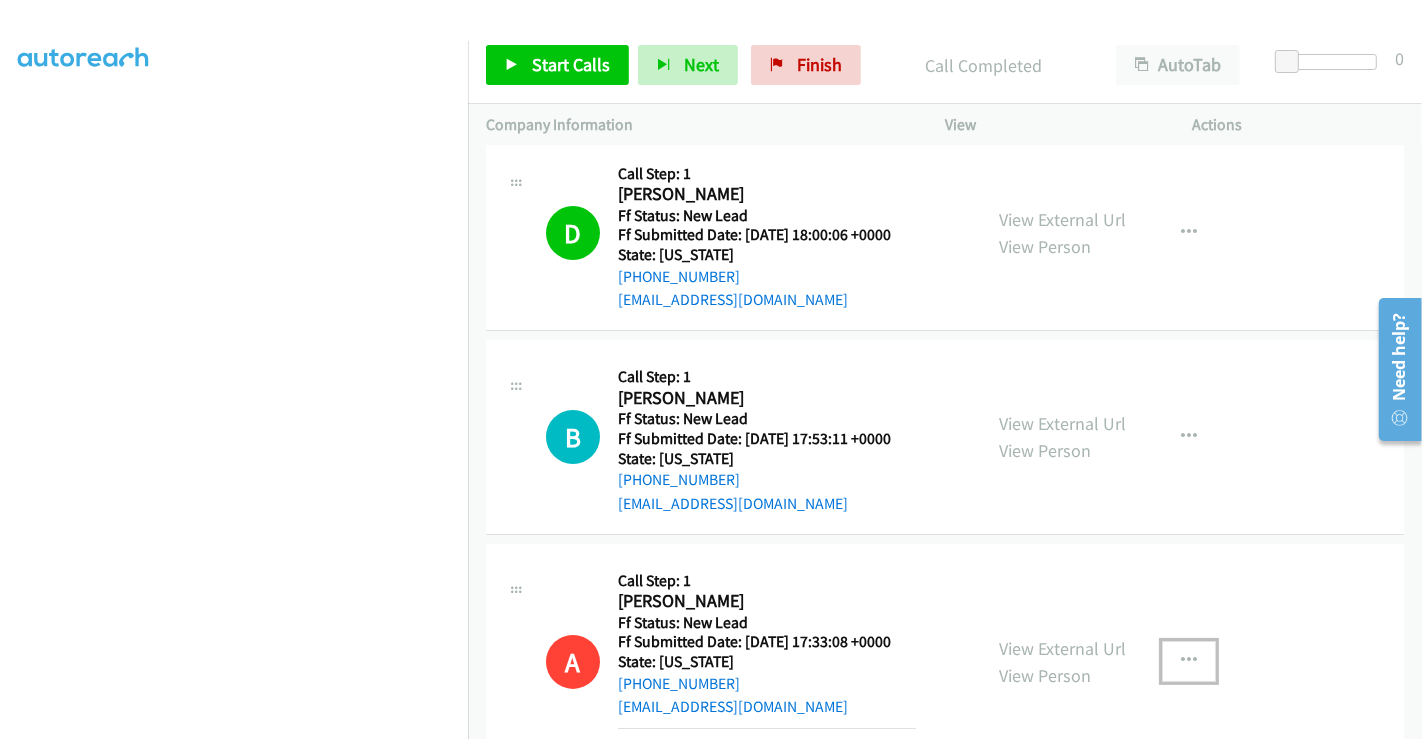 scroll, scrollTop: 0, scrollLeft: 0, axis: both 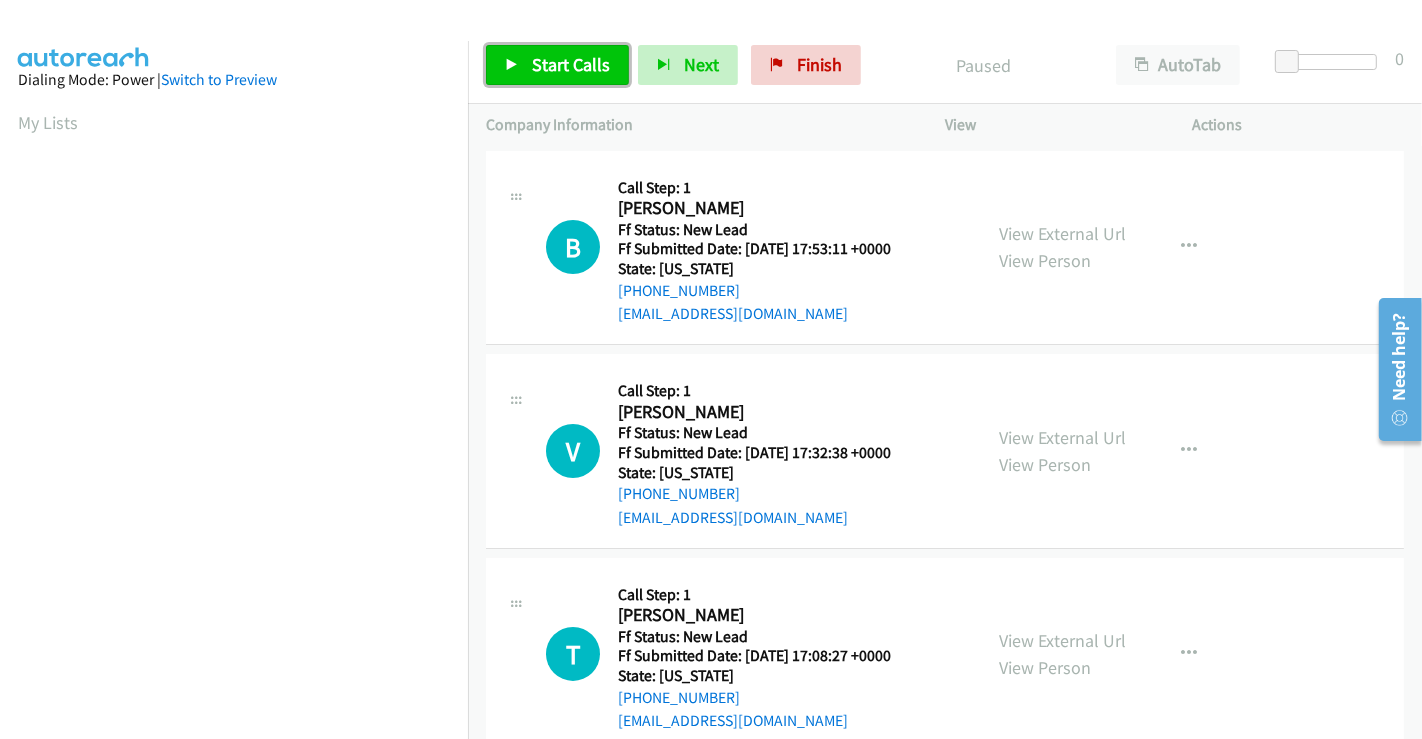 click on "Start Calls" at bounding box center (571, 64) 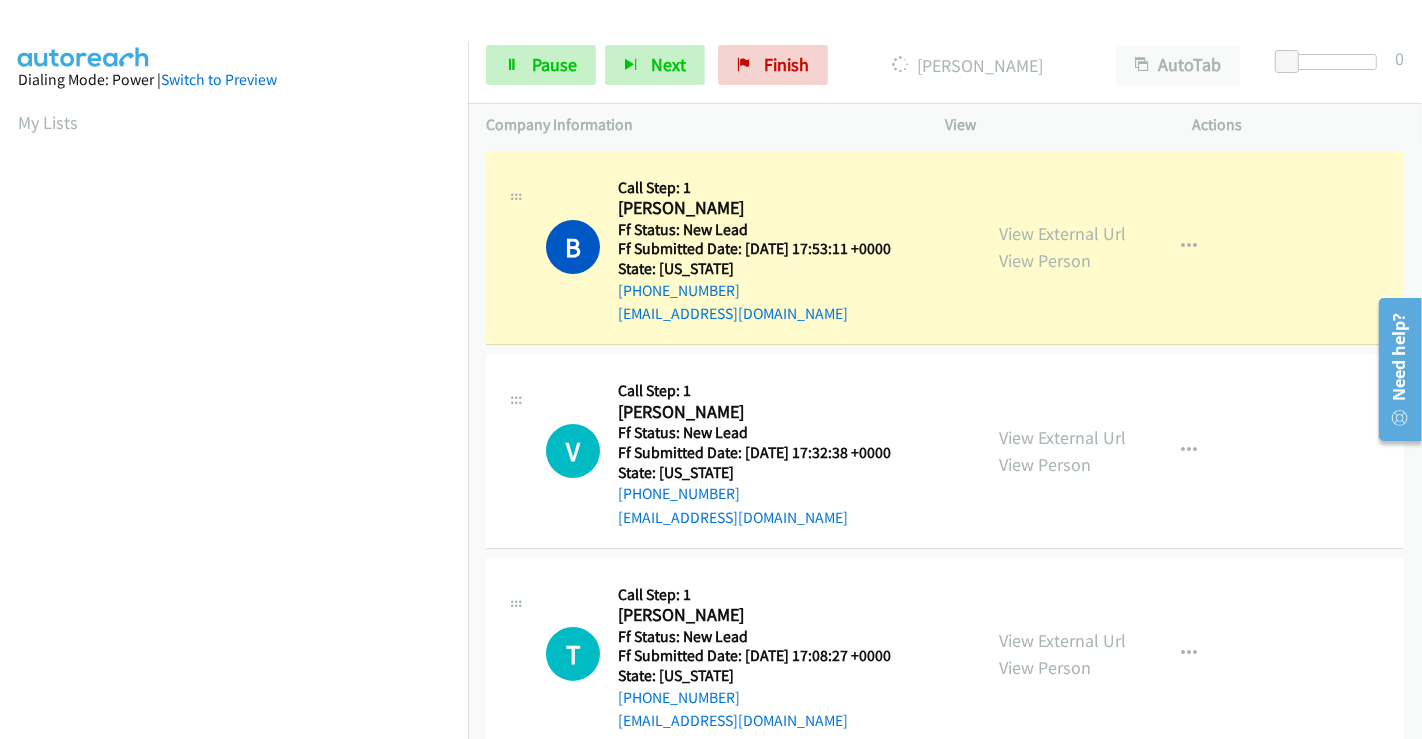scroll, scrollTop: 385, scrollLeft: 0, axis: vertical 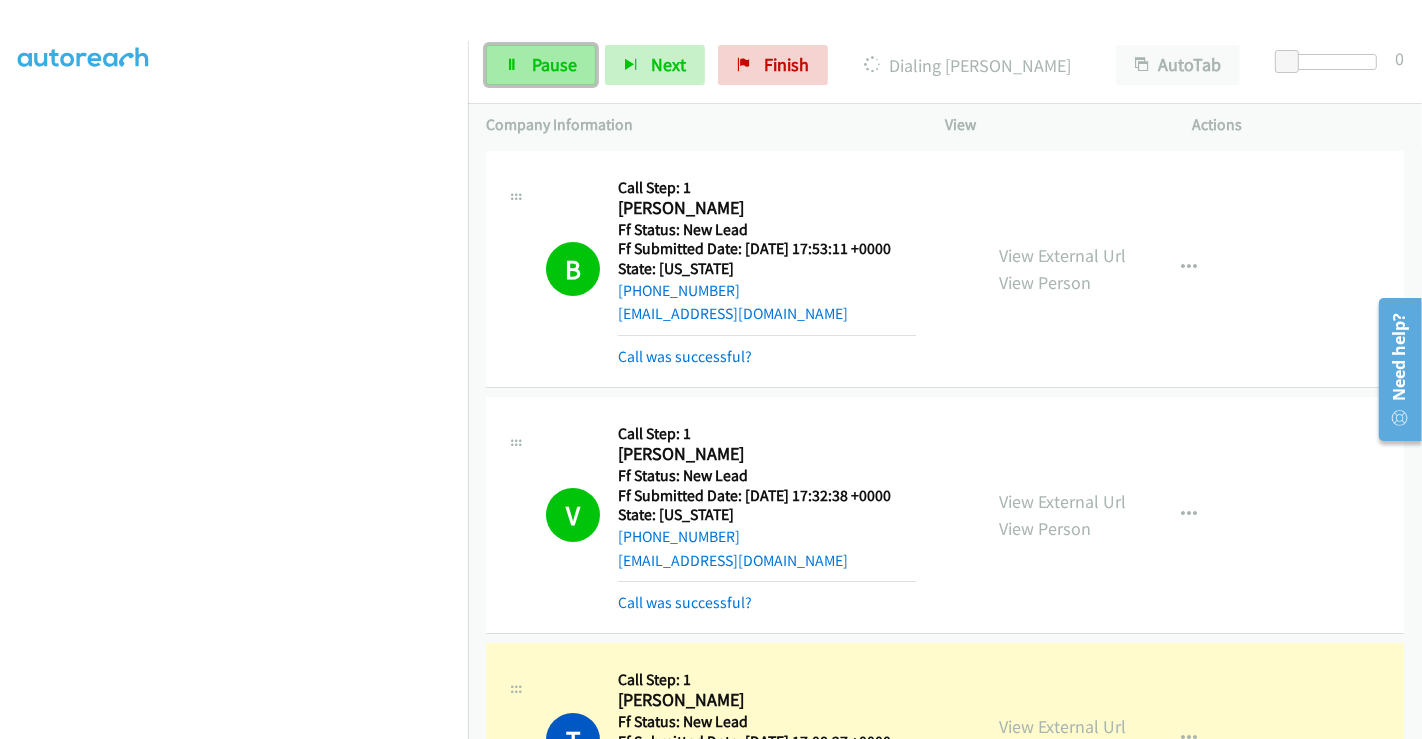 click on "Pause" at bounding box center [554, 64] 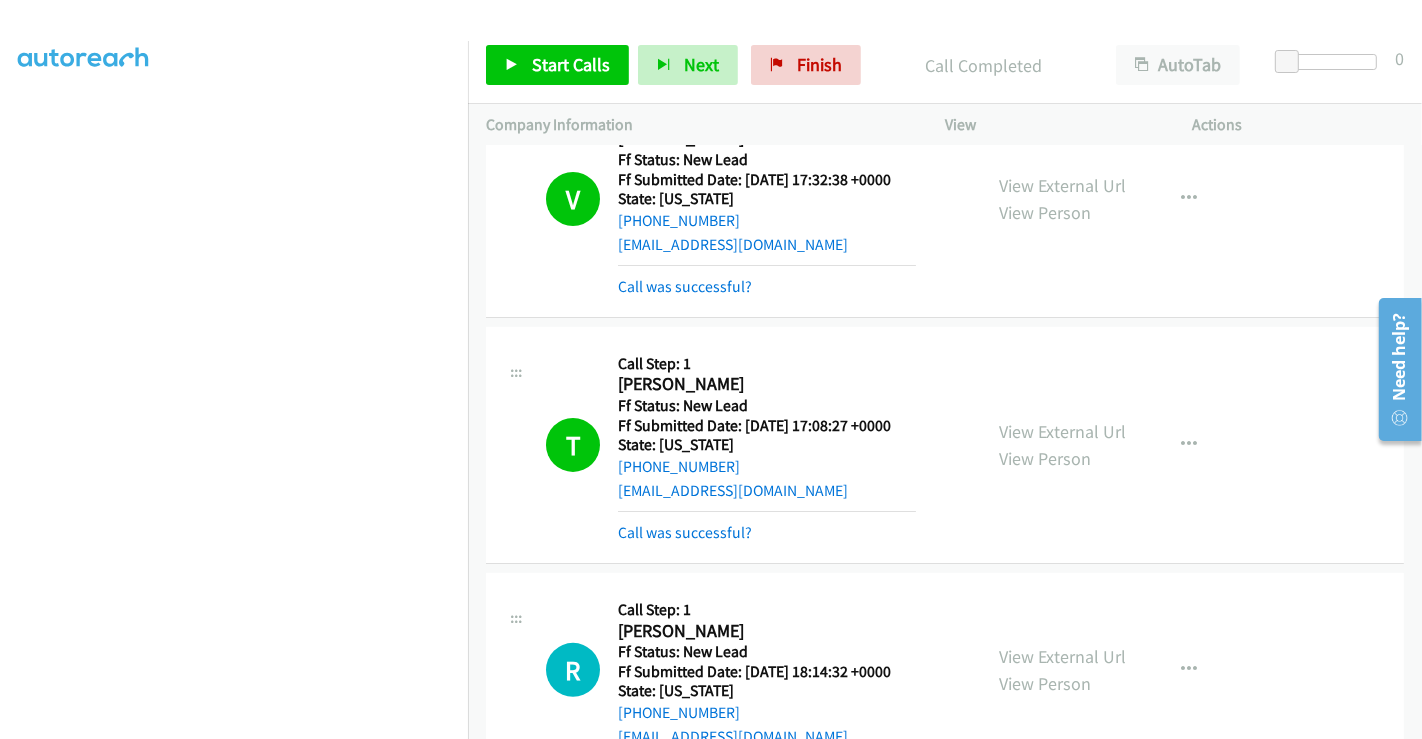 scroll, scrollTop: 538, scrollLeft: 0, axis: vertical 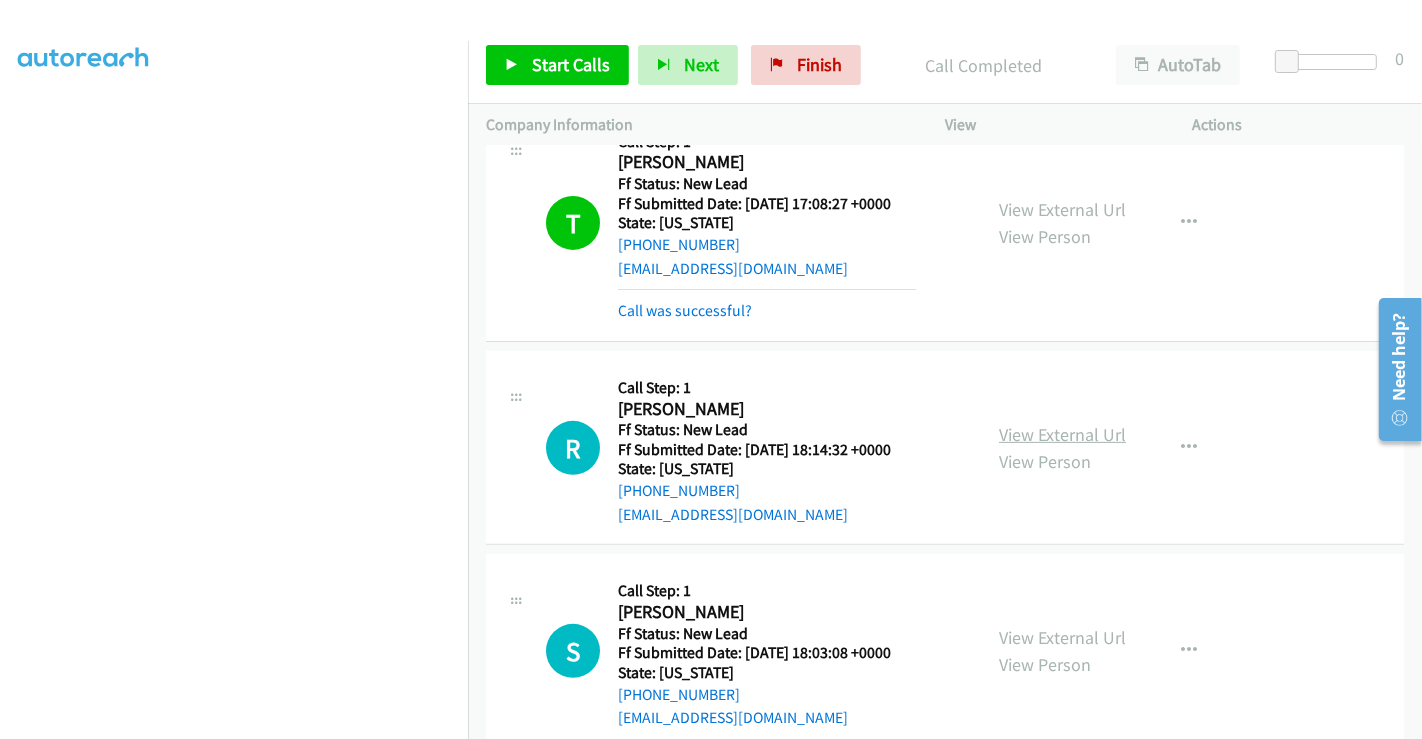 click on "View External Url" at bounding box center (1062, 434) 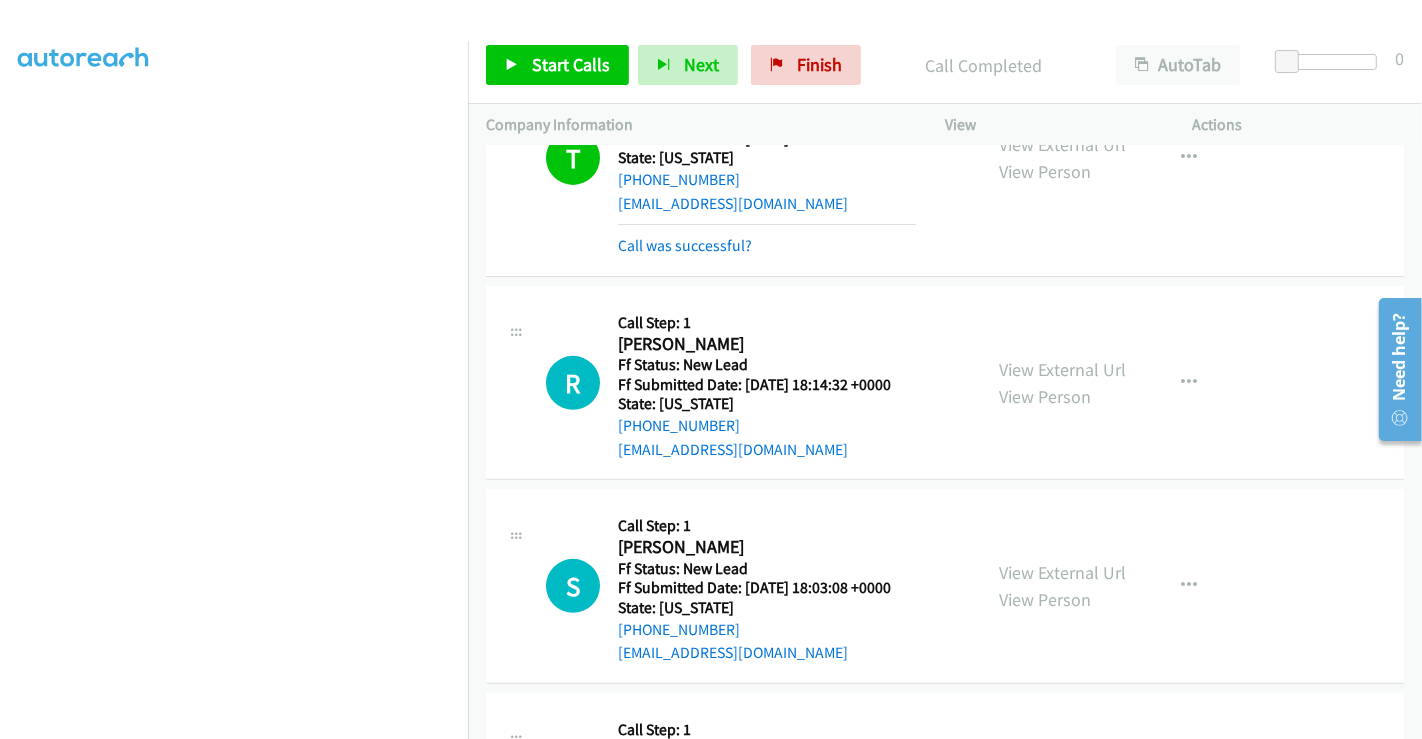 scroll, scrollTop: 760, scrollLeft: 0, axis: vertical 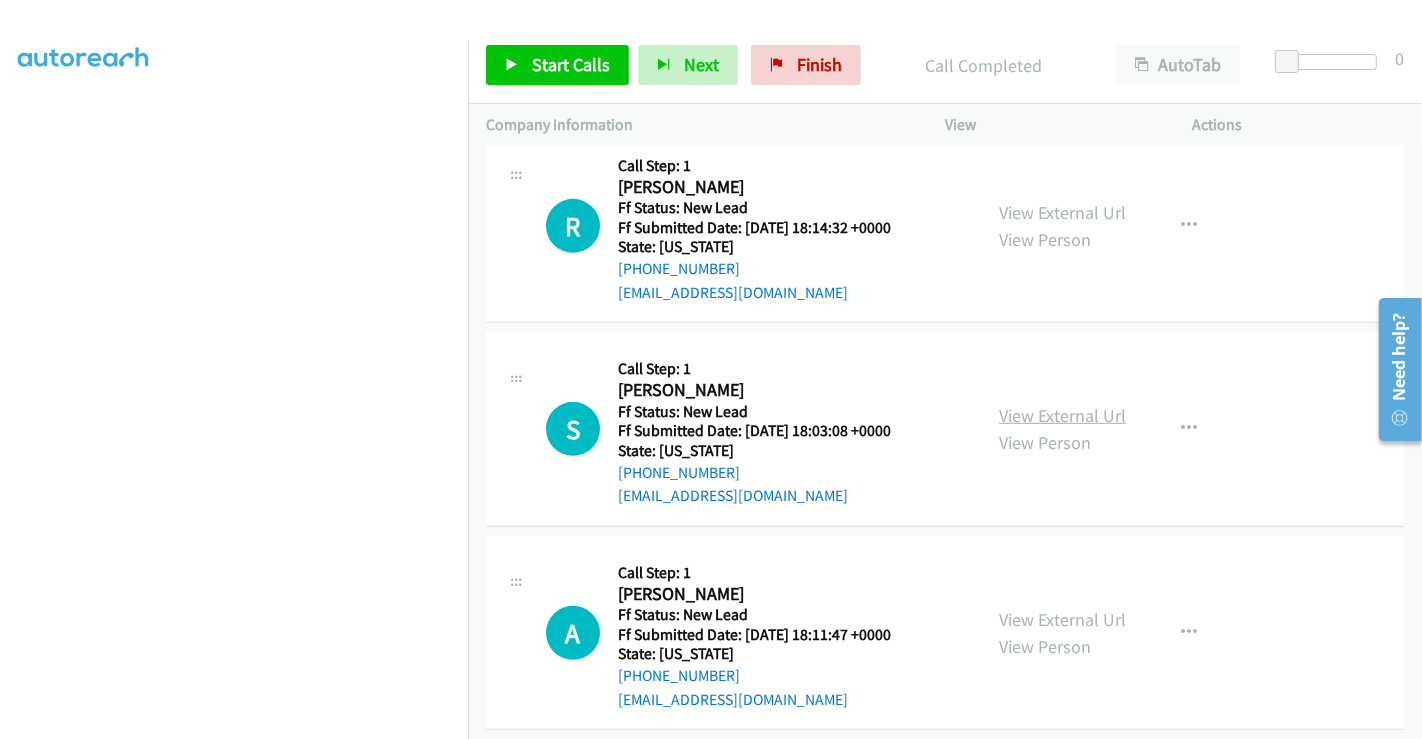 click on "View External Url" at bounding box center (1062, 415) 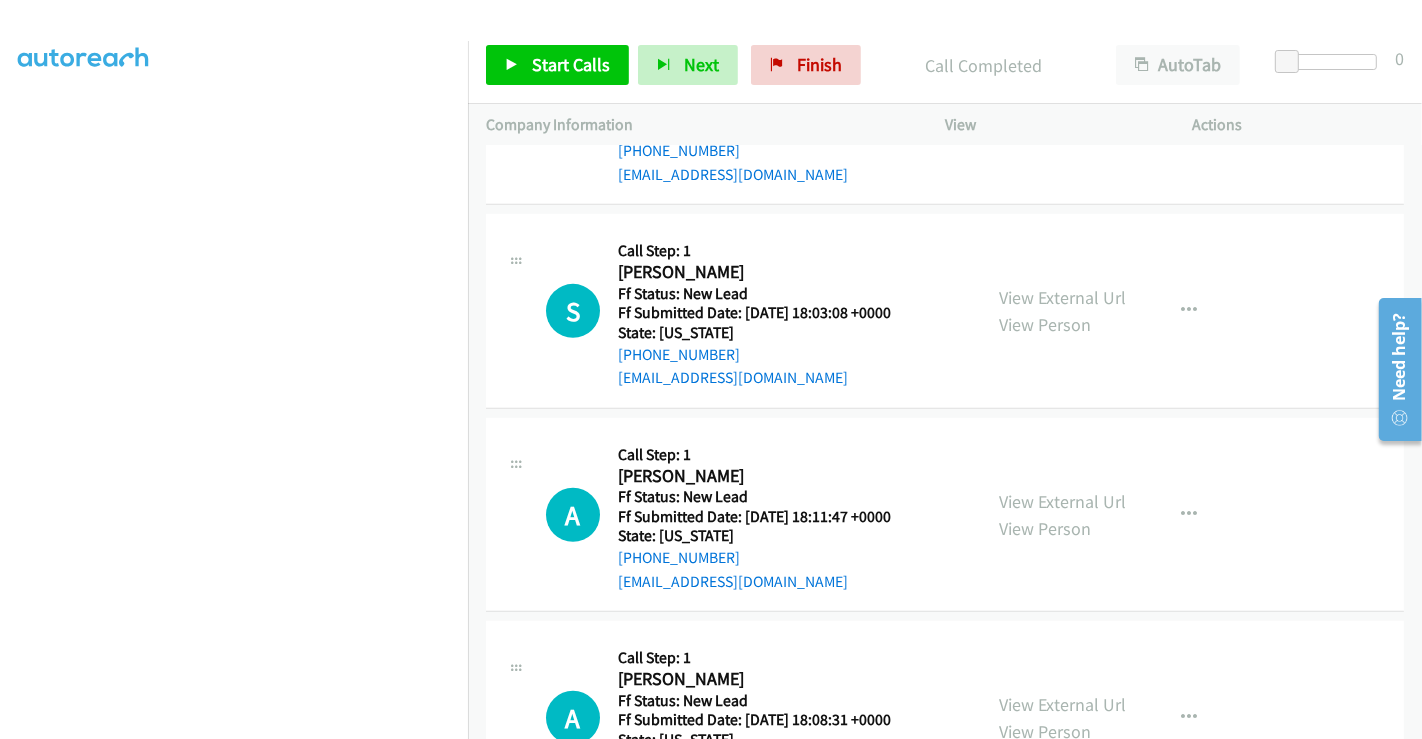 scroll, scrollTop: 982, scrollLeft: 0, axis: vertical 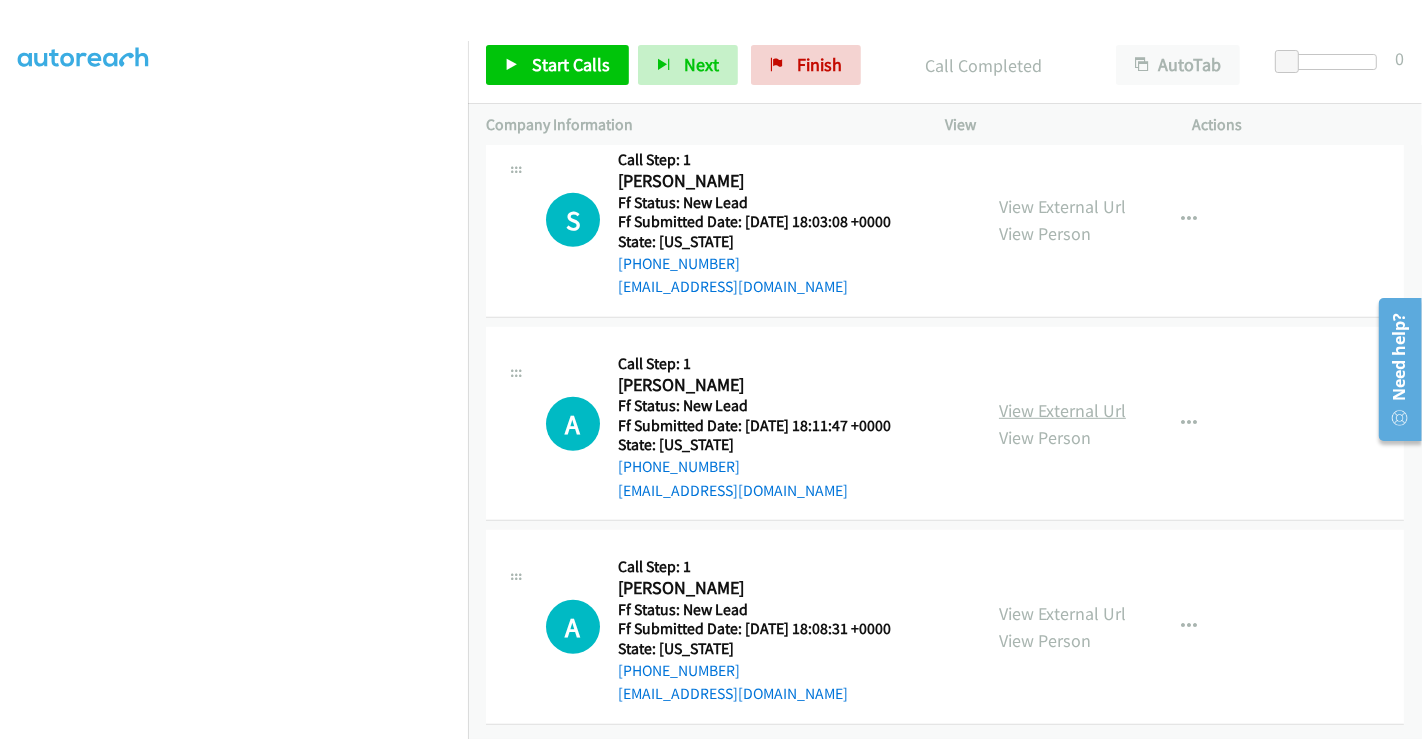click on "View External Url" at bounding box center [1062, 410] 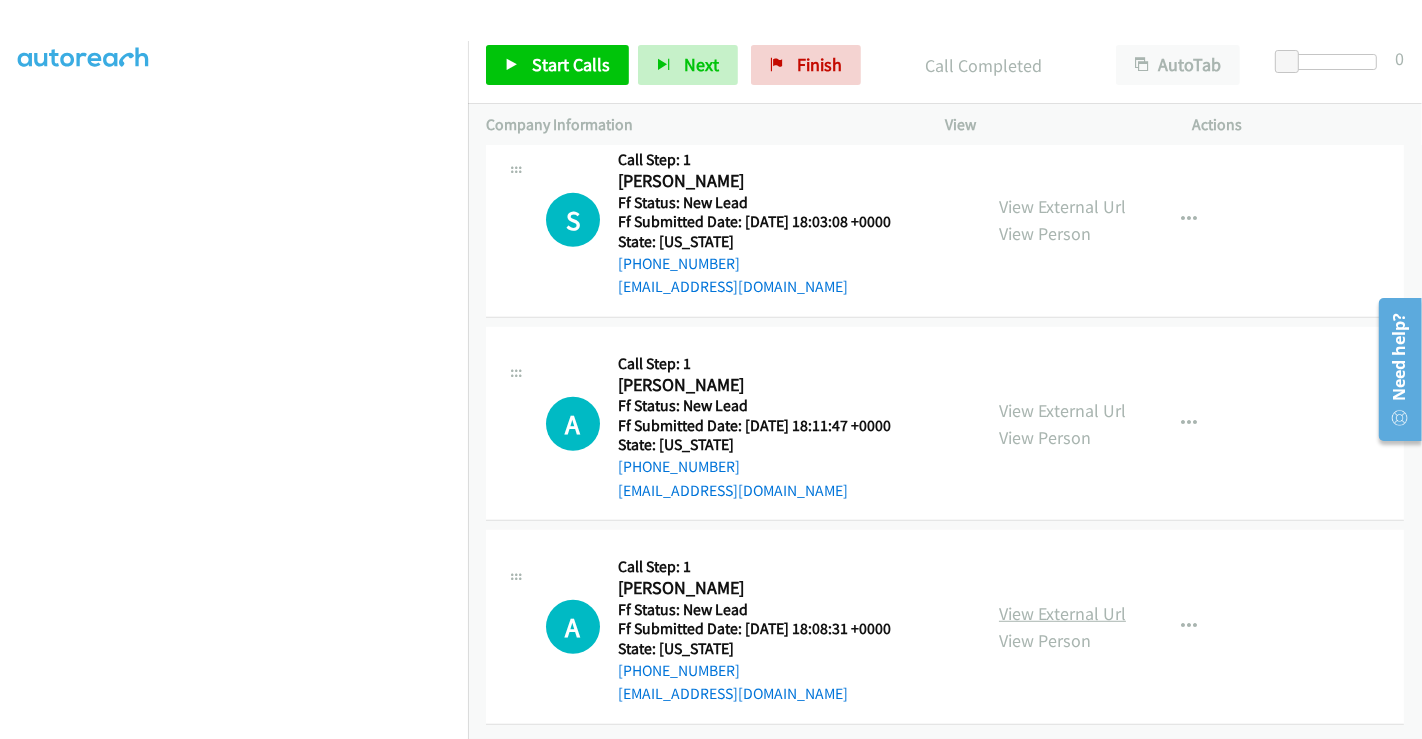 click on "View External Url" at bounding box center (1062, 613) 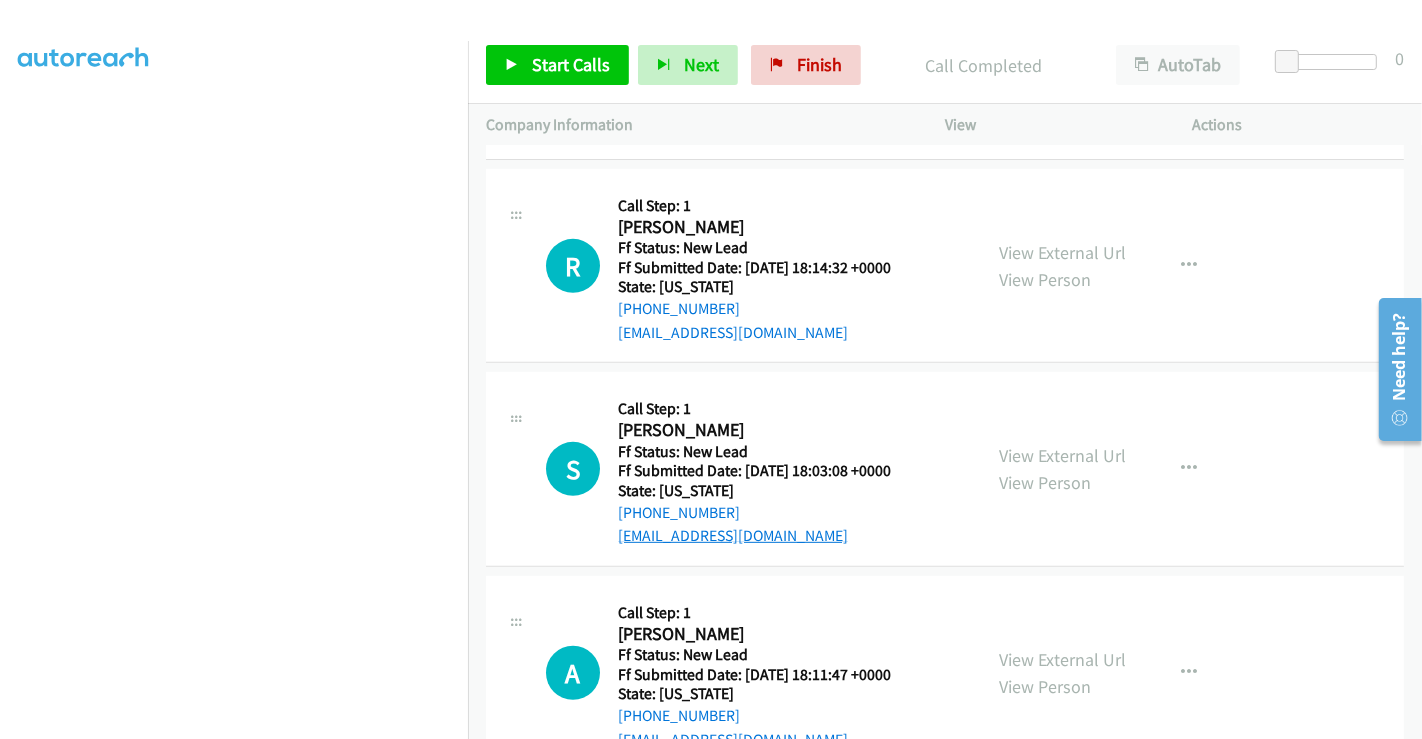 scroll, scrollTop: 538, scrollLeft: 0, axis: vertical 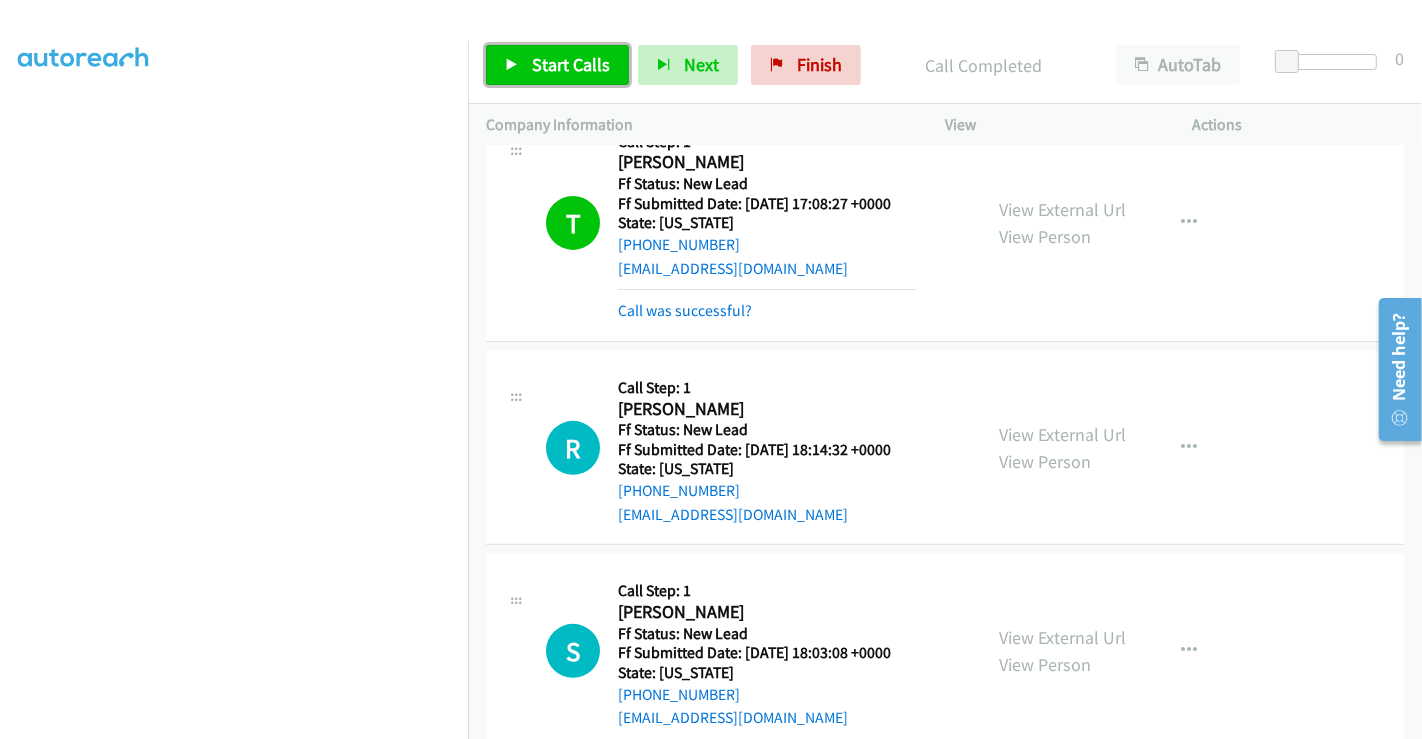 click on "Start Calls" at bounding box center [557, 65] 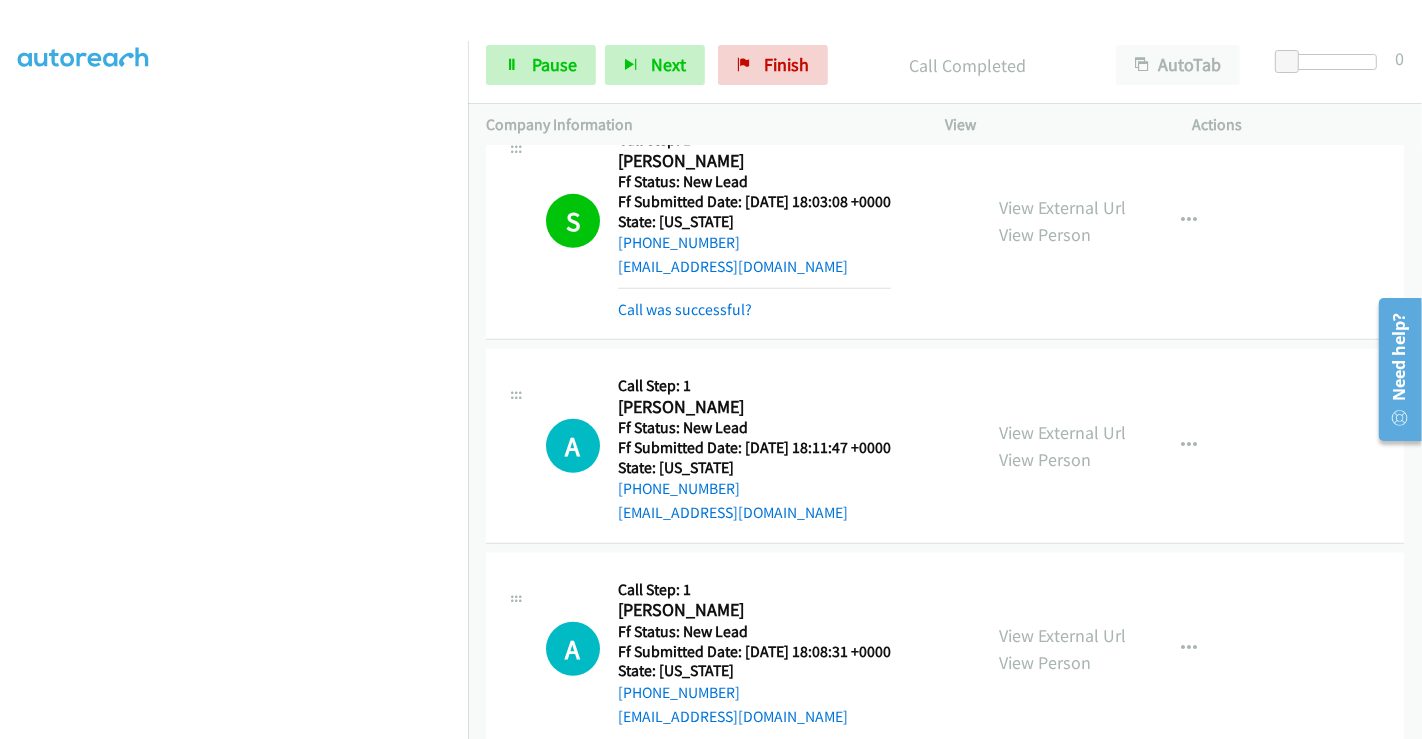scroll, scrollTop: 1068, scrollLeft: 0, axis: vertical 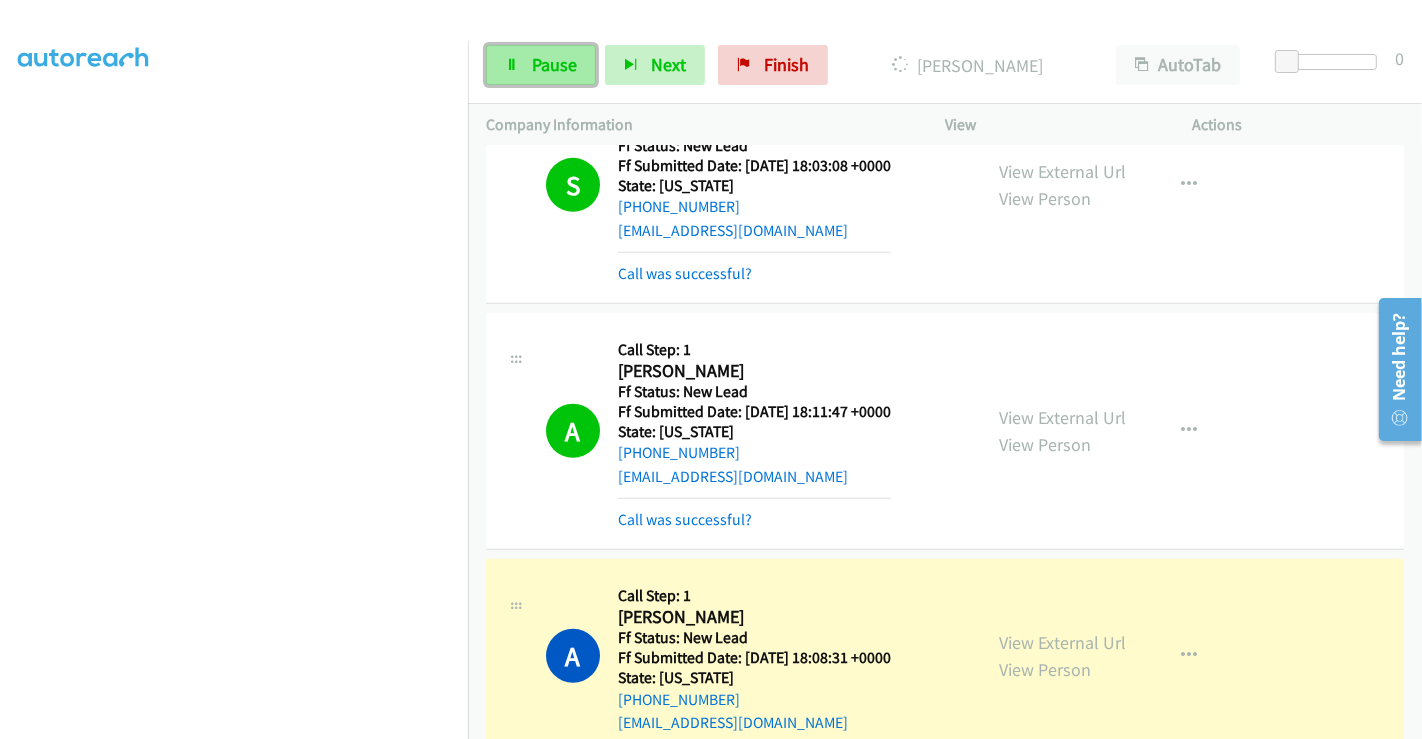 click on "Pause" at bounding box center [554, 64] 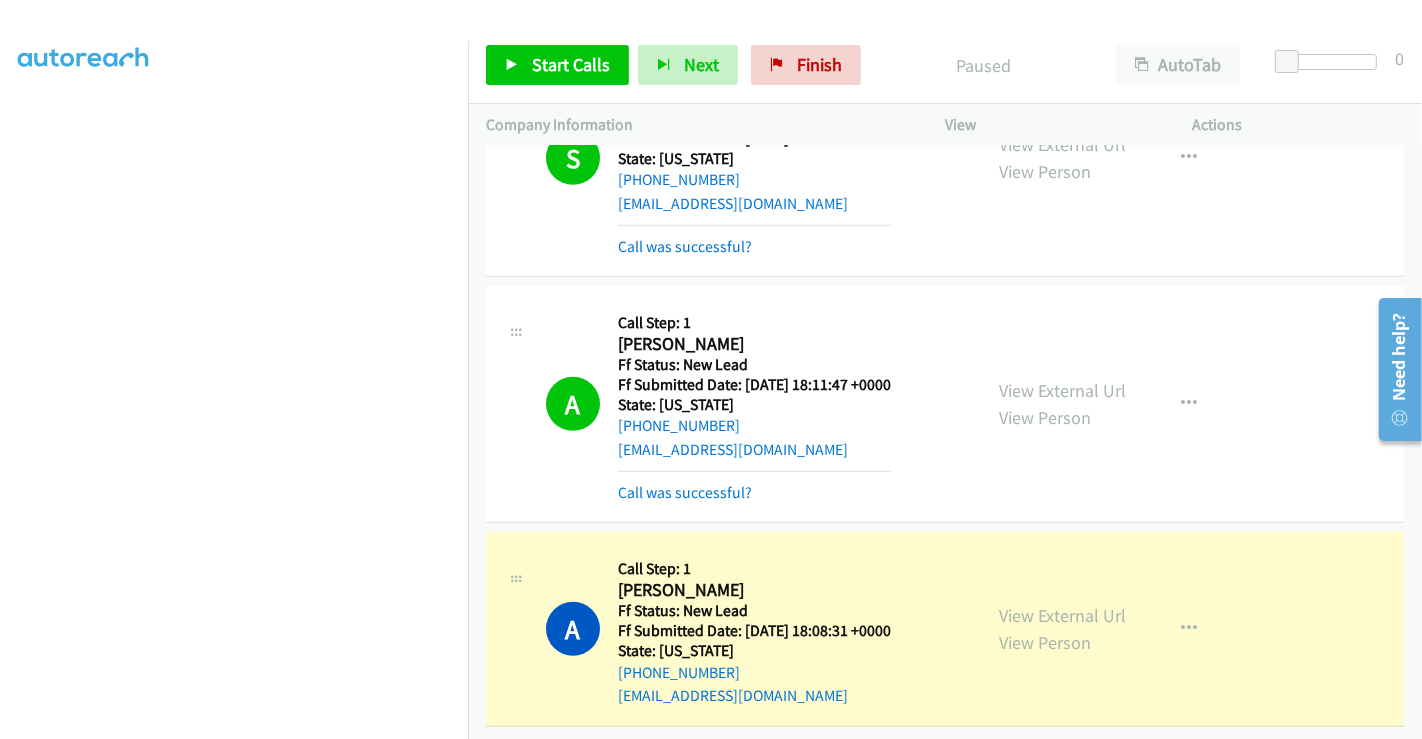 scroll, scrollTop: 1110, scrollLeft: 0, axis: vertical 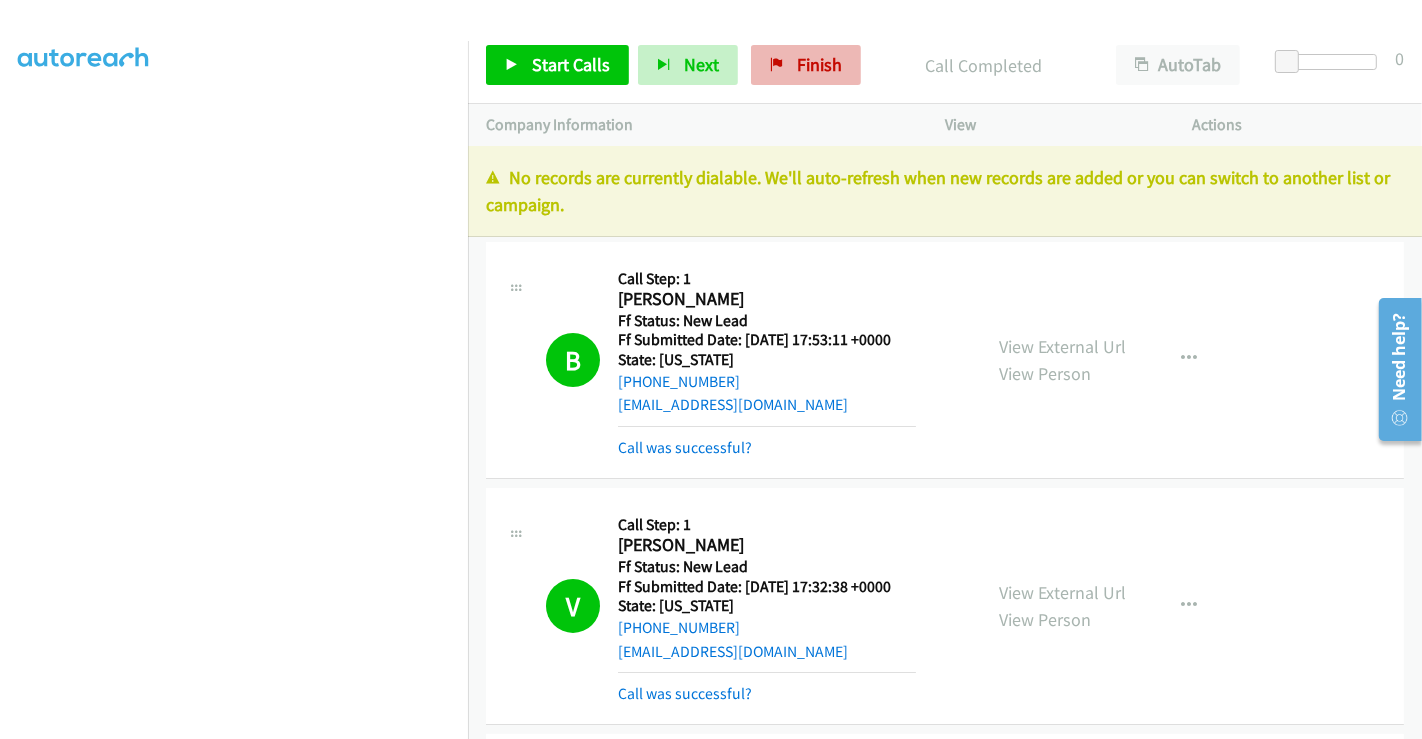 drag, startPoint x: 810, startPoint y: 41, endPoint x: 808, endPoint y: 58, distance: 17.117243 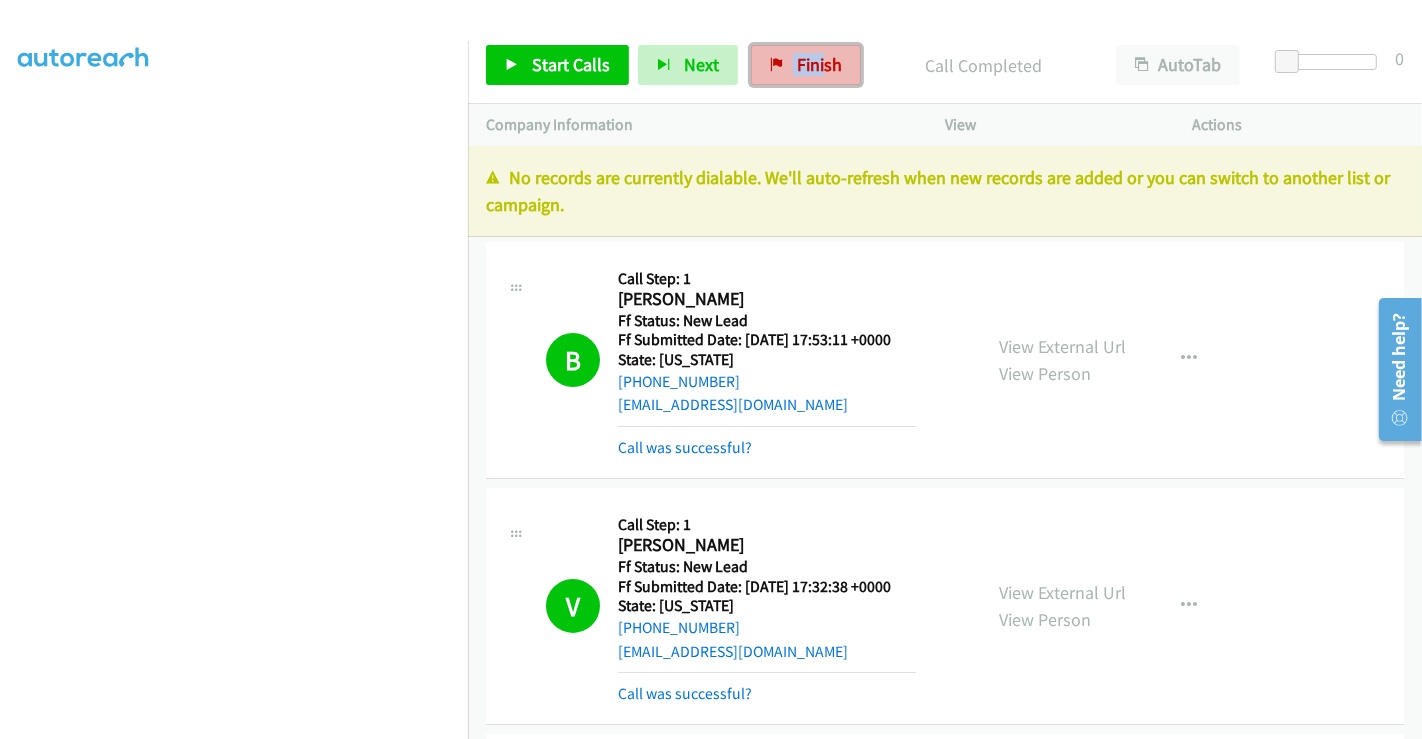 click on "Finish" at bounding box center (819, 64) 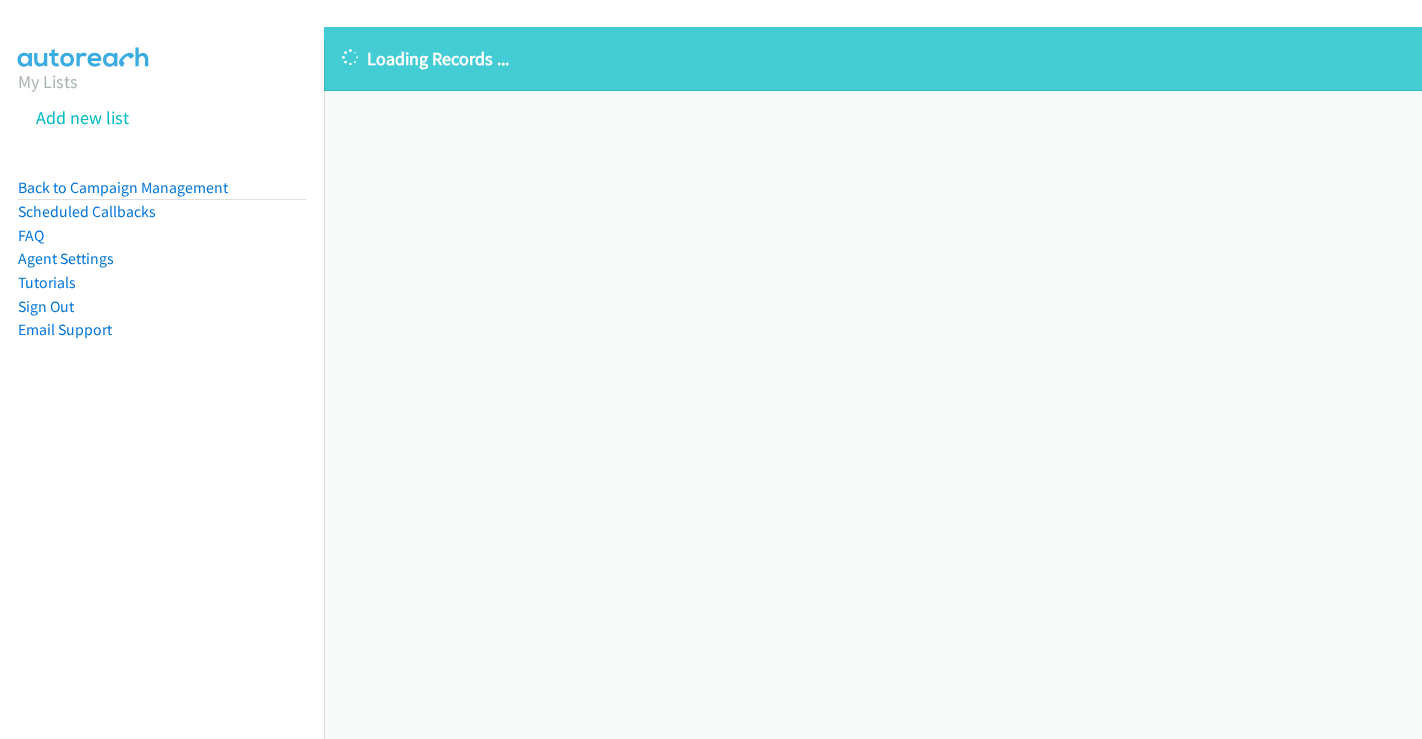 scroll, scrollTop: 0, scrollLeft: 0, axis: both 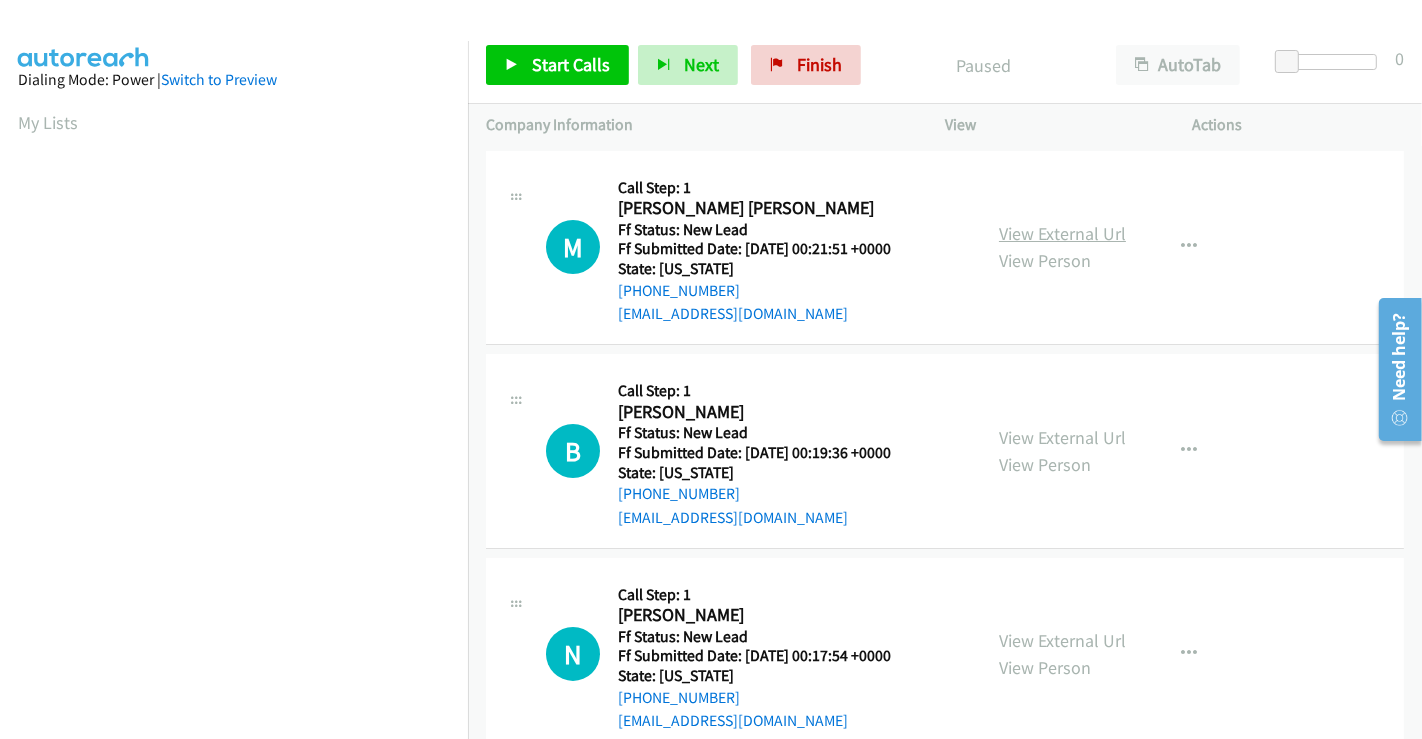 click on "View External Url" at bounding box center (1062, 233) 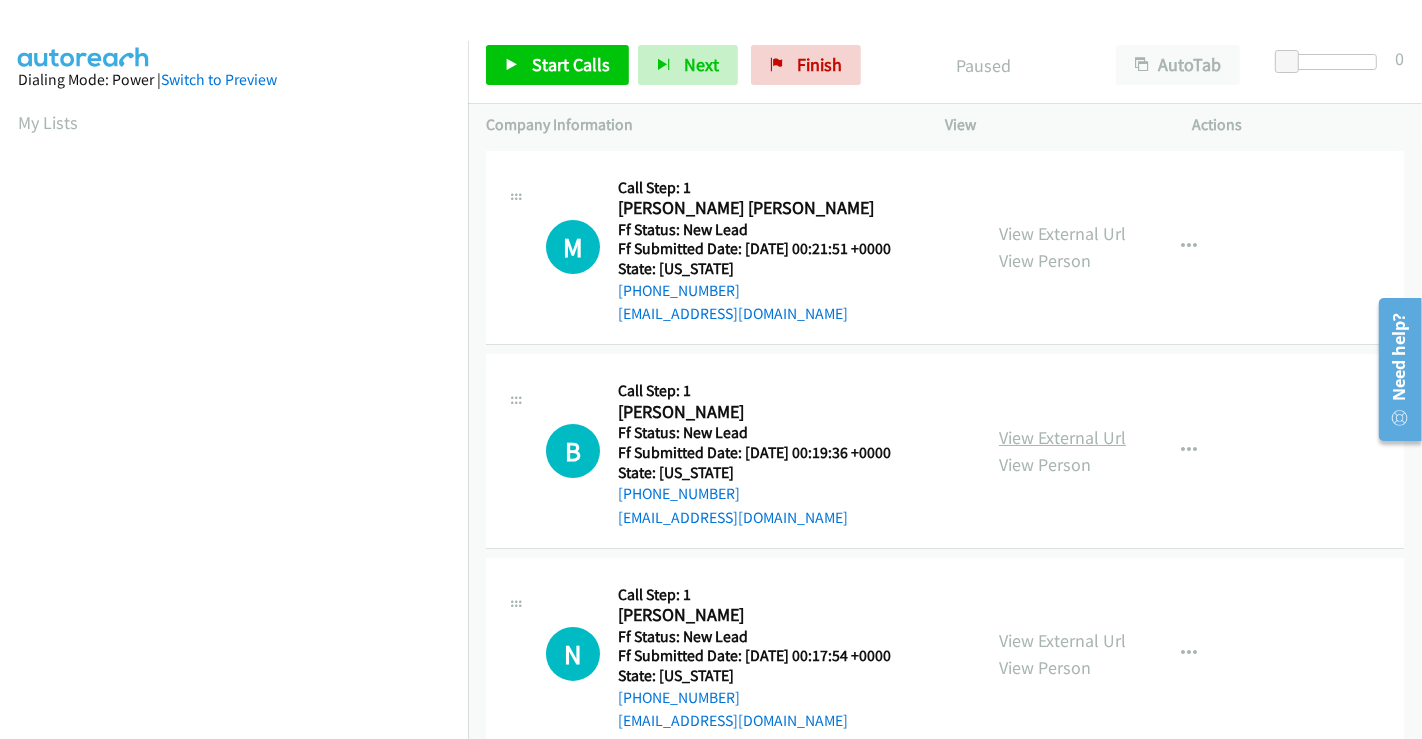 click on "View External Url" at bounding box center [1062, 437] 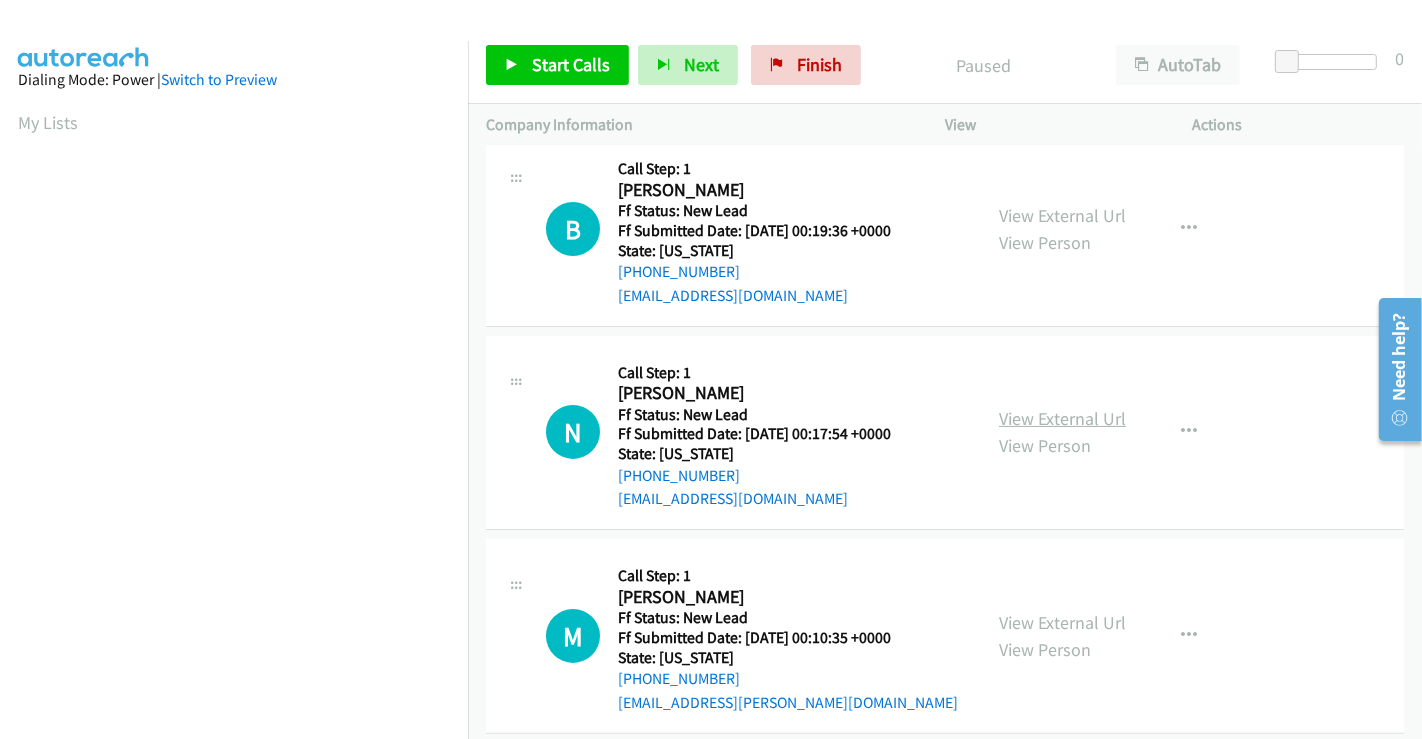 click on "View External Url" at bounding box center (1062, 418) 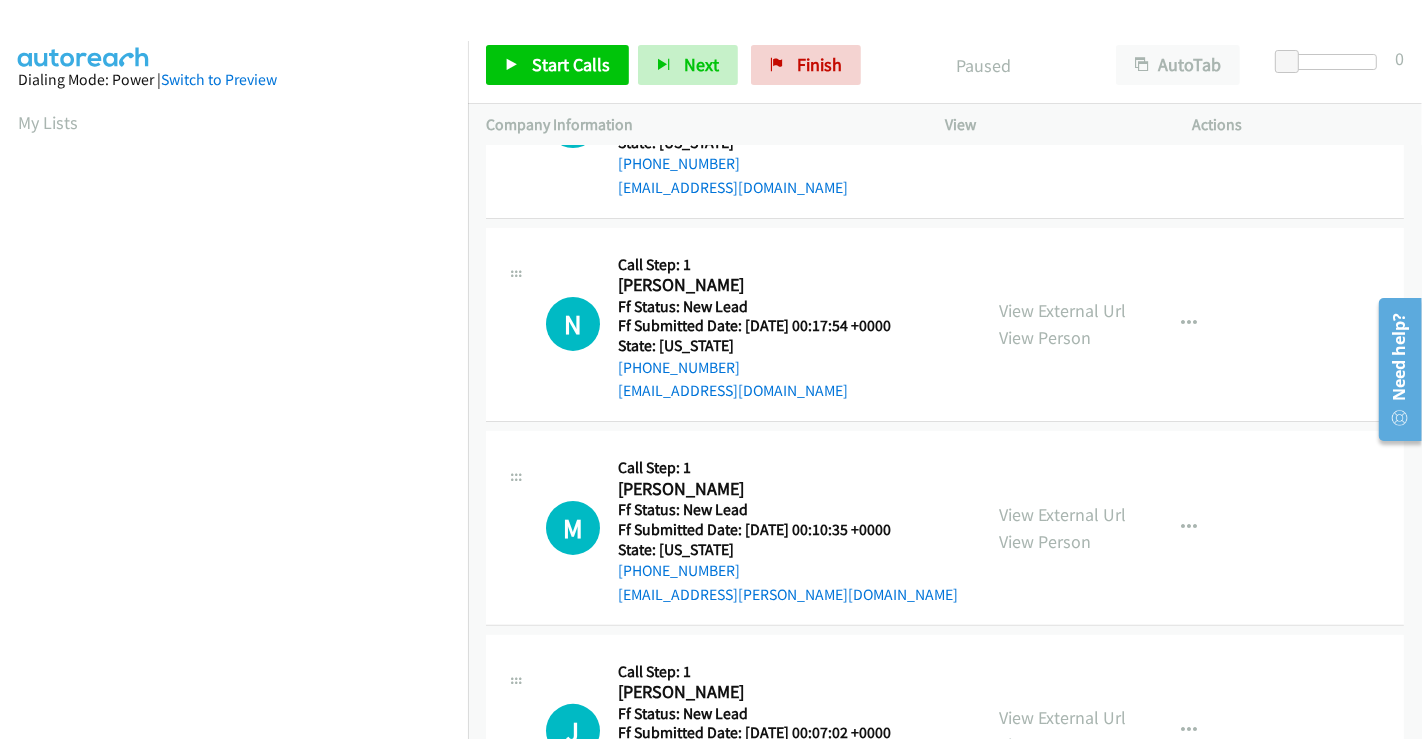 scroll, scrollTop: 555, scrollLeft: 0, axis: vertical 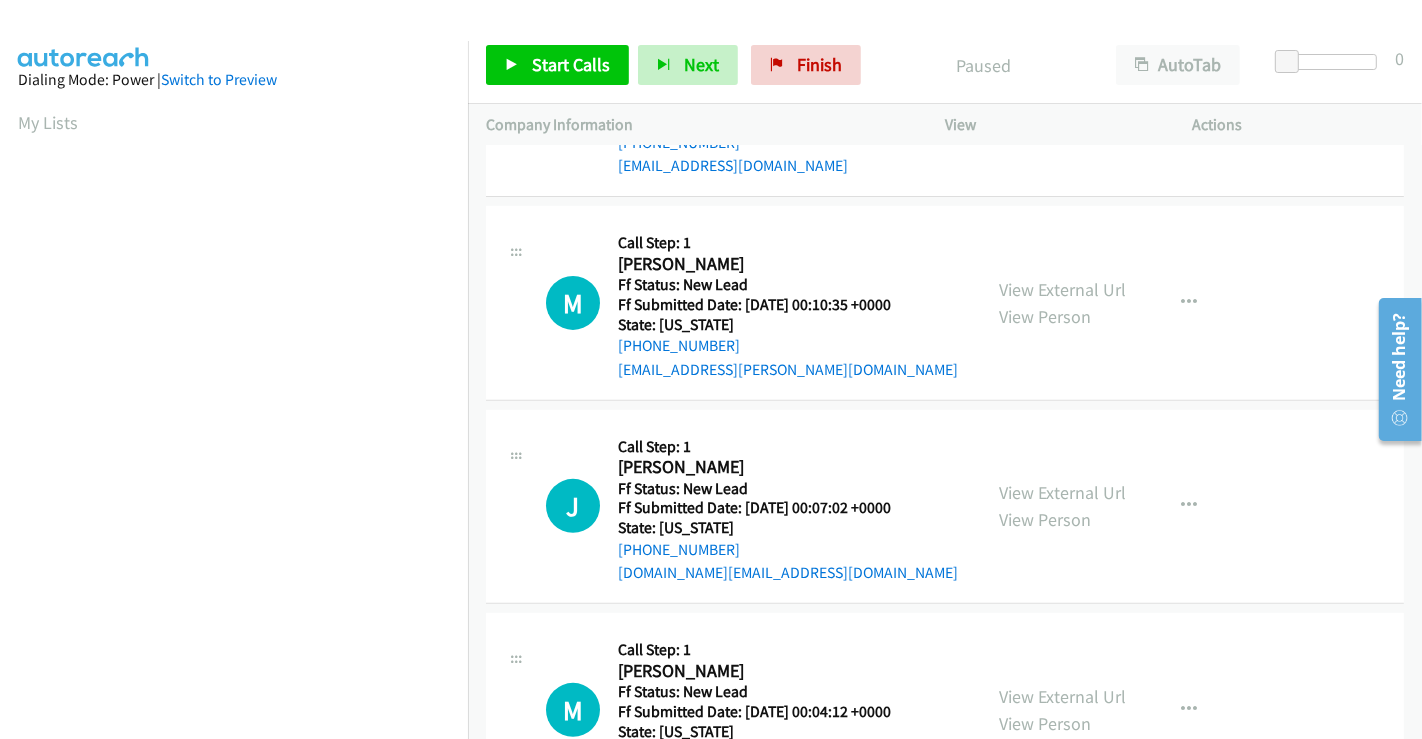 click on "View External Url
View Person" at bounding box center (1062, 303) 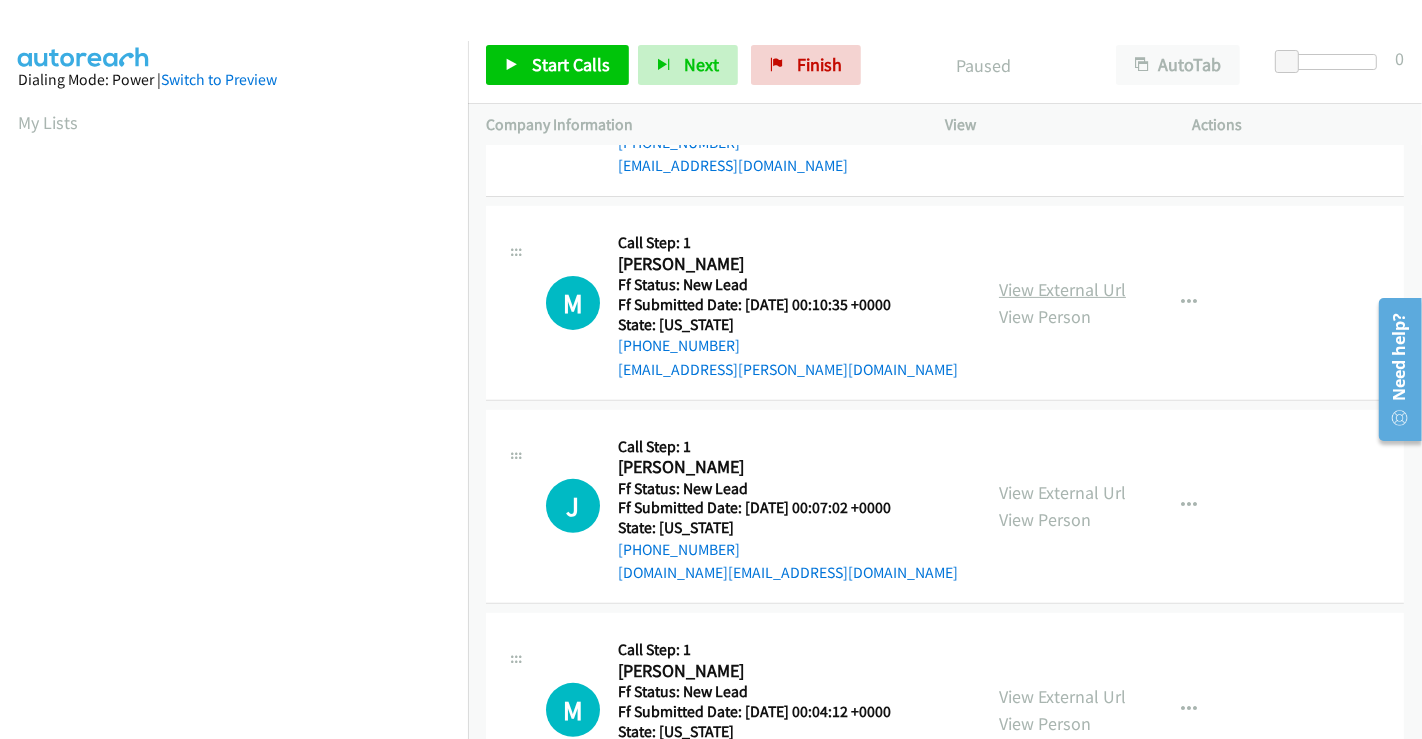 click on "View External Url" at bounding box center [1062, 289] 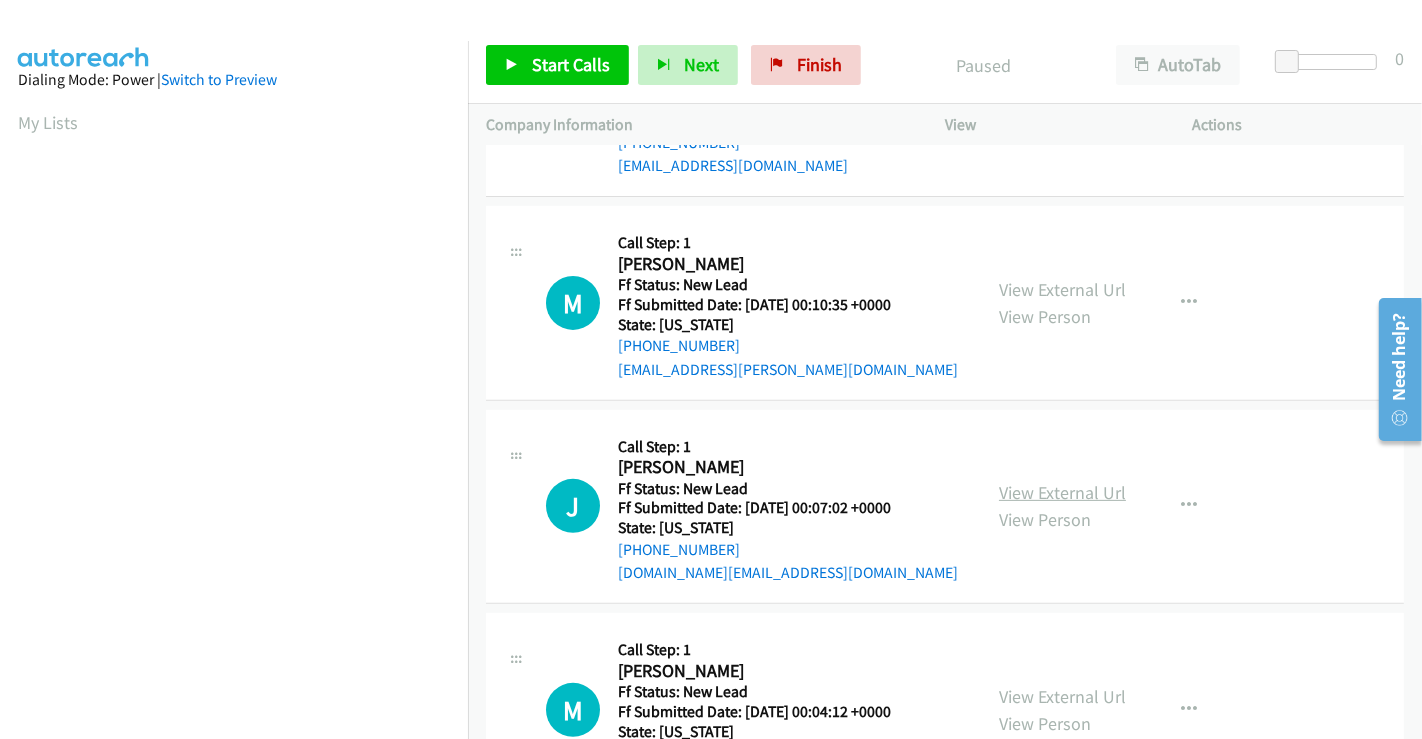 click on "View External Url" at bounding box center [1062, 492] 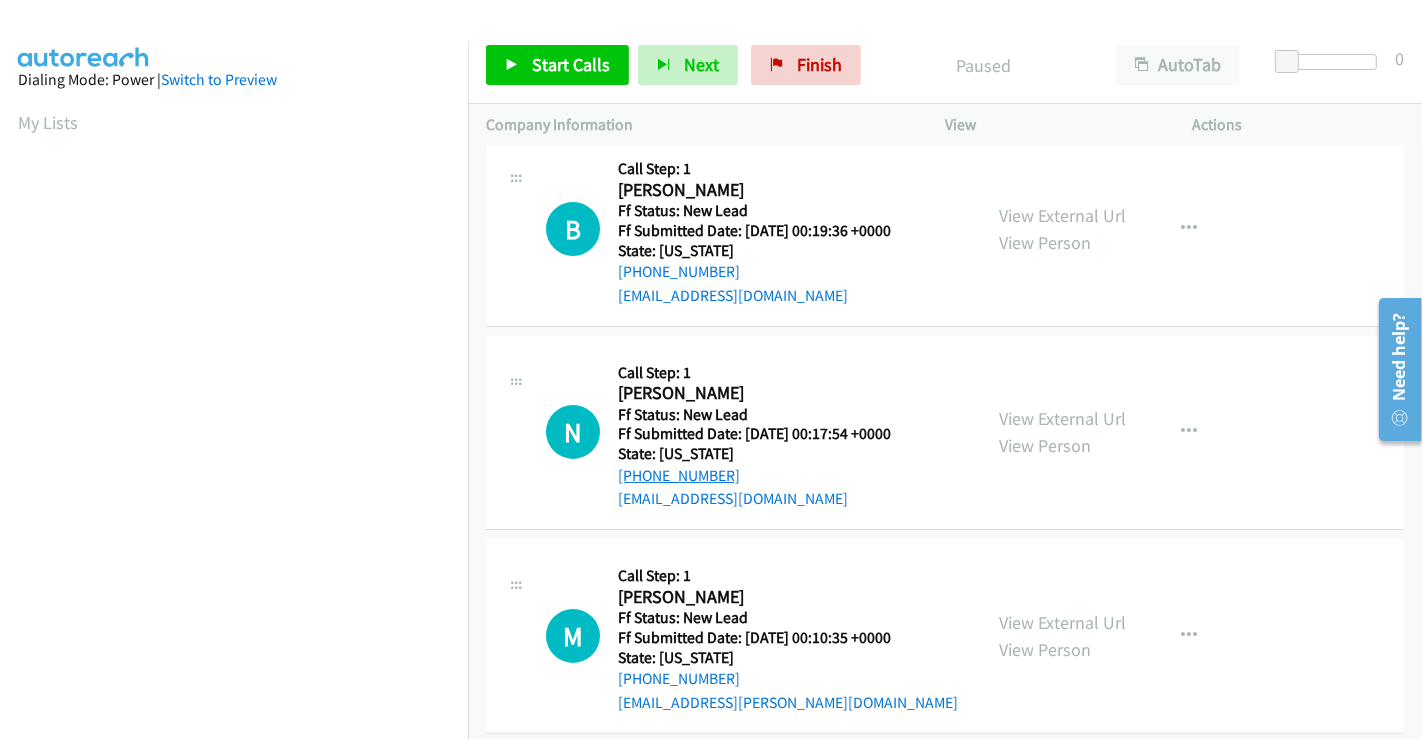 scroll, scrollTop: 0, scrollLeft: 0, axis: both 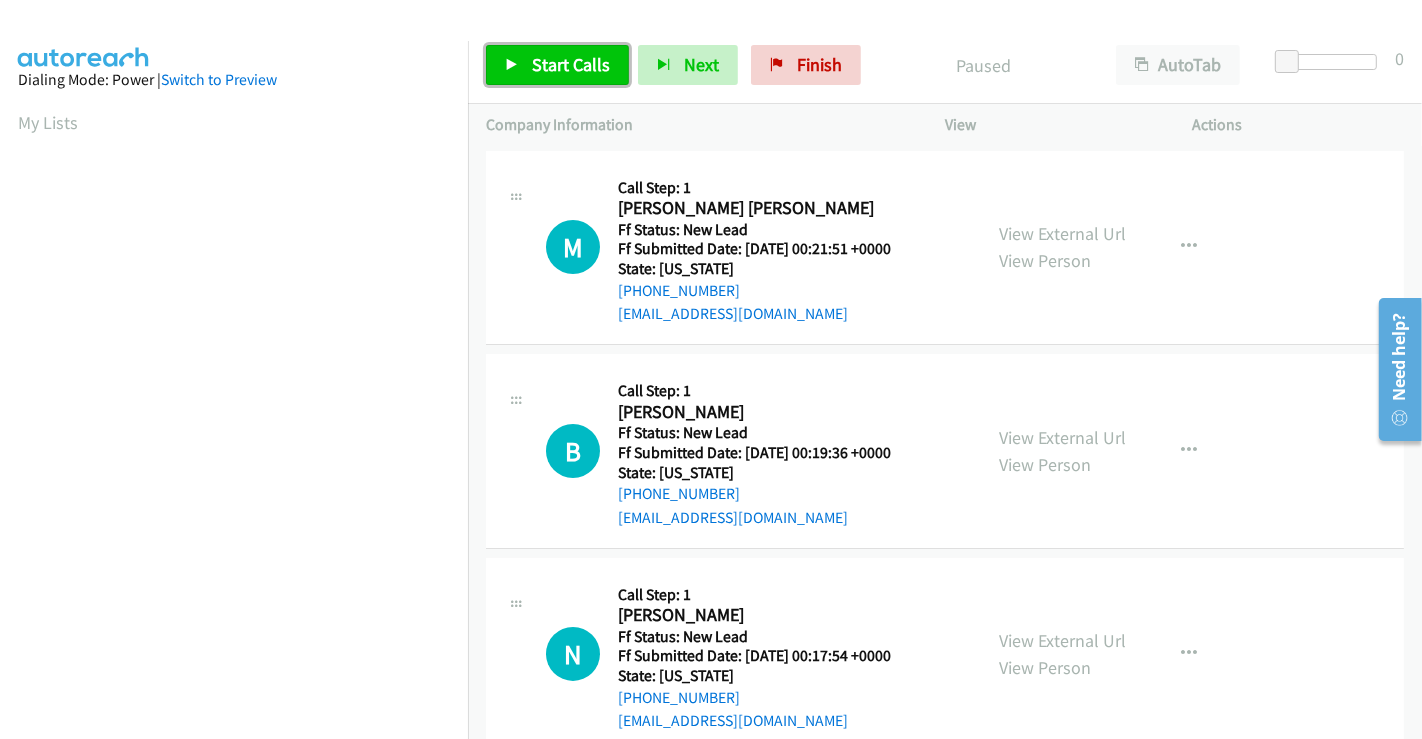 click on "Start Calls" at bounding box center (571, 64) 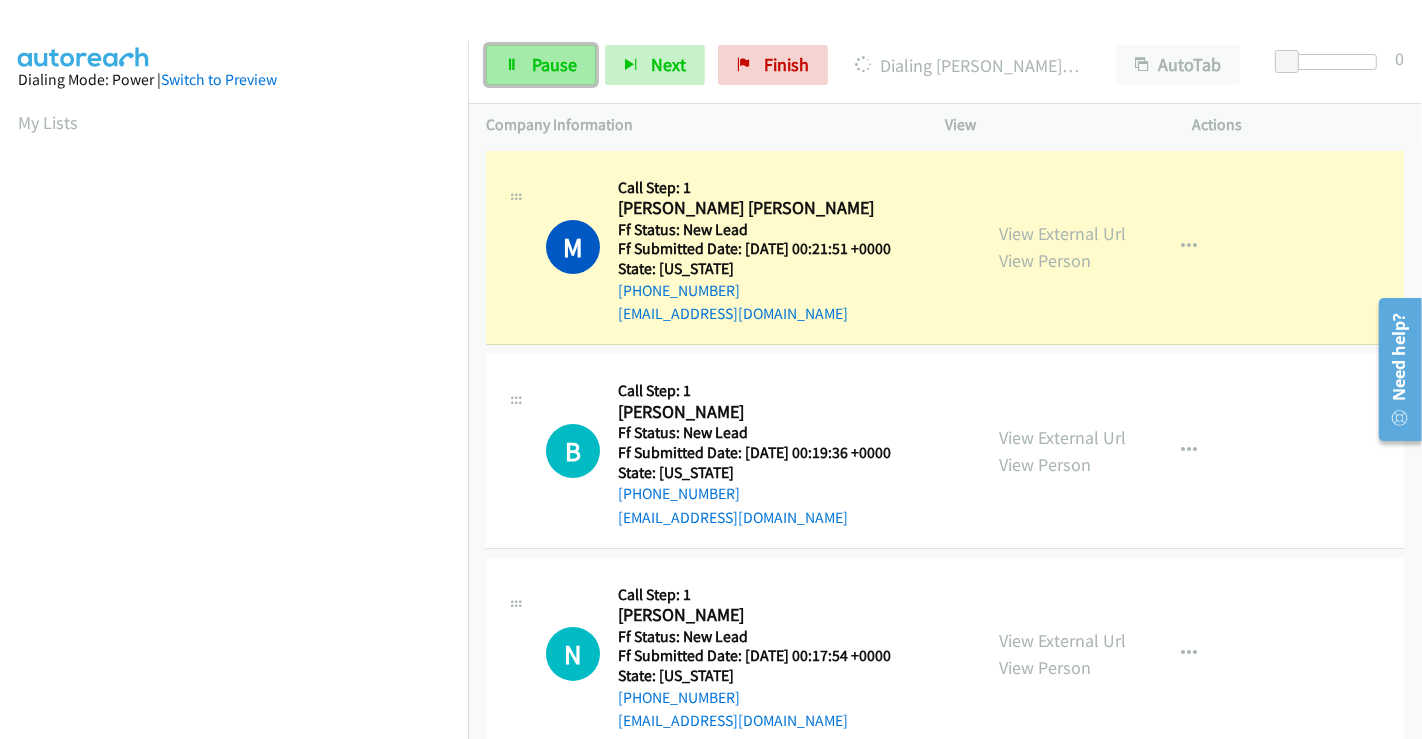 click on "Pause" at bounding box center (554, 64) 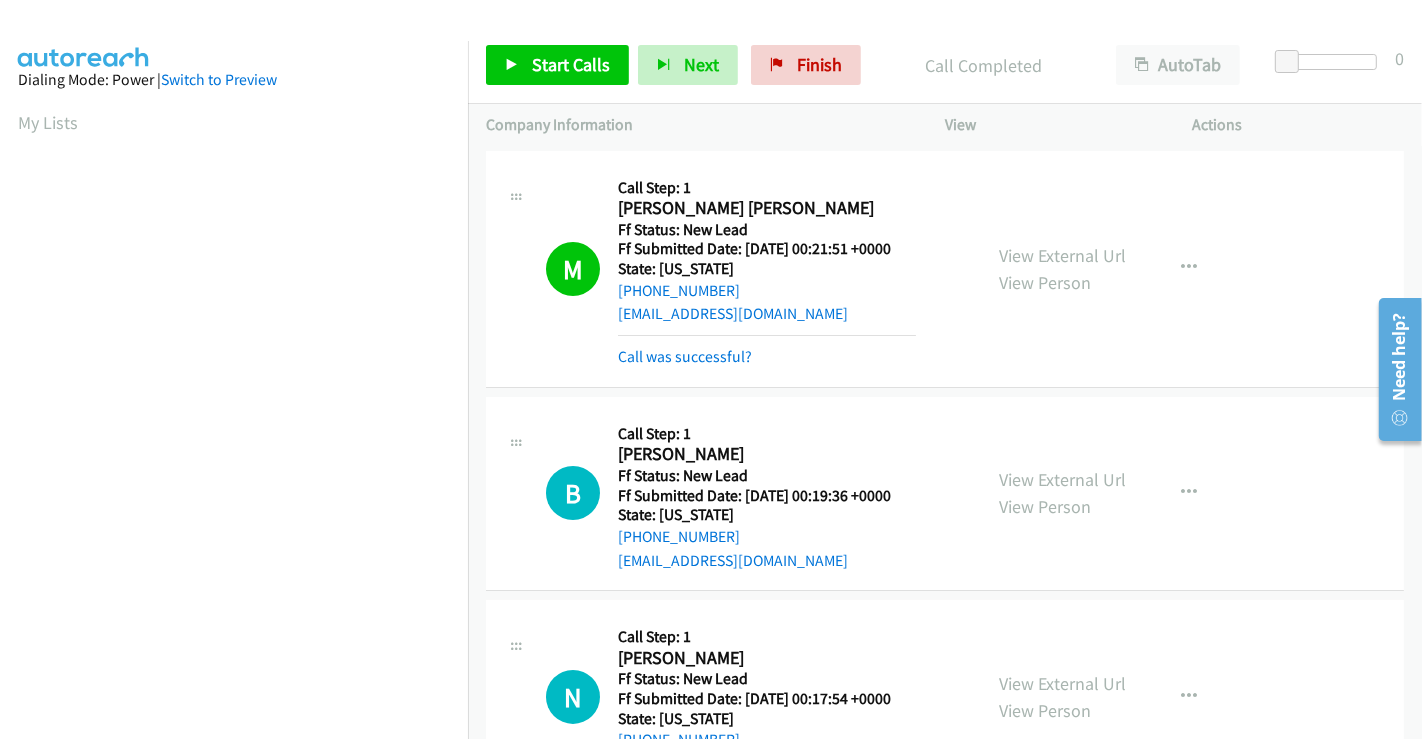 scroll, scrollTop: 385, scrollLeft: 0, axis: vertical 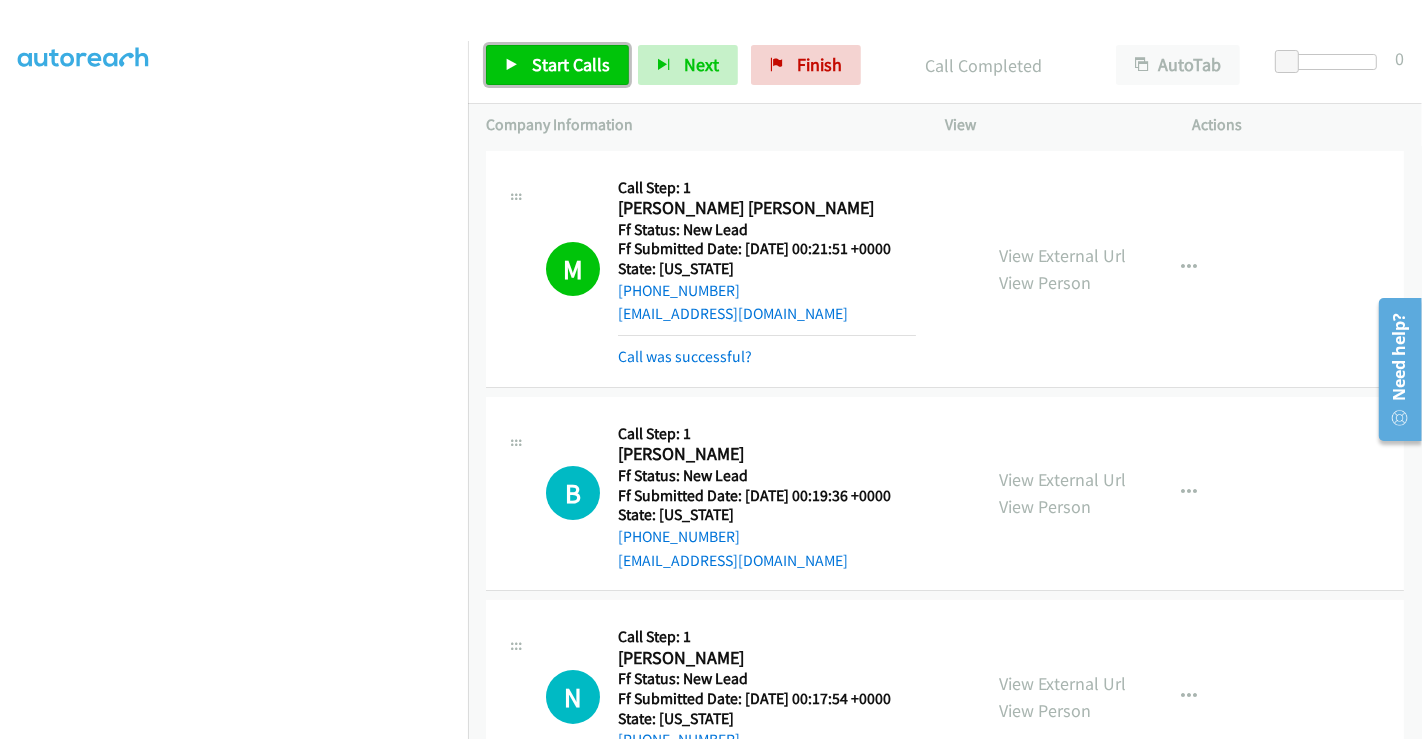 click on "Start Calls" at bounding box center (571, 64) 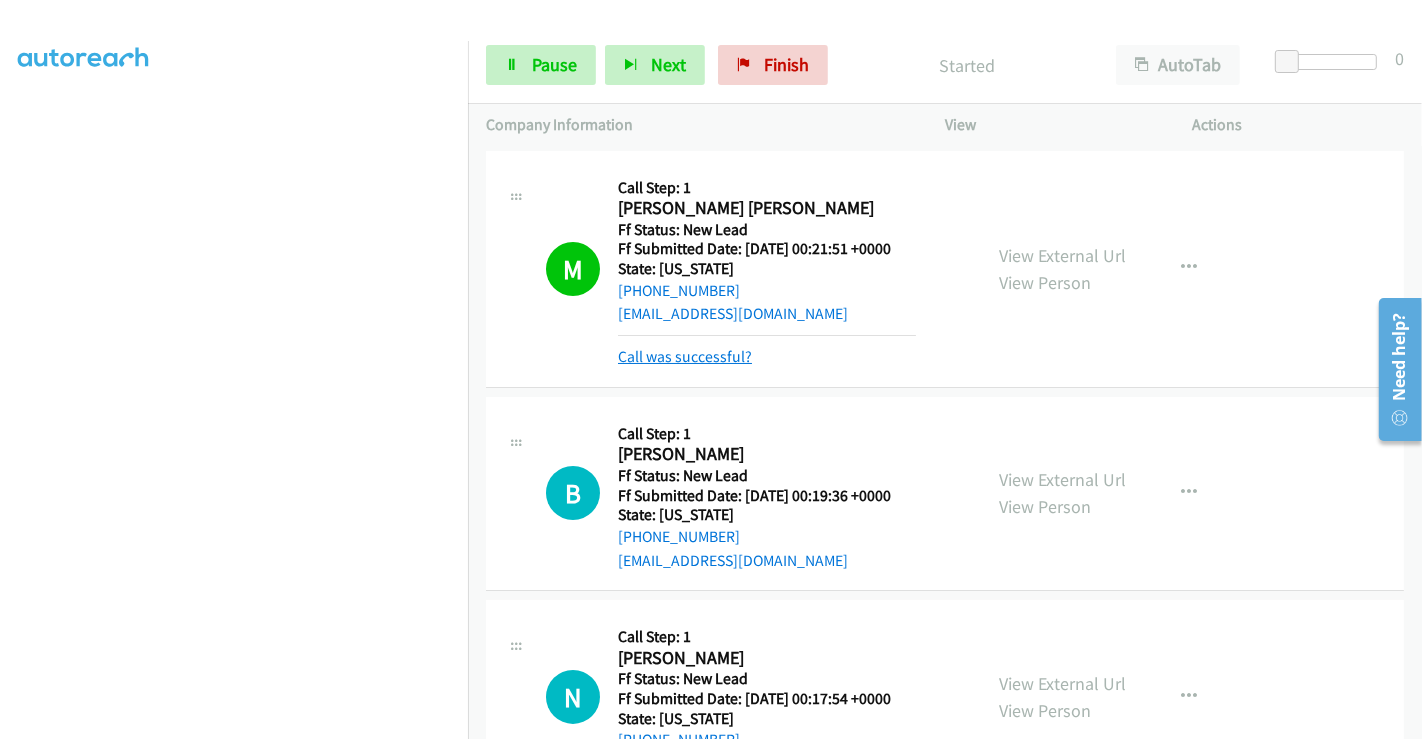 click on "Call was successful?" at bounding box center (685, 356) 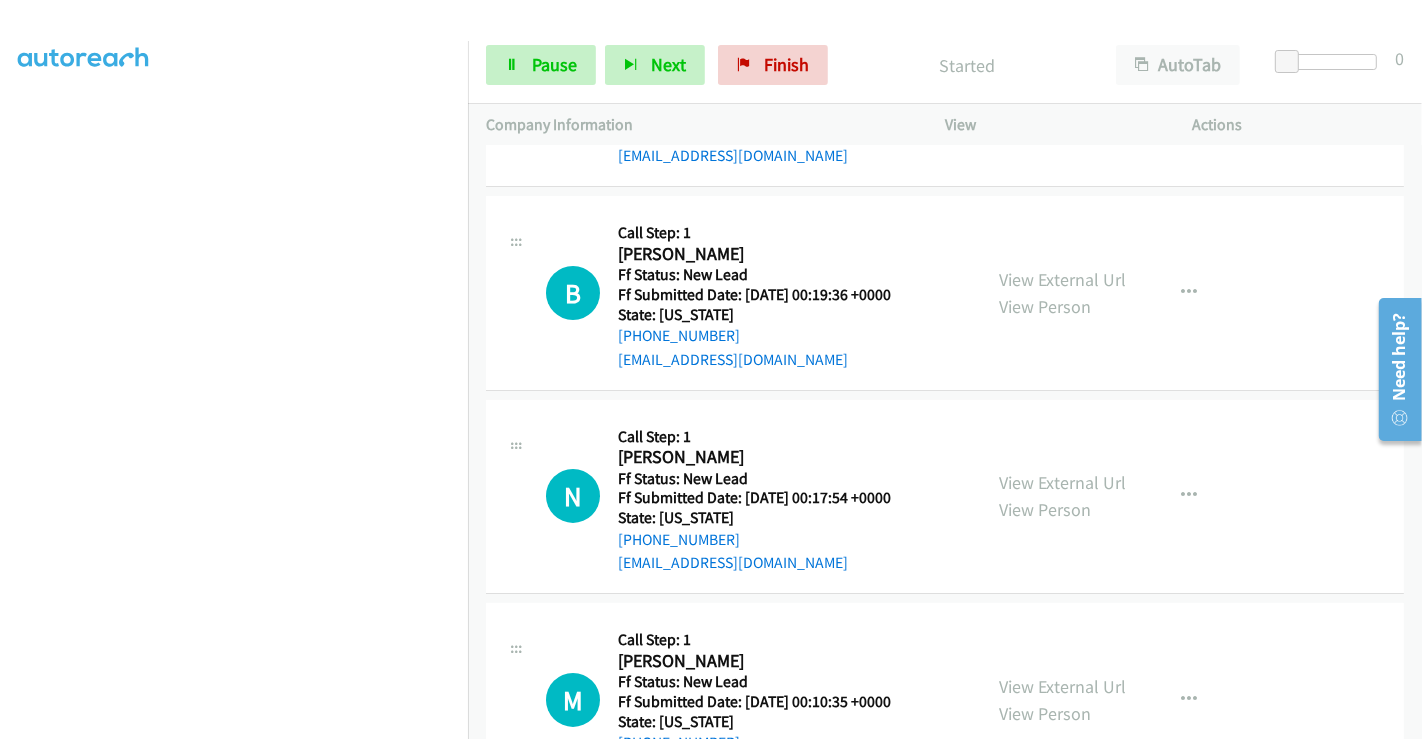scroll, scrollTop: 222, scrollLeft: 0, axis: vertical 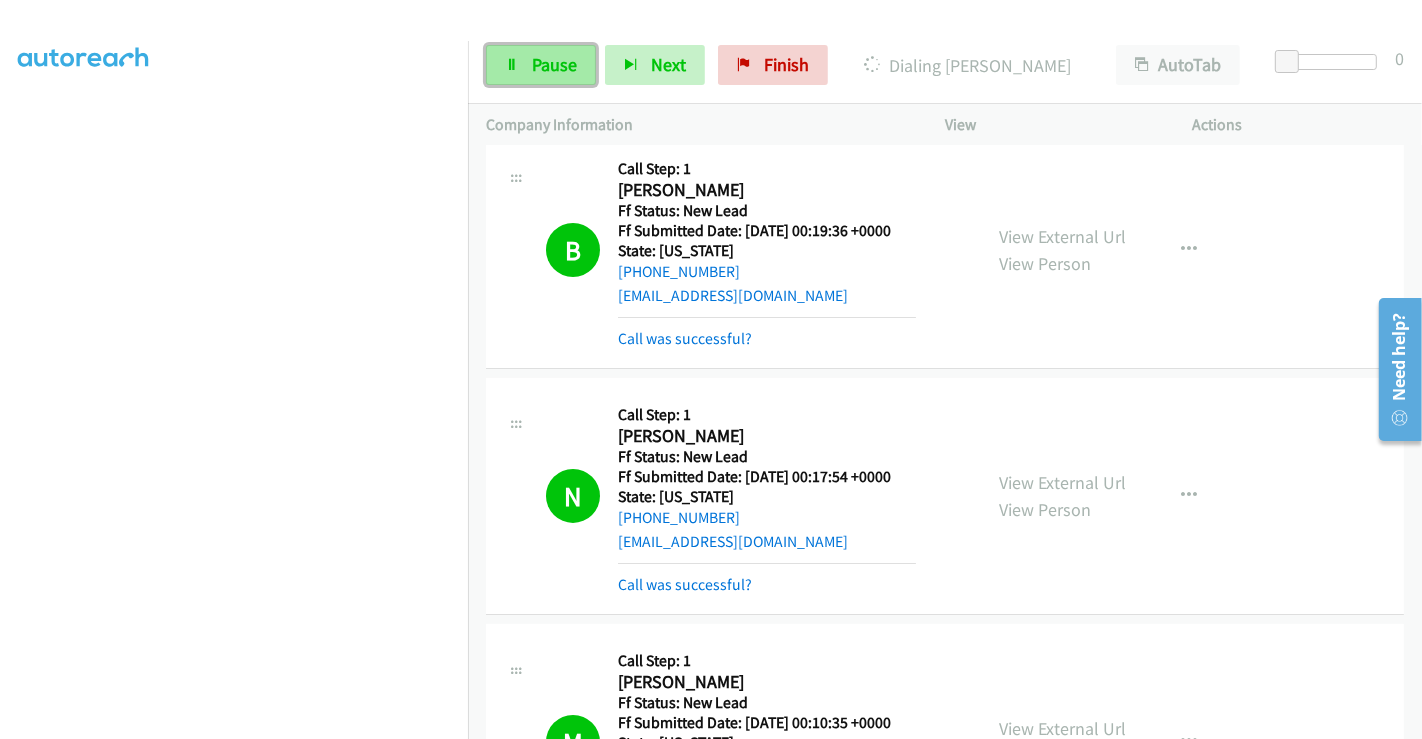 click on "Pause" at bounding box center (554, 64) 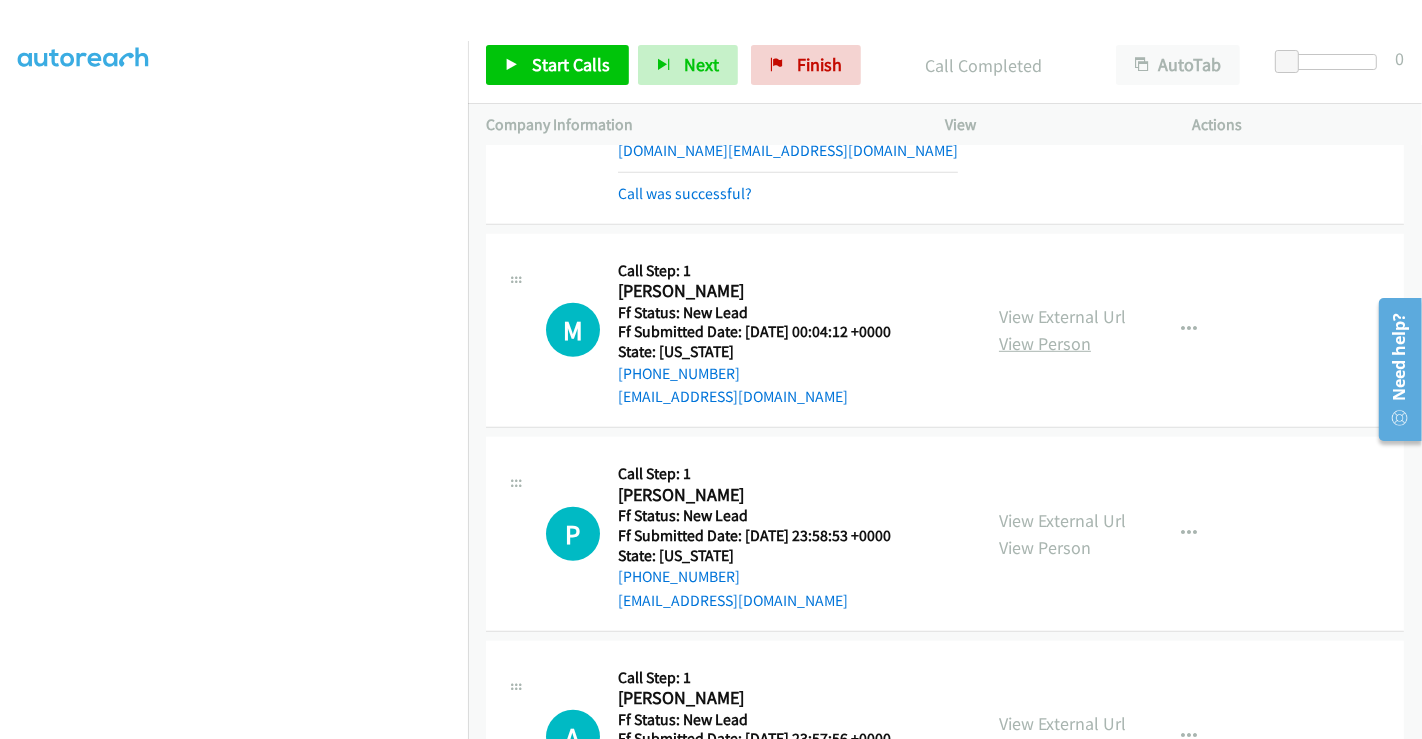 scroll, scrollTop: 1111, scrollLeft: 0, axis: vertical 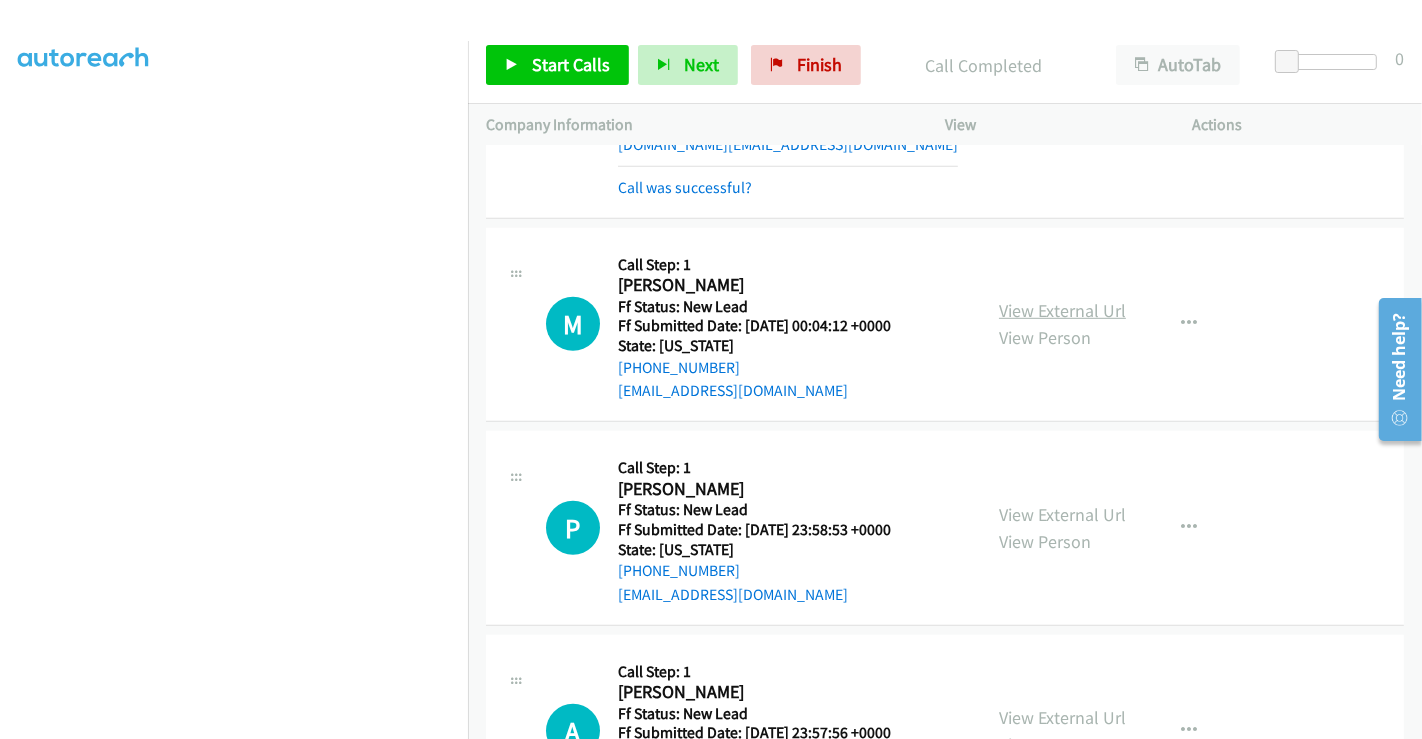 click on "View External Url" at bounding box center (1062, 310) 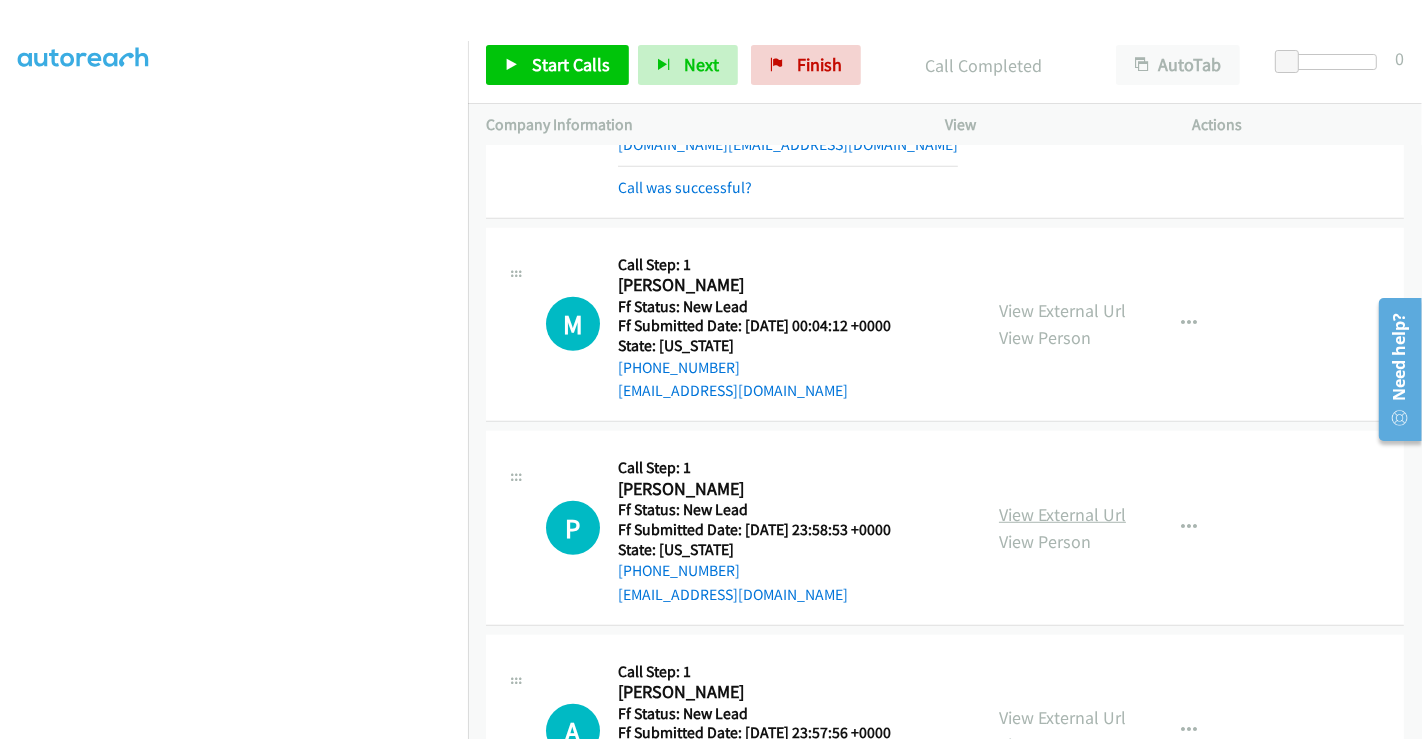 click on "View External Url" at bounding box center [1062, 514] 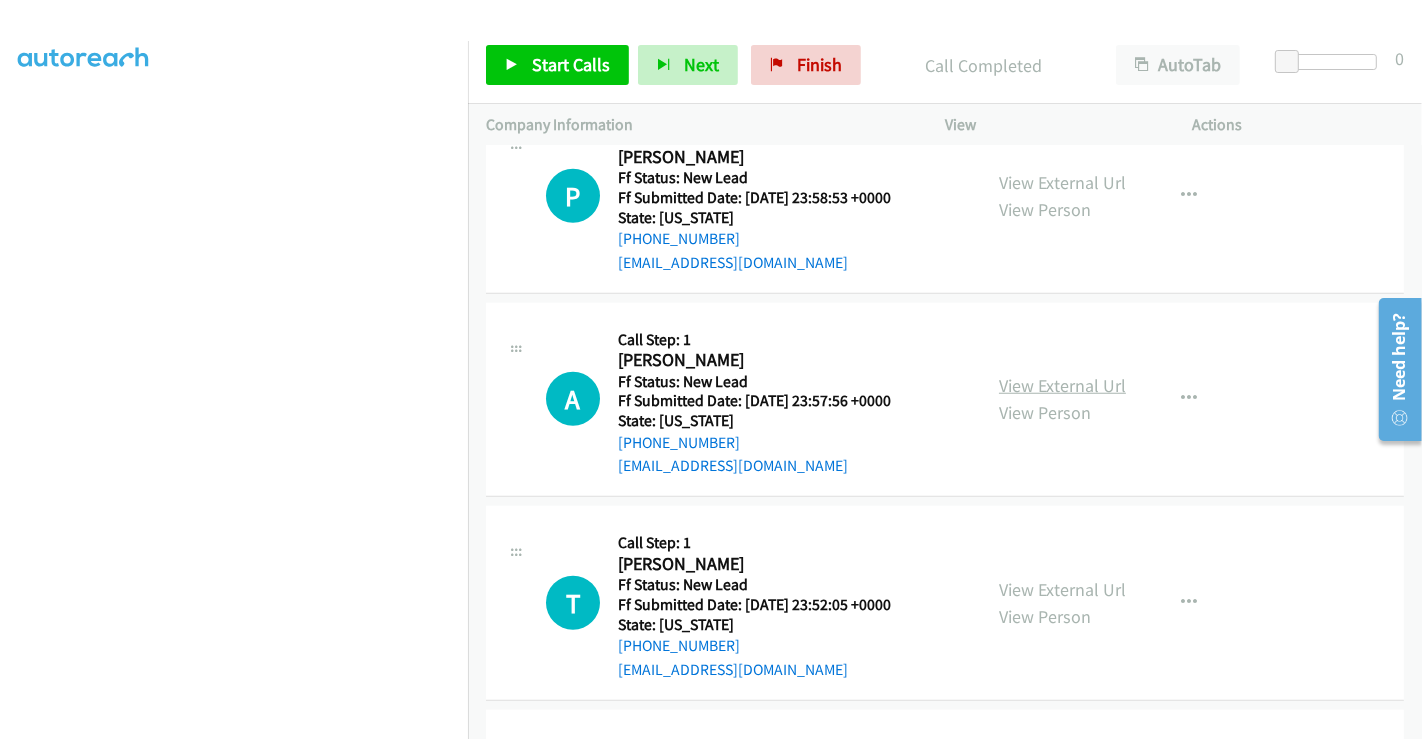 scroll, scrollTop: 1444, scrollLeft: 0, axis: vertical 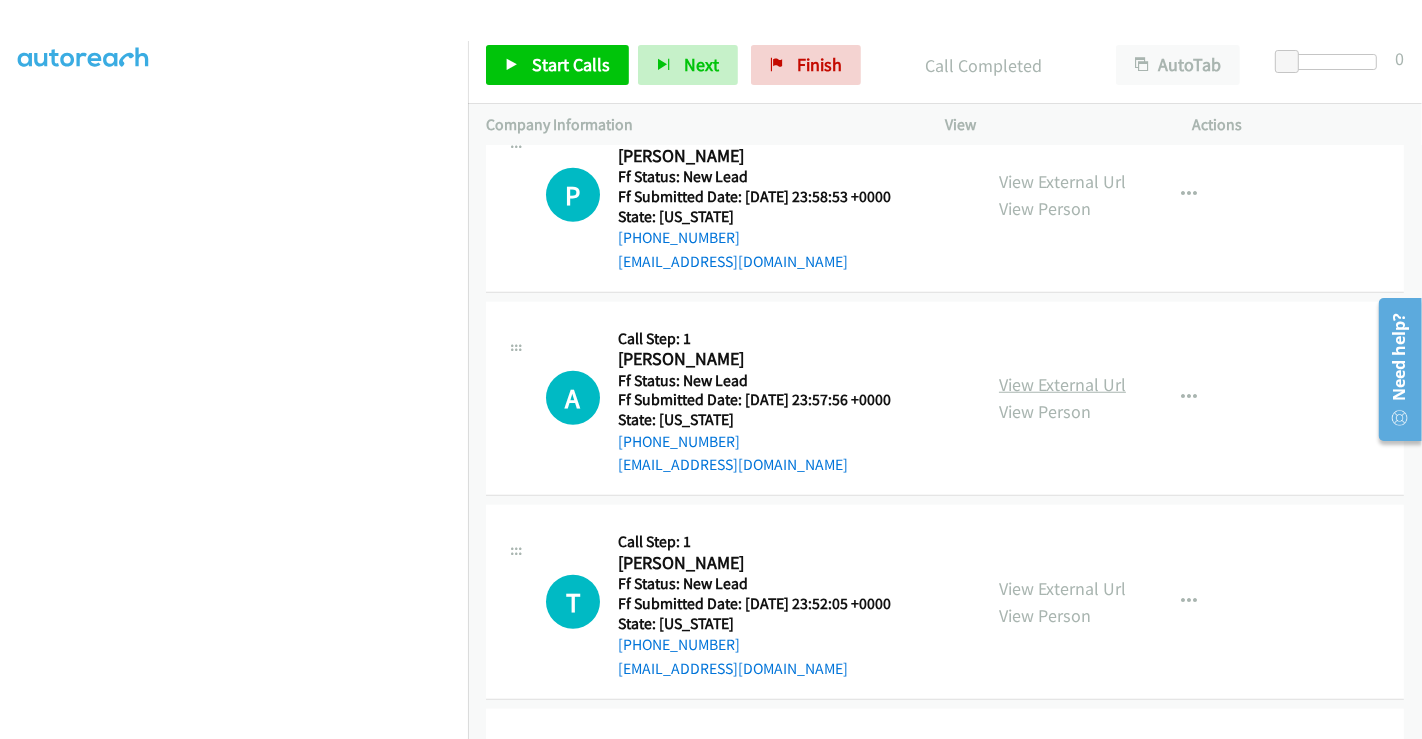 click on "View External Url" at bounding box center [1062, 384] 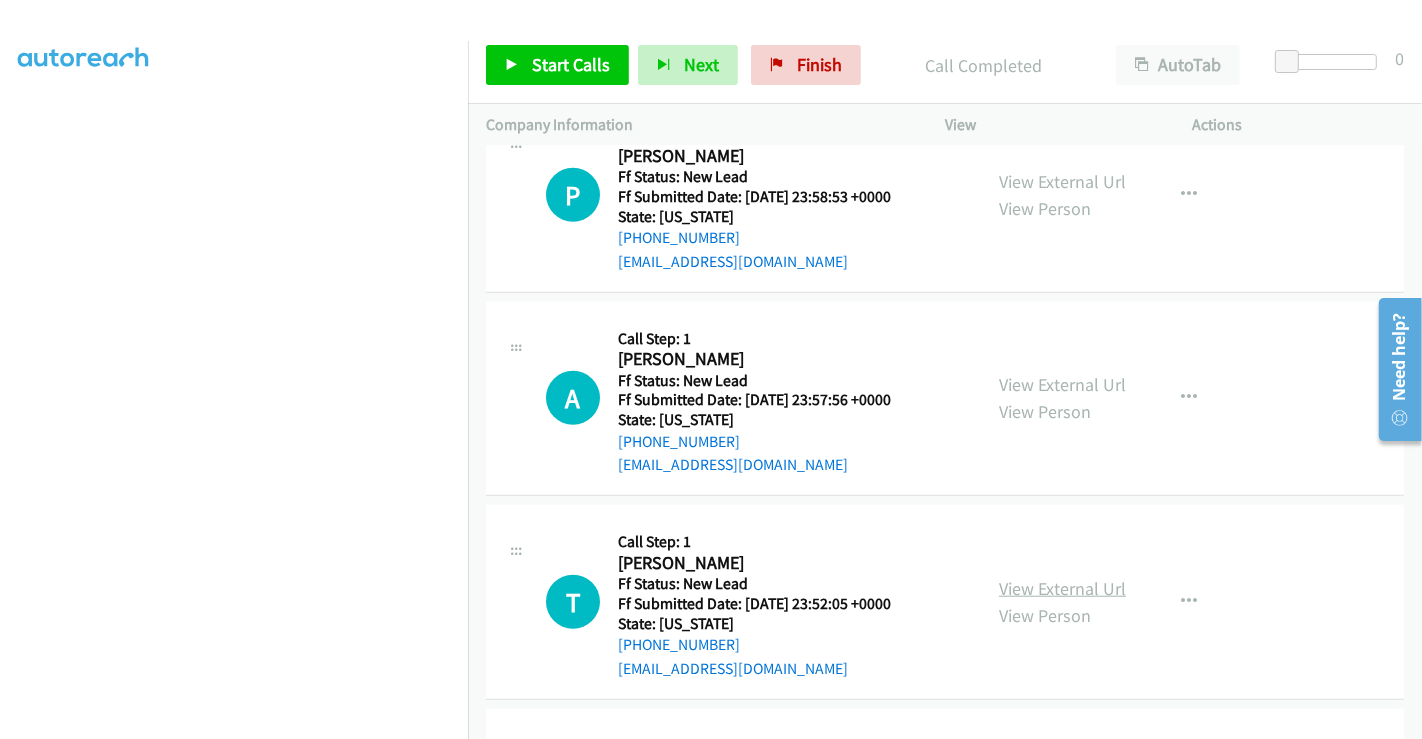 click on "View External Url" at bounding box center (1062, 588) 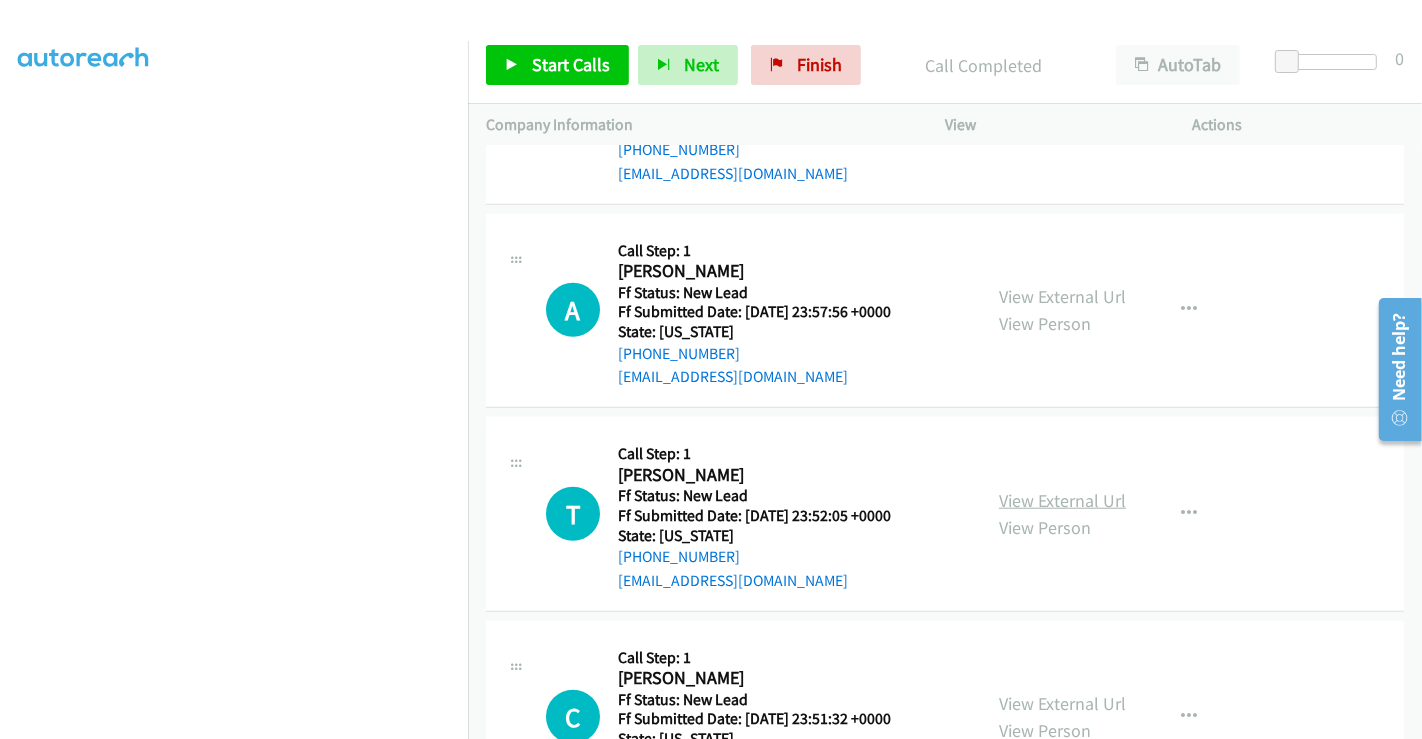 scroll, scrollTop: 1777, scrollLeft: 0, axis: vertical 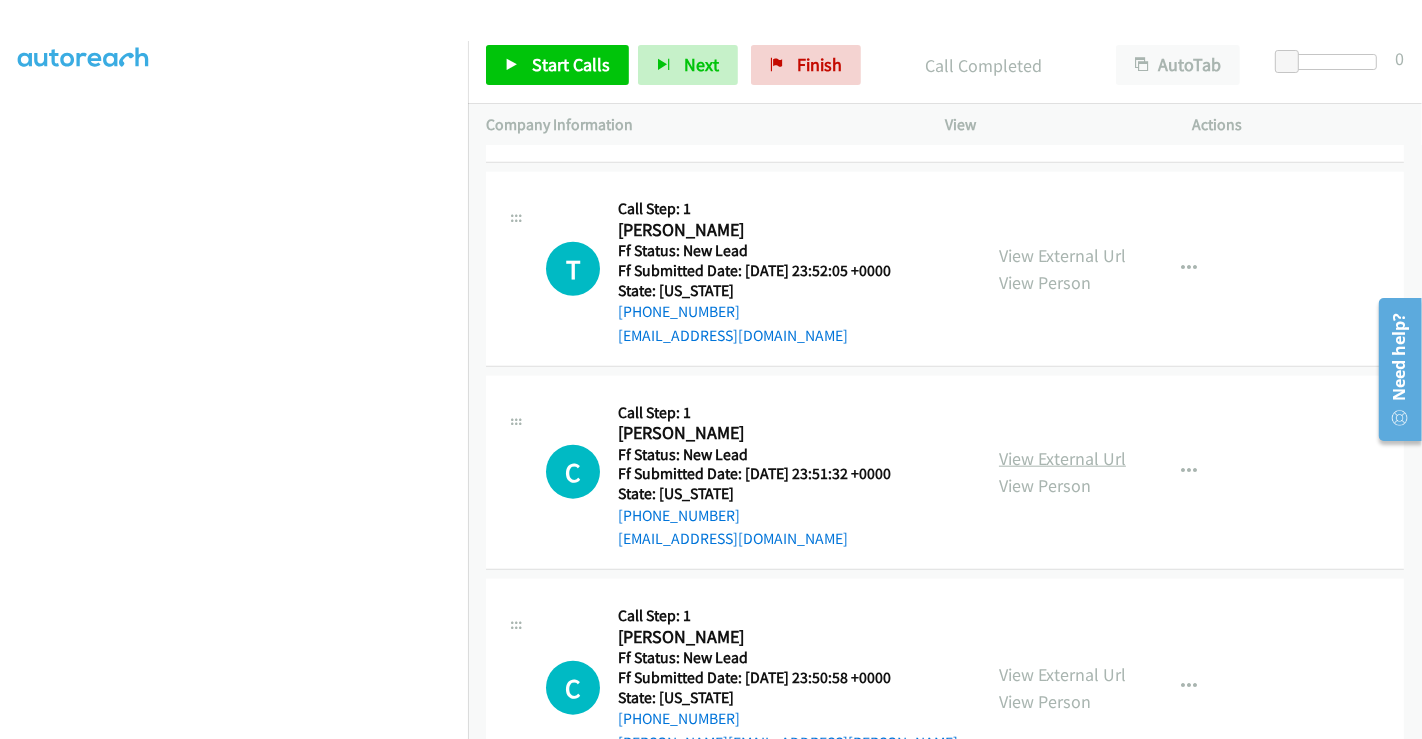 click on "View External Url" at bounding box center [1062, 458] 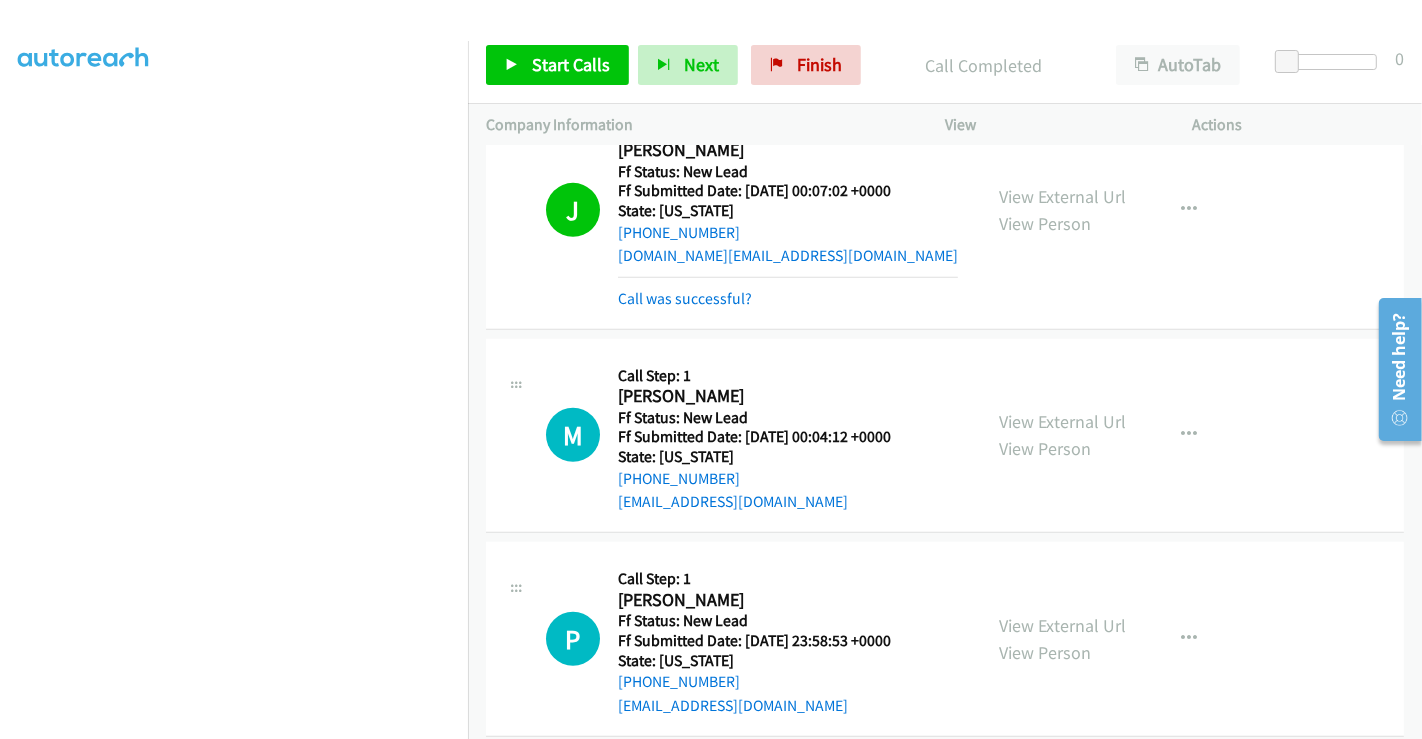 scroll, scrollTop: 1111, scrollLeft: 0, axis: vertical 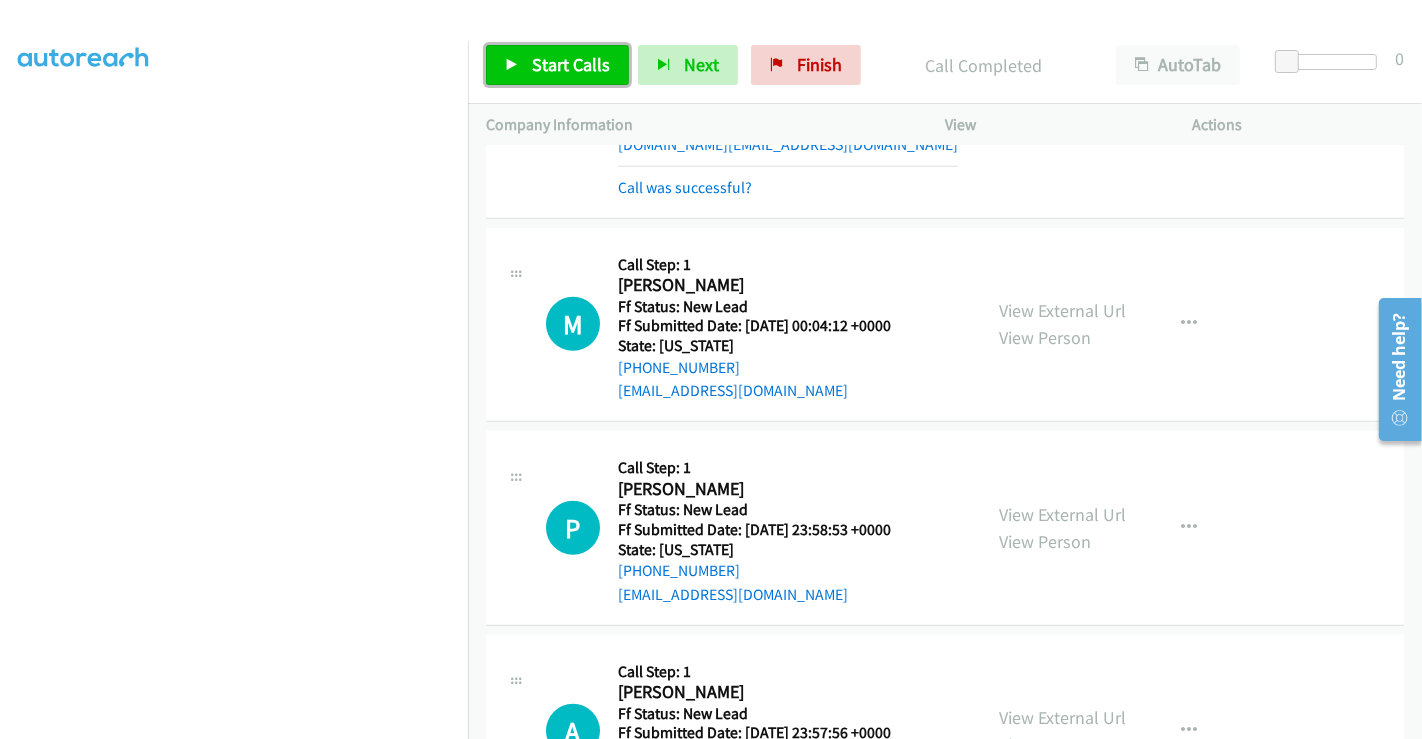 click on "Start Calls" at bounding box center (571, 64) 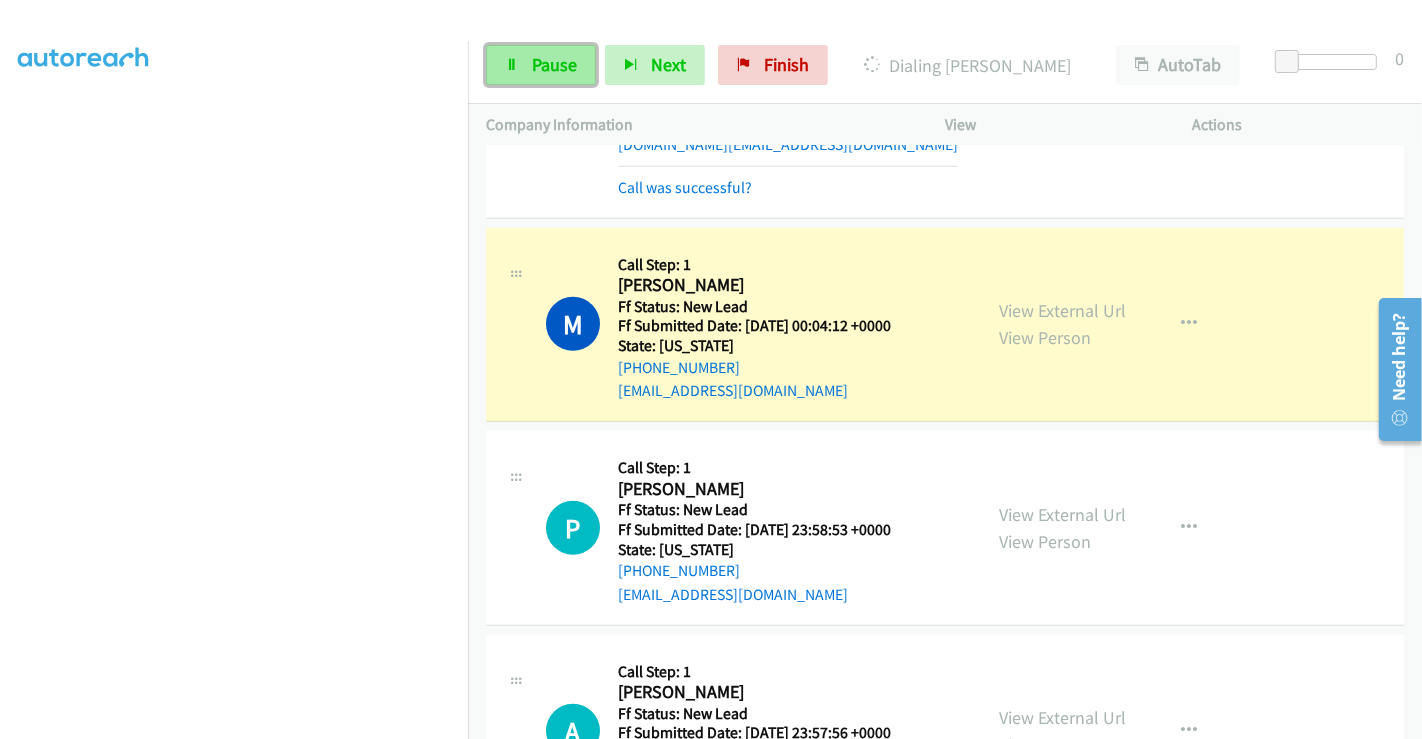 click on "Pause" at bounding box center [541, 65] 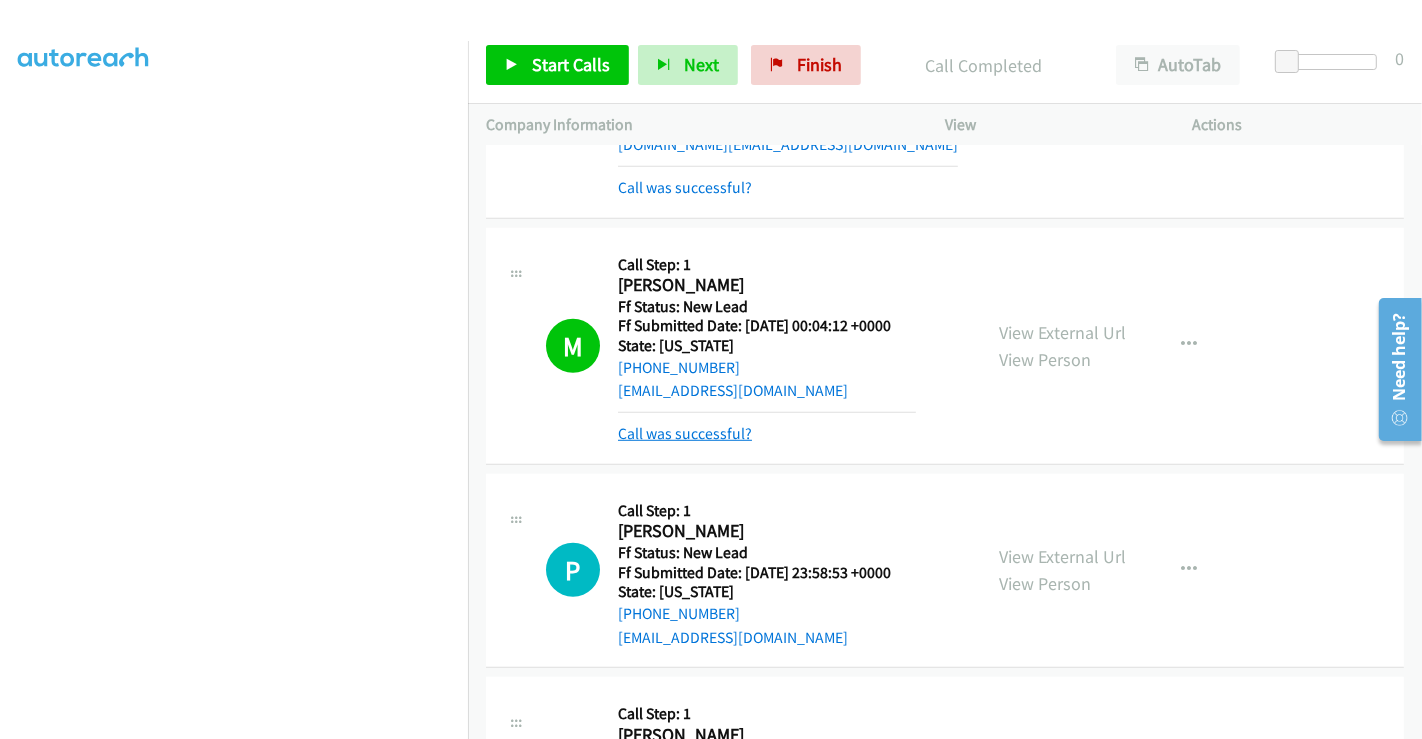 click on "Call was successful?" at bounding box center [685, 433] 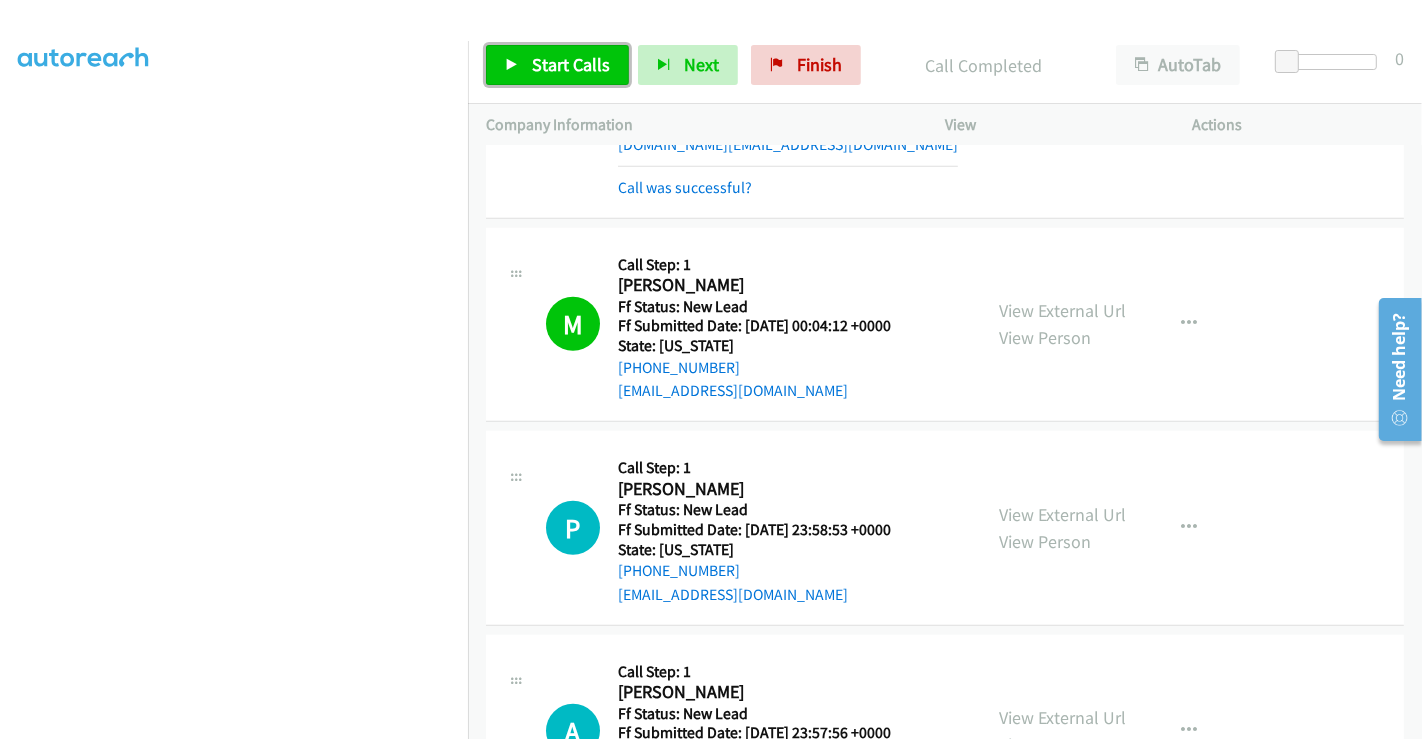 click on "Start Calls" at bounding box center [571, 64] 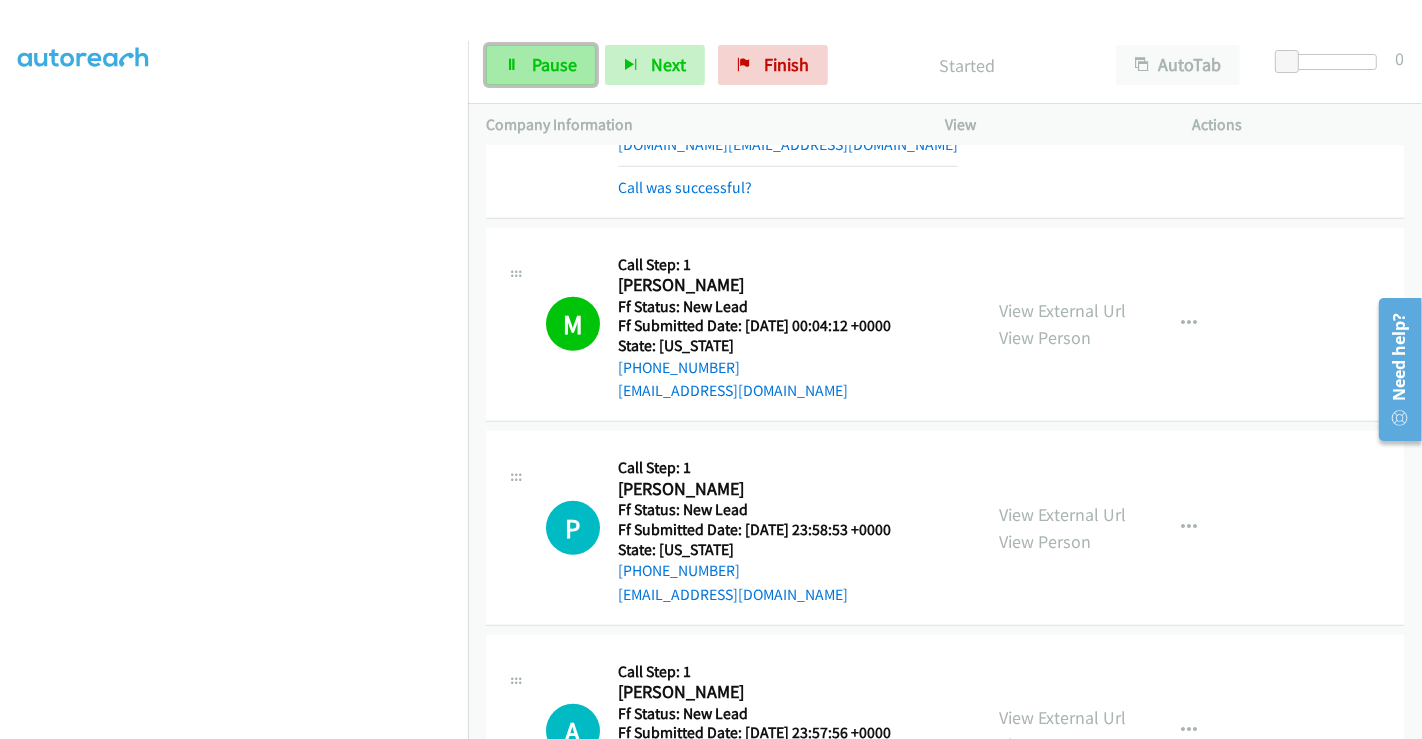 click on "Pause" at bounding box center (554, 64) 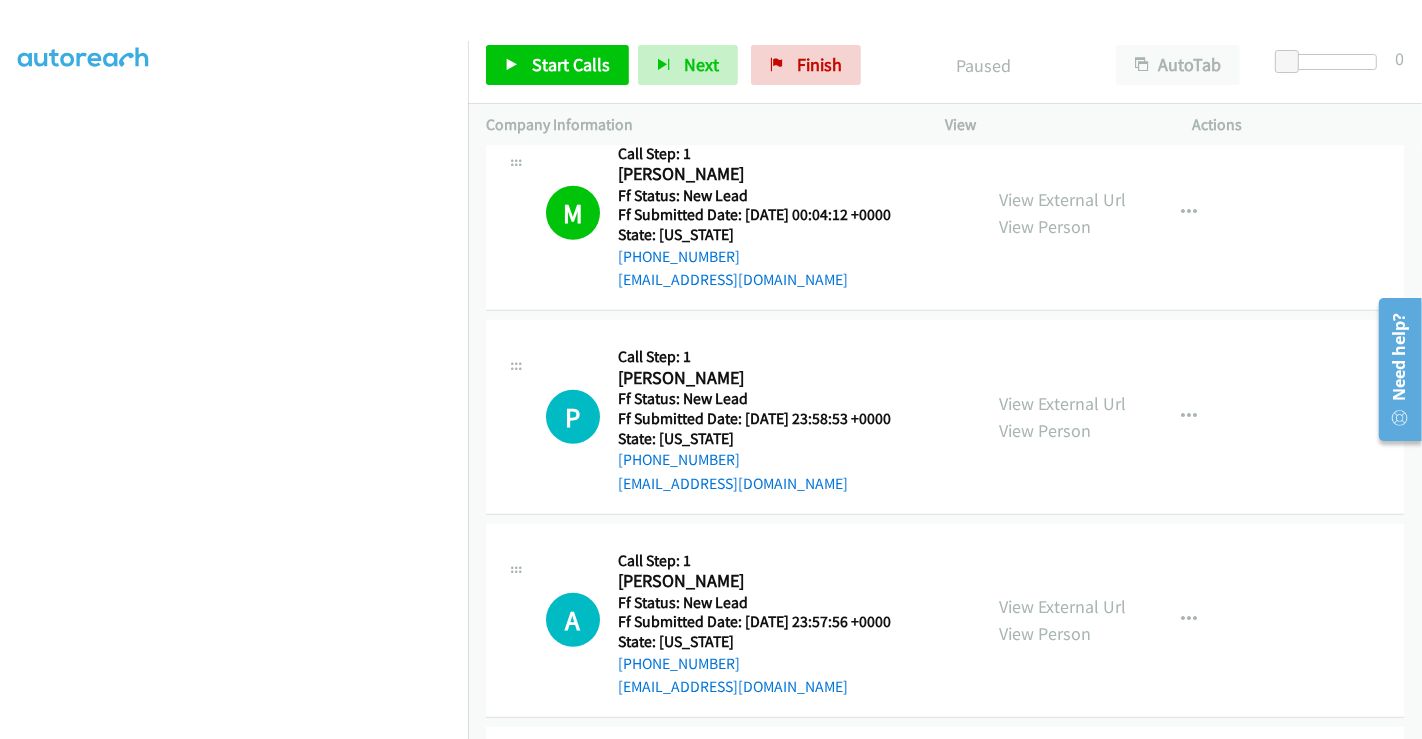 scroll, scrollTop: 1444, scrollLeft: 0, axis: vertical 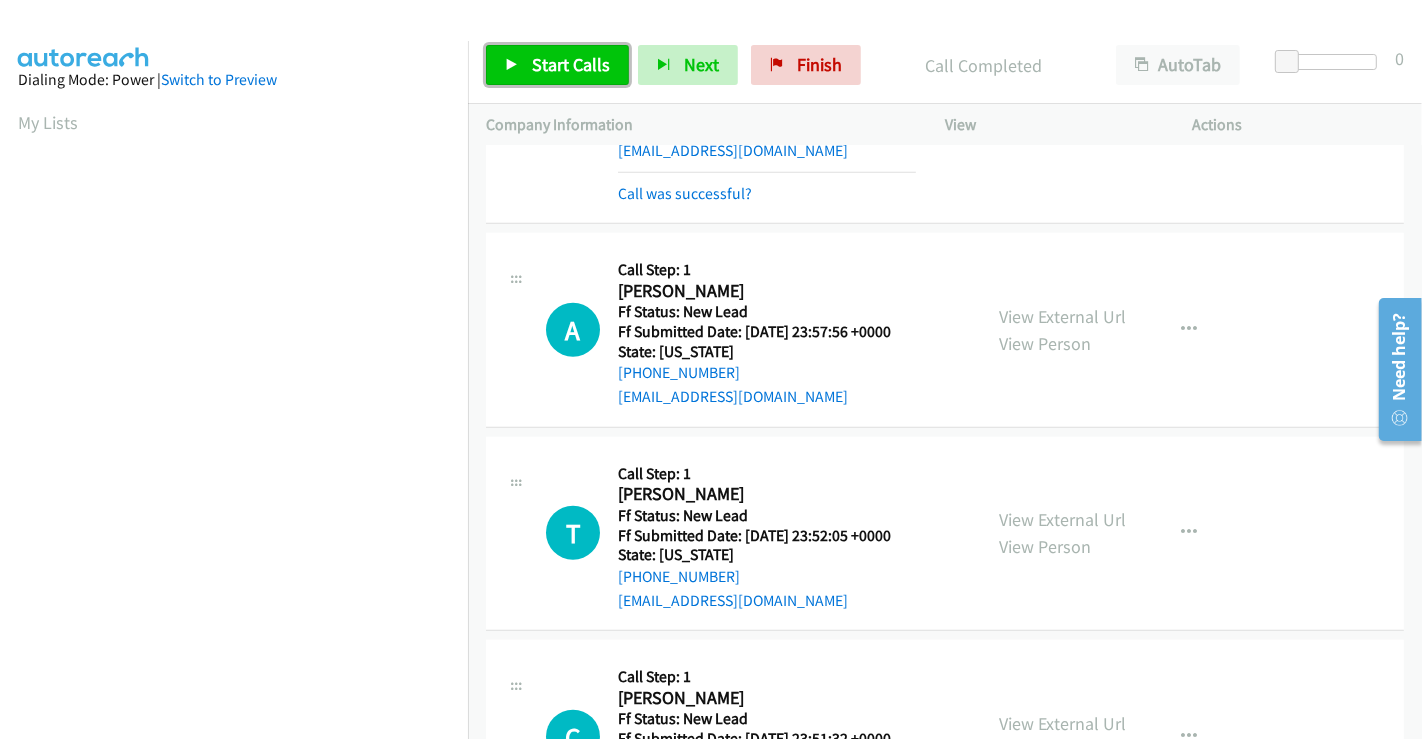 click on "Start Calls" at bounding box center (571, 64) 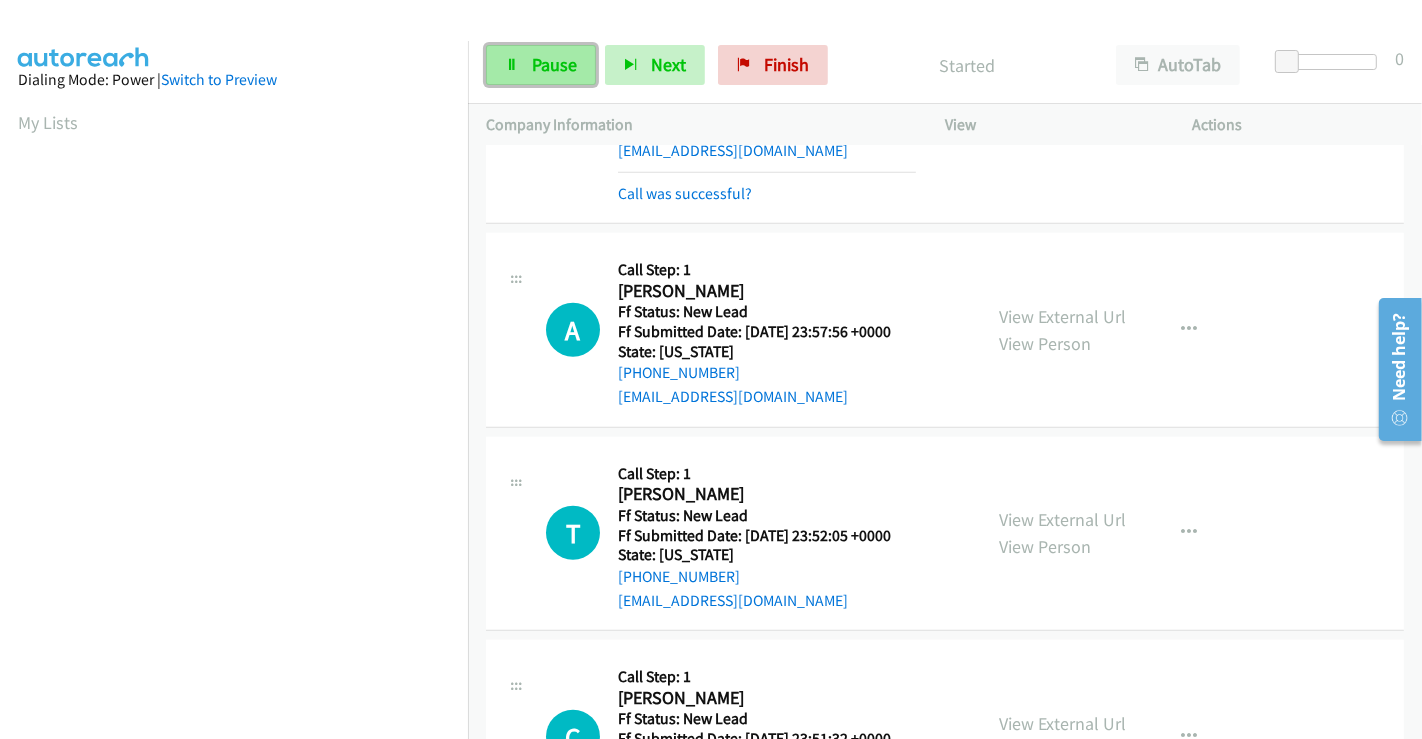 click on "Pause" at bounding box center (554, 64) 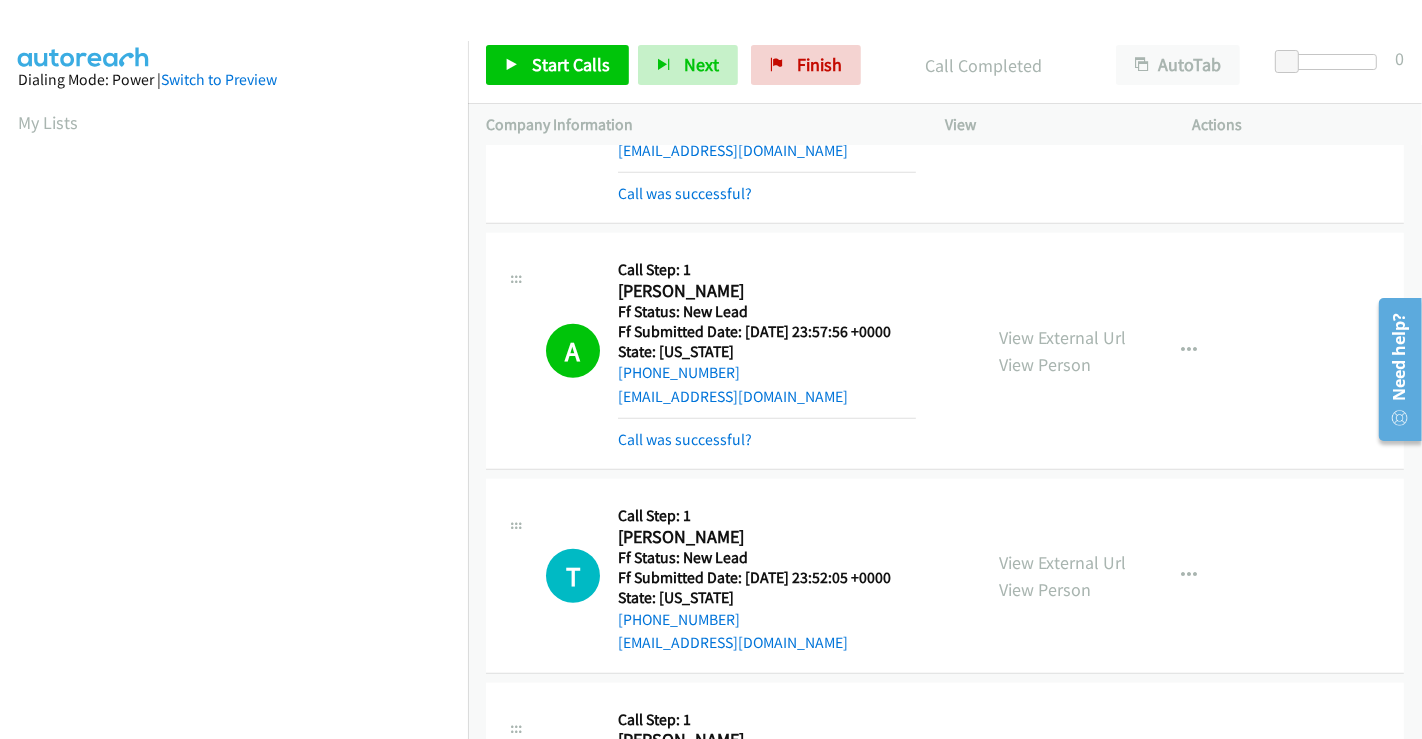scroll, scrollTop: 385, scrollLeft: 0, axis: vertical 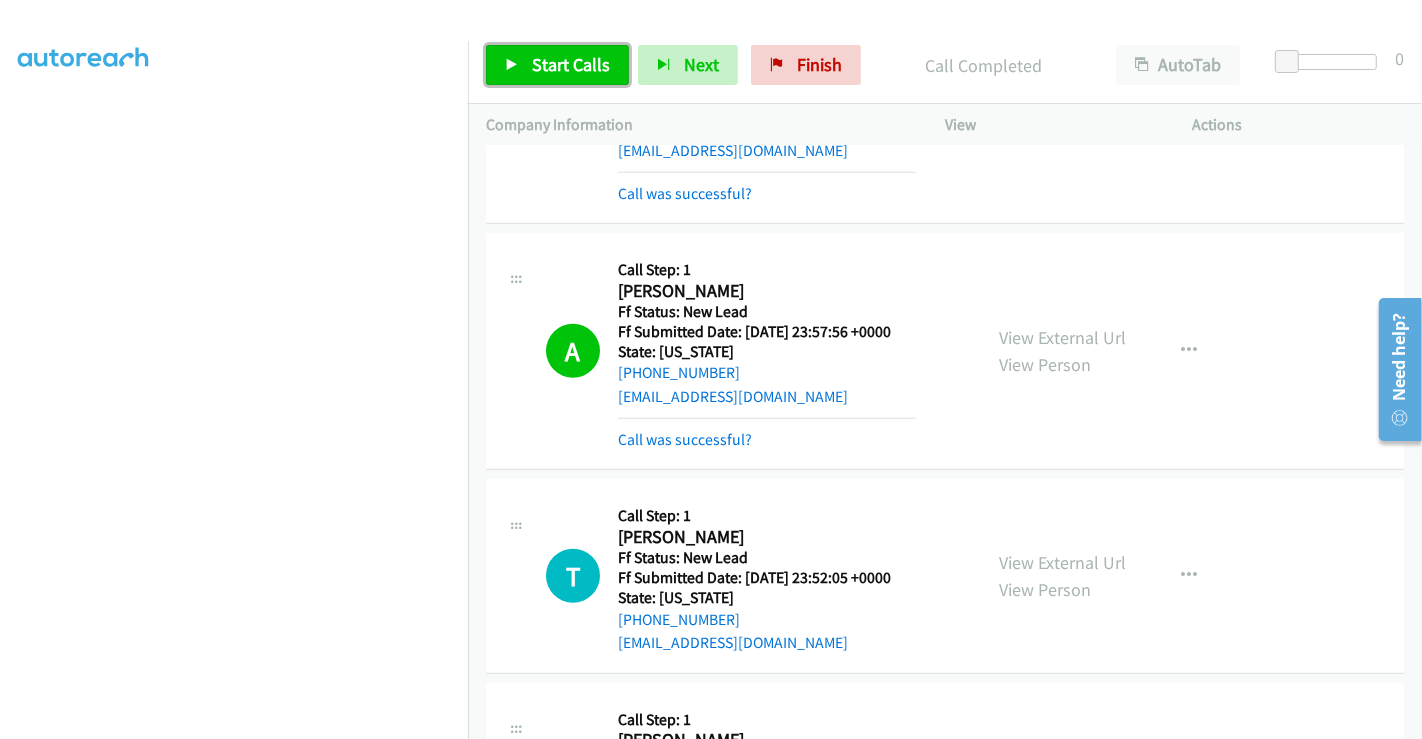 click on "Start Calls" at bounding box center (571, 64) 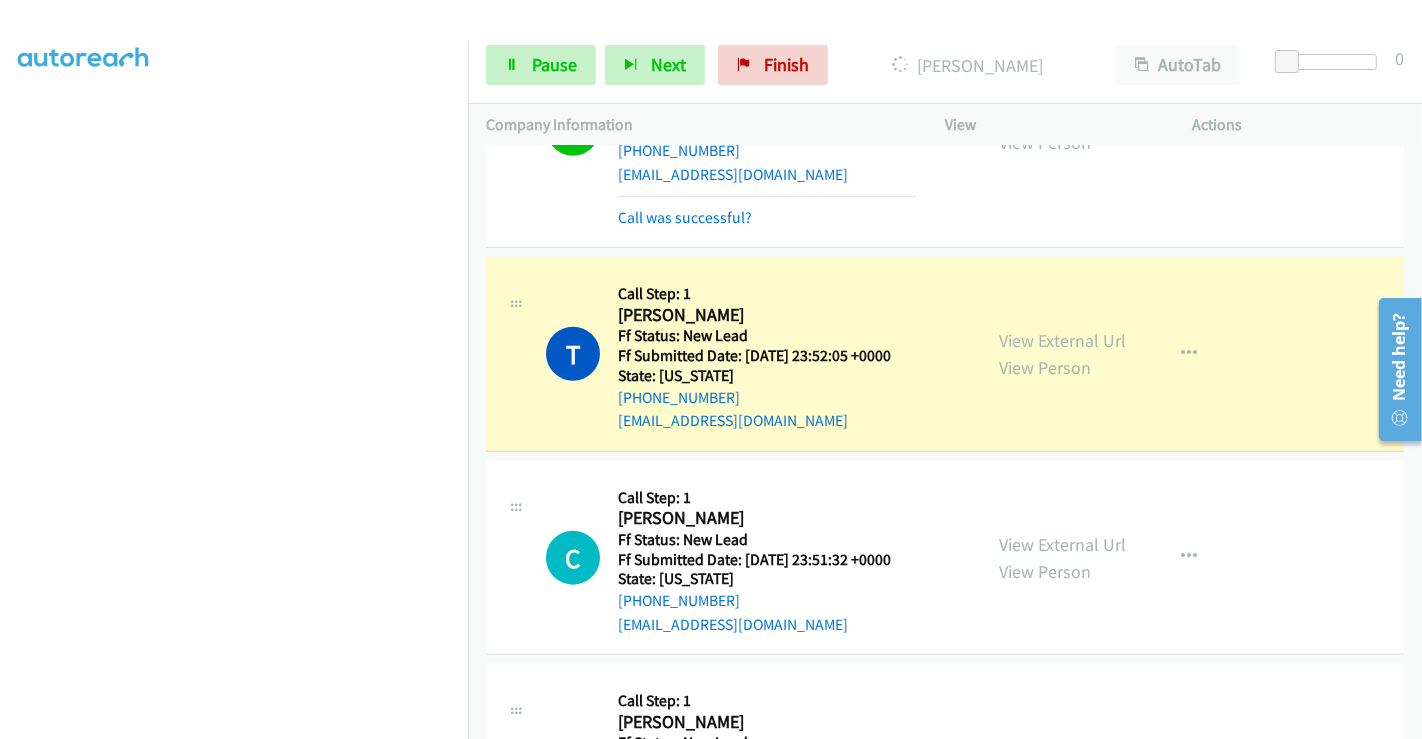 scroll, scrollTop: 1555, scrollLeft: 0, axis: vertical 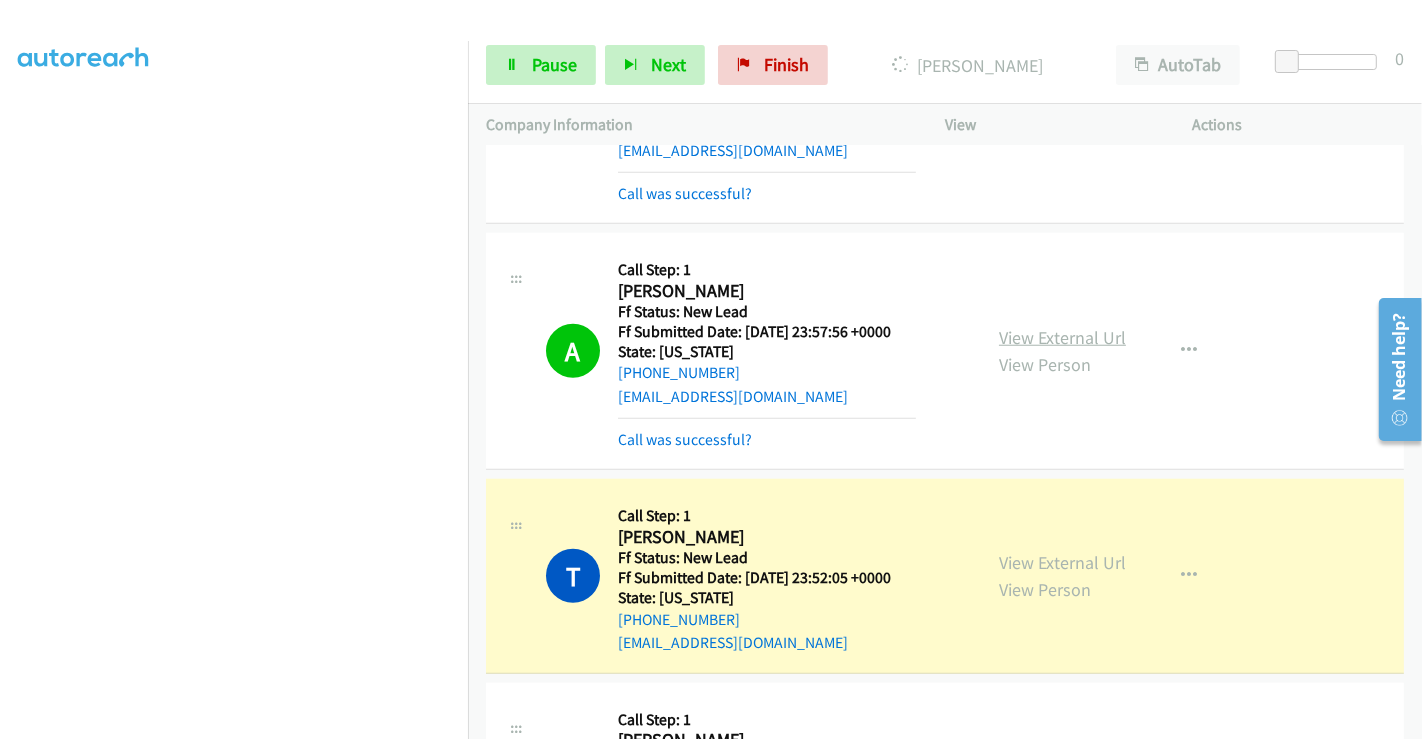 click on "View External Url" at bounding box center [1062, 337] 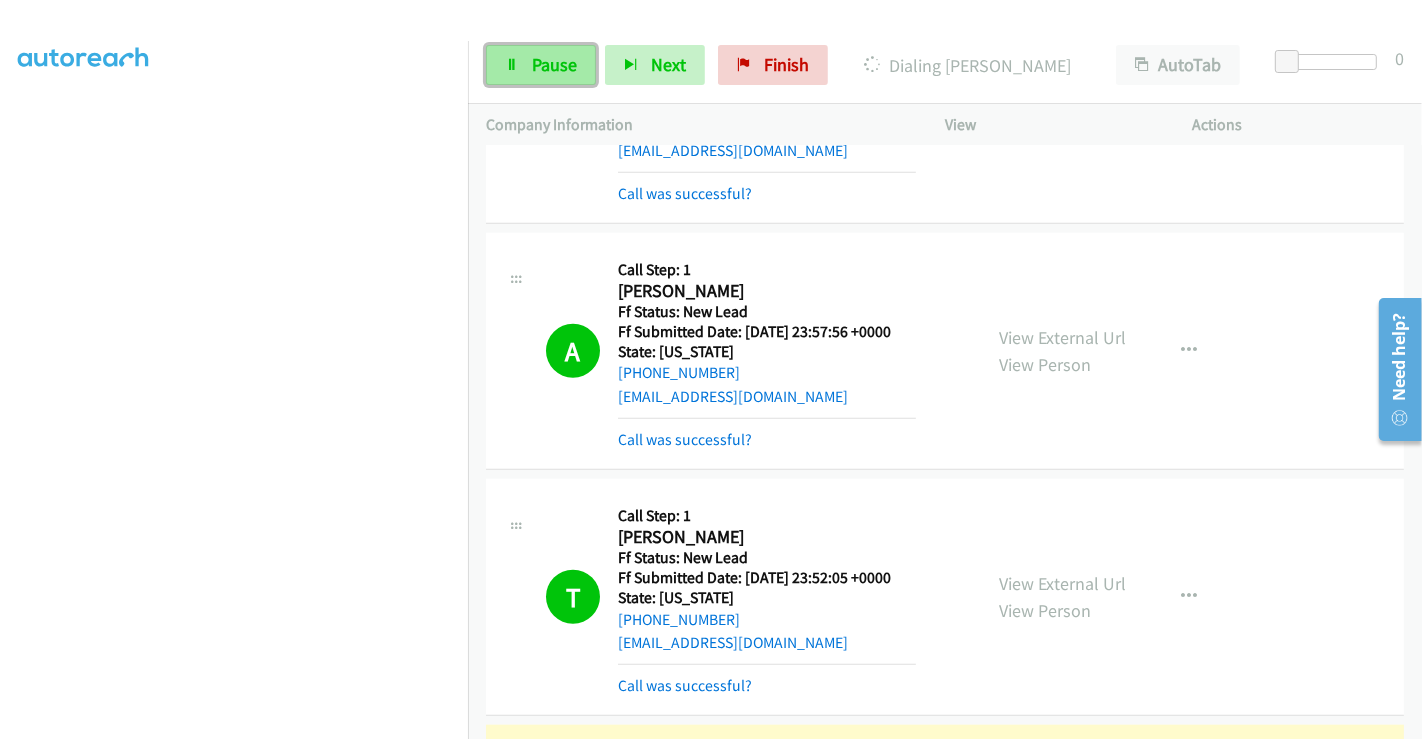 click on "Pause" at bounding box center [554, 64] 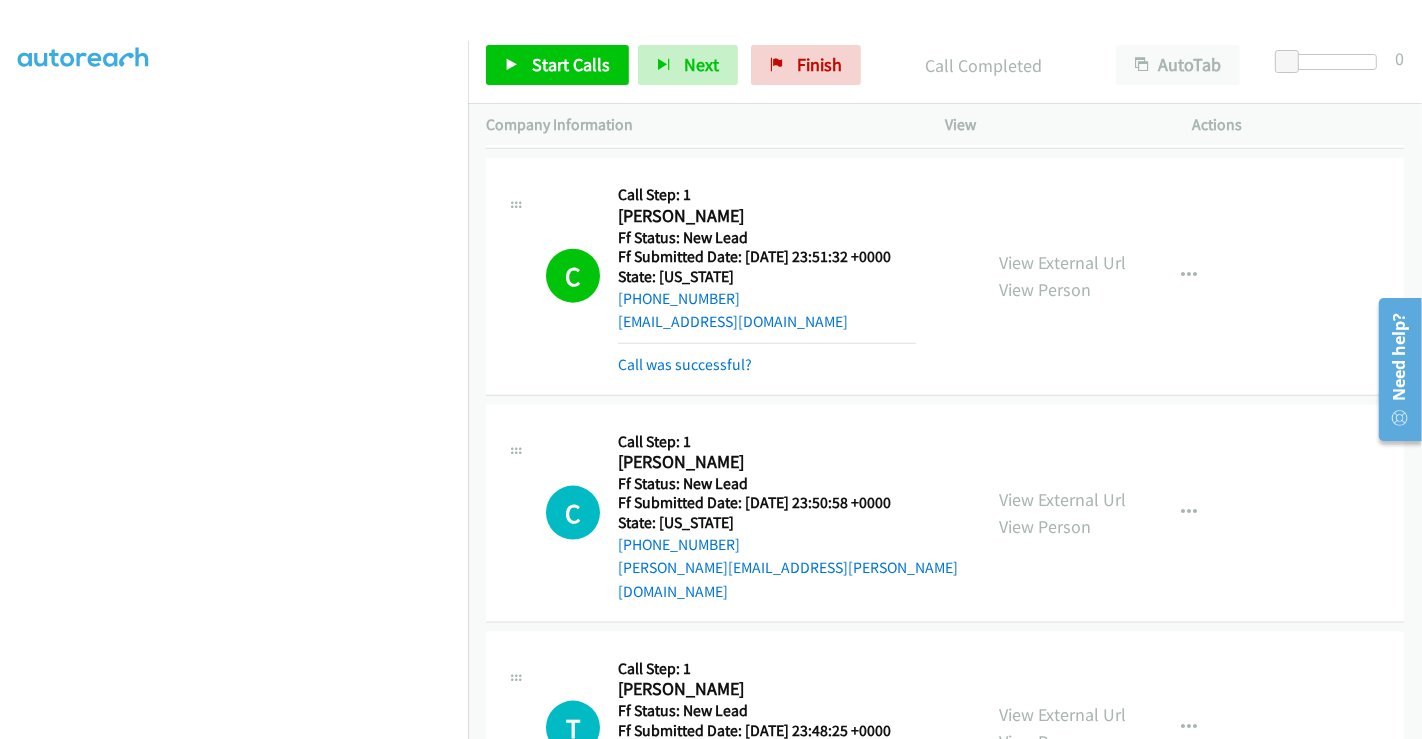 scroll, scrollTop: 2333, scrollLeft: 0, axis: vertical 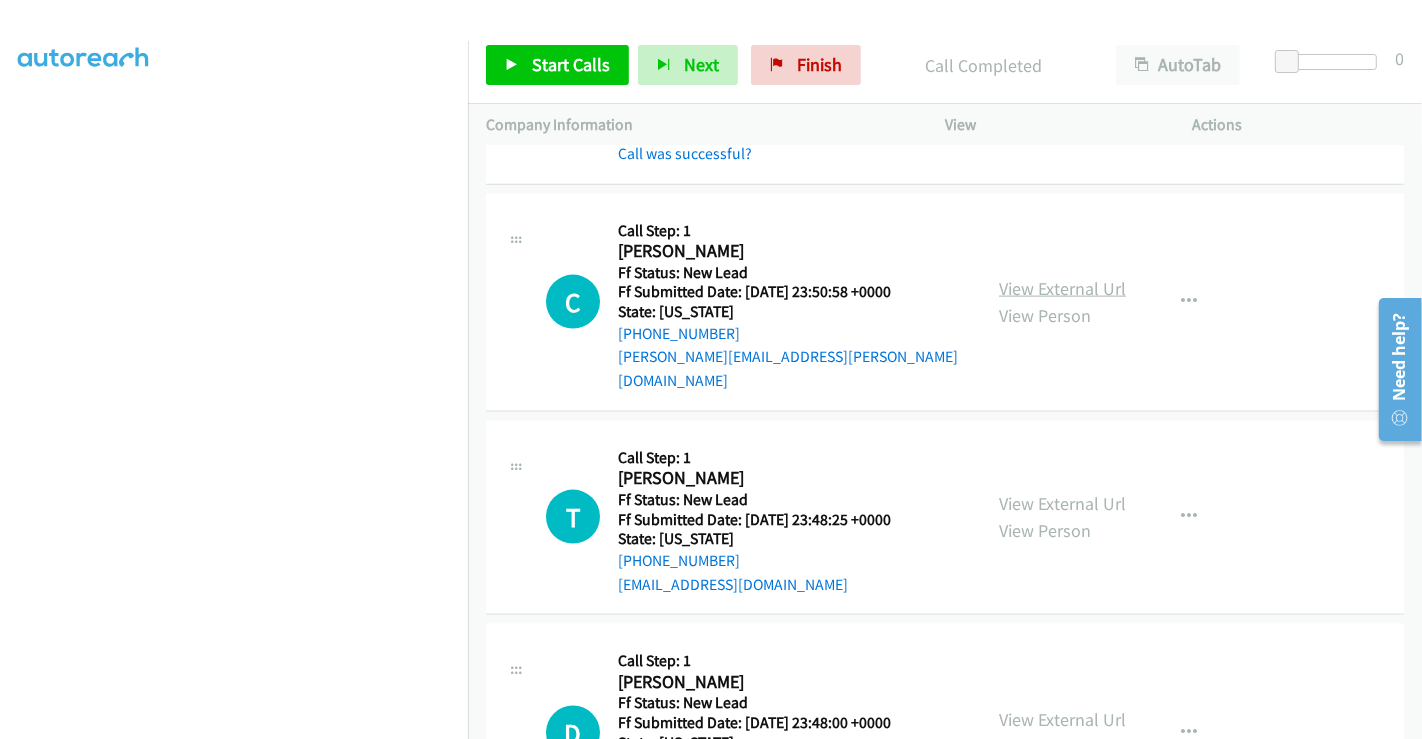 click on "View External Url" at bounding box center (1062, 288) 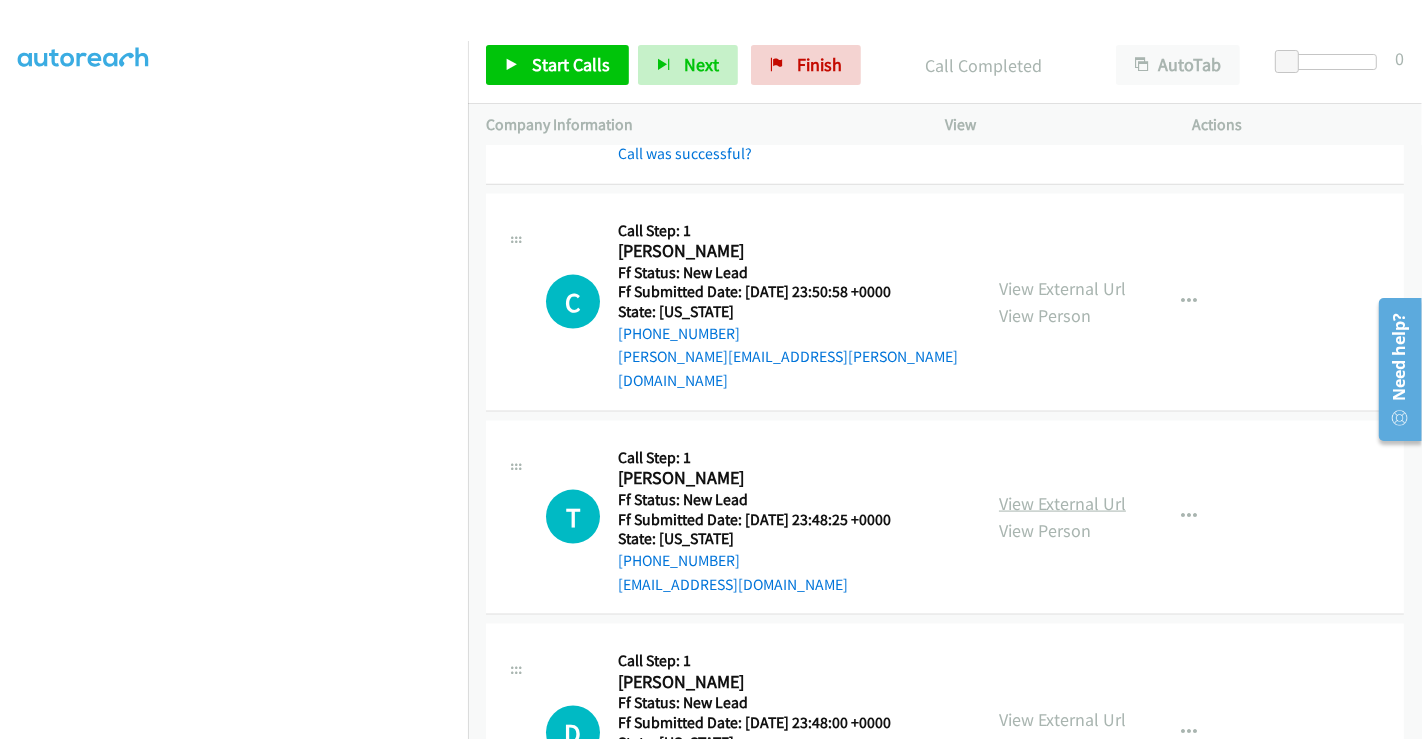 click on "View External Url" at bounding box center [1062, 503] 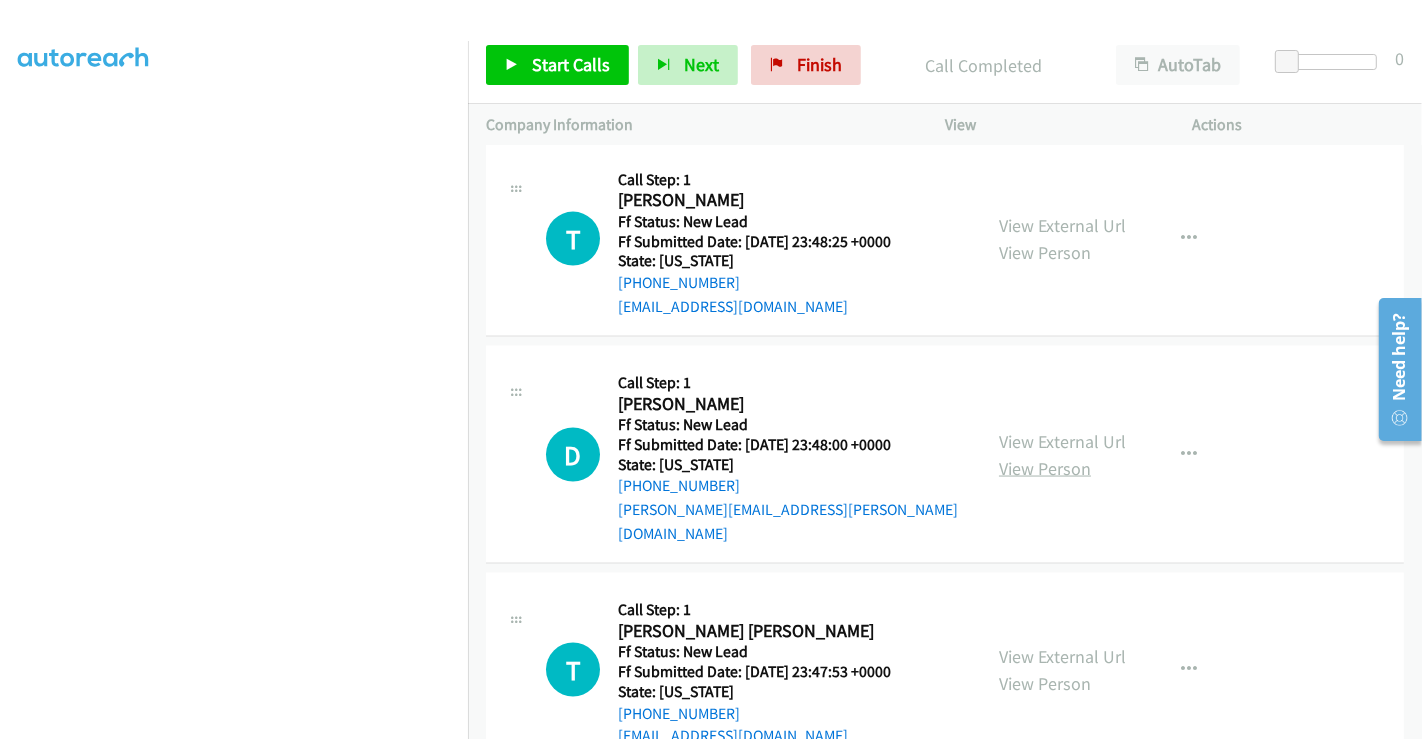 scroll, scrollTop: 2666, scrollLeft: 0, axis: vertical 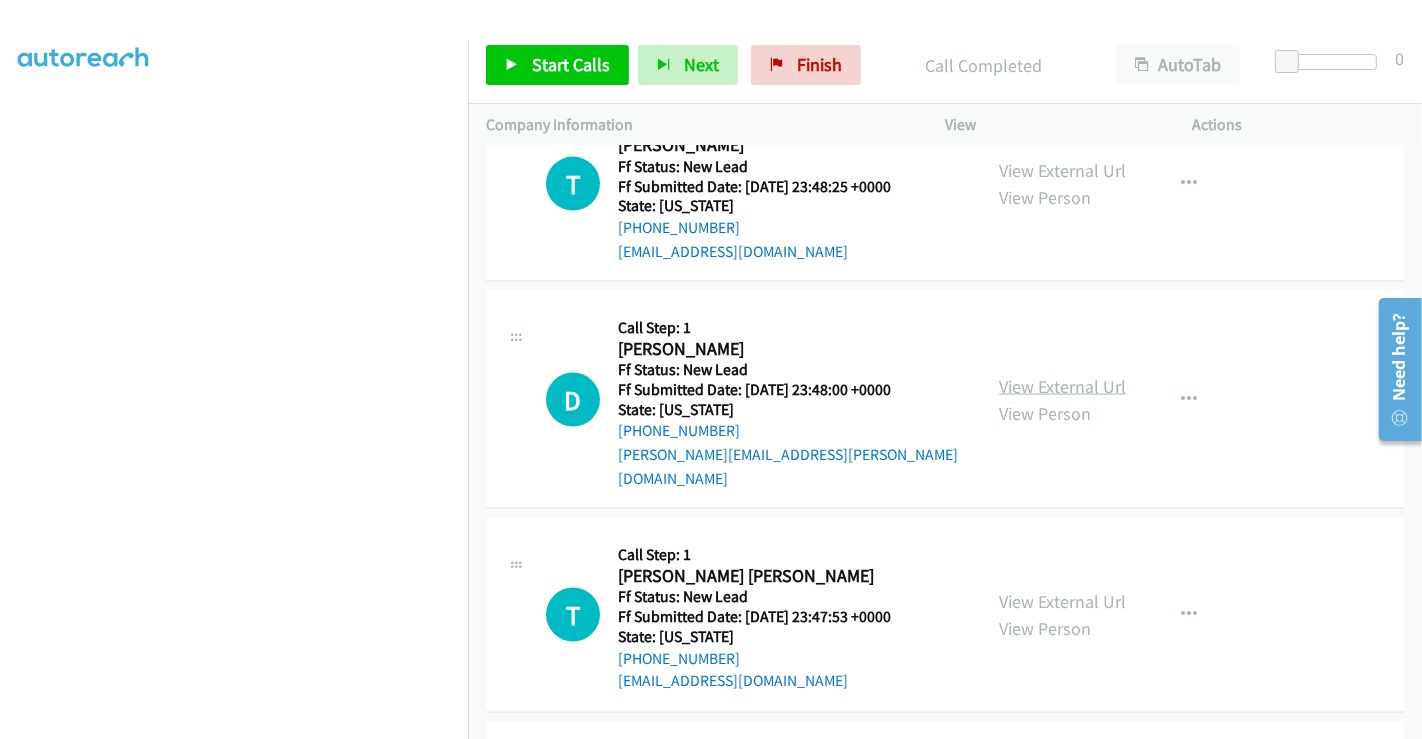click on "View External Url" at bounding box center (1062, 386) 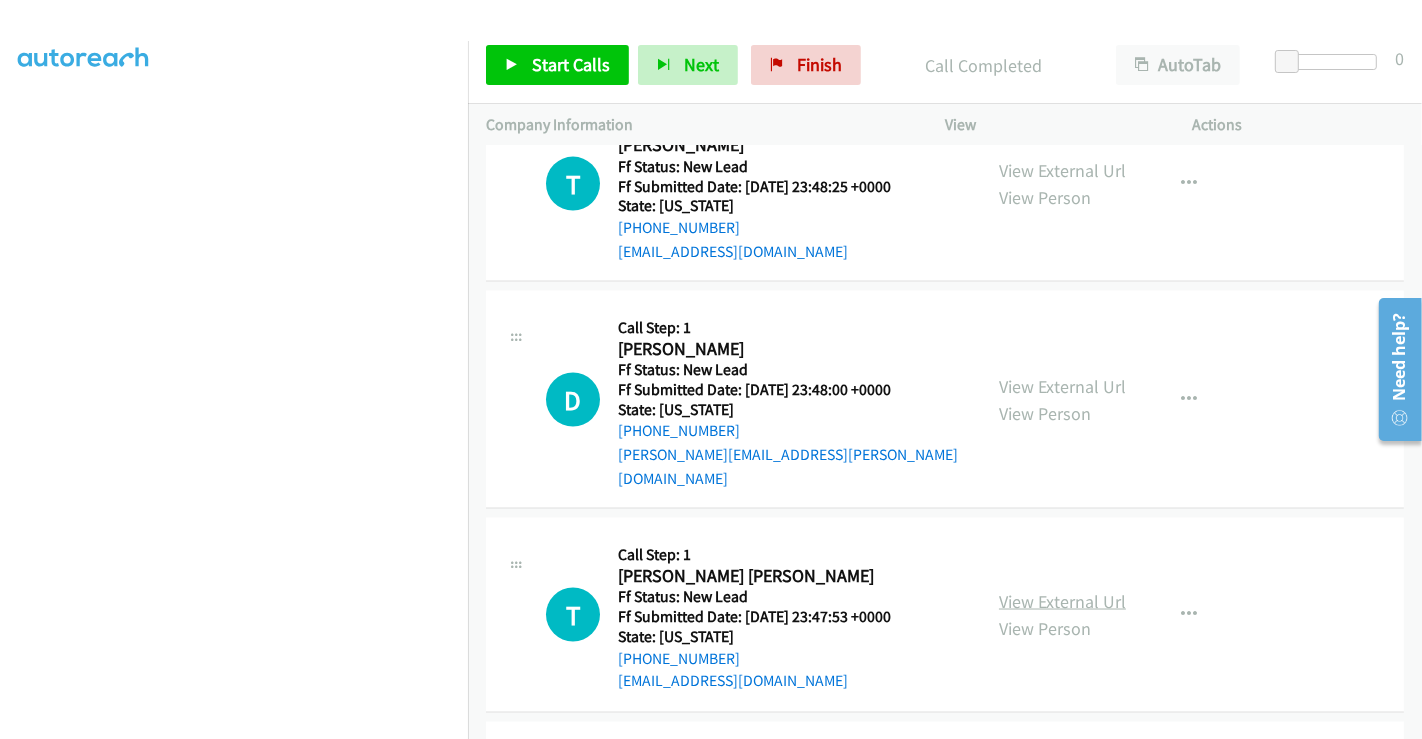 click on "View External Url" at bounding box center [1062, 601] 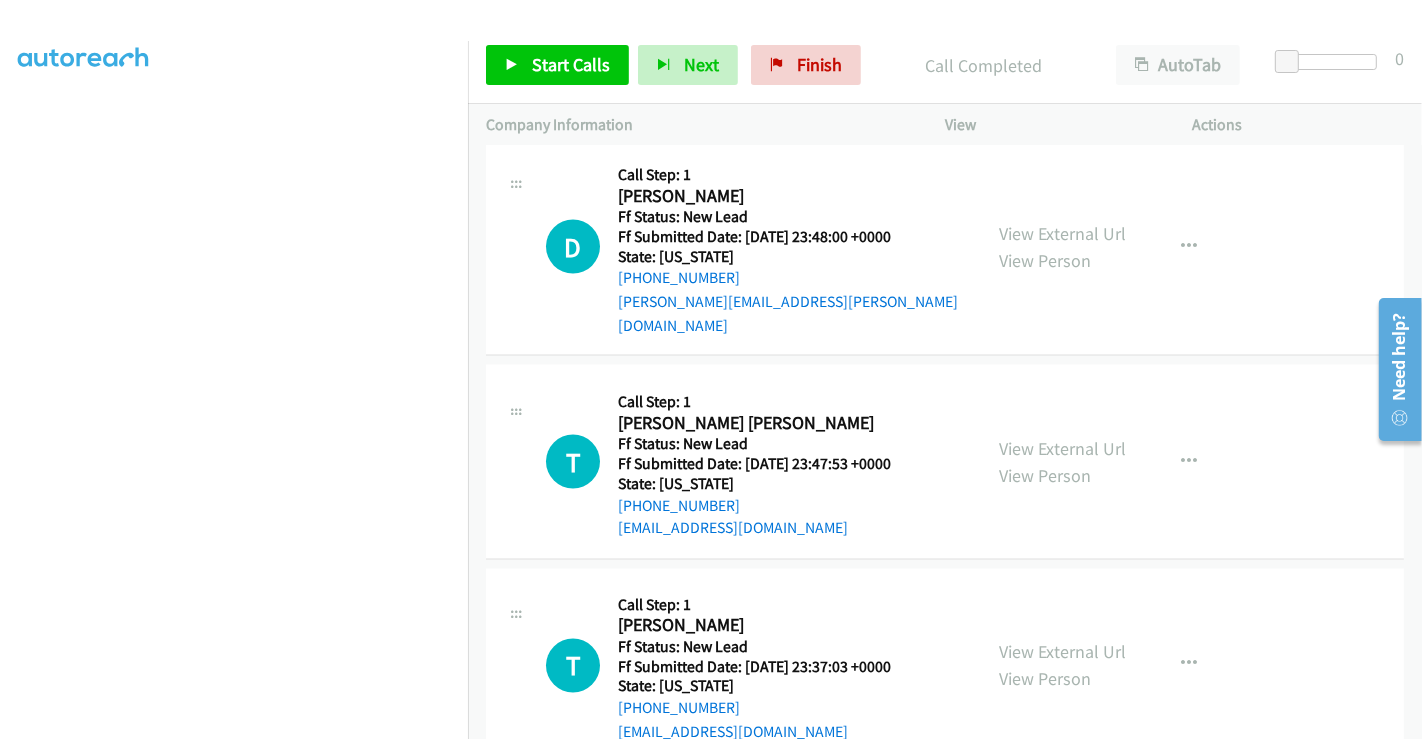 scroll, scrollTop: 2820, scrollLeft: 0, axis: vertical 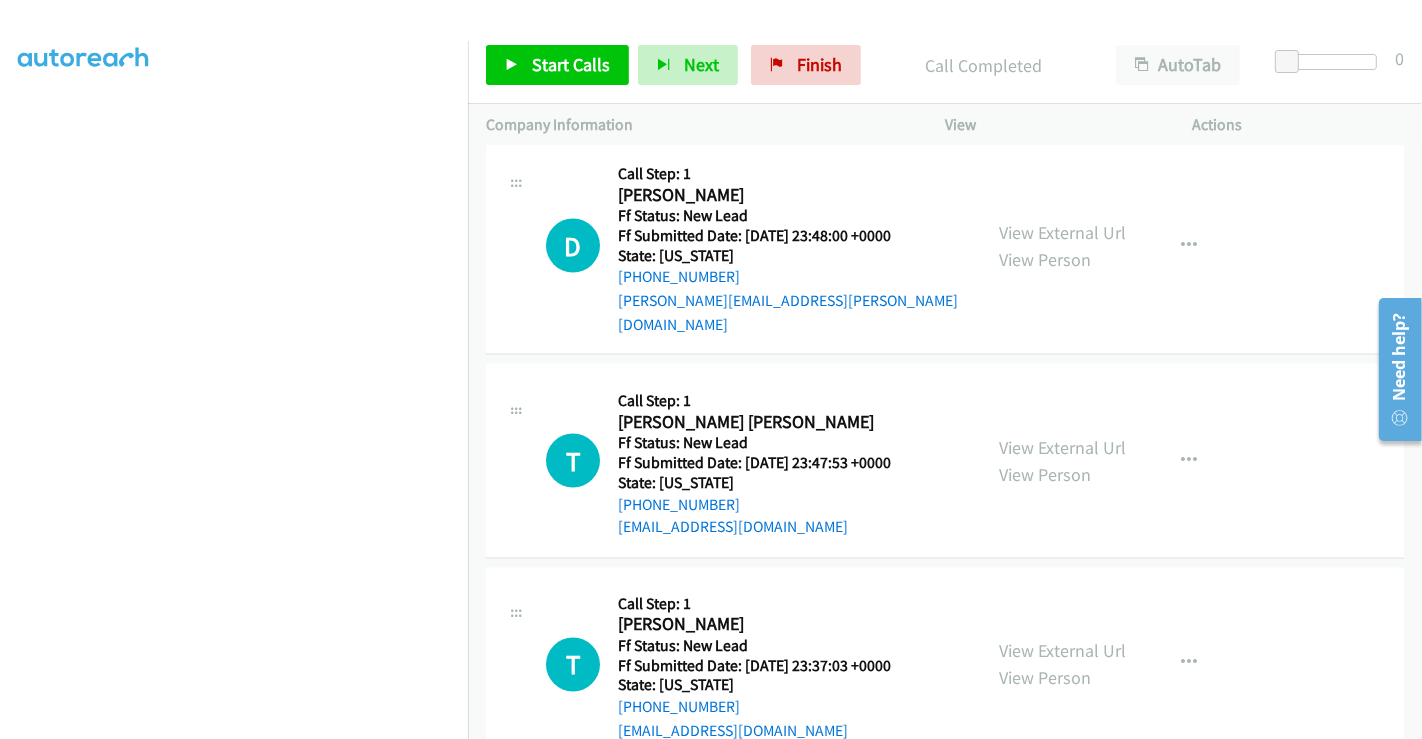 click on "View External Url
View Person
View External Url
Email
Schedule/Manage Callback
Skip Call
Add to do not call list" at bounding box center [1114, 665] 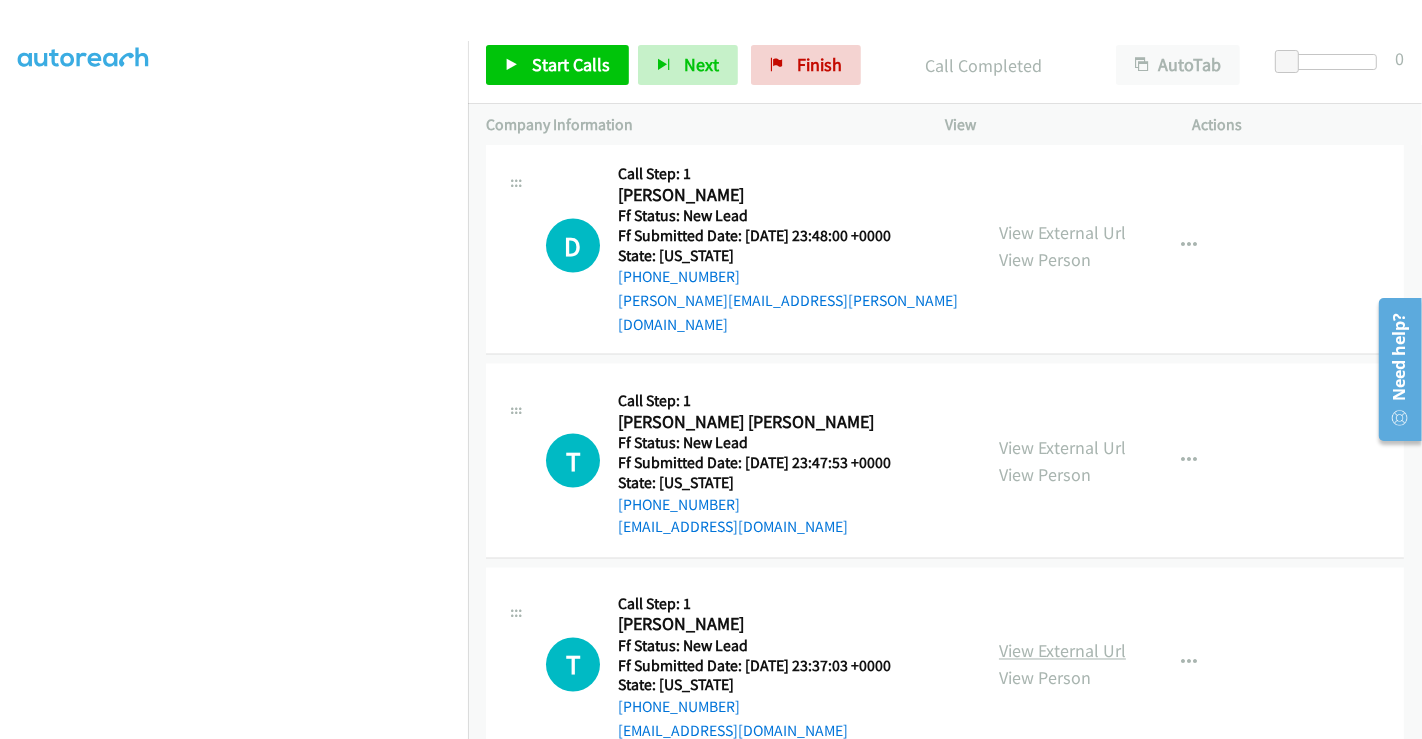 click on "View External Url" at bounding box center (1062, 651) 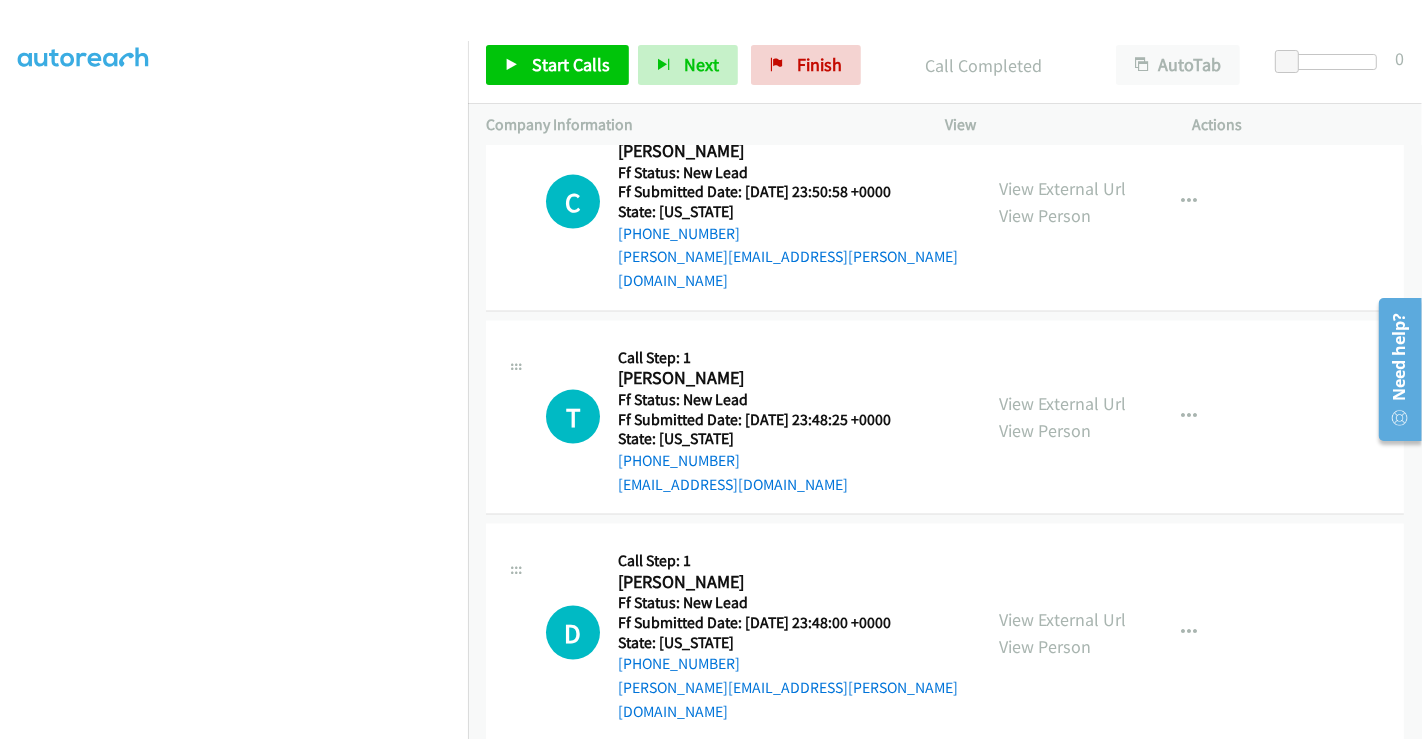 scroll, scrollTop: 2376, scrollLeft: 0, axis: vertical 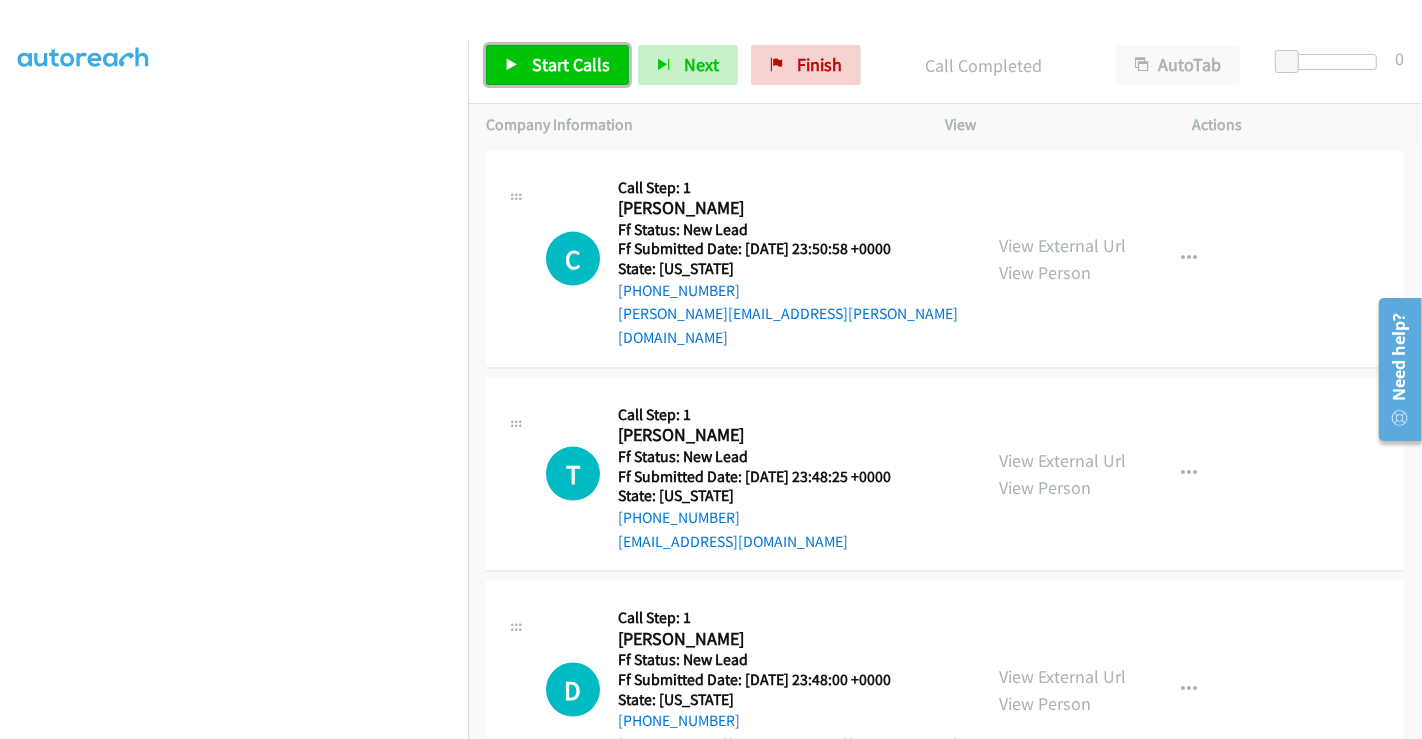 click on "Start Calls" at bounding box center (557, 65) 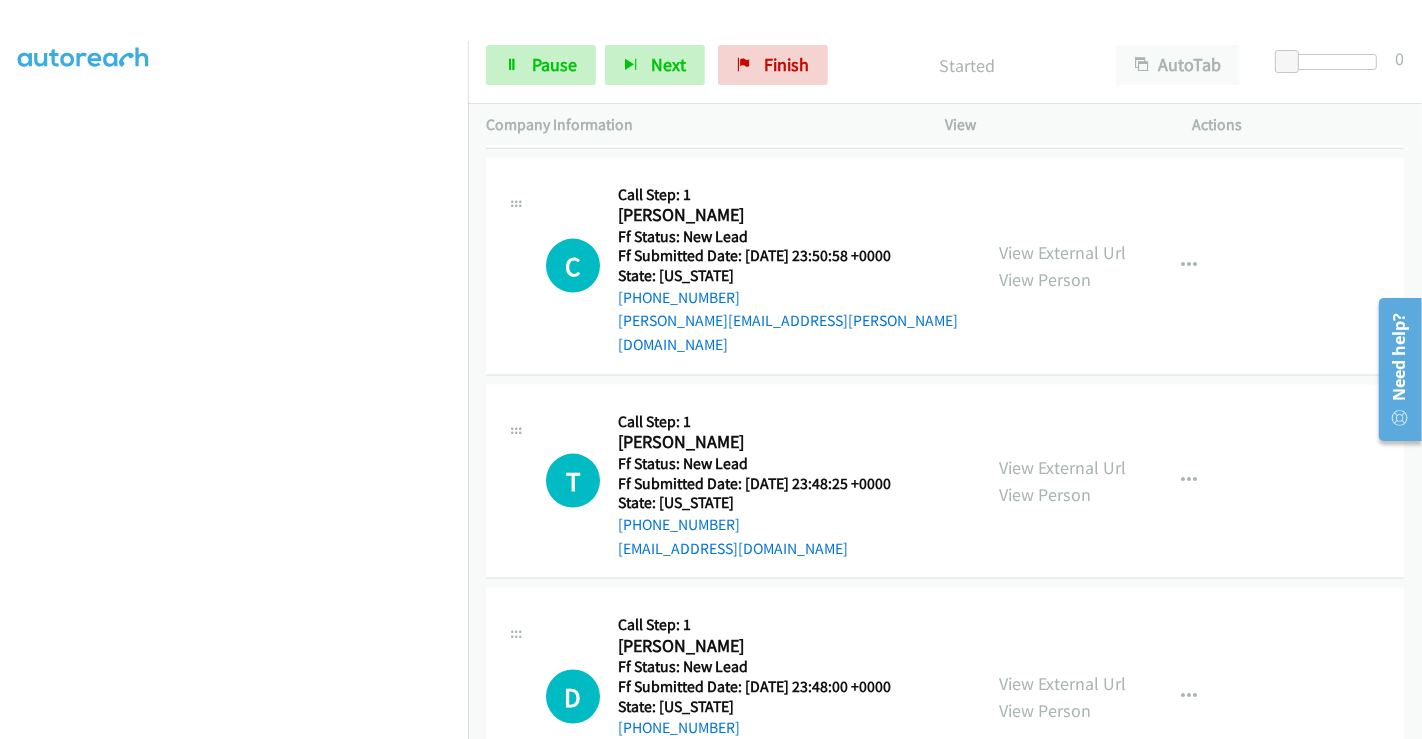 scroll, scrollTop: 2376, scrollLeft: 0, axis: vertical 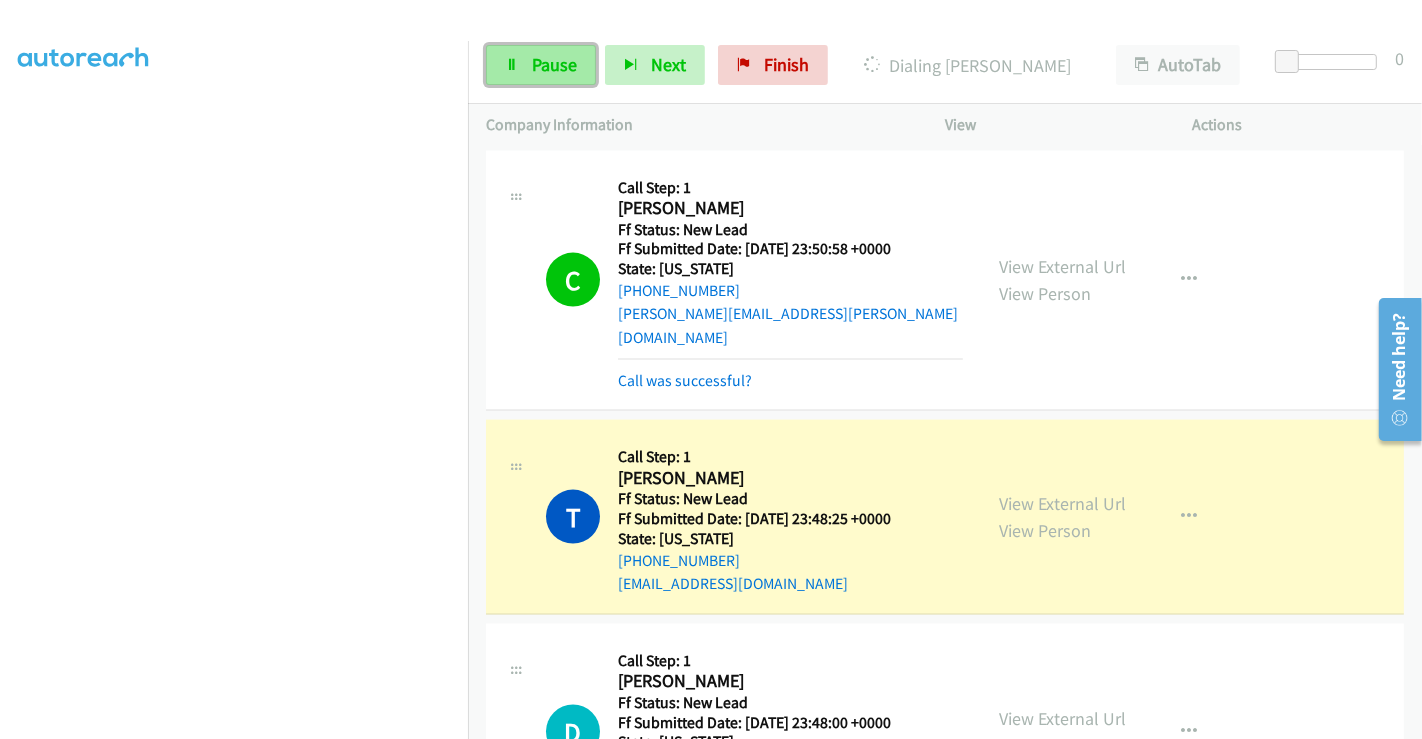 click on "Pause" at bounding box center [541, 65] 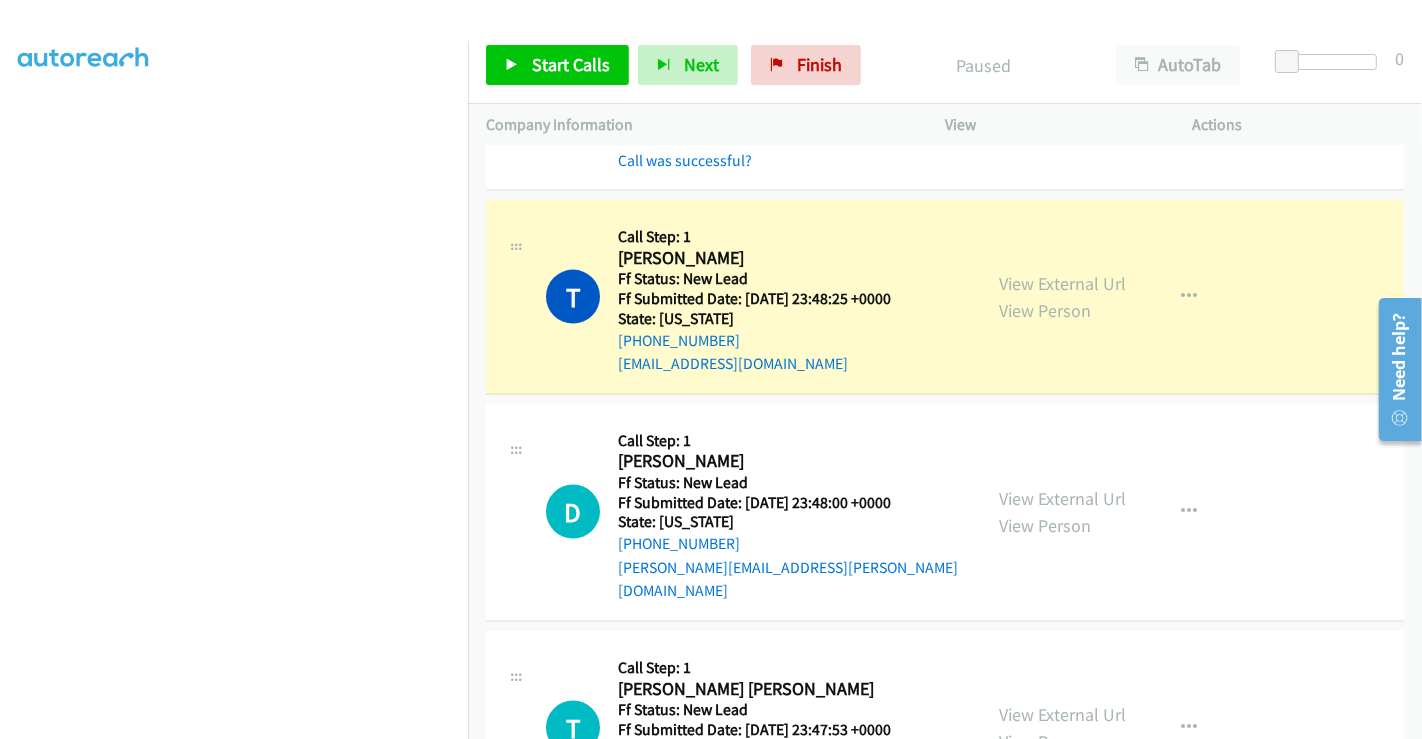 scroll, scrollTop: 2598, scrollLeft: 0, axis: vertical 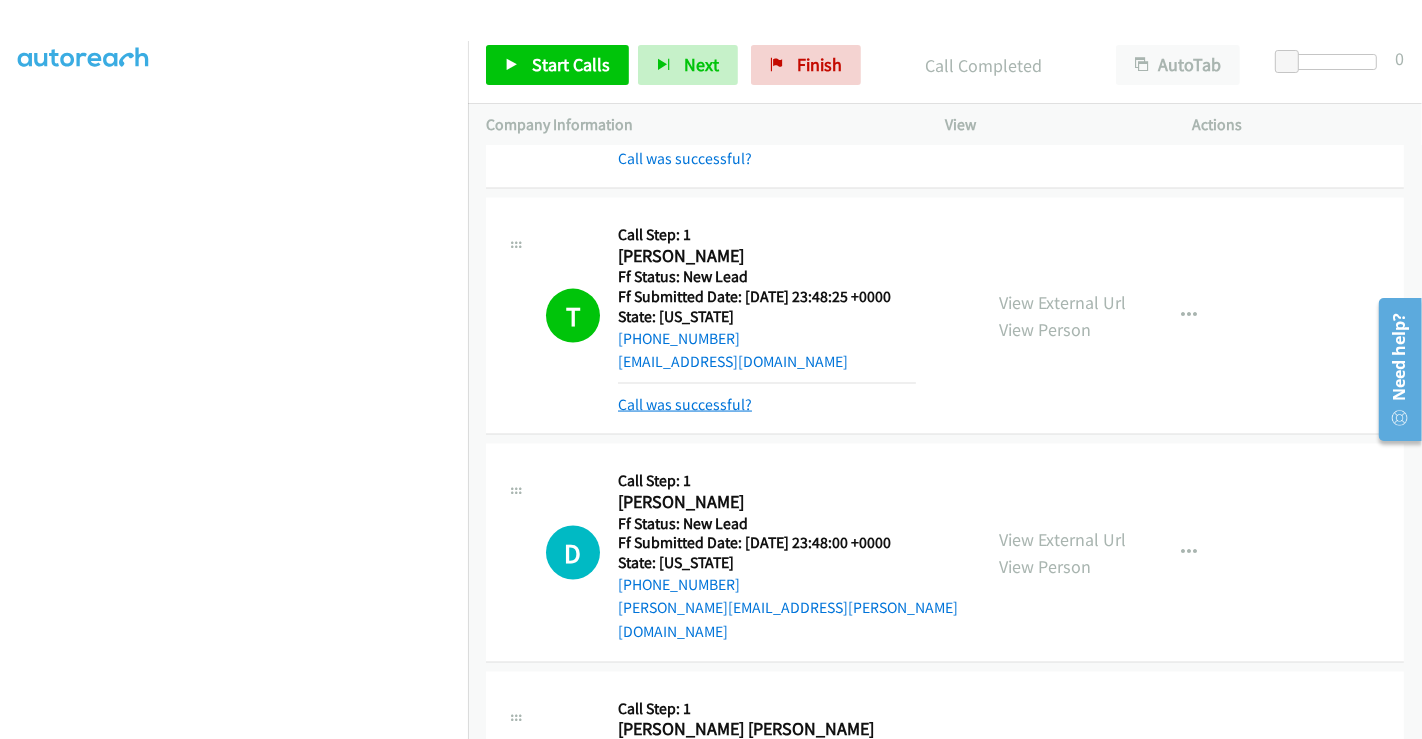 click on "Call was successful?" at bounding box center [685, 404] 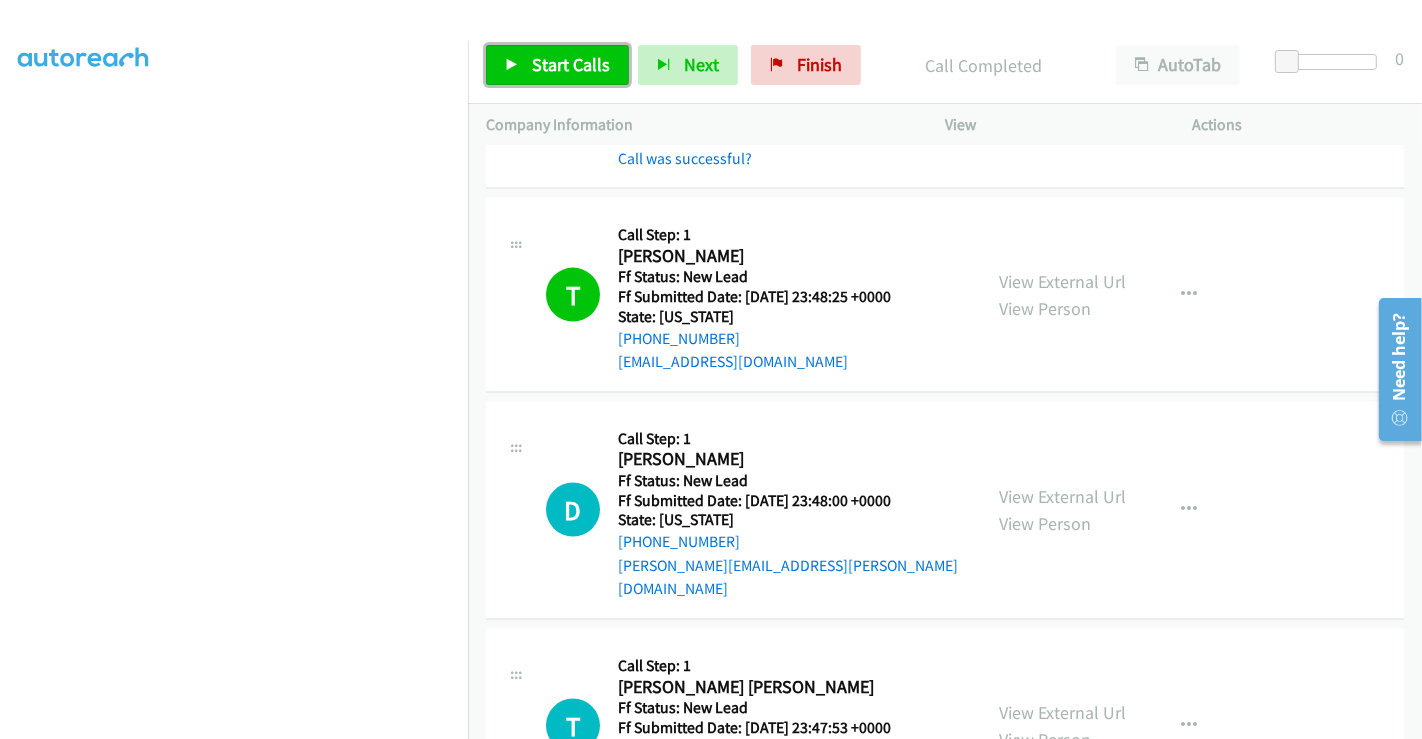 click on "Start Calls" at bounding box center [557, 65] 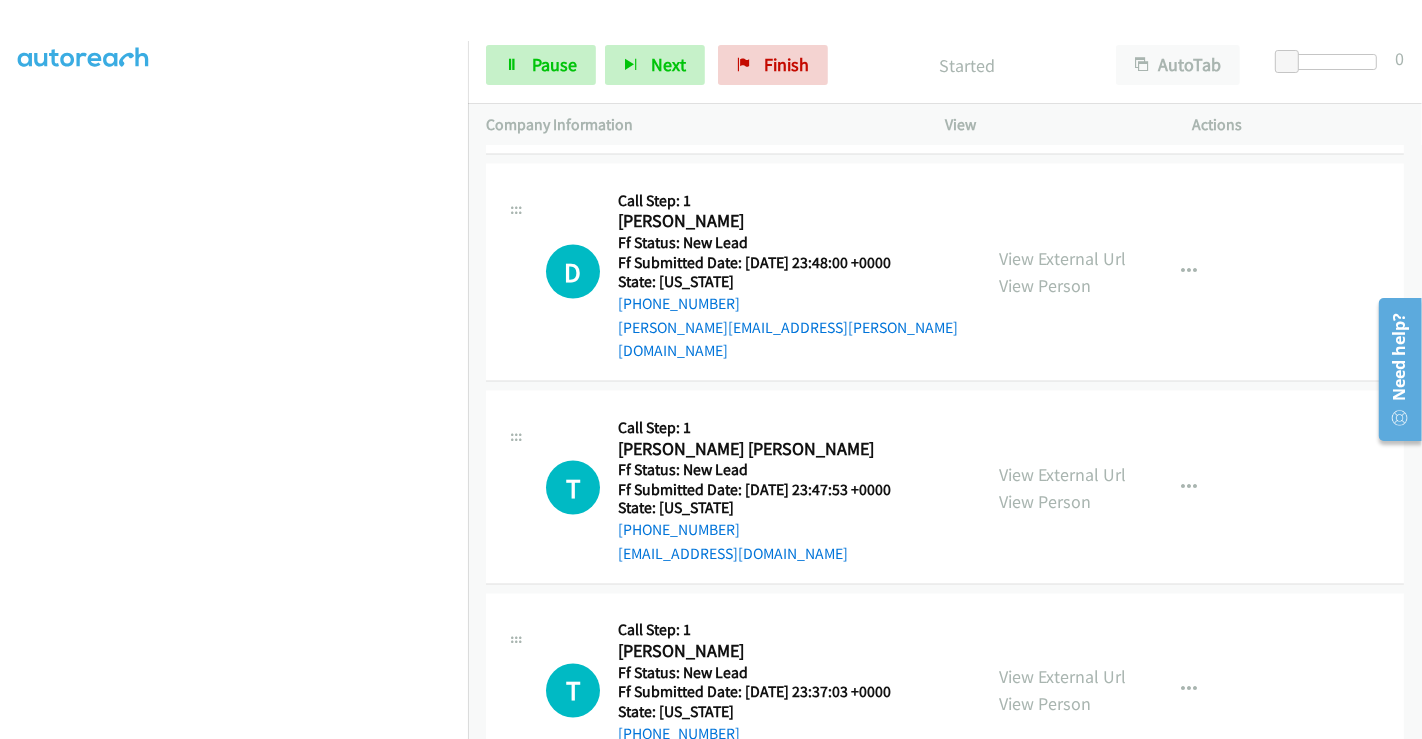 scroll, scrollTop: 2862, scrollLeft: 0, axis: vertical 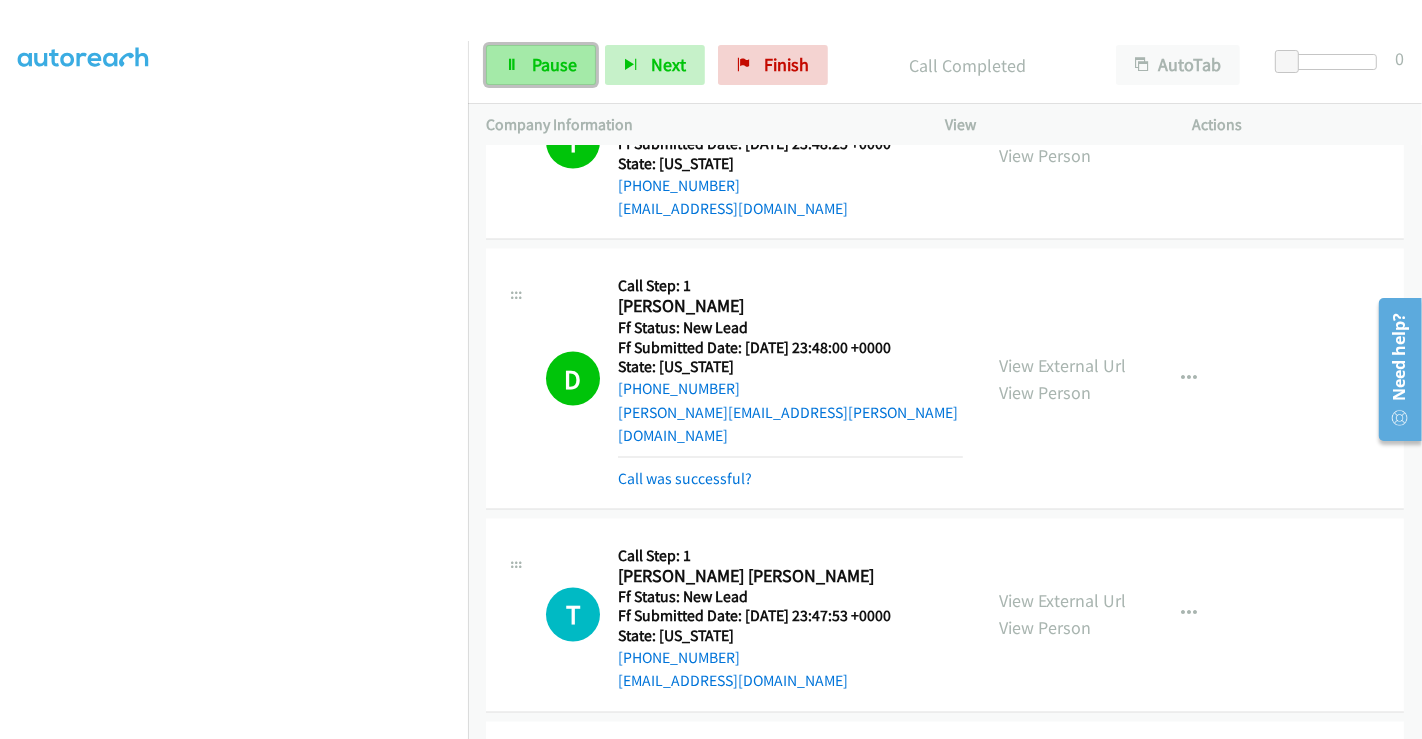 click on "Pause" at bounding box center (554, 64) 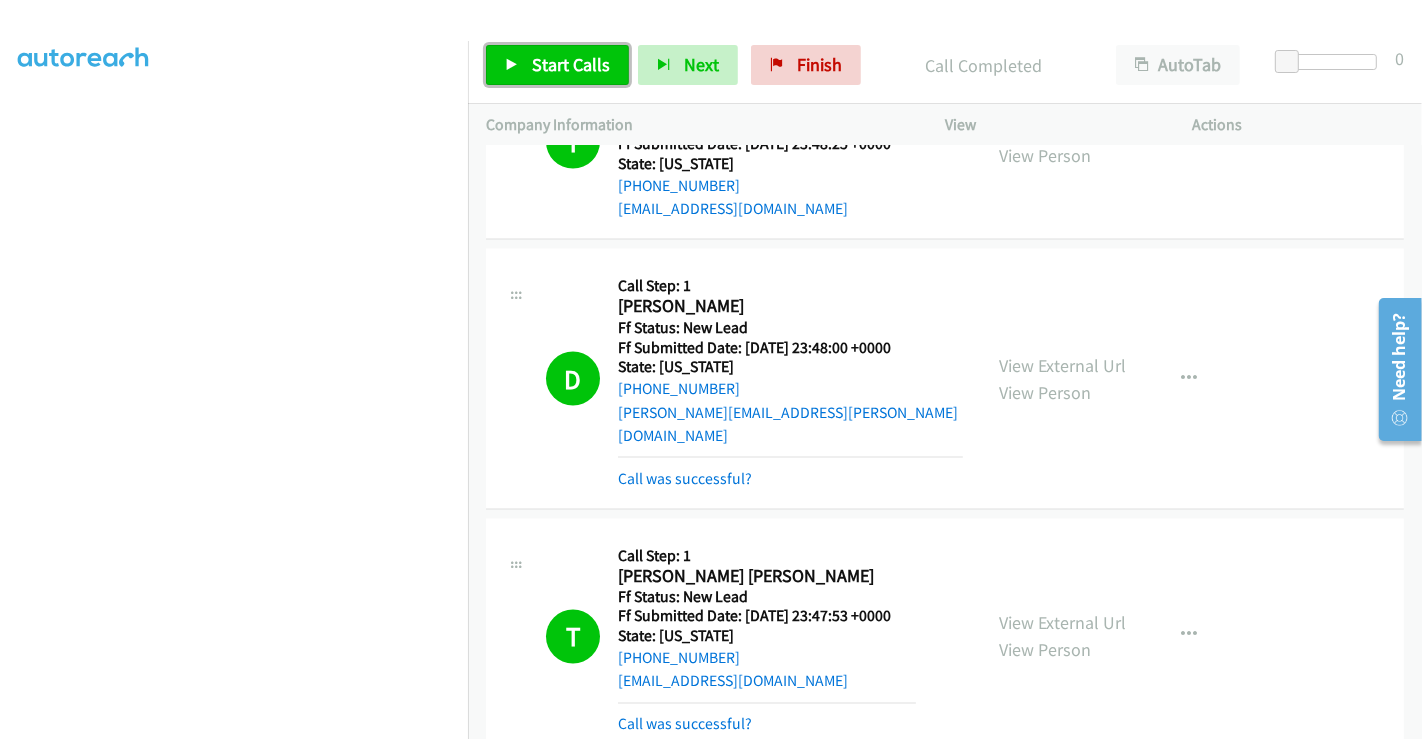 click on "Start Calls" at bounding box center [571, 64] 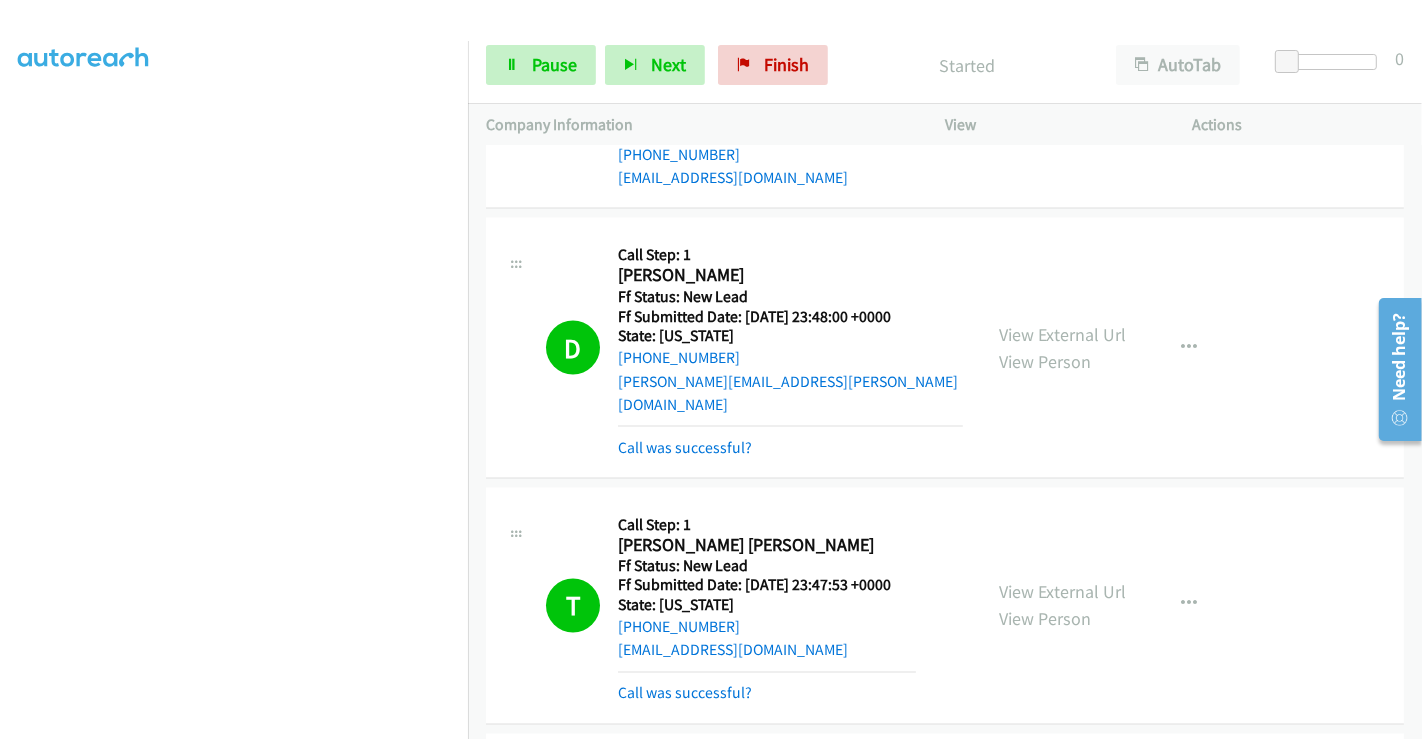 scroll, scrollTop: 2947, scrollLeft: 0, axis: vertical 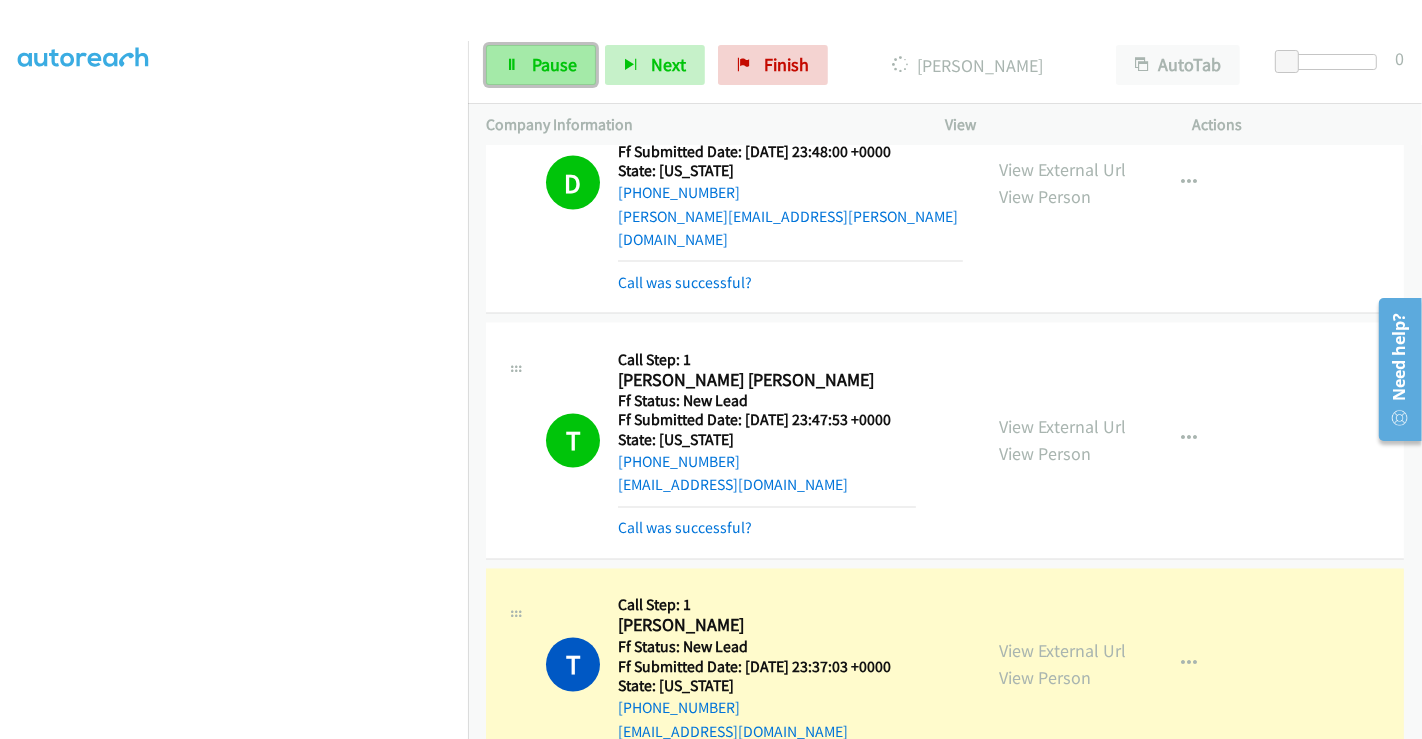 click on "Pause" at bounding box center (554, 64) 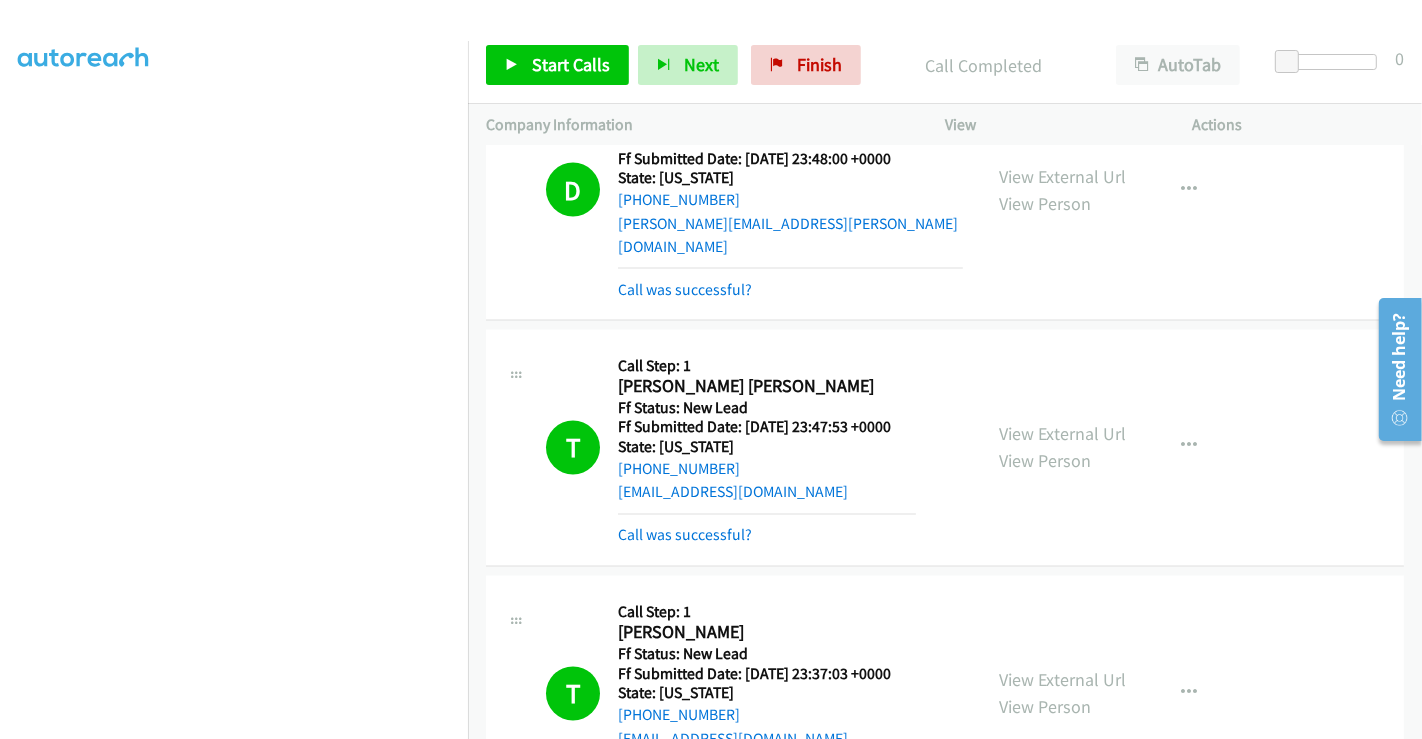 scroll, scrollTop: 3080, scrollLeft: 0, axis: vertical 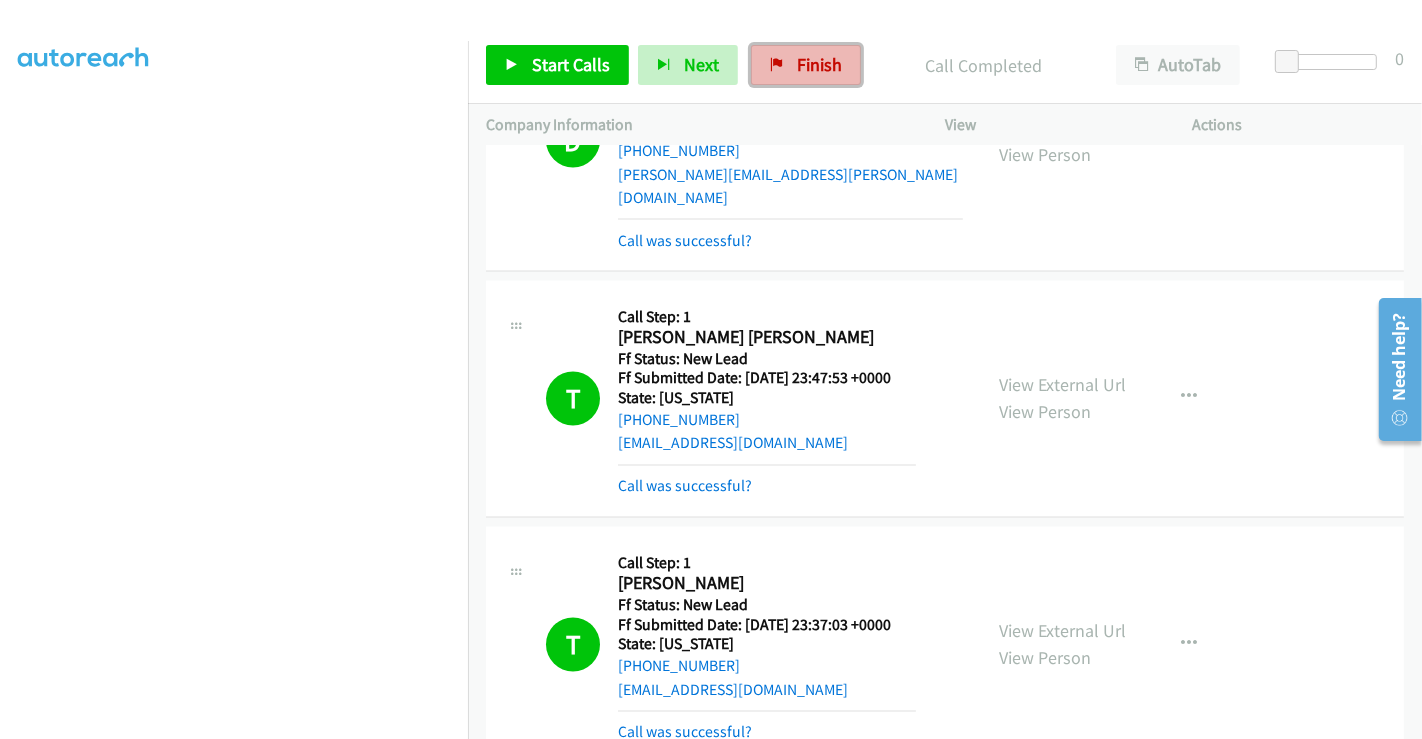 click on "Finish" at bounding box center [819, 64] 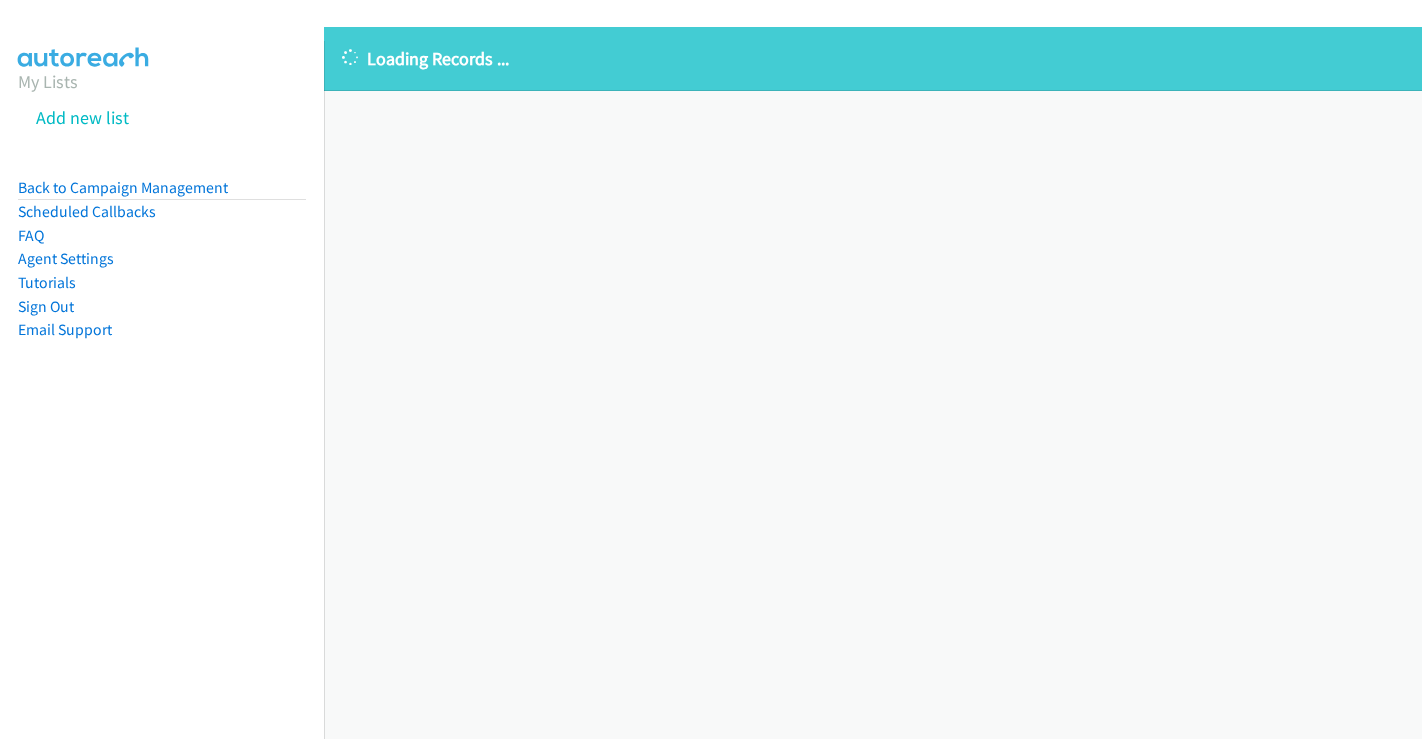 scroll, scrollTop: 0, scrollLeft: 0, axis: both 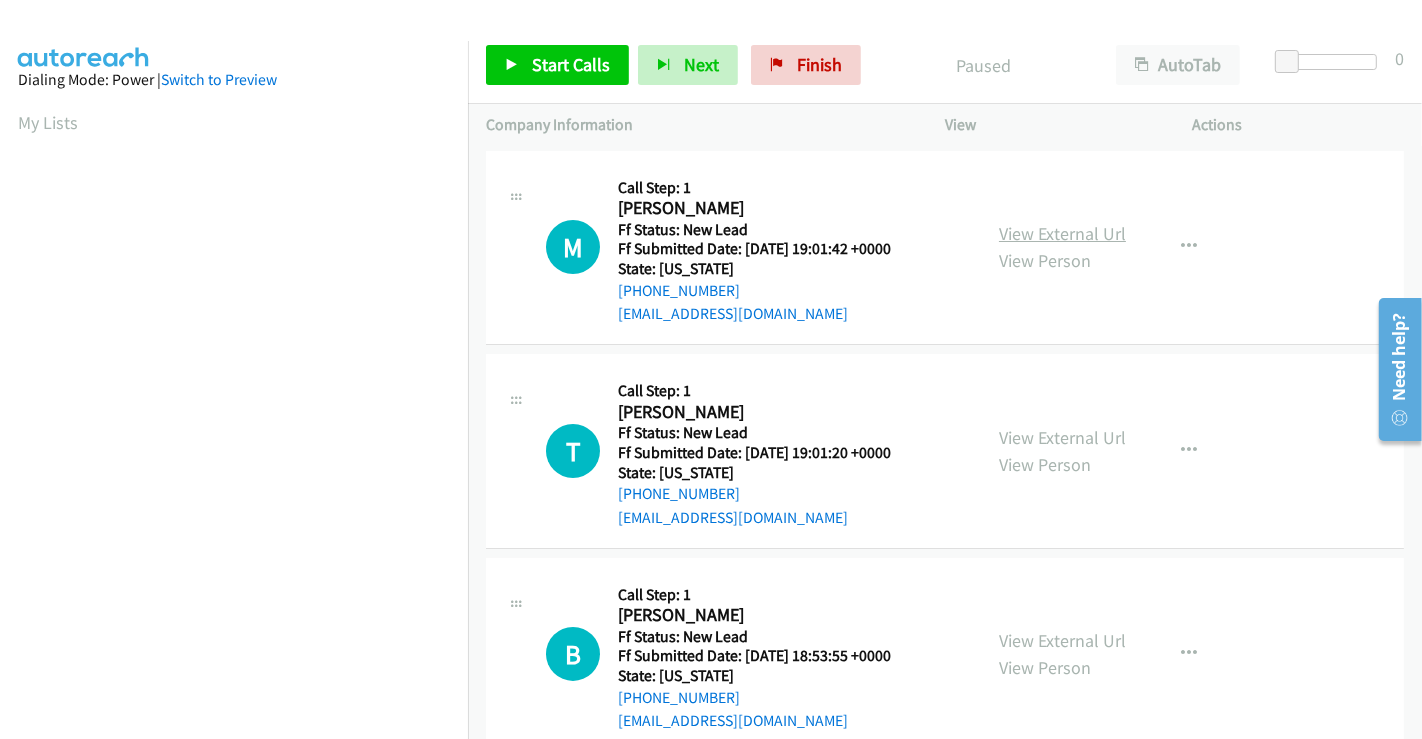 click on "View External Url" at bounding box center [1062, 233] 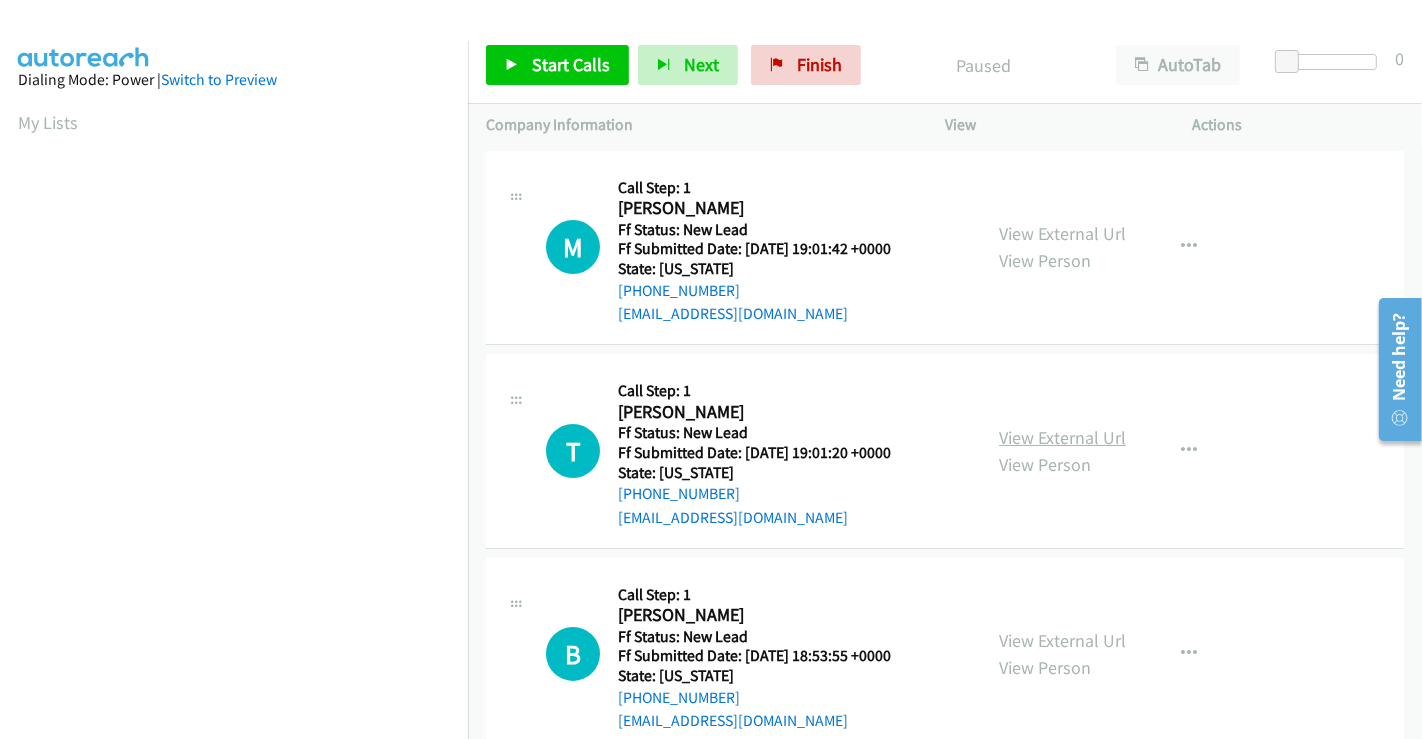 click on "View External Url" at bounding box center [1062, 437] 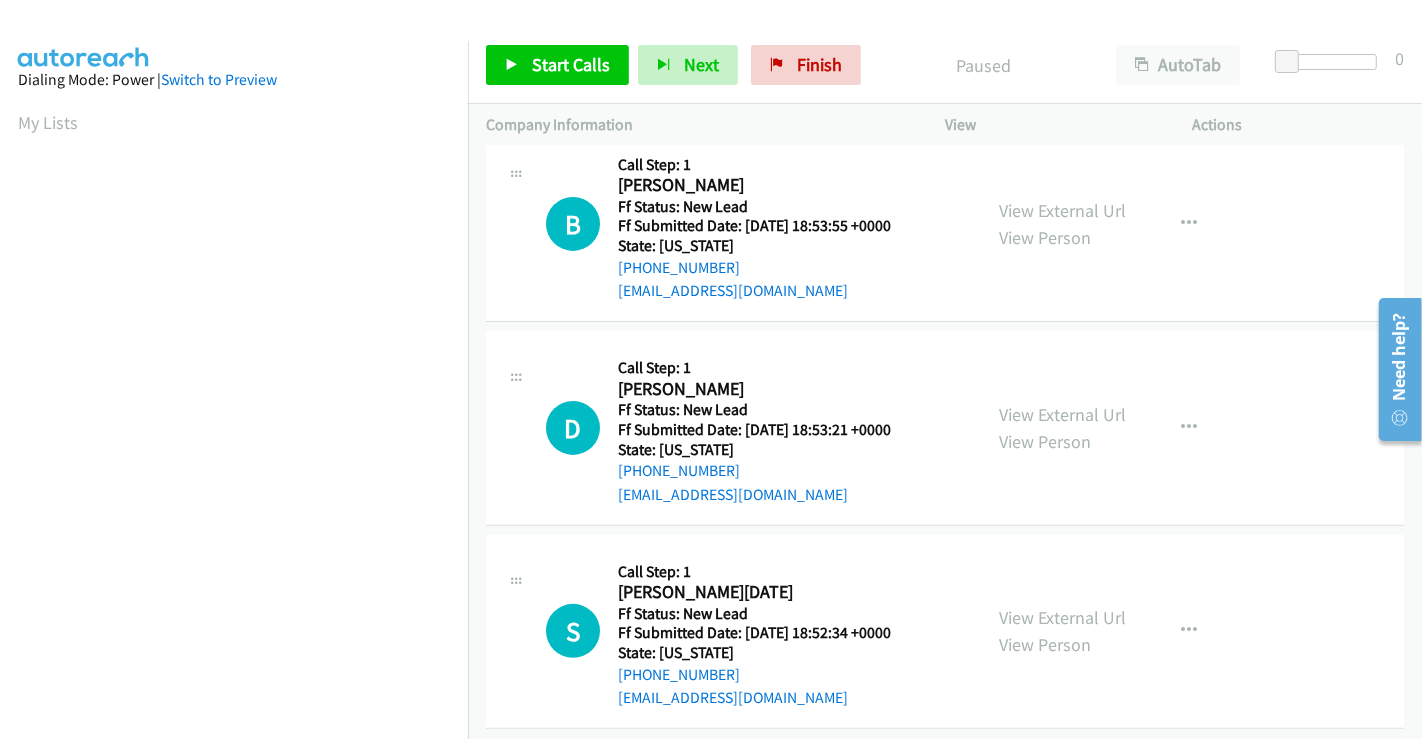 scroll, scrollTop: 449, scrollLeft: 0, axis: vertical 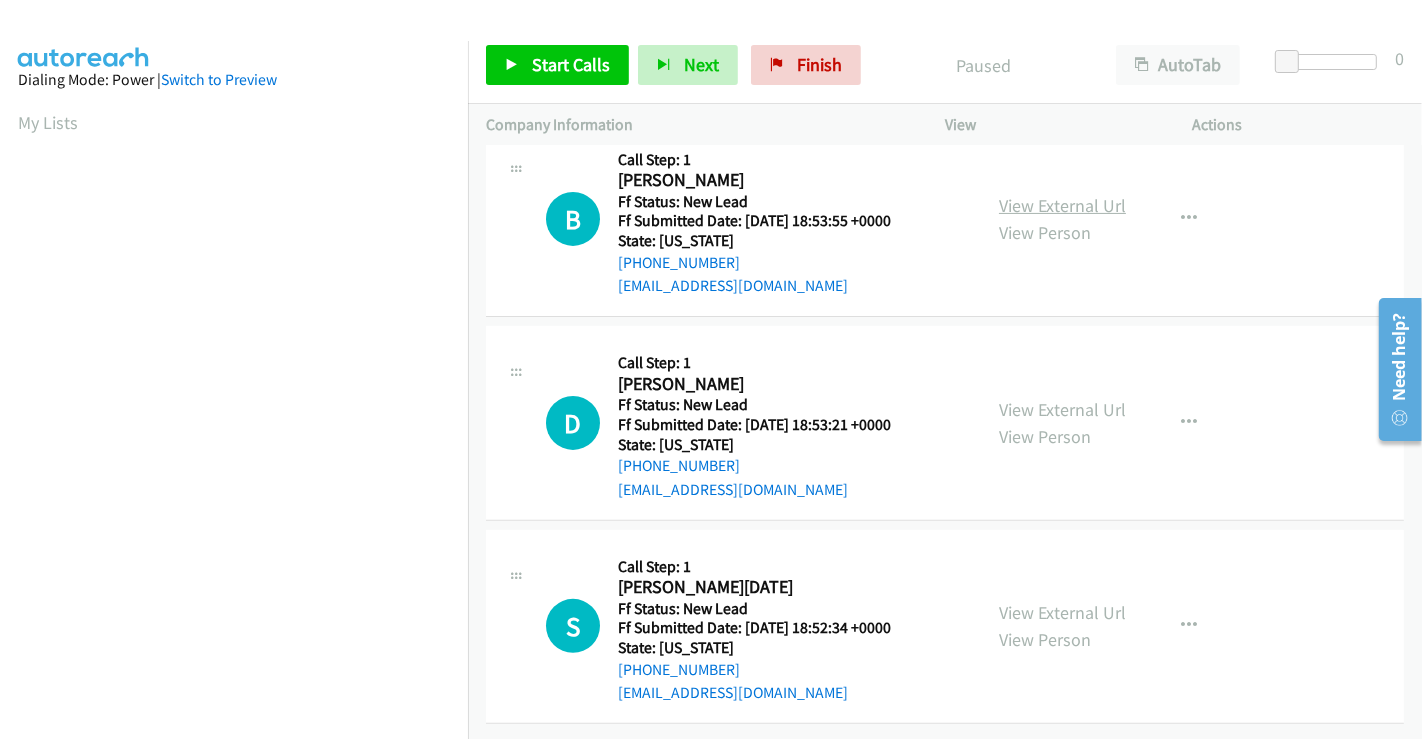 click on "View External Url" at bounding box center (1062, 205) 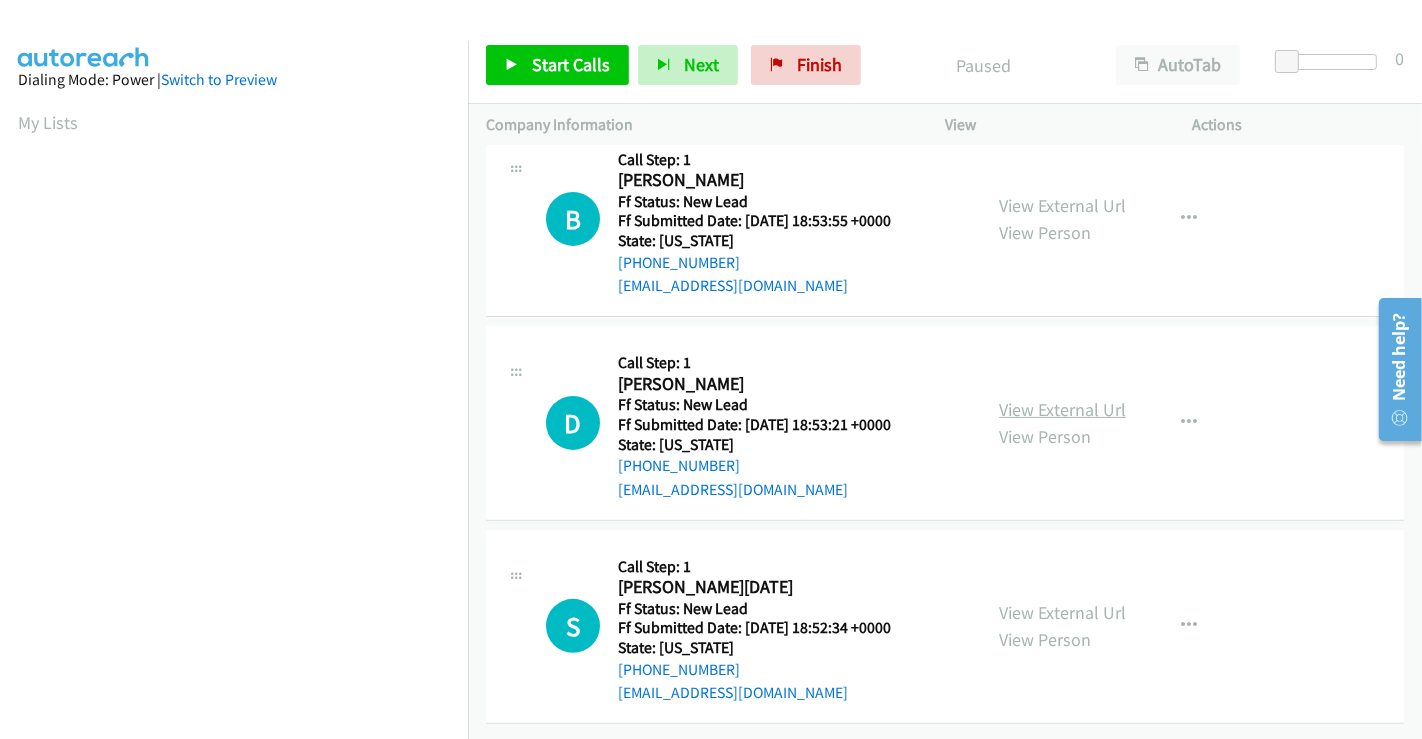 click on "View External Url" at bounding box center [1062, 409] 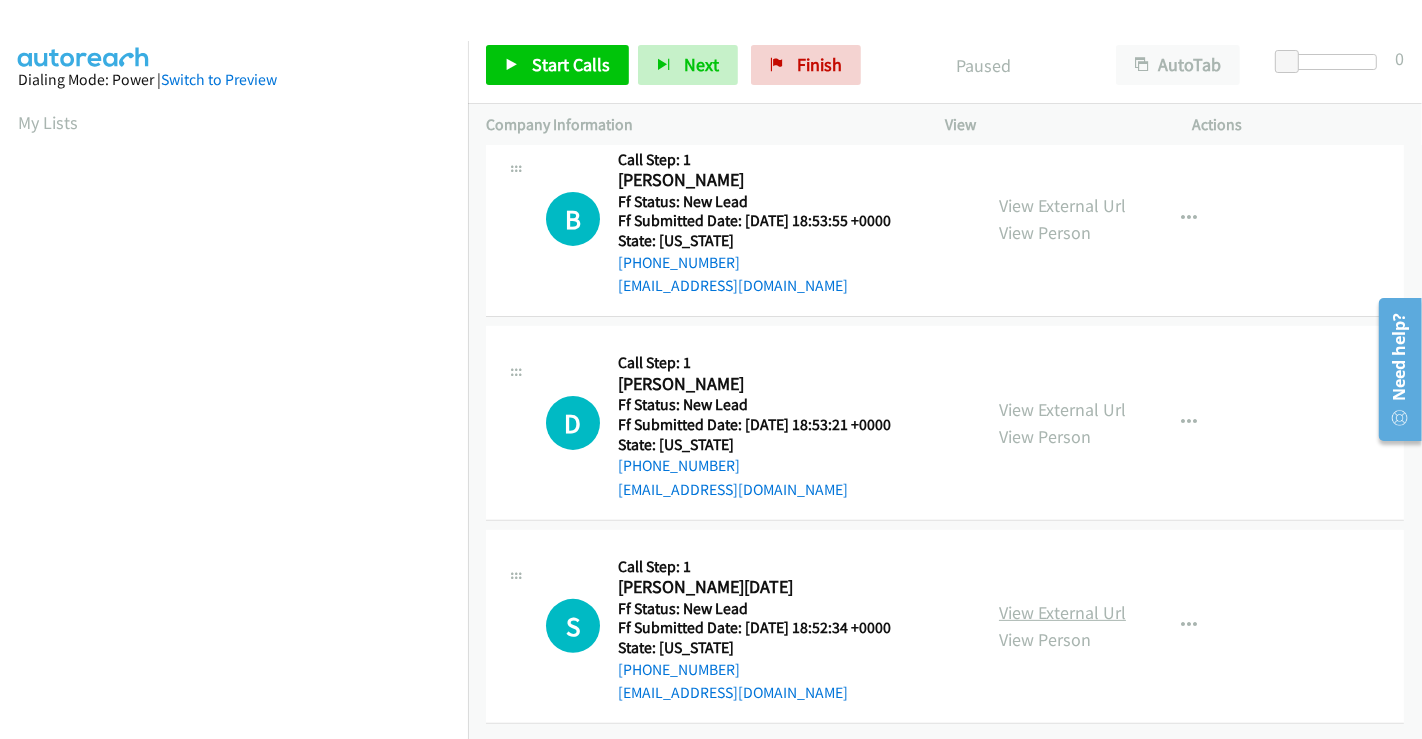 click on "View External Url" at bounding box center (1062, 612) 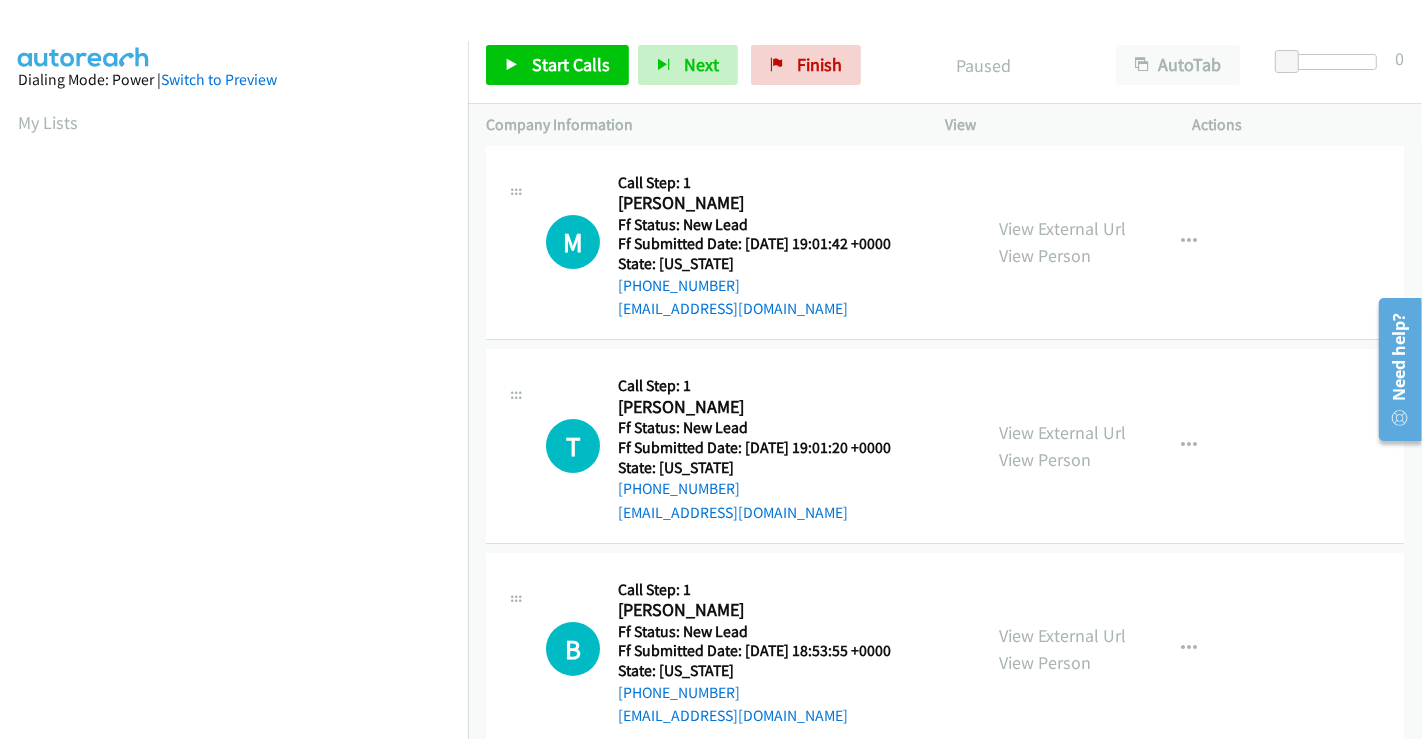 scroll, scrollTop: 0, scrollLeft: 0, axis: both 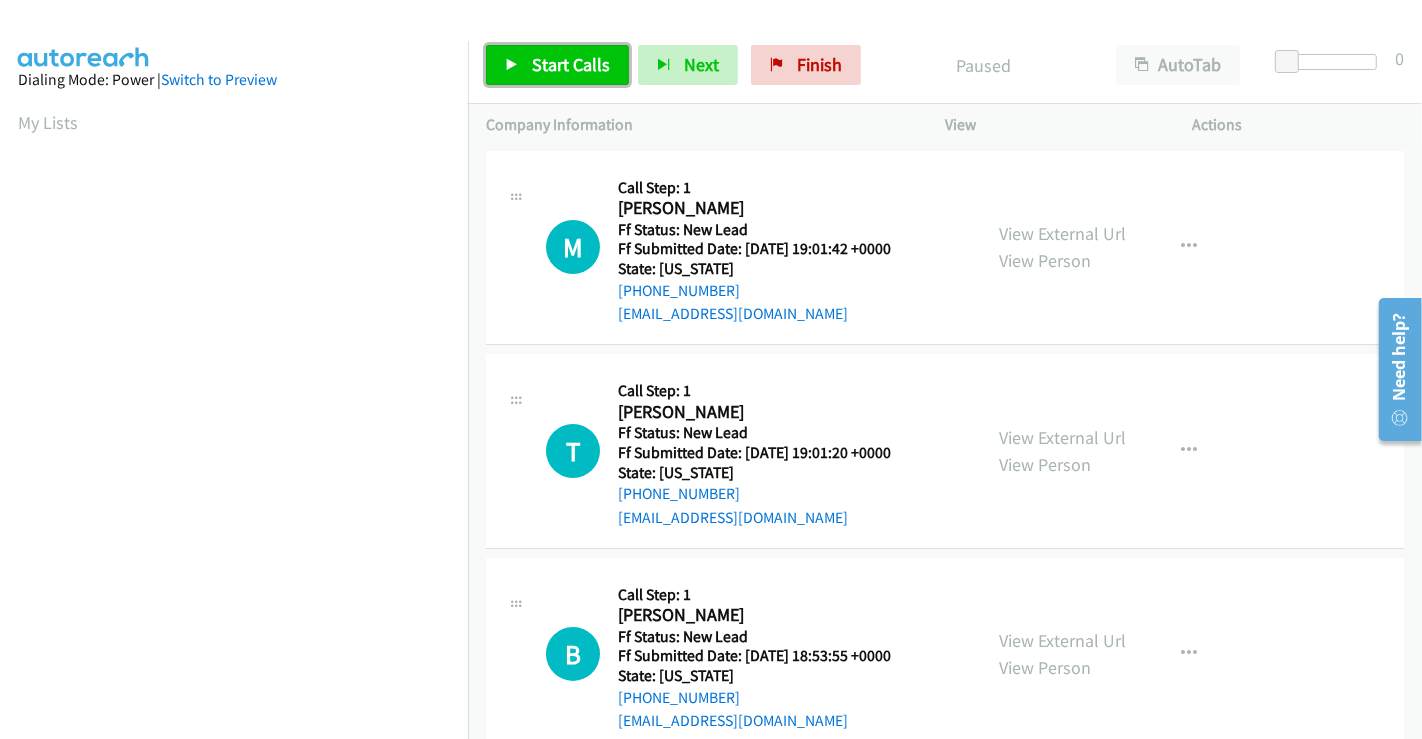 click on "Start Calls" at bounding box center [571, 64] 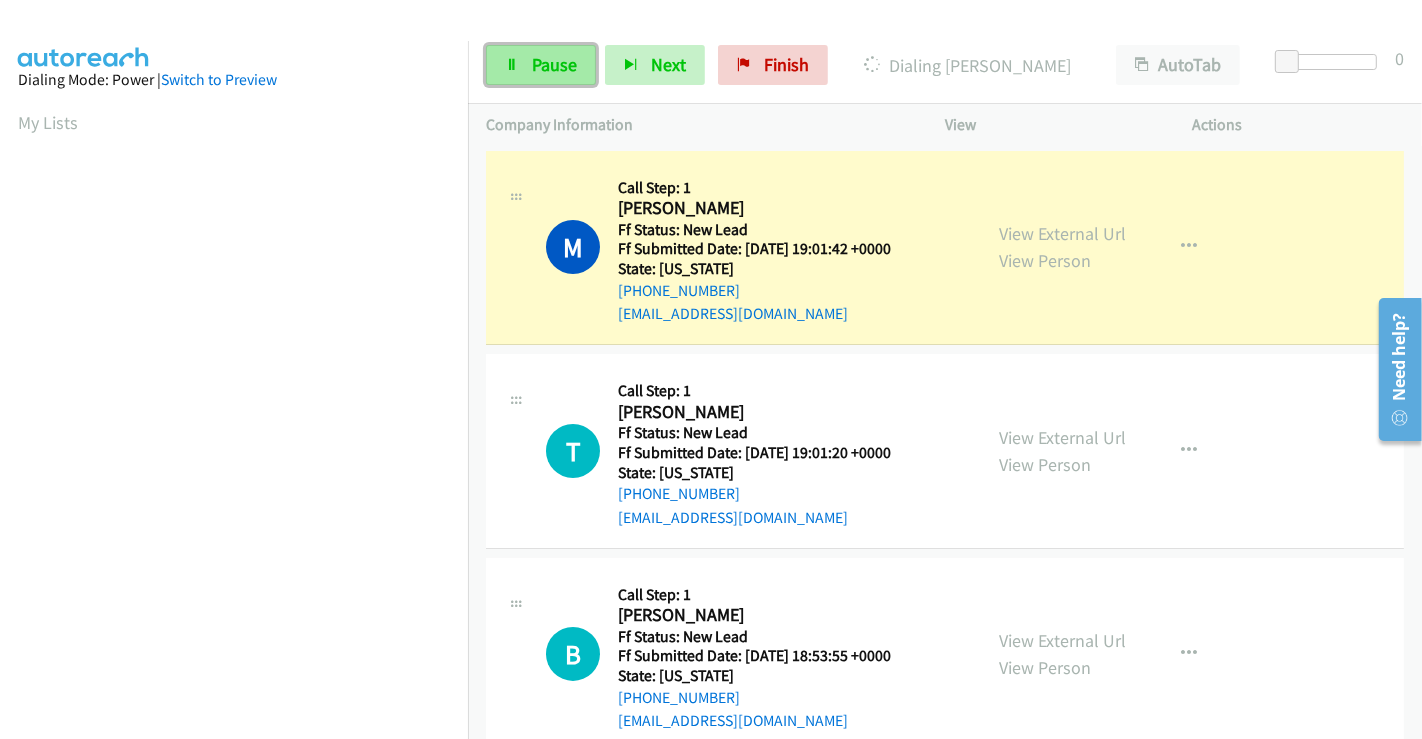 click on "Pause" at bounding box center [554, 64] 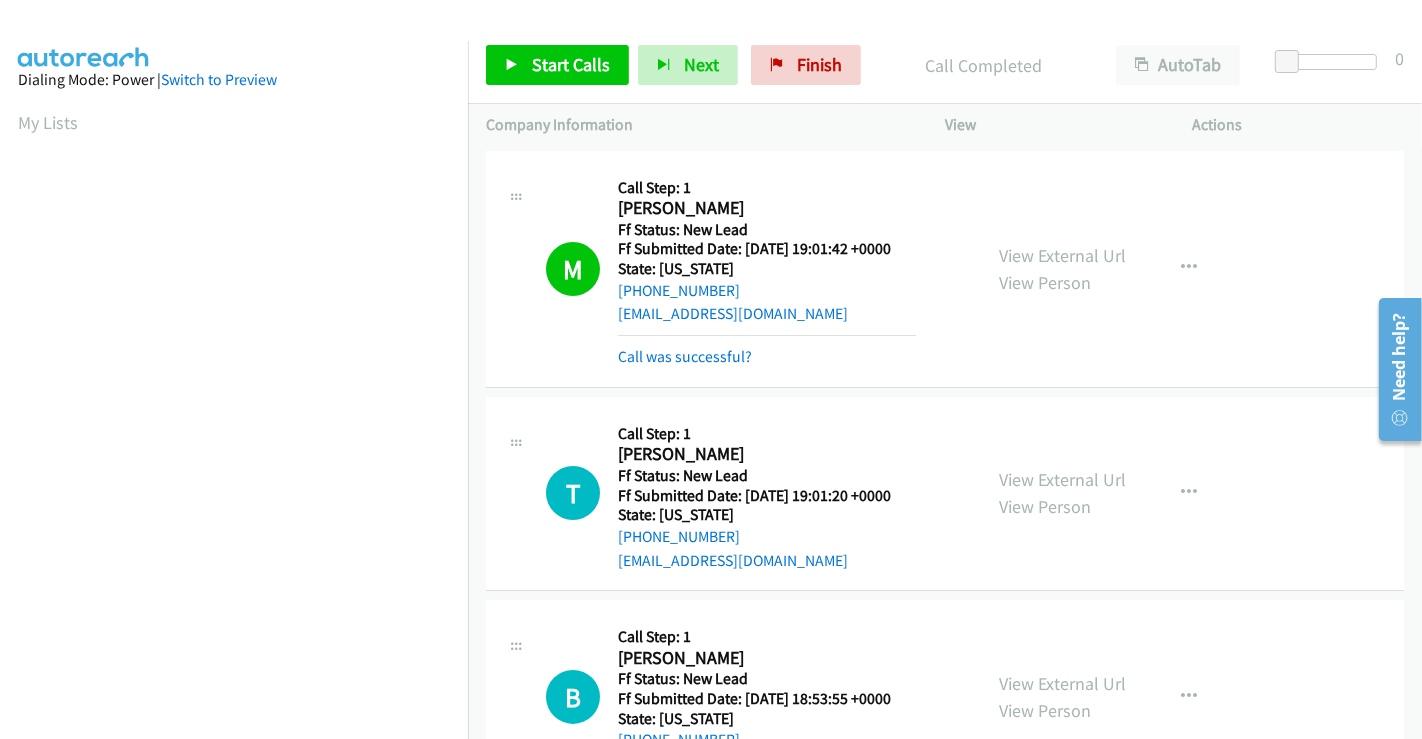 scroll, scrollTop: 385, scrollLeft: 0, axis: vertical 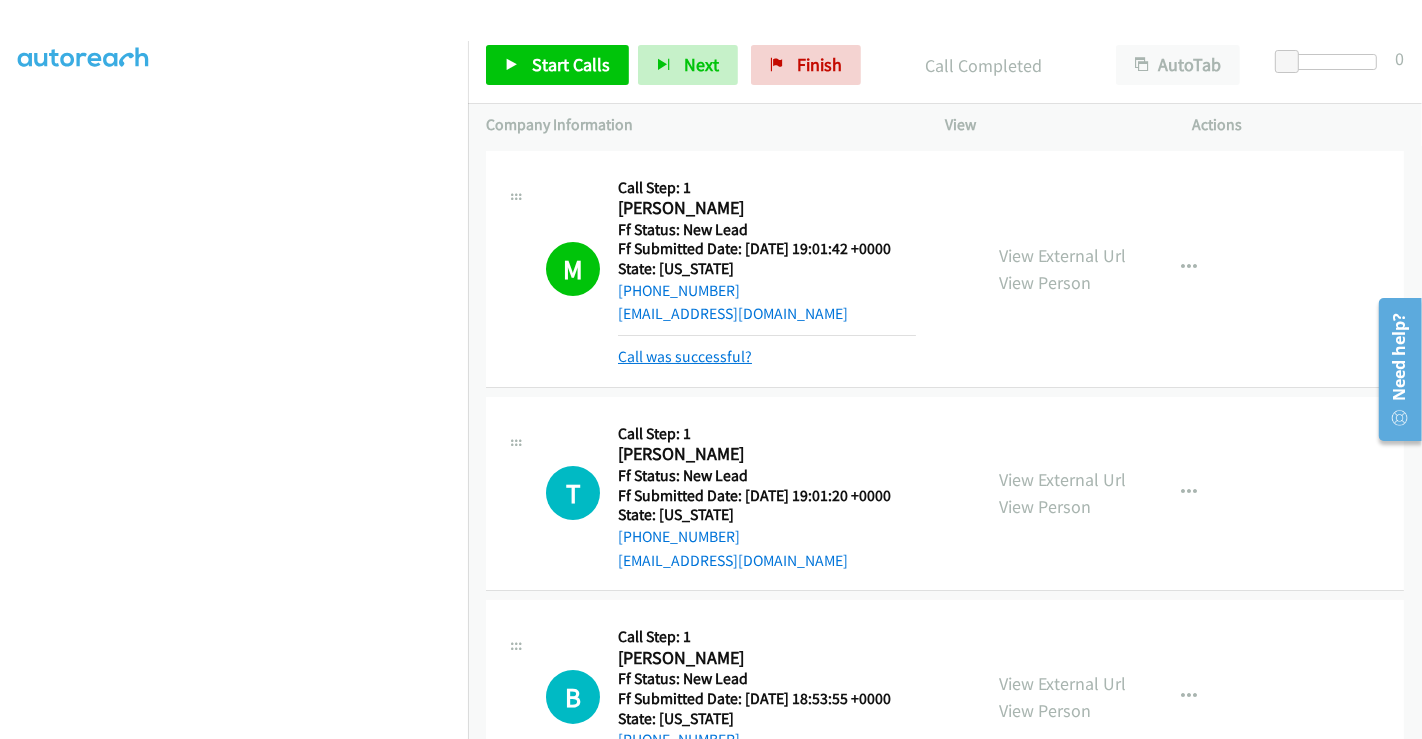 click on "Call was successful?" at bounding box center (685, 356) 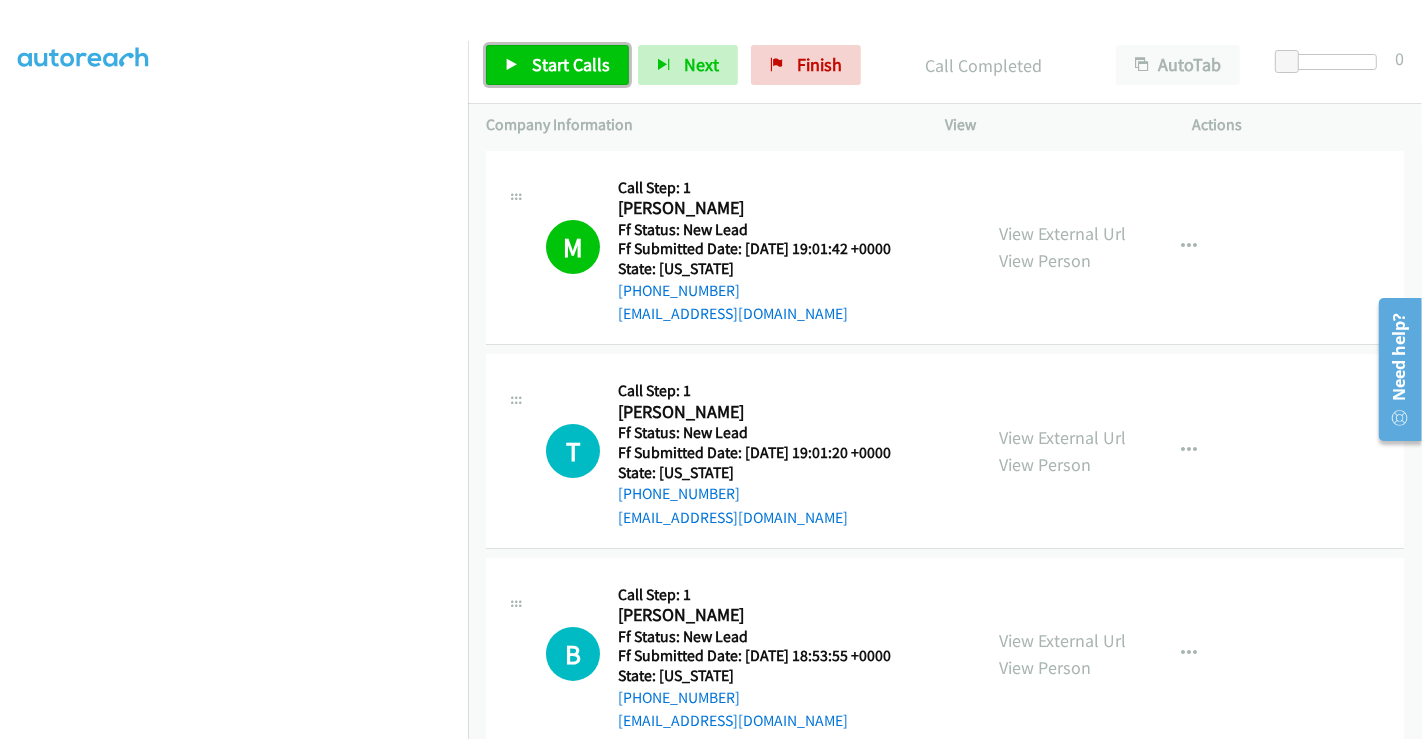 click on "Start Calls" at bounding box center (571, 64) 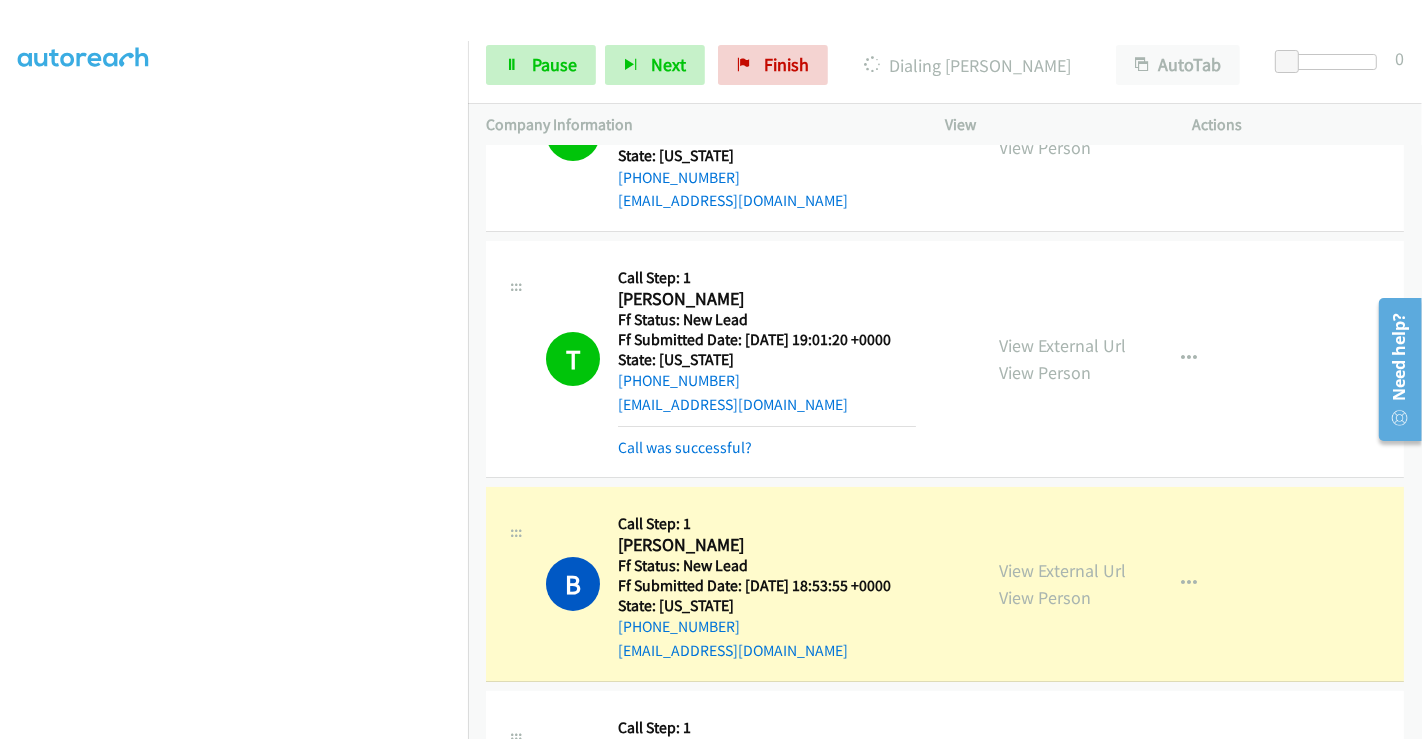 scroll, scrollTop: 222, scrollLeft: 0, axis: vertical 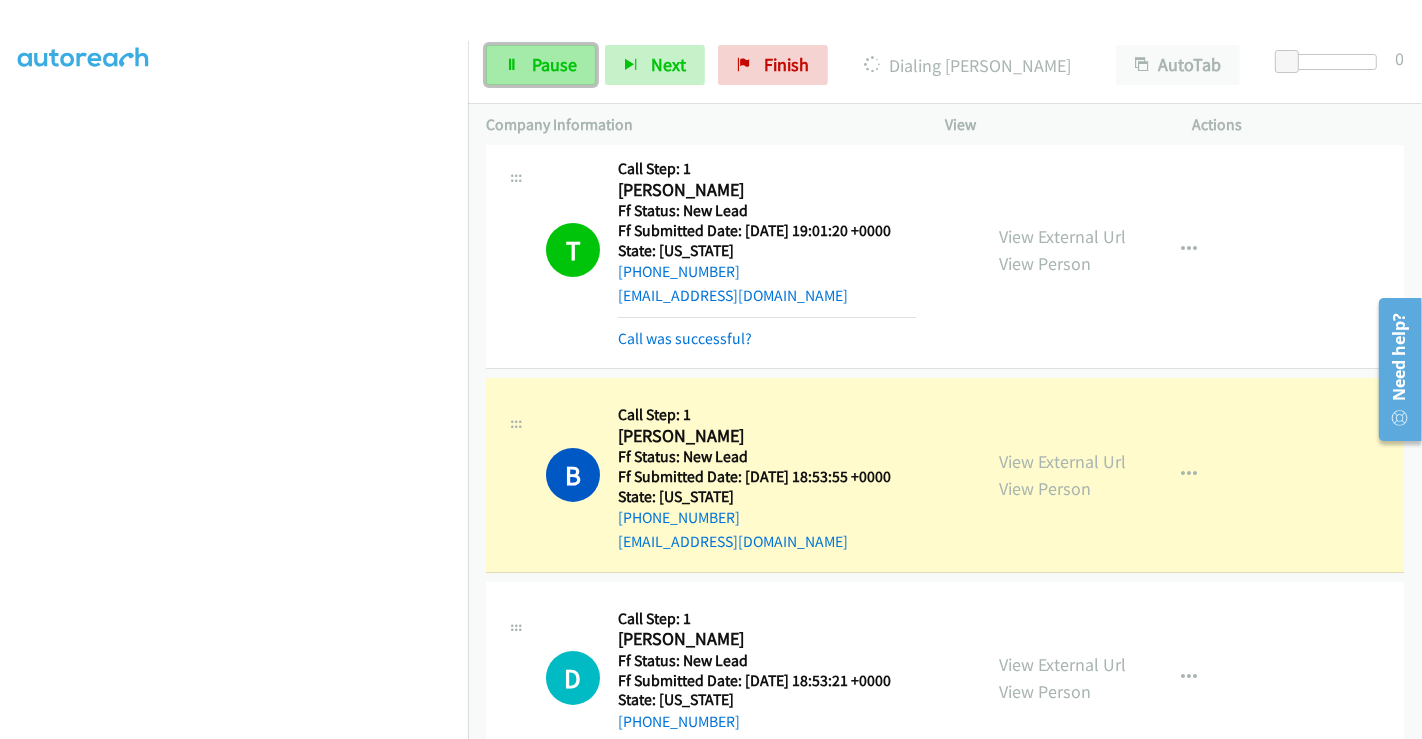 click on "Pause" at bounding box center [554, 64] 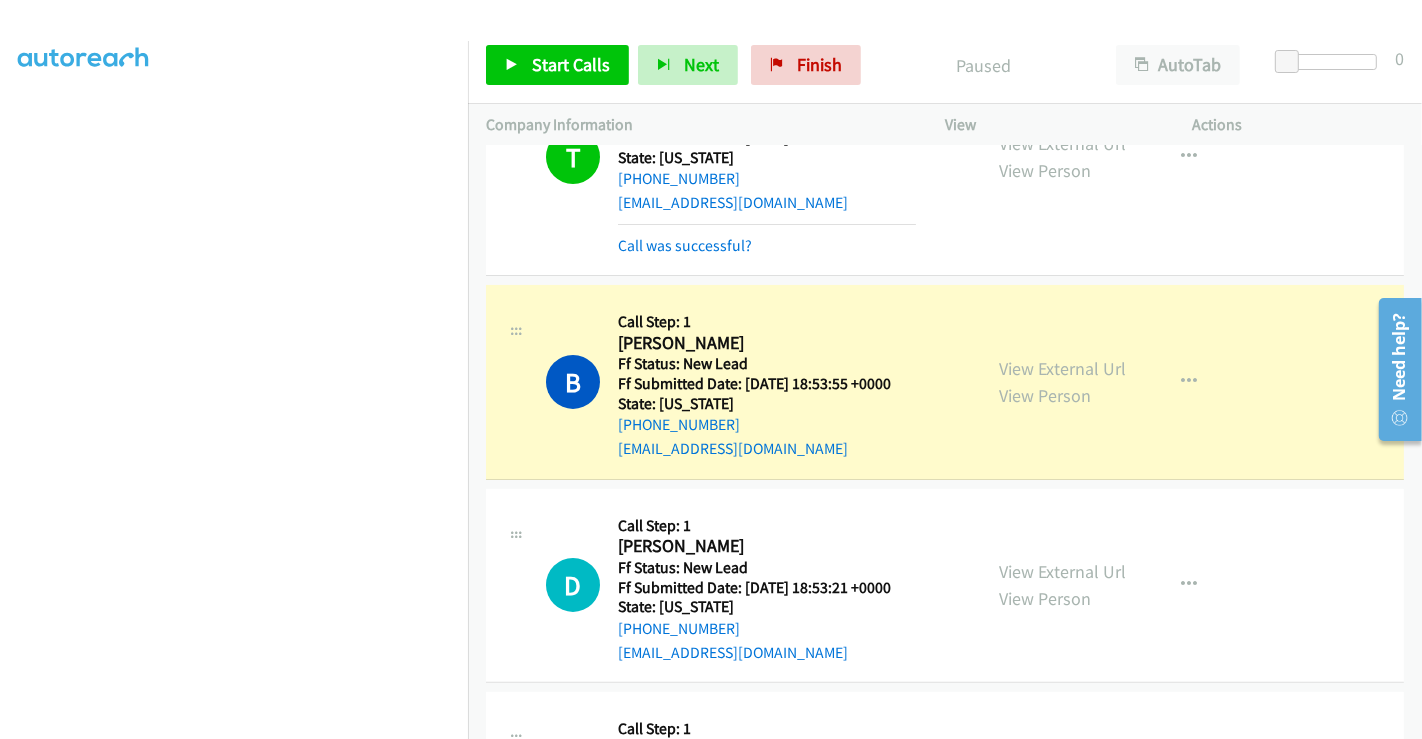 scroll, scrollTop: 444, scrollLeft: 0, axis: vertical 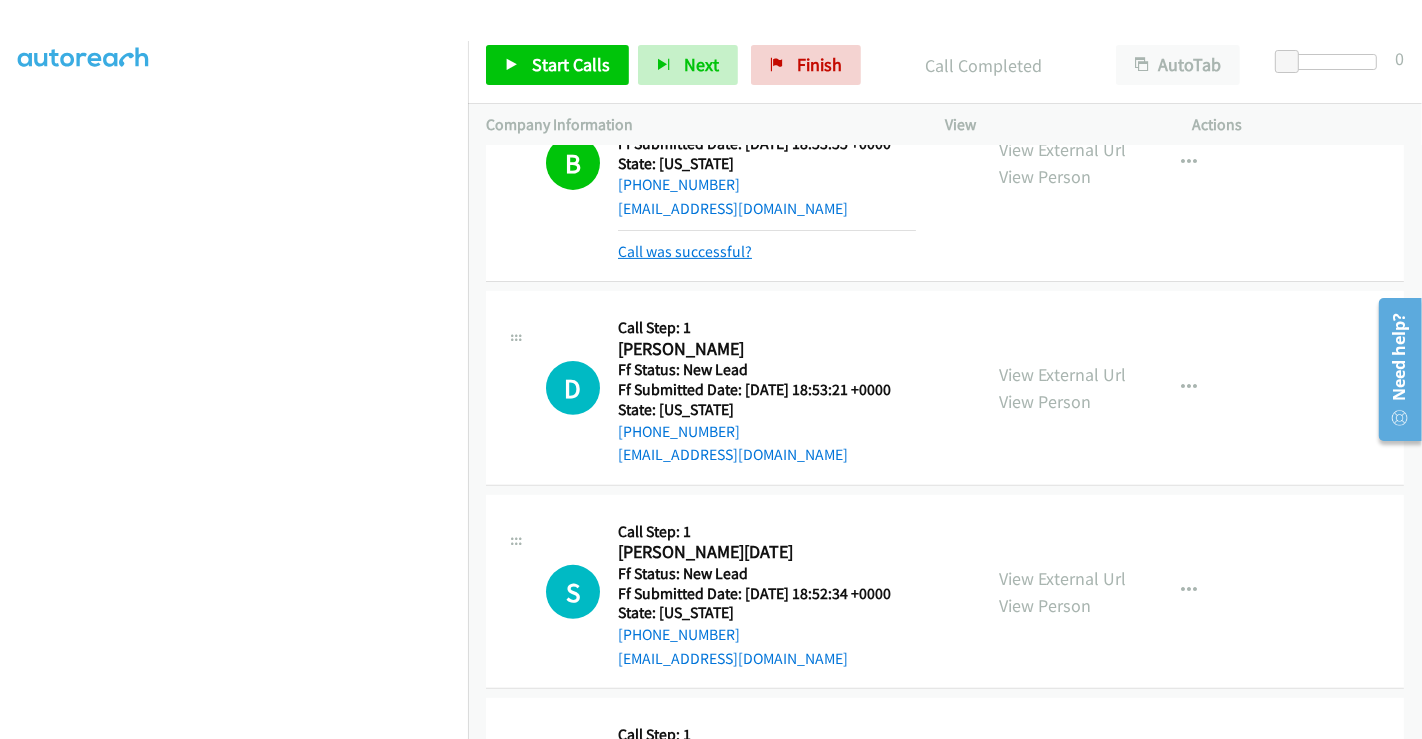 click on "Call was successful?" at bounding box center [685, 251] 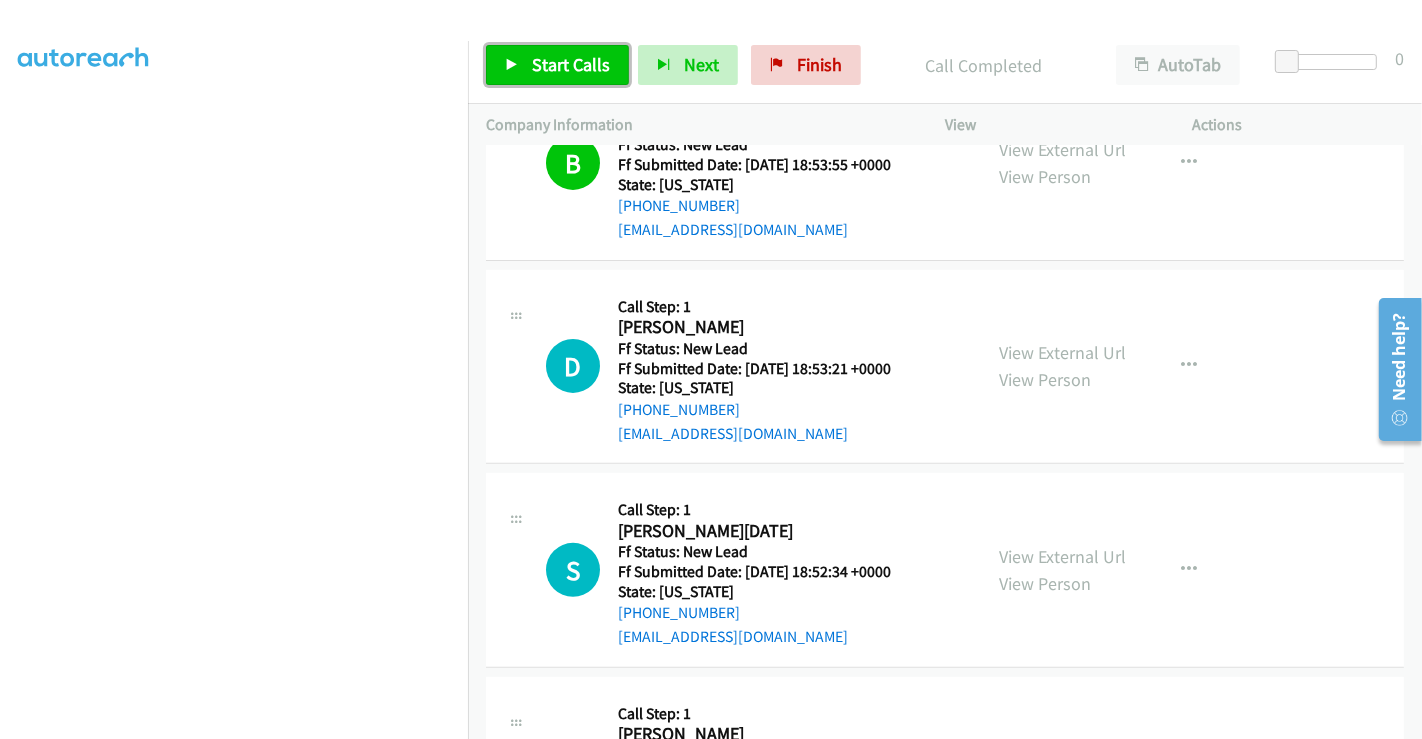 click on "Start Calls" at bounding box center (571, 64) 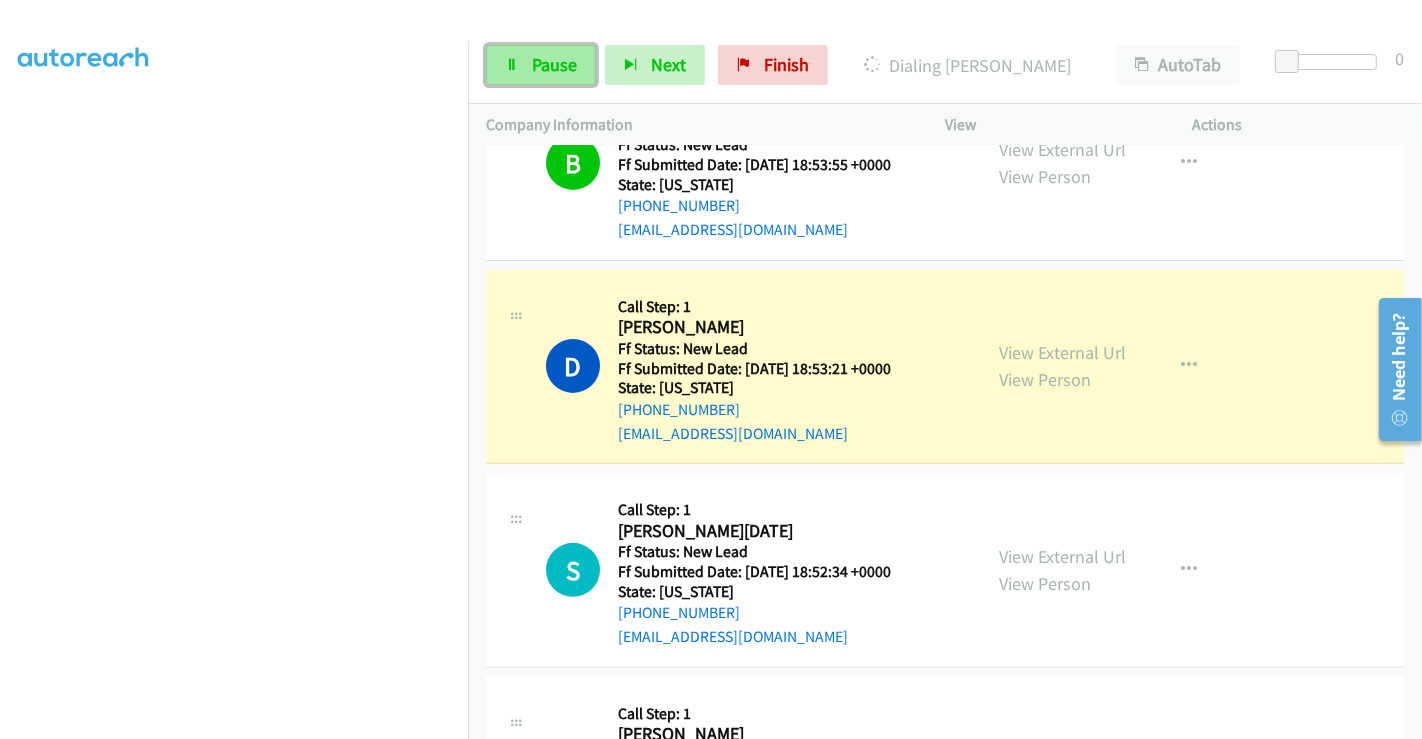 click on "Pause" at bounding box center (541, 65) 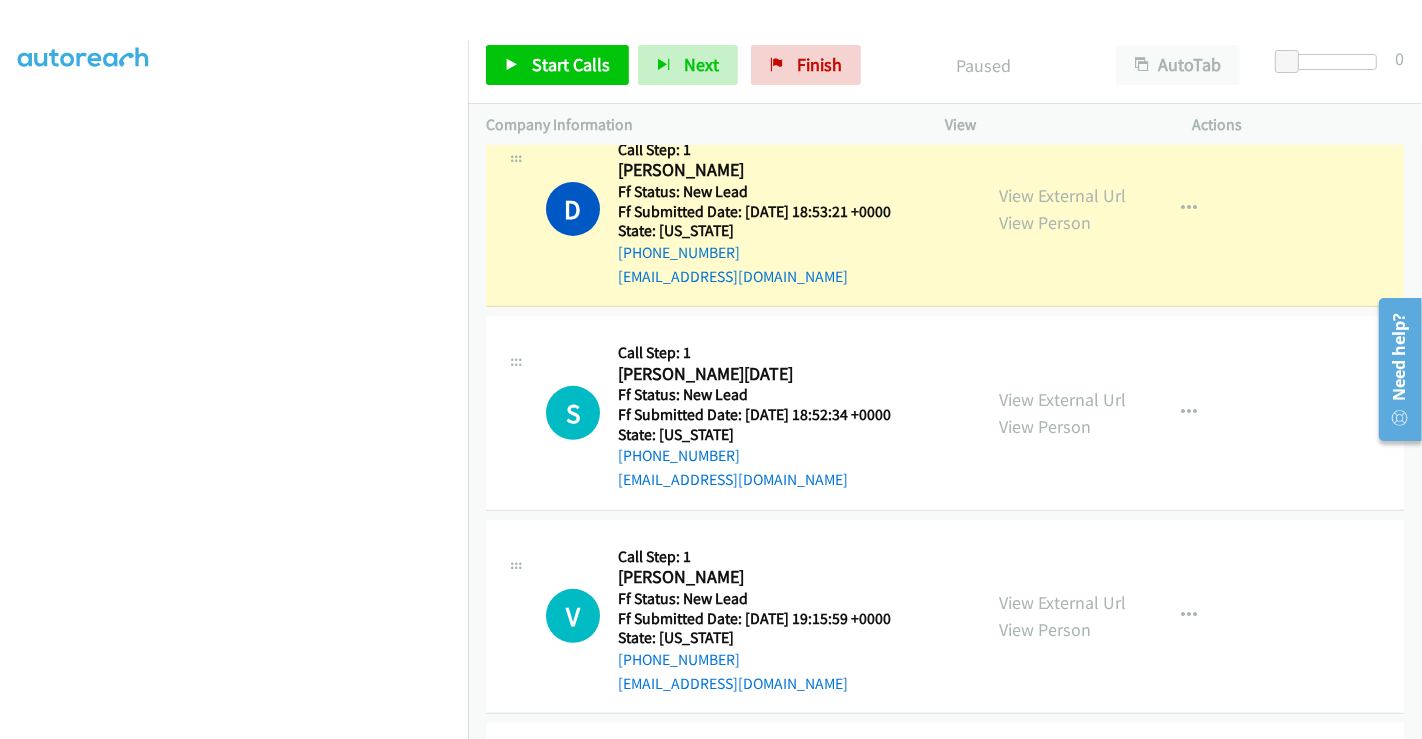 scroll, scrollTop: 645, scrollLeft: 0, axis: vertical 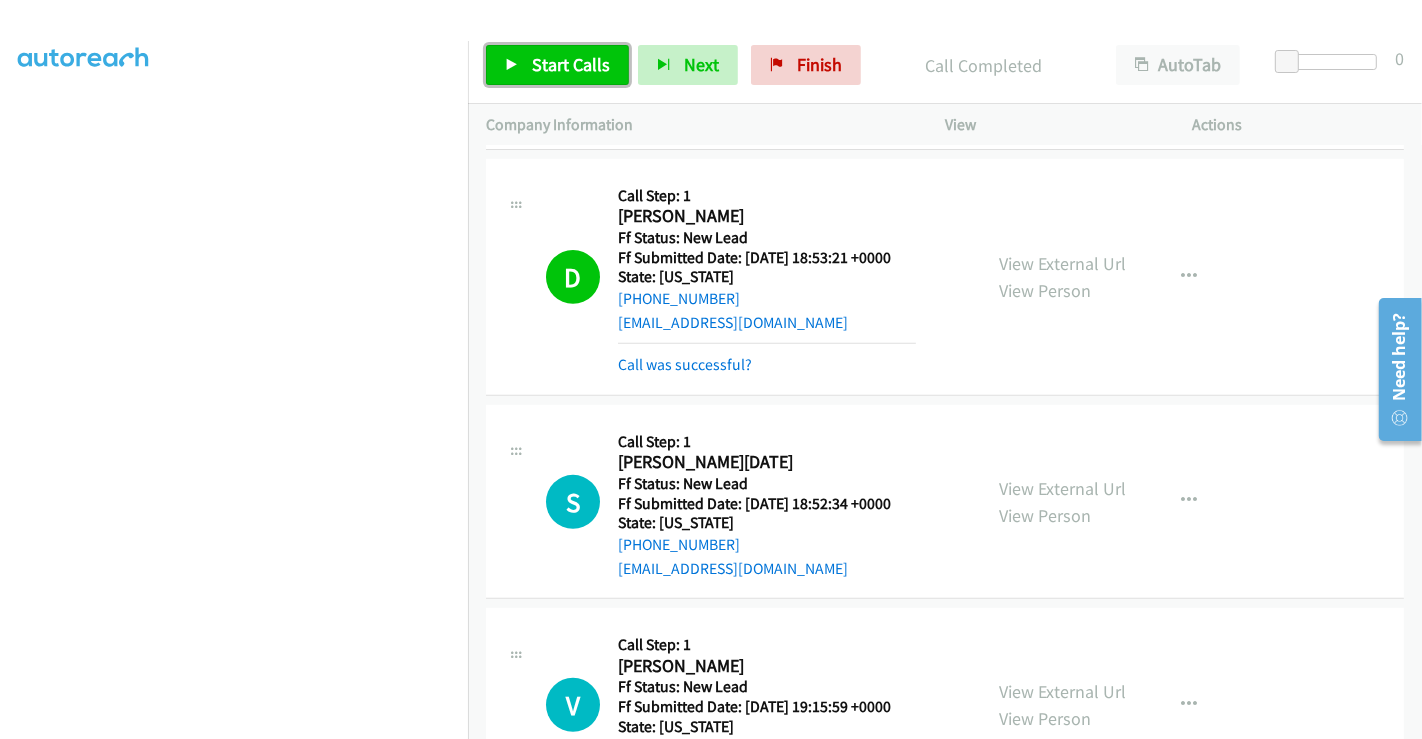 click on "Start Calls" at bounding box center [571, 64] 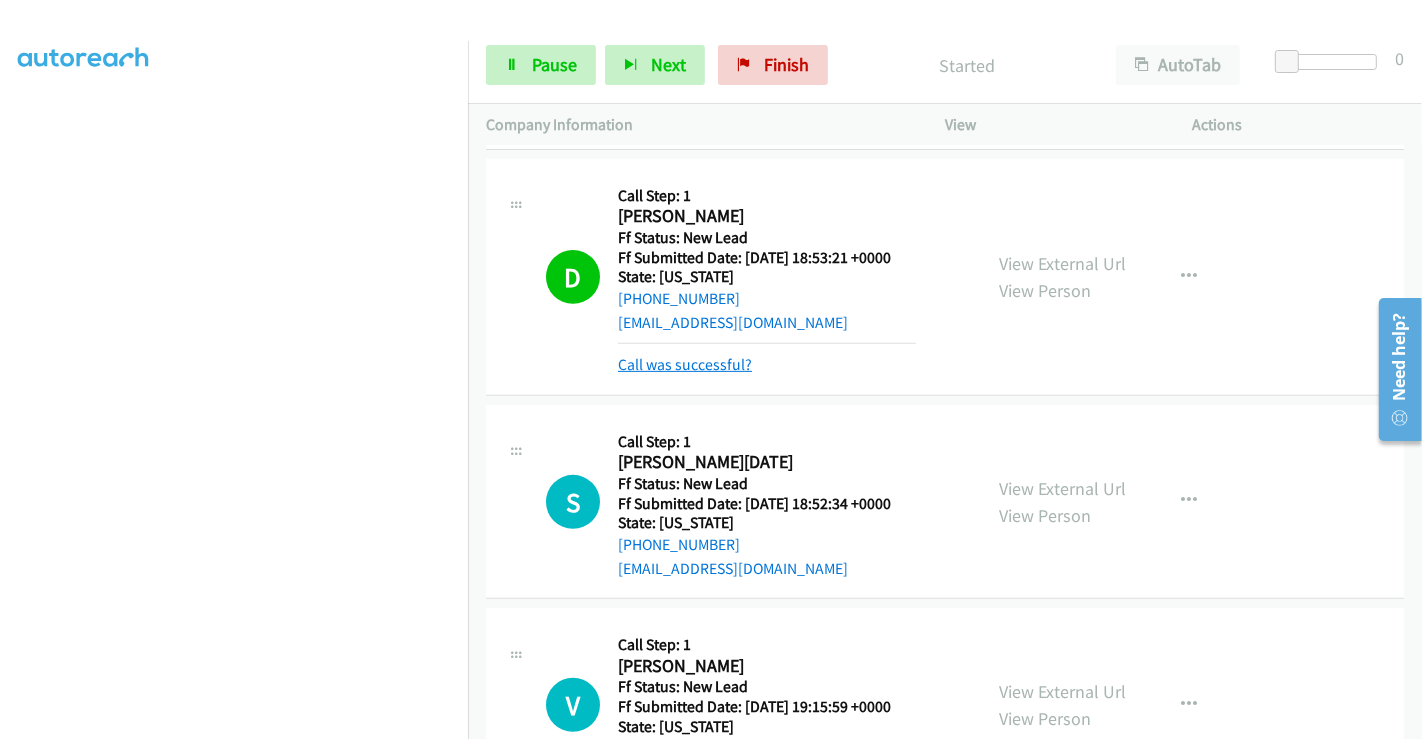 click on "Call was successful?" at bounding box center (685, 364) 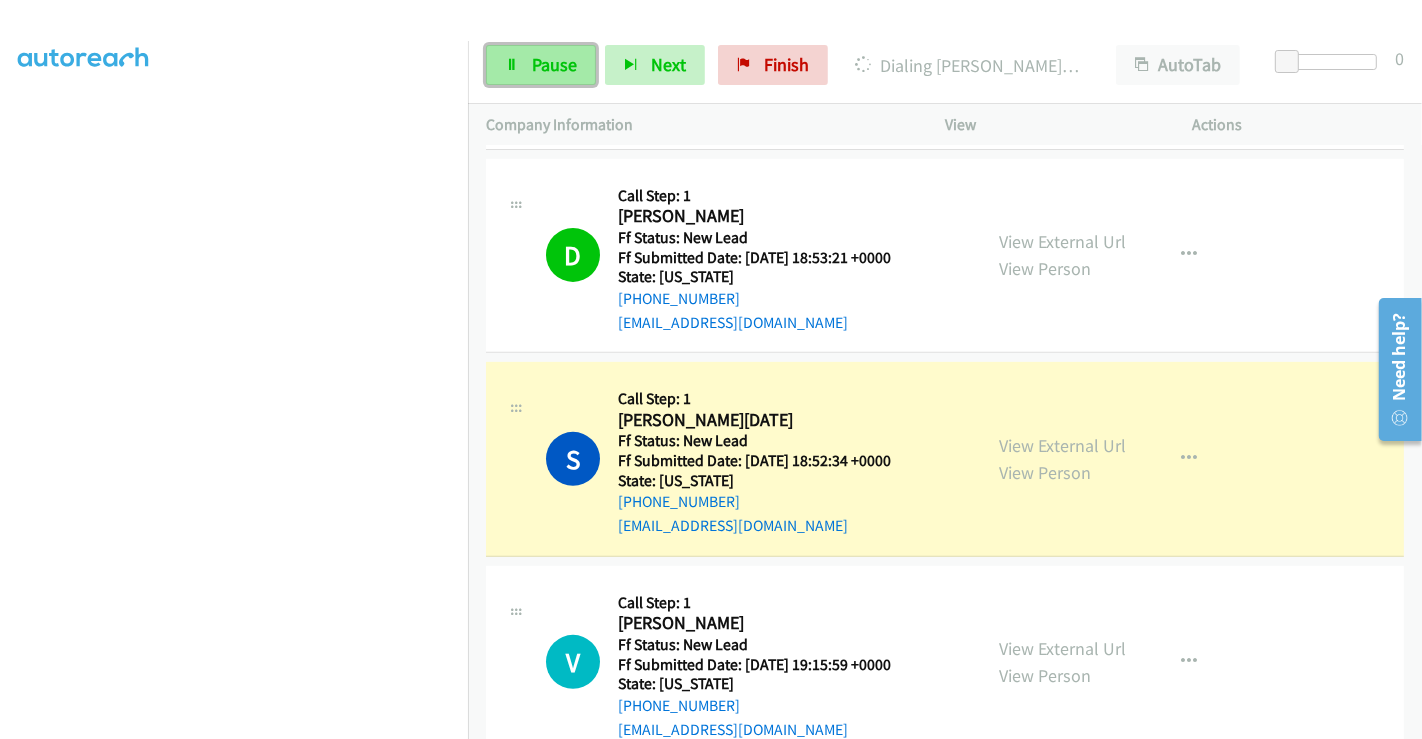 click on "Pause" at bounding box center [554, 64] 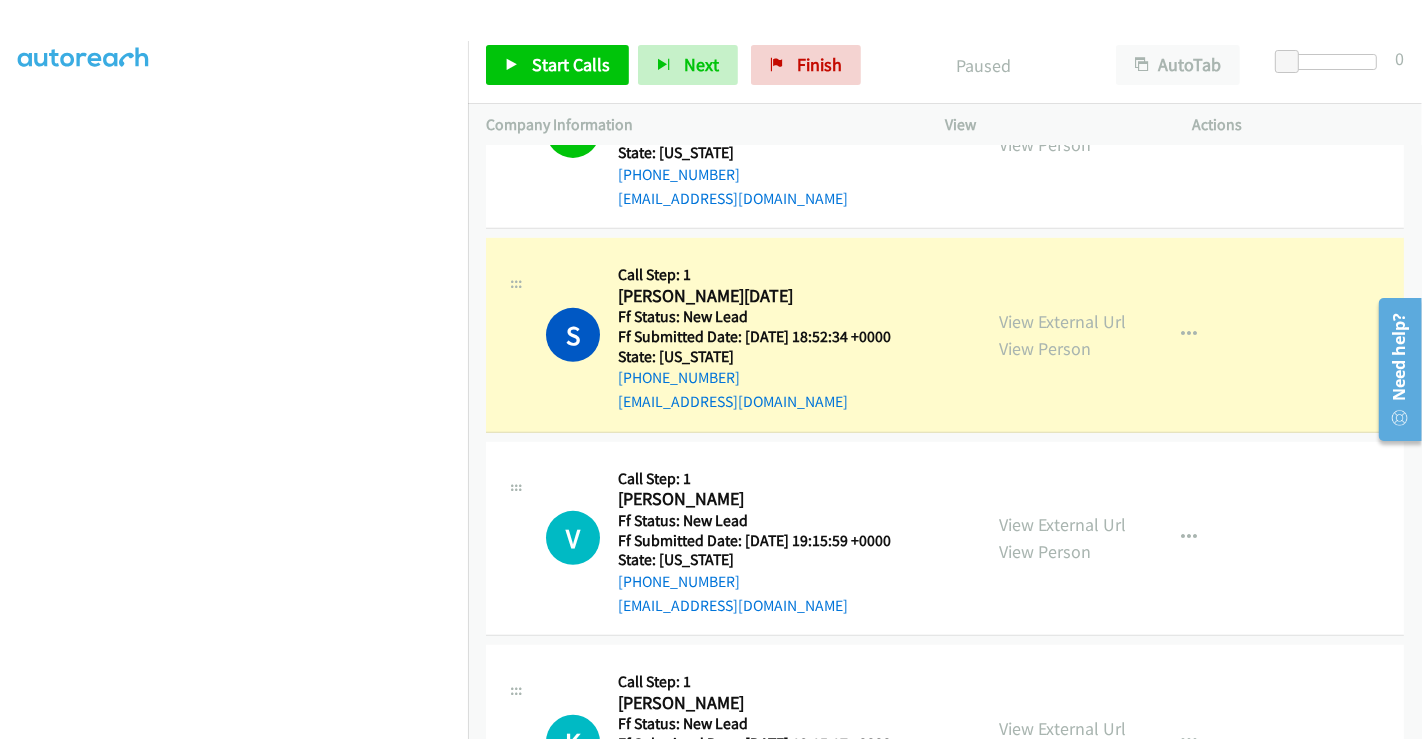 scroll, scrollTop: 867, scrollLeft: 0, axis: vertical 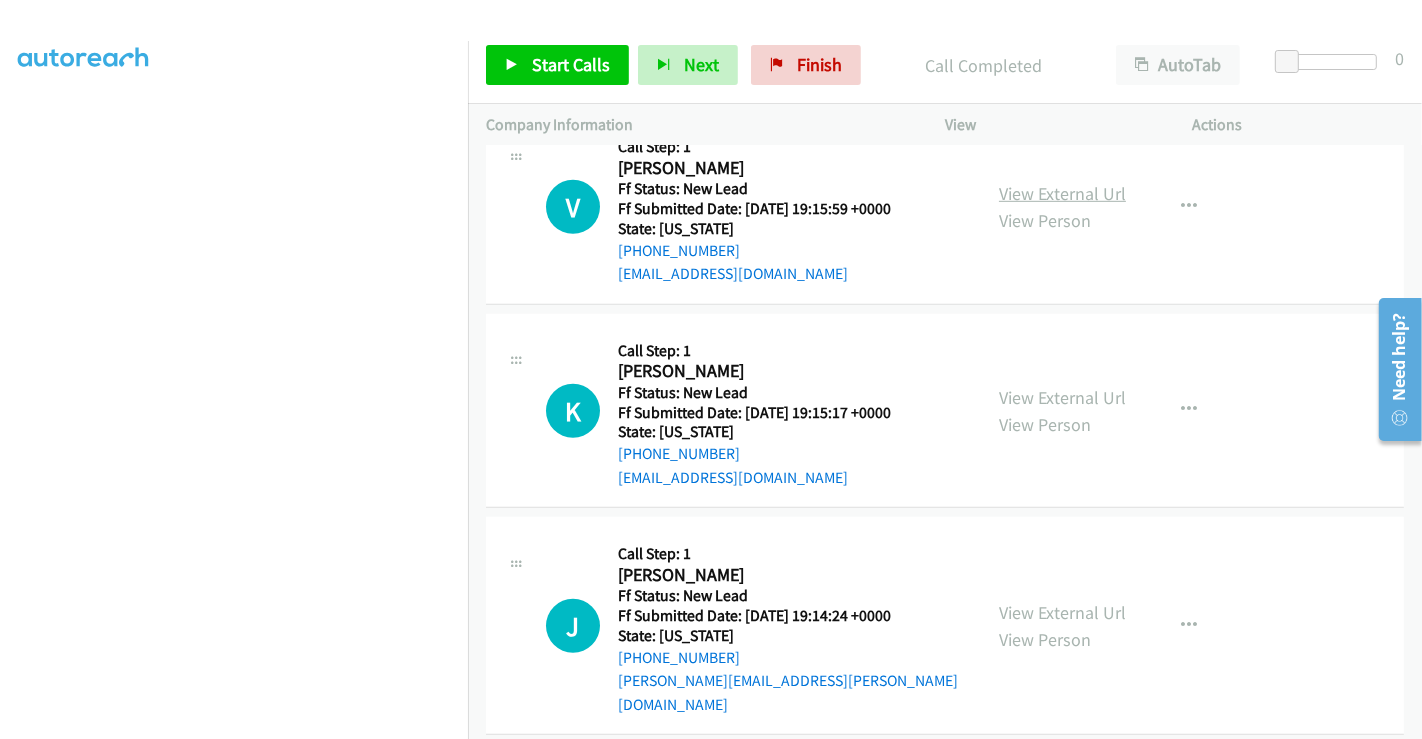 click on "View External Url" at bounding box center (1062, 193) 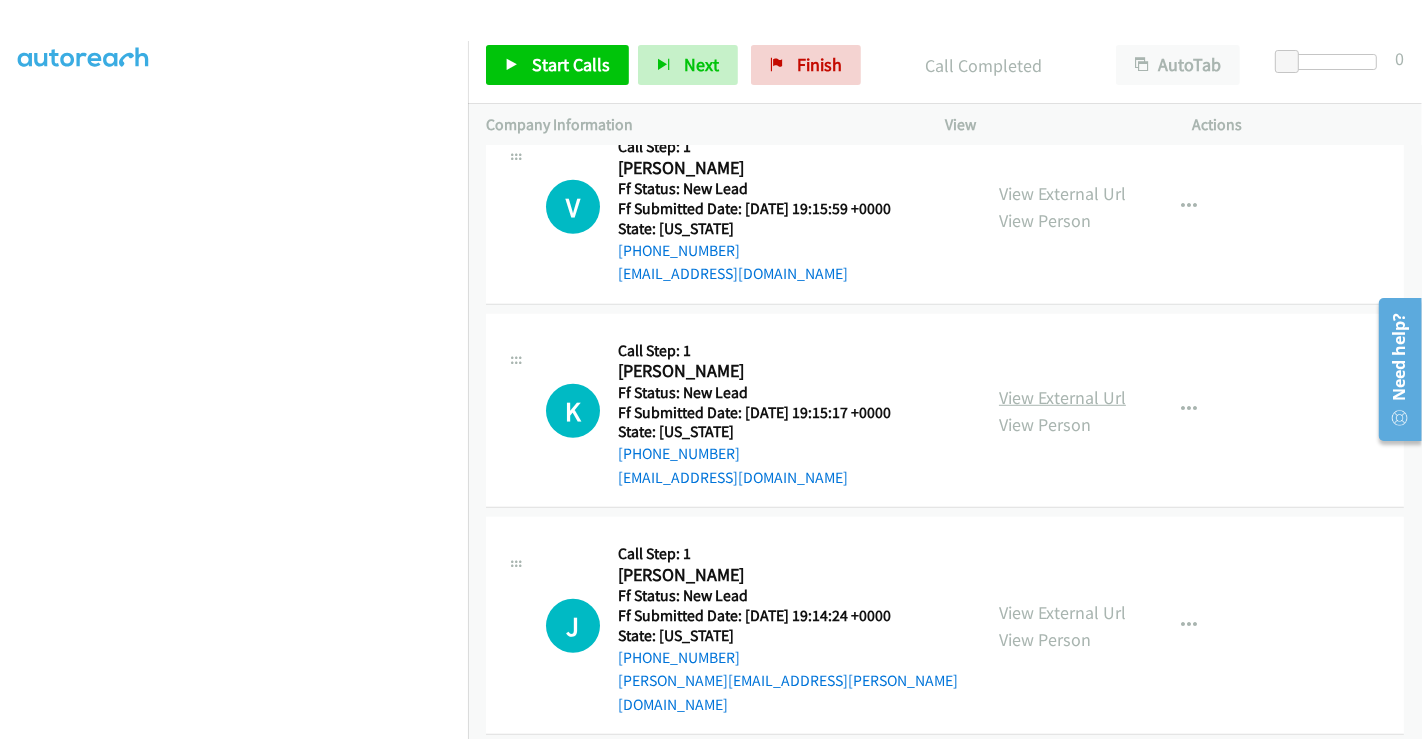 click on "View External Url" at bounding box center (1062, 397) 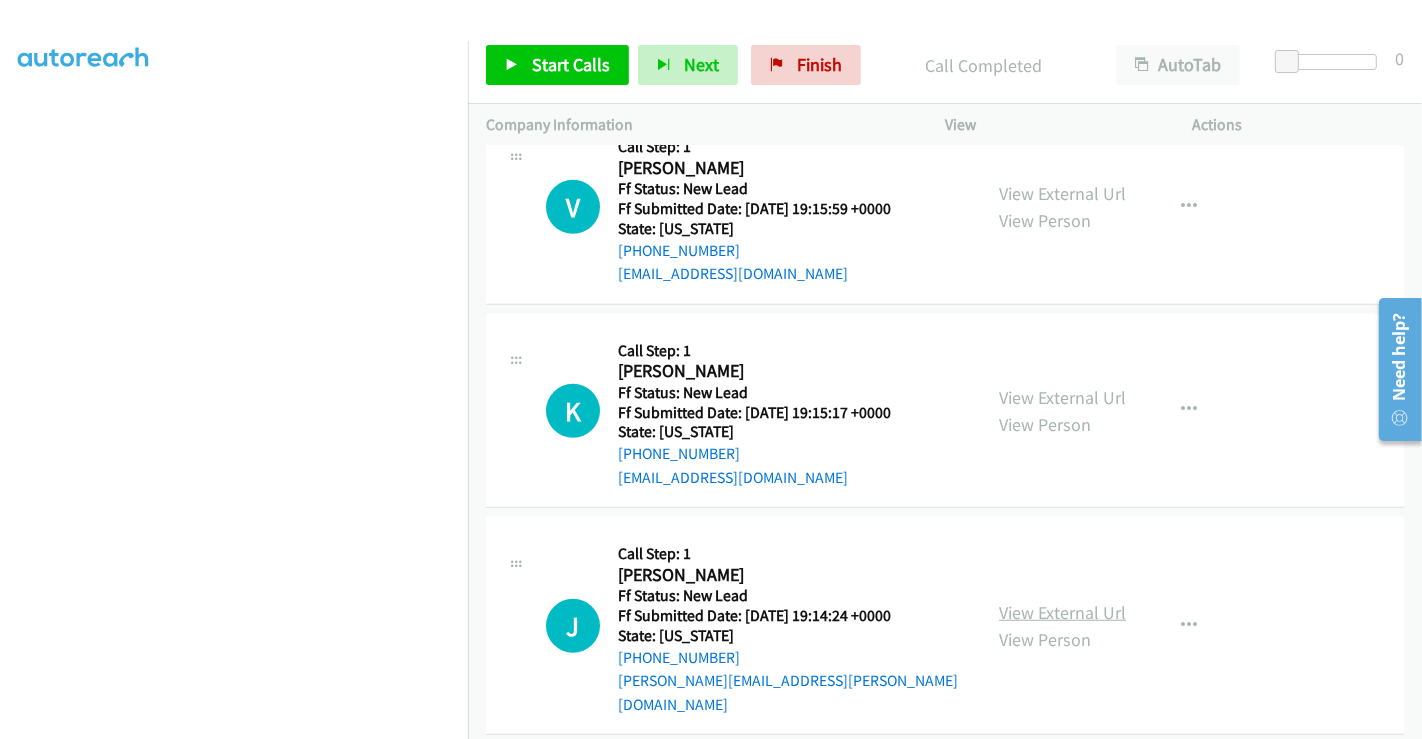 click on "View External Url" at bounding box center (1062, 612) 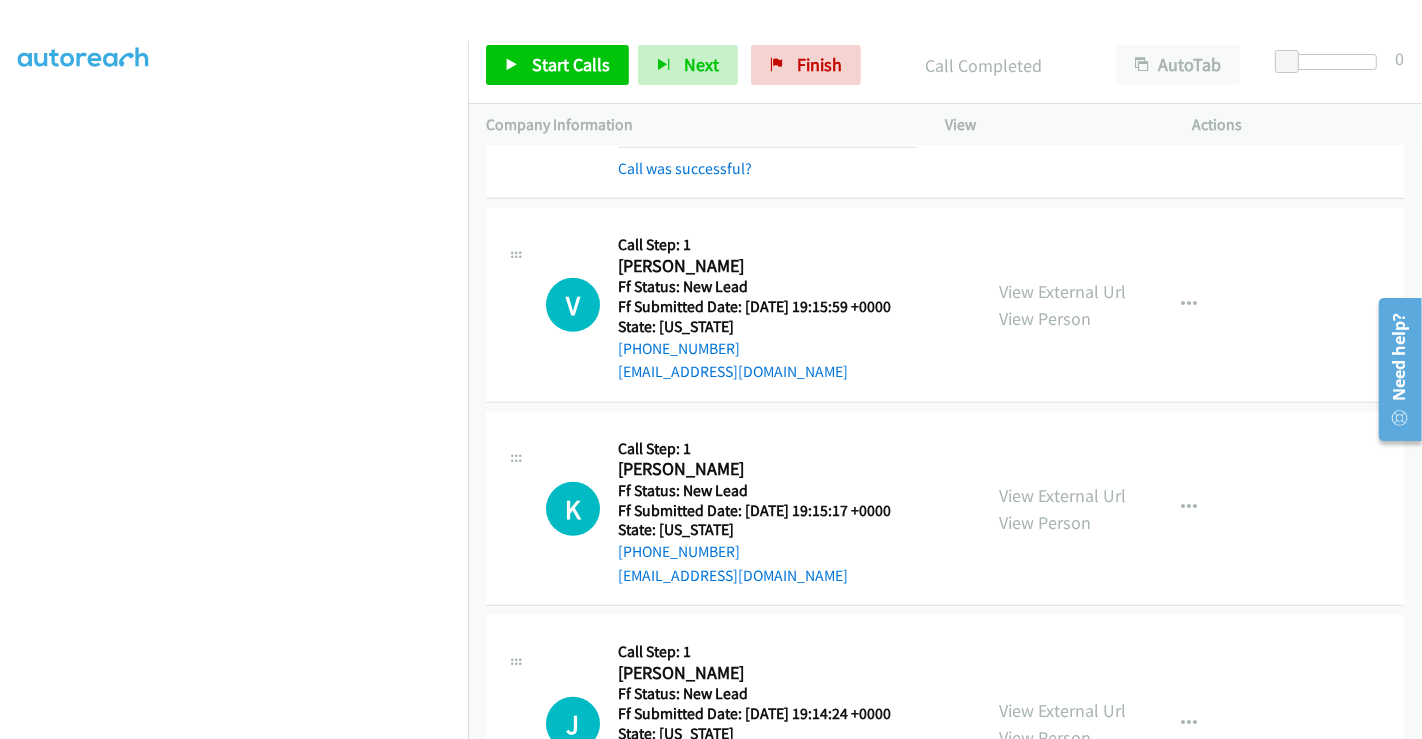 scroll, scrollTop: 1143, scrollLeft: 0, axis: vertical 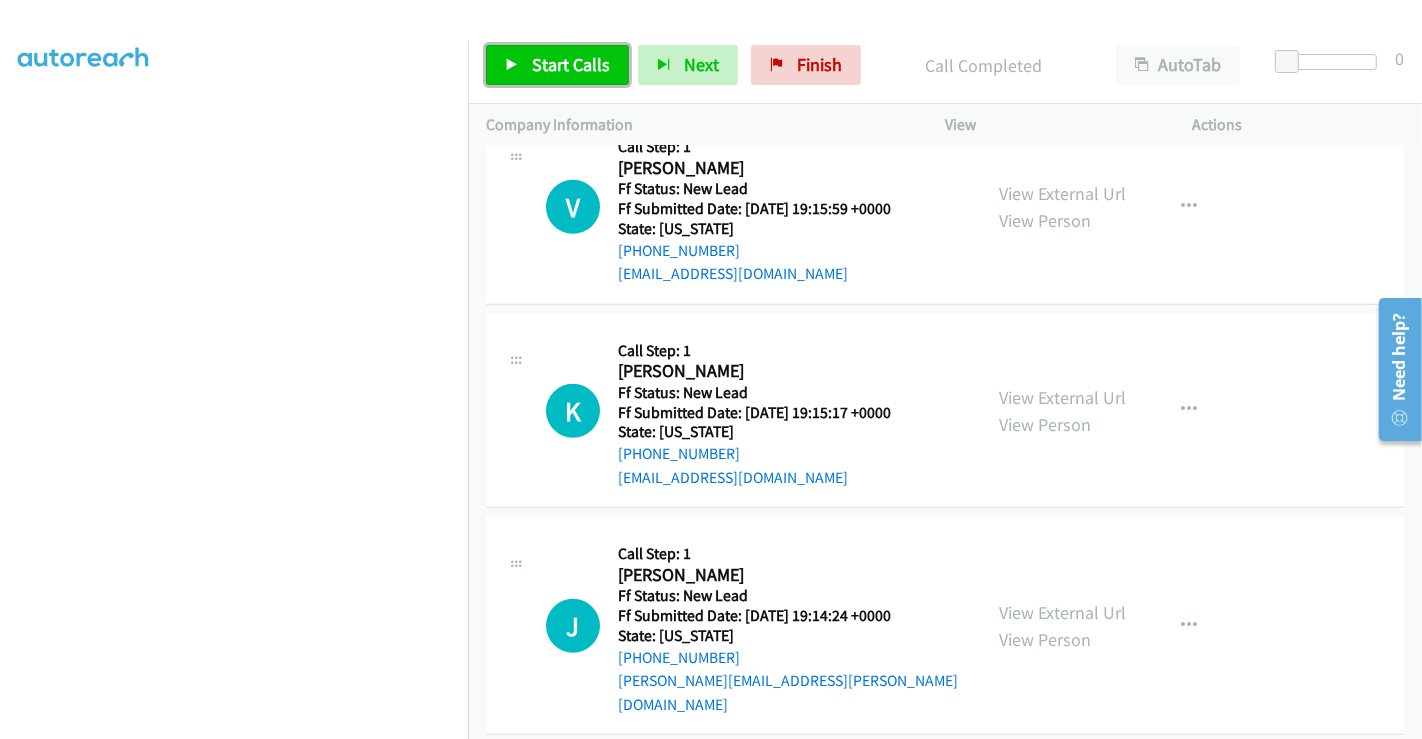 click on "Start Calls" at bounding box center [571, 64] 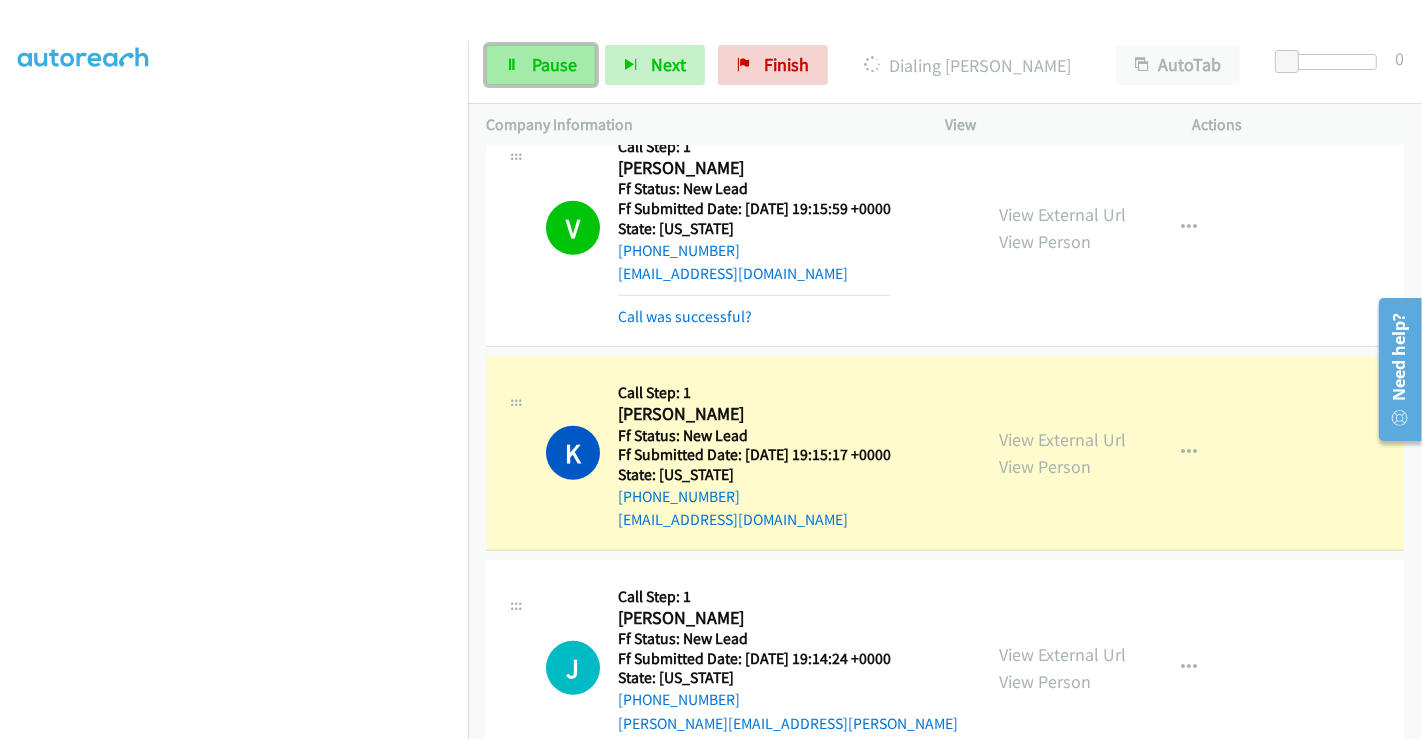 click on "Pause" at bounding box center (541, 65) 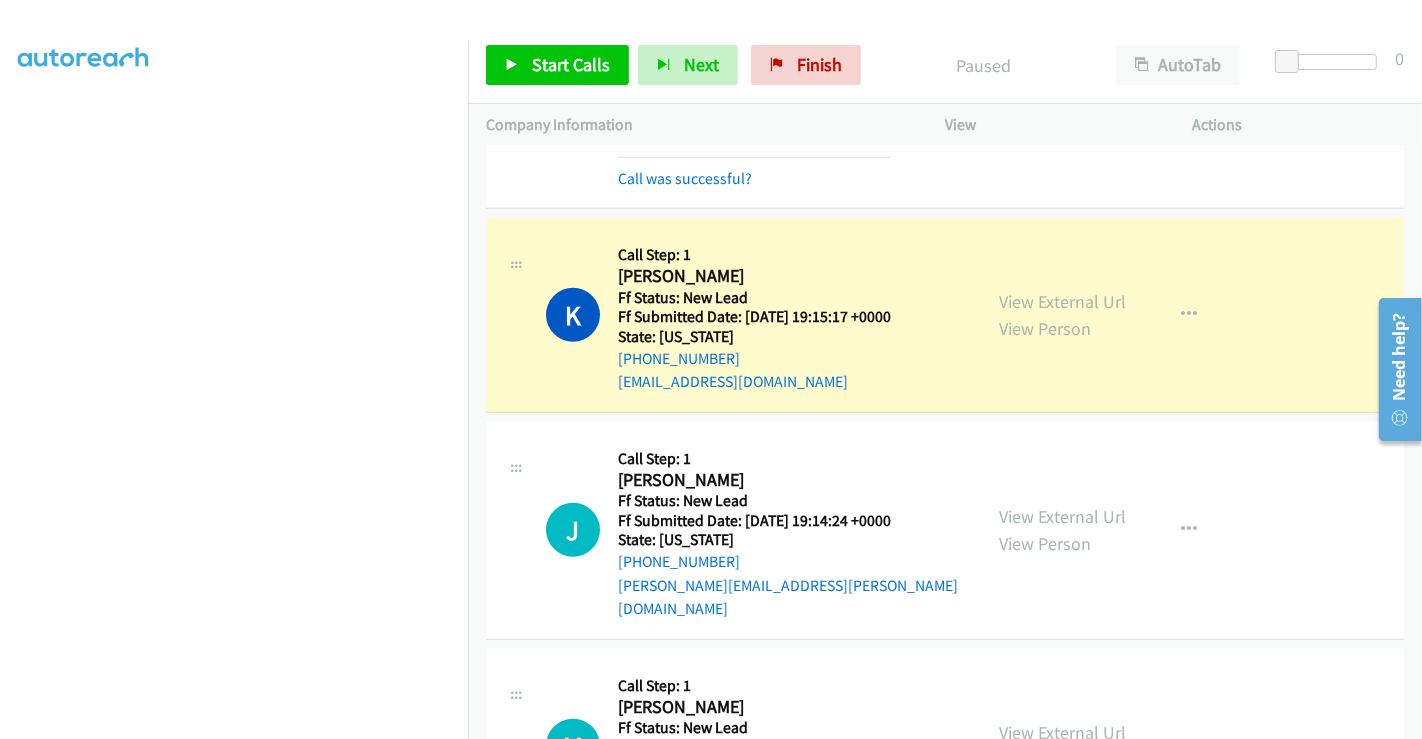 scroll, scrollTop: 1128, scrollLeft: 0, axis: vertical 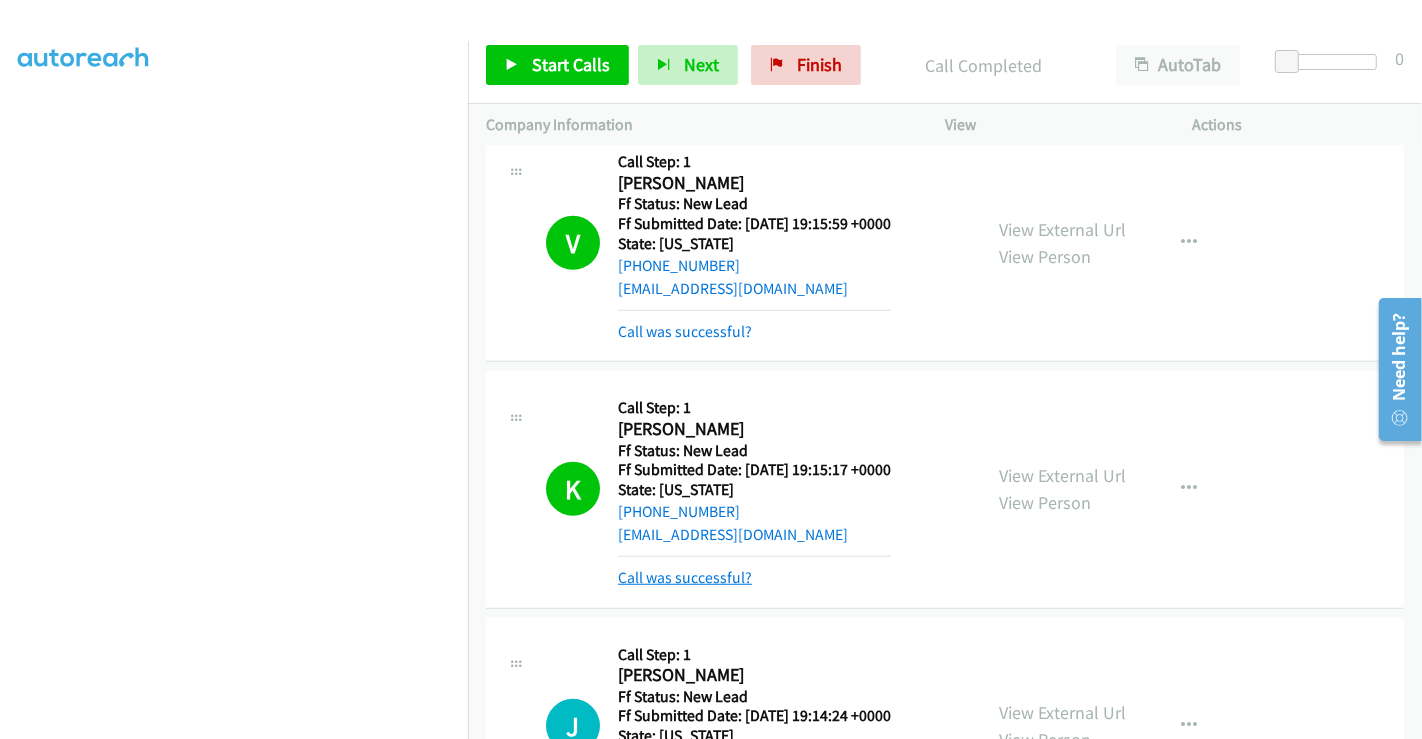 click on "Call was successful?" at bounding box center (685, 577) 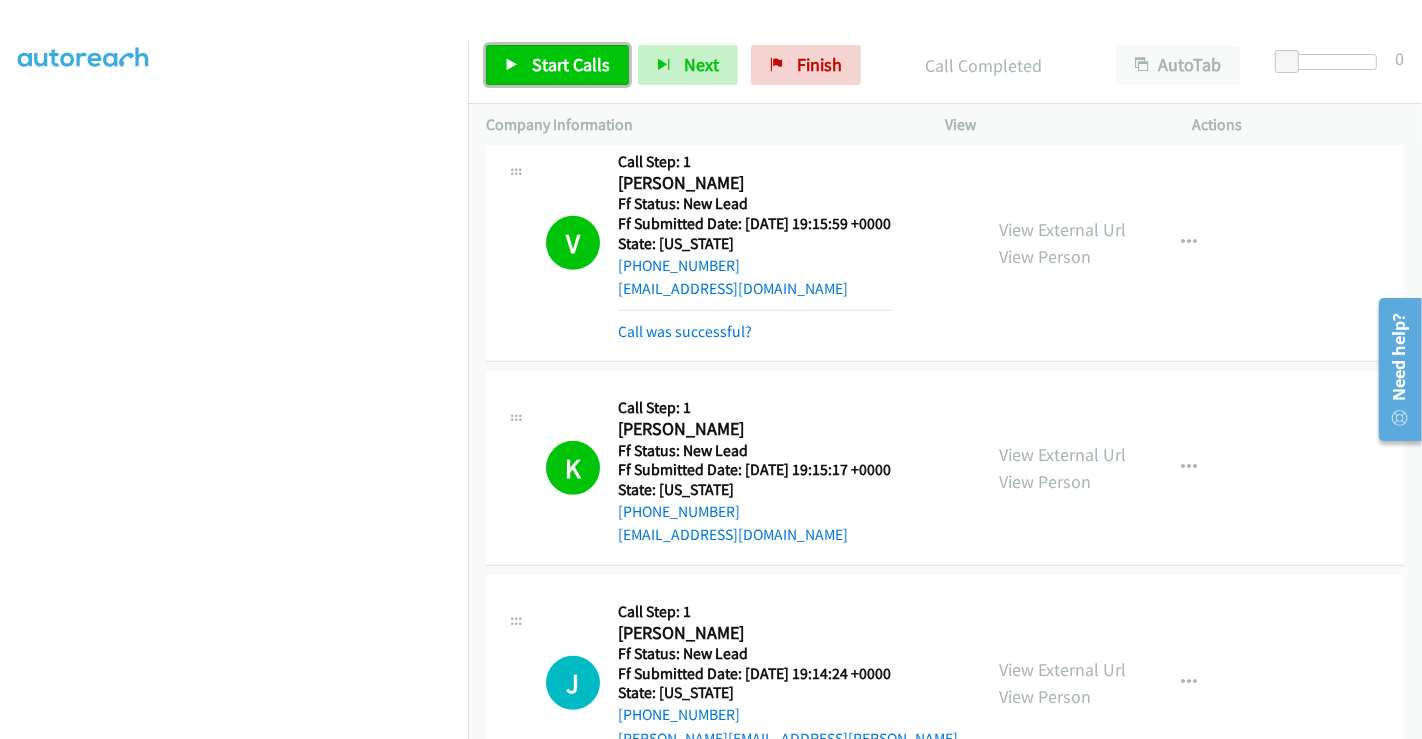 click on "Start Calls" at bounding box center [571, 64] 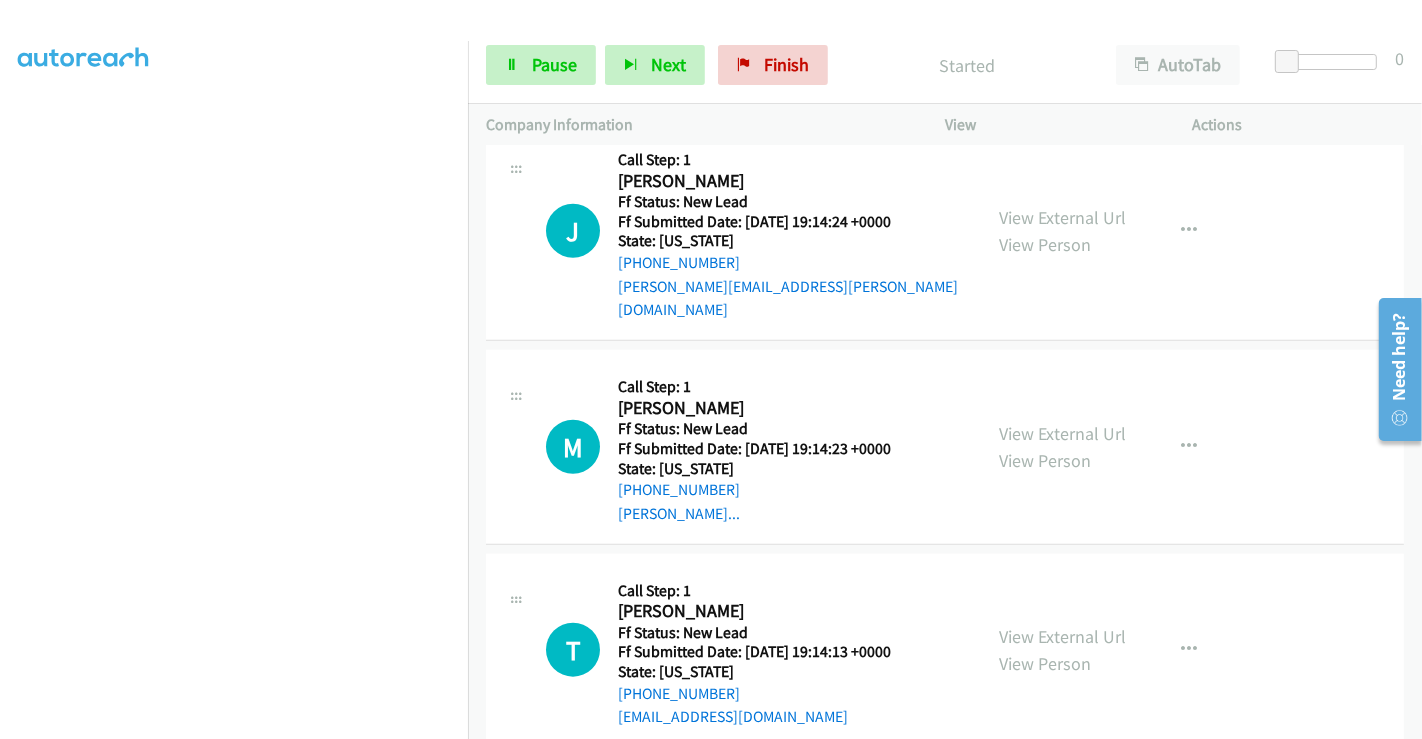 scroll, scrollTop: 1462, scrollLeft: 0, axis: vertical 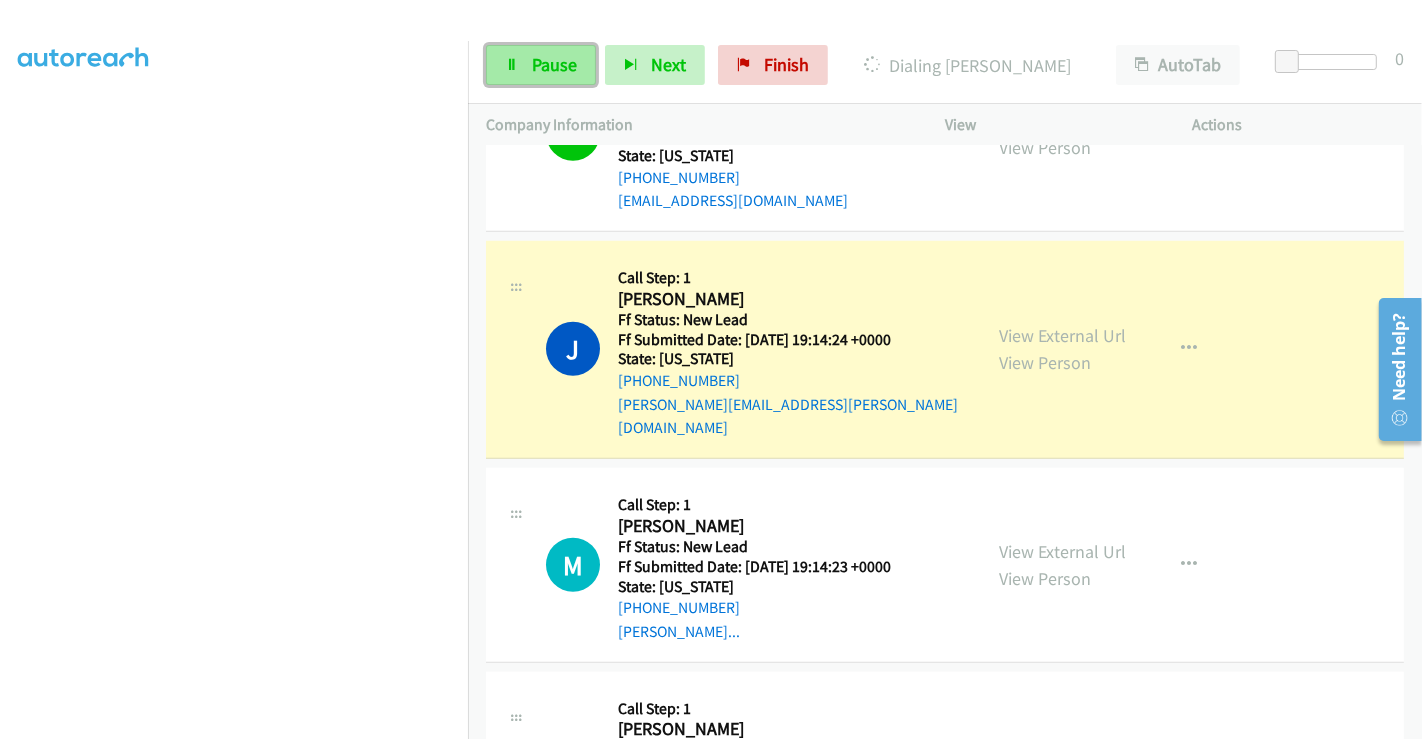 click on "Pause" at bounding box center [554, 64] 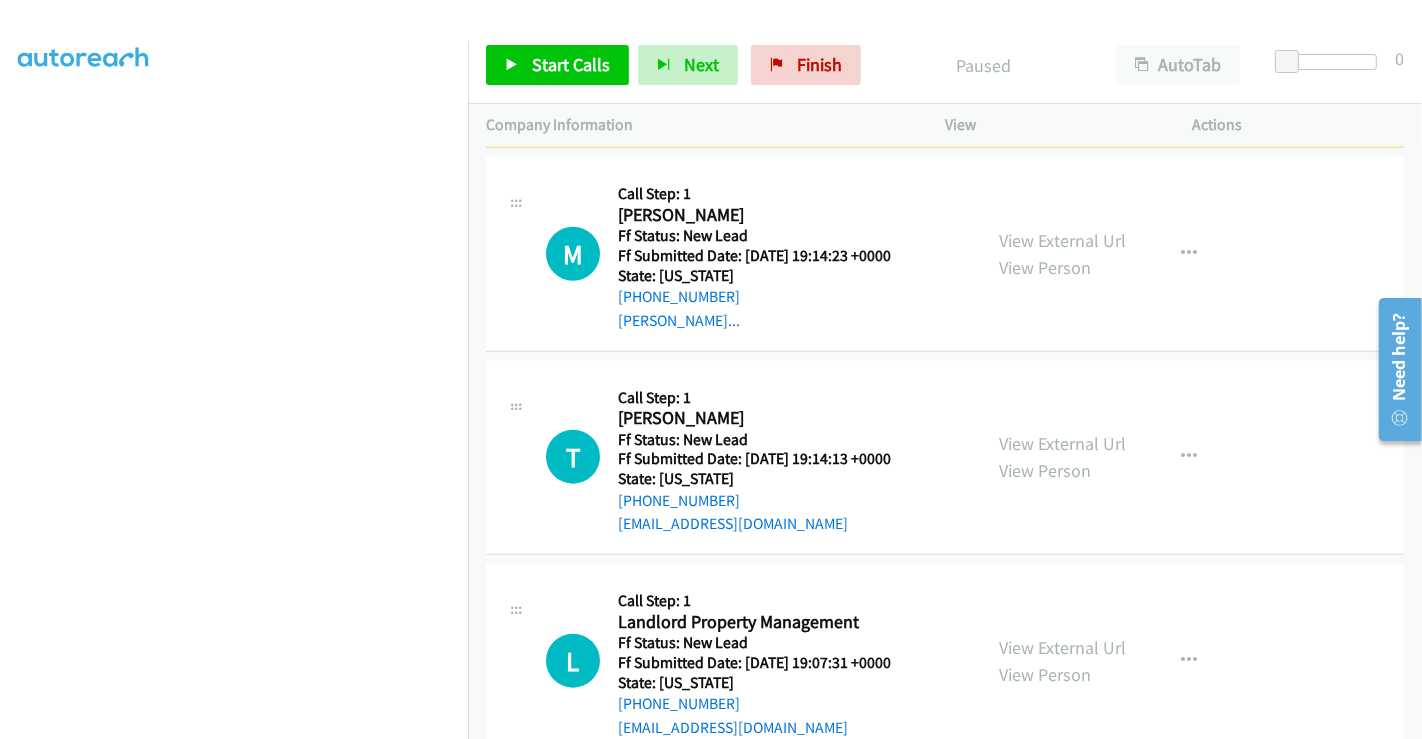 scroll, scrollTop: 1795, scrollLeft: 0, axis: vertical 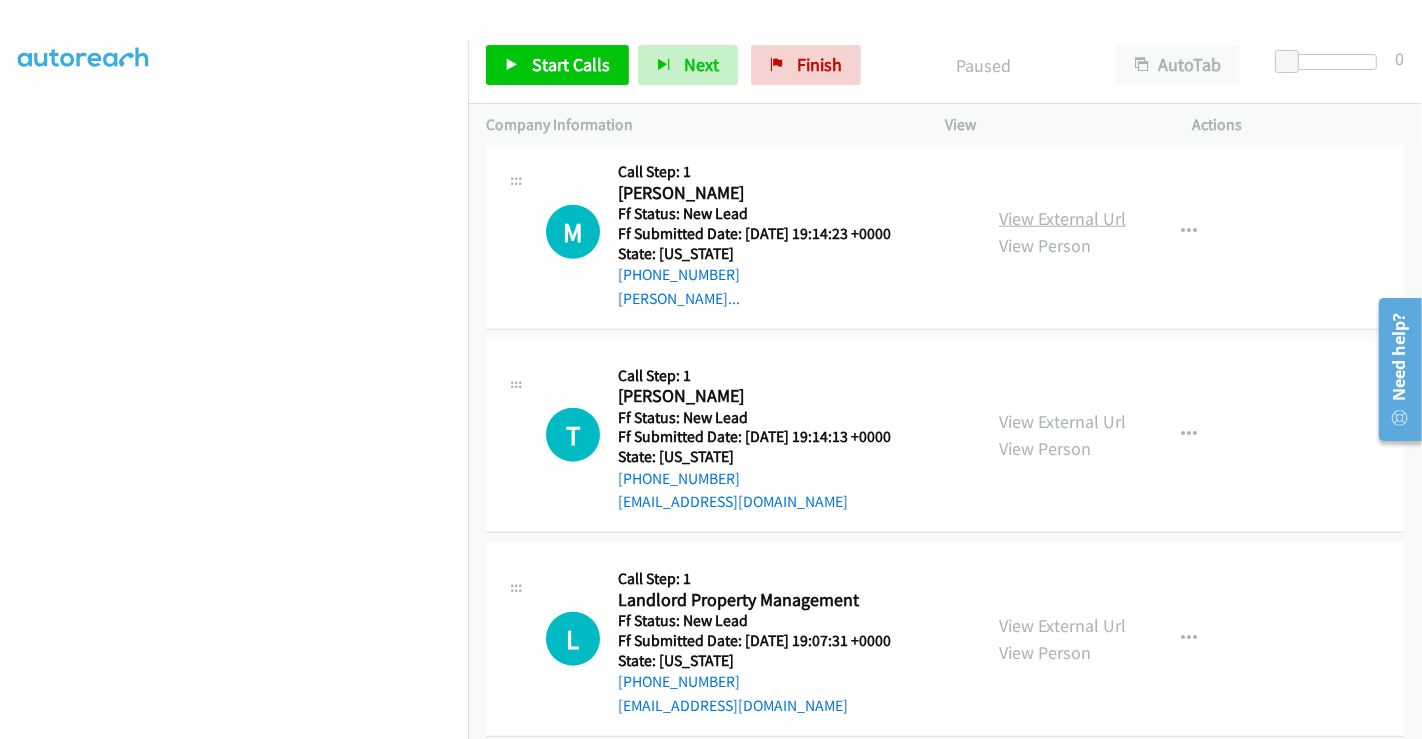 click on "View External Url" at bounding box center (1062, 218) 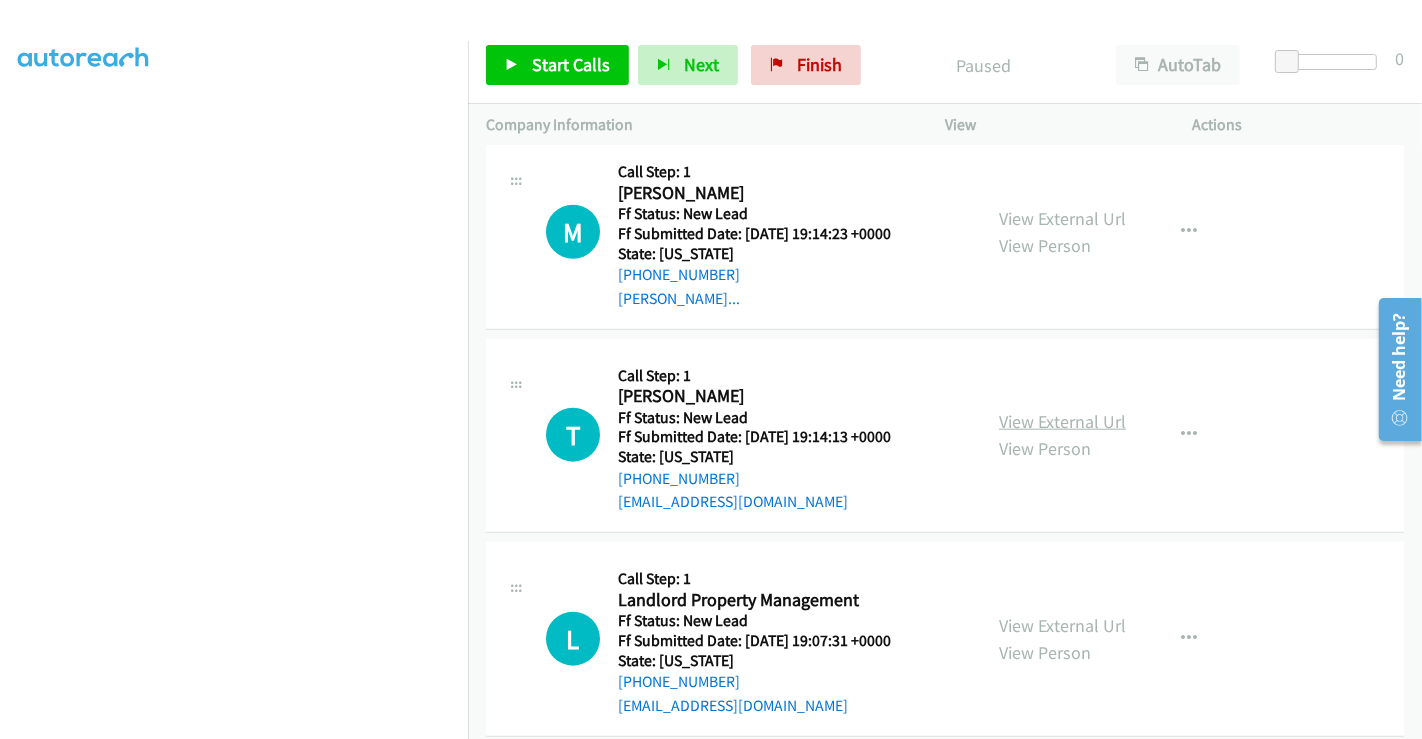click on "View External Url" at bounding box center [1062, 421] 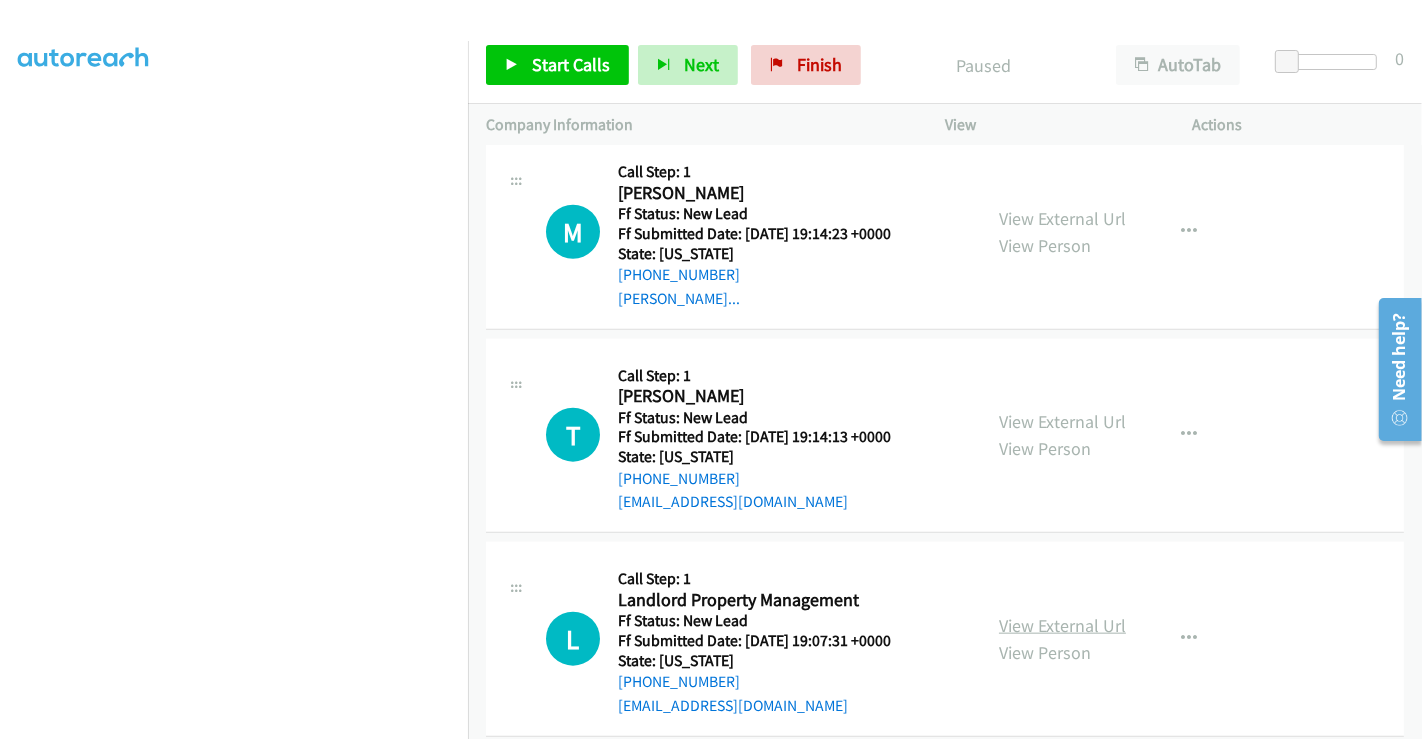 click on "View External Url" at bounding box center [1062, 625] 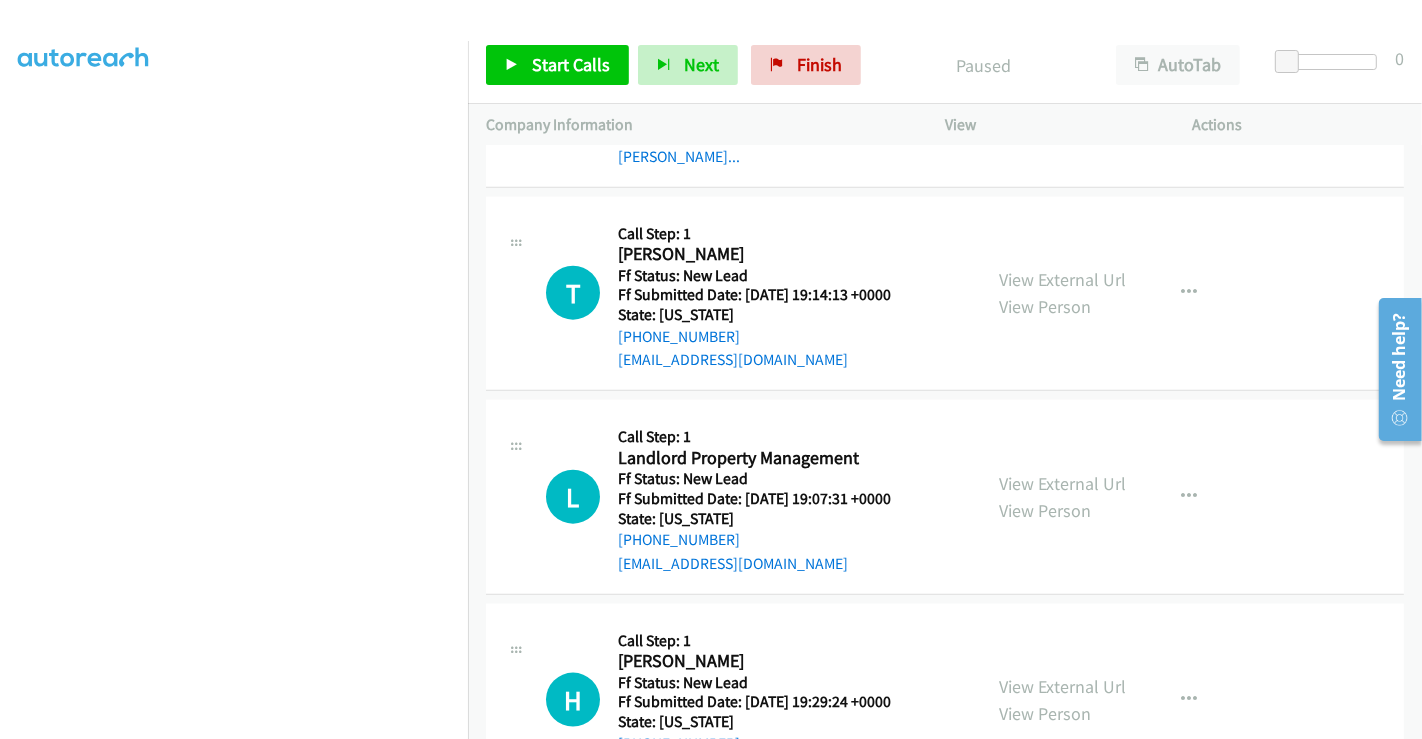 scroll, scrollTop: 2202, scrollLeft: 0, axis: vertical 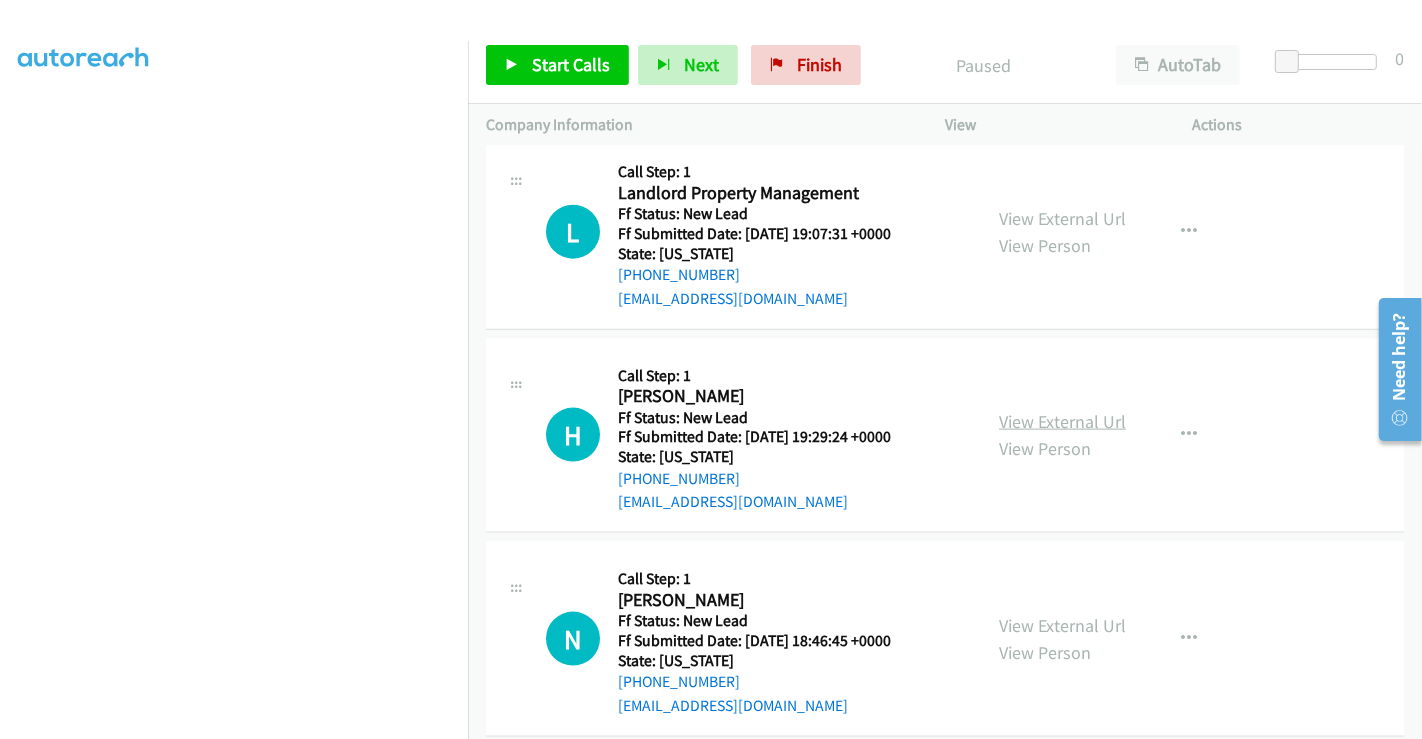 click on "View External Url" at bounding box center [1062, 421] 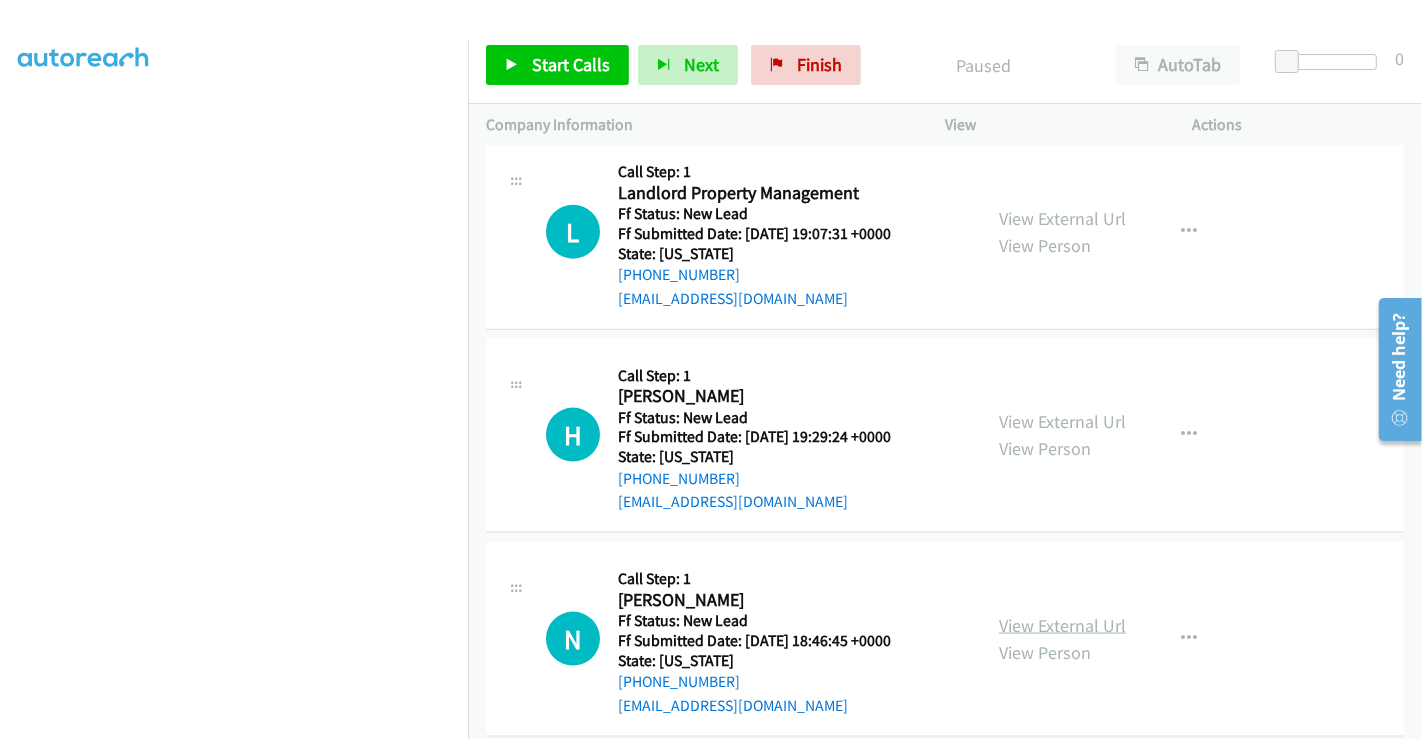 click on "View External Url" at bounding box center [1062, 625] 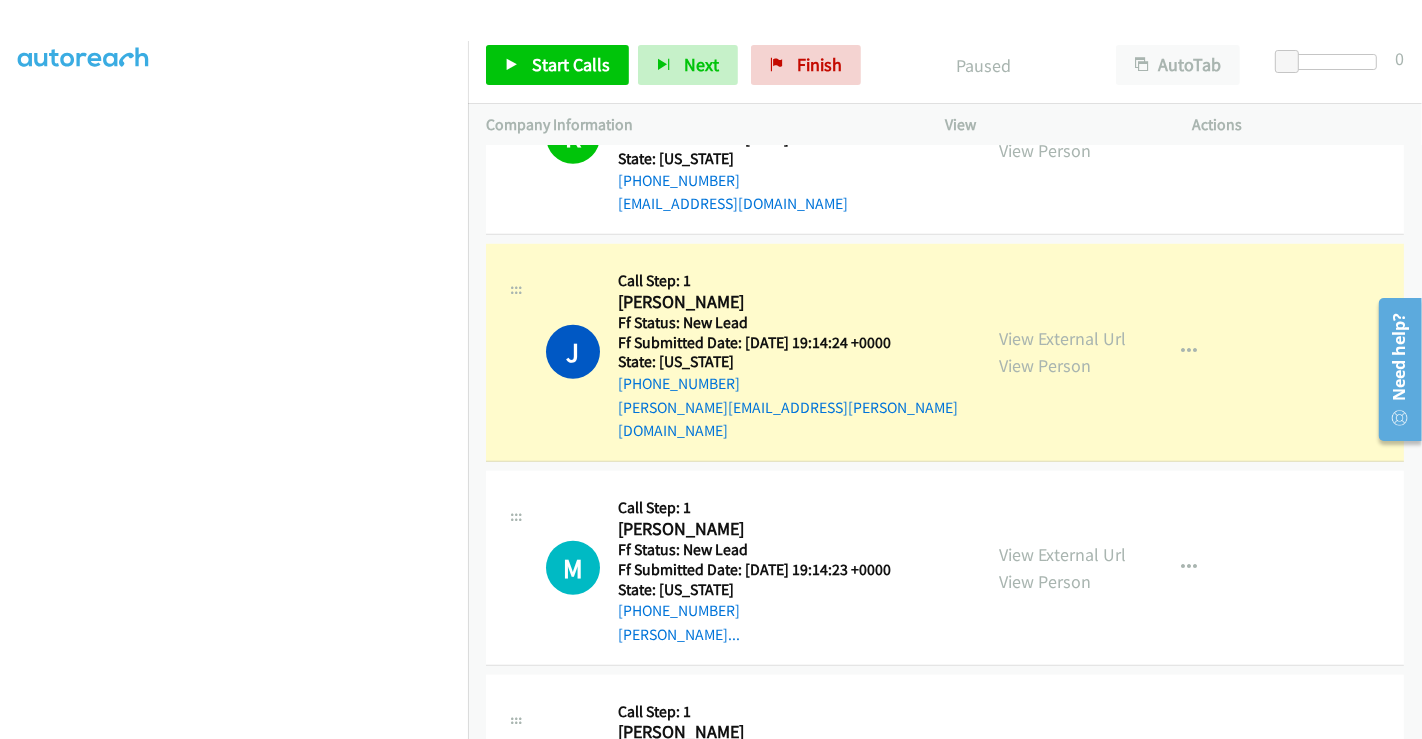 scroll, scrollTop: 1424, scrollLeft: 0, axis: vertical 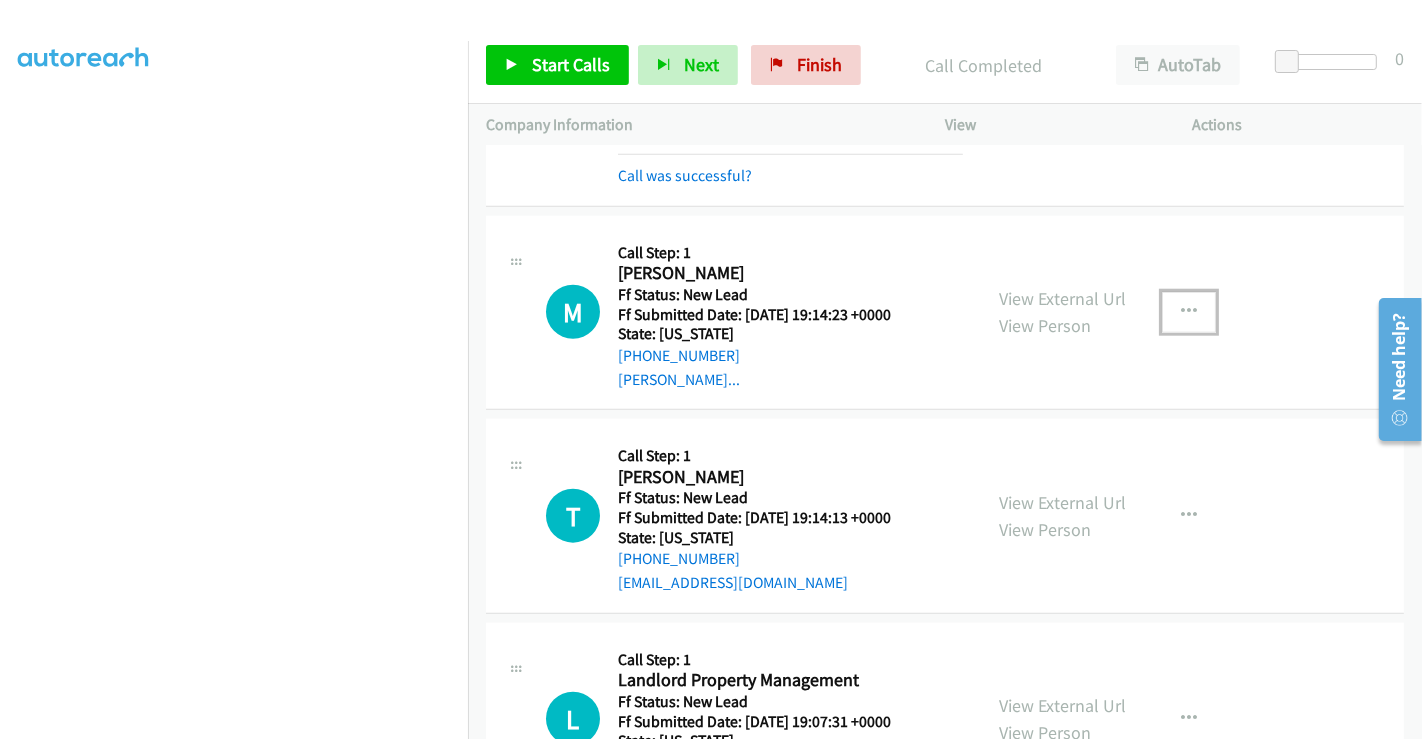 click at bounding box center (1189, 312) 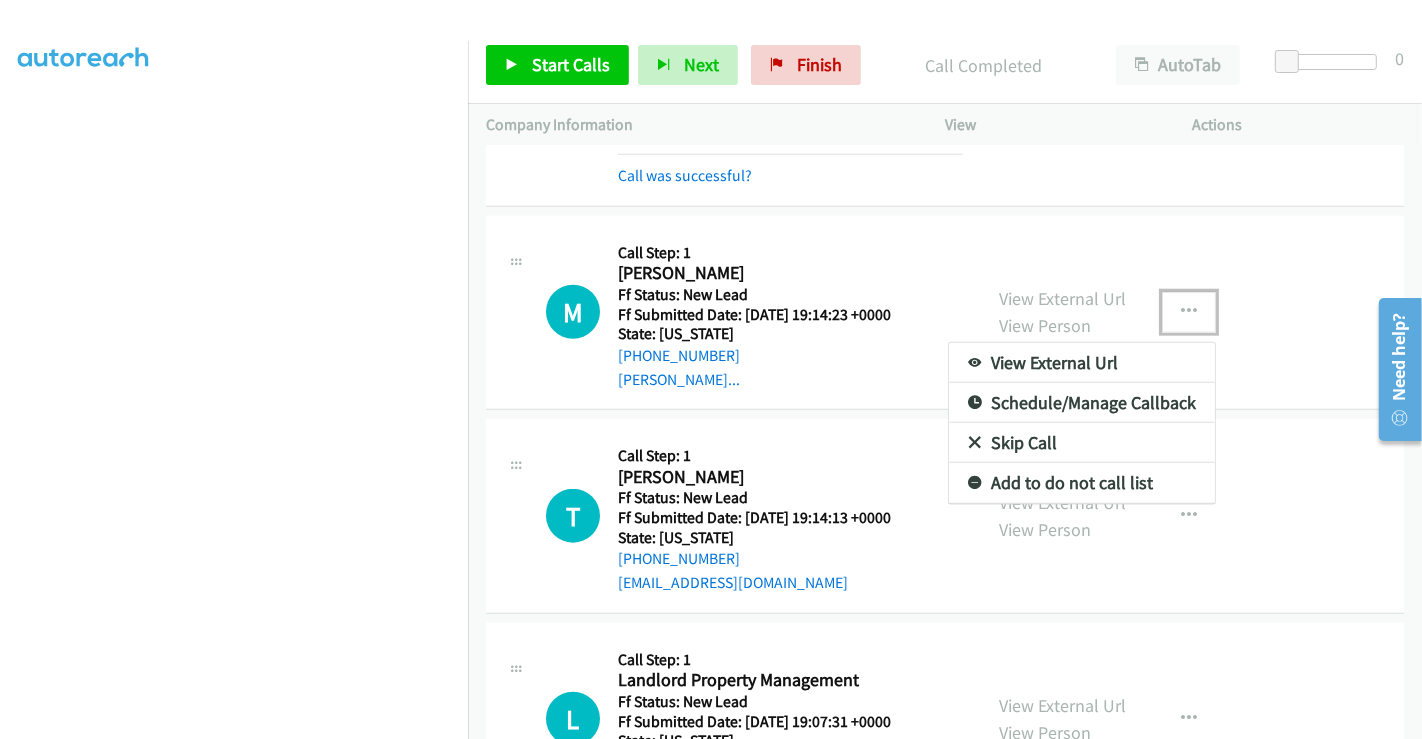 click on "Skip Call" at bounding box center [1082, 443] 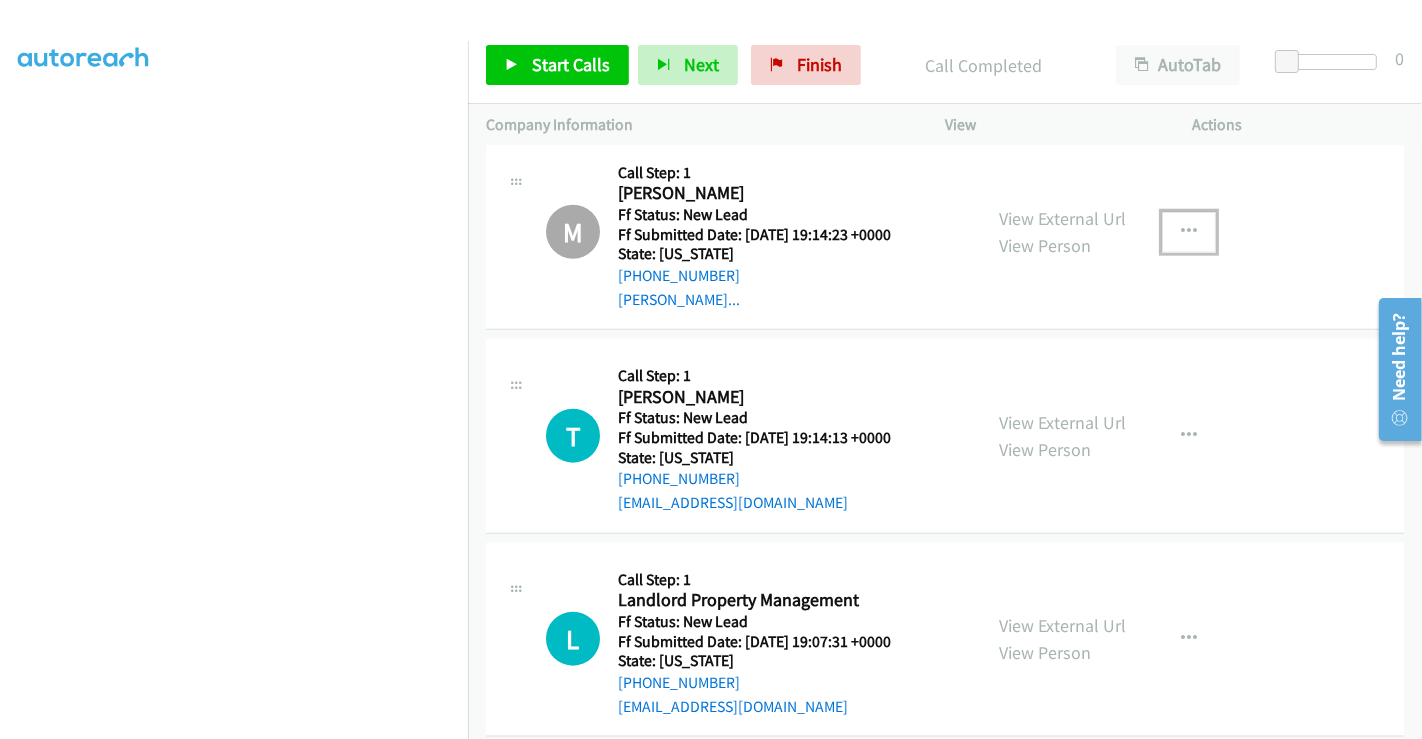 scroll, scrollTop: 1868, scrollLeft: 0, axis: vertical 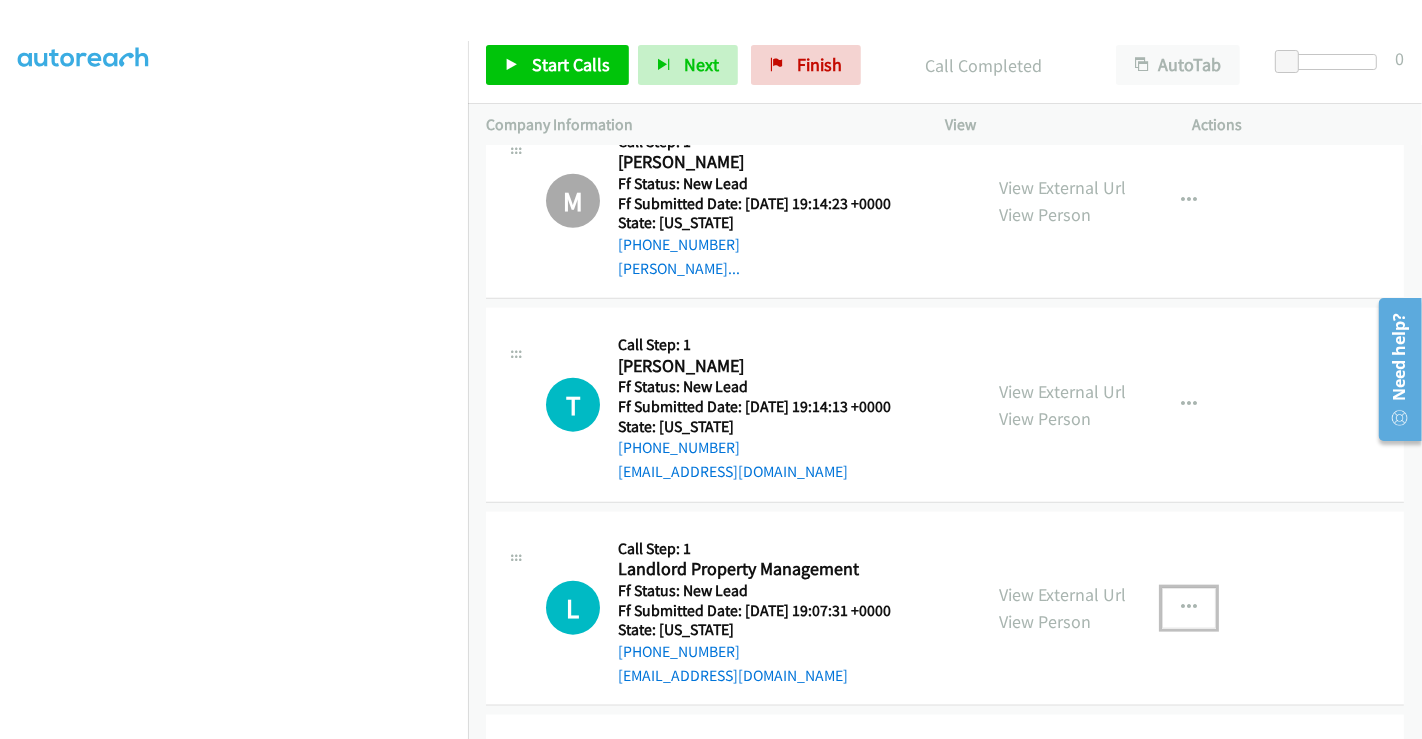 click at bounding box center (1189, 608) 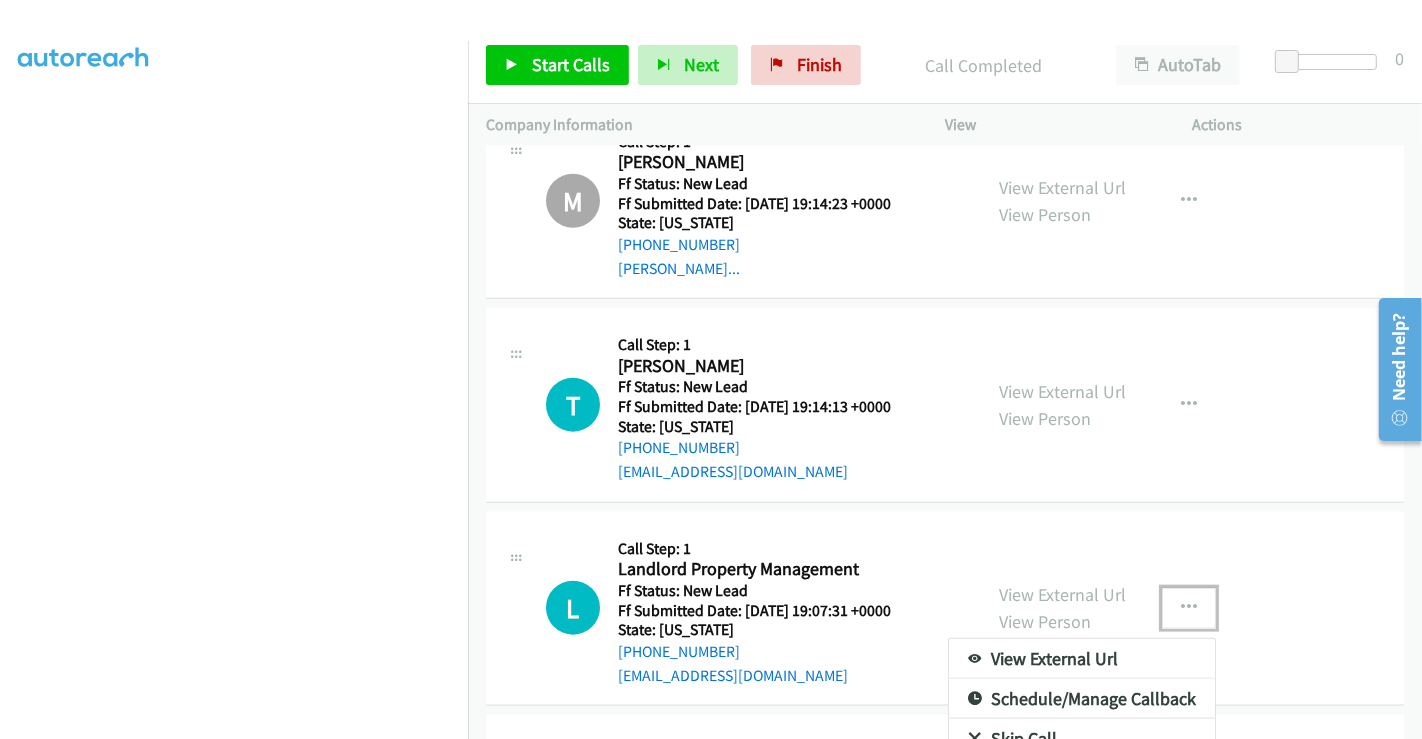 click on "Skip Call" at bounding box center [1082, 739] 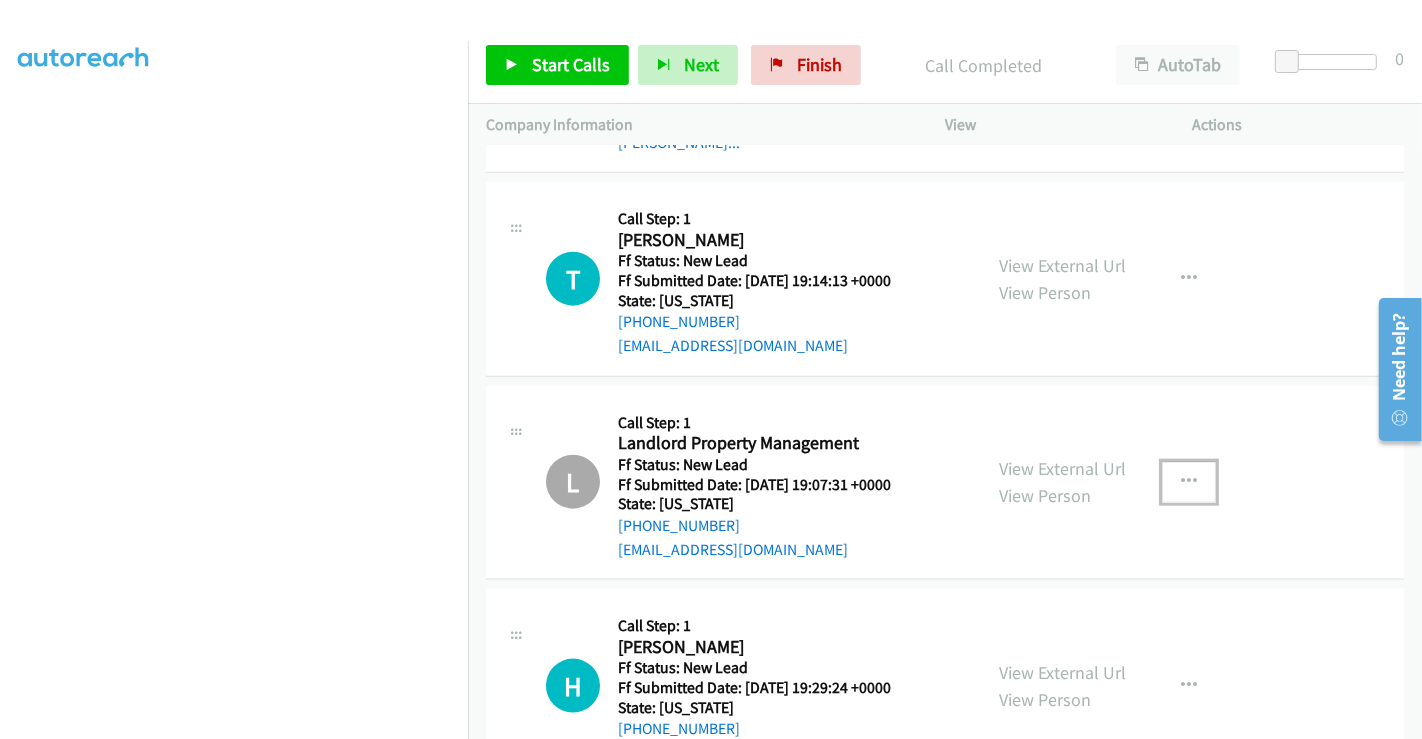 scroll, scrollTop: 2202, scrollLeft: 0, axis: vertical 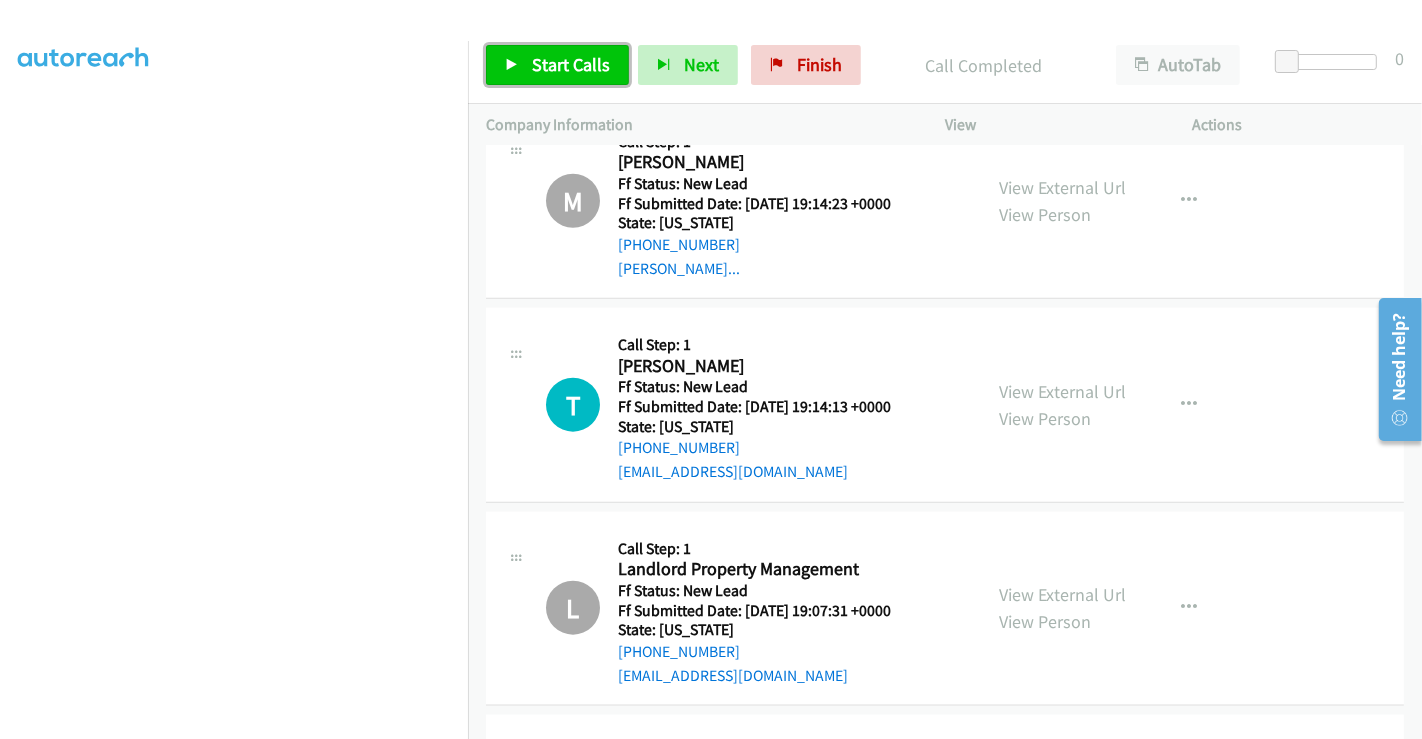 click on "Start Calls" at bounding box center (571, 64) 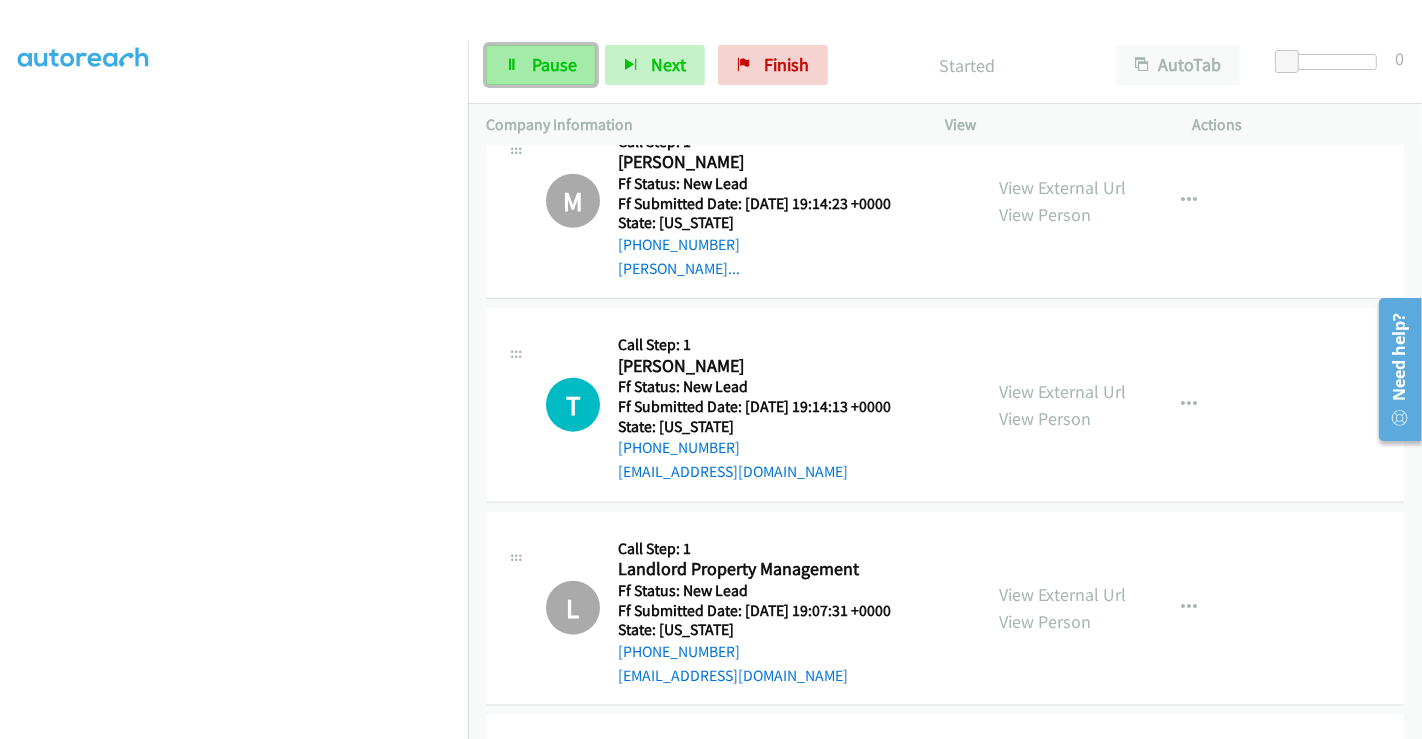 click on "Pause" at bounding box center [554, 64] 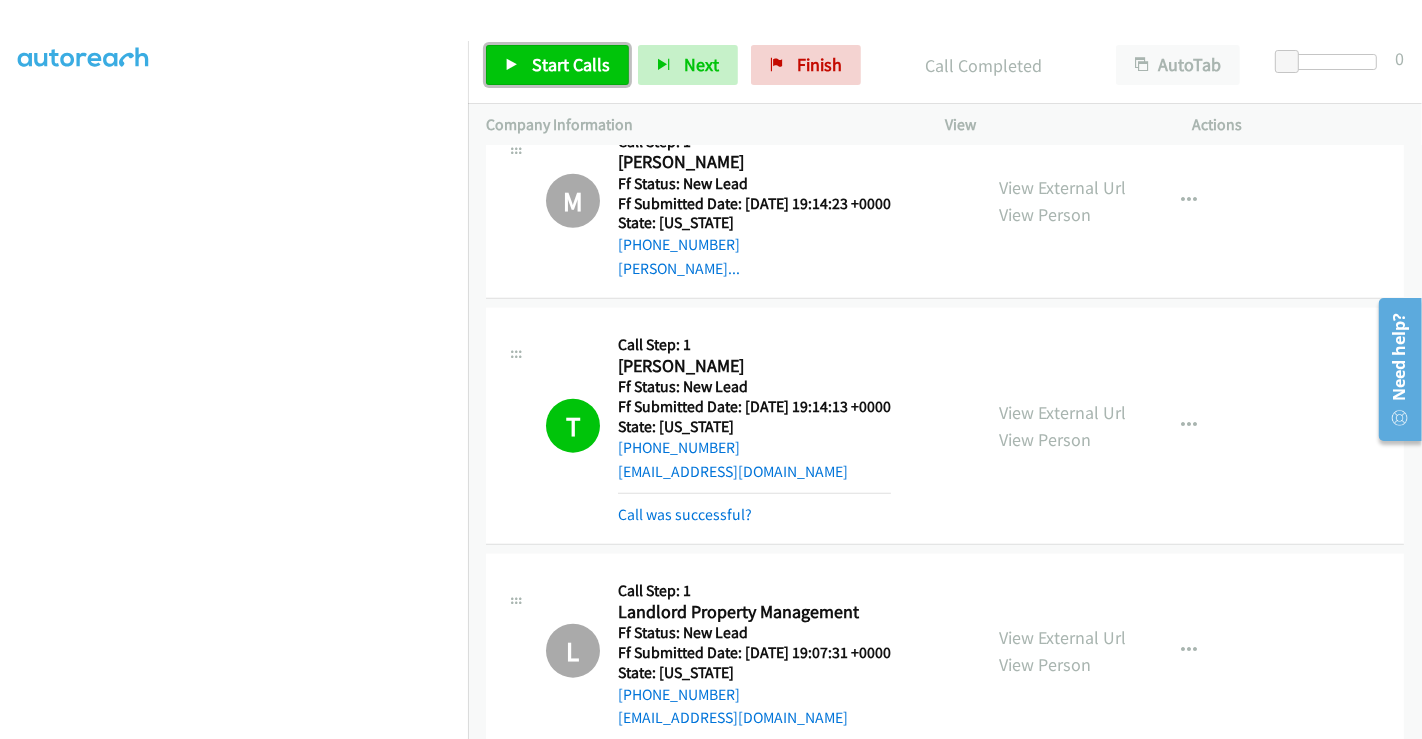 click on "Start Calls" at bounding box center [571, 64] 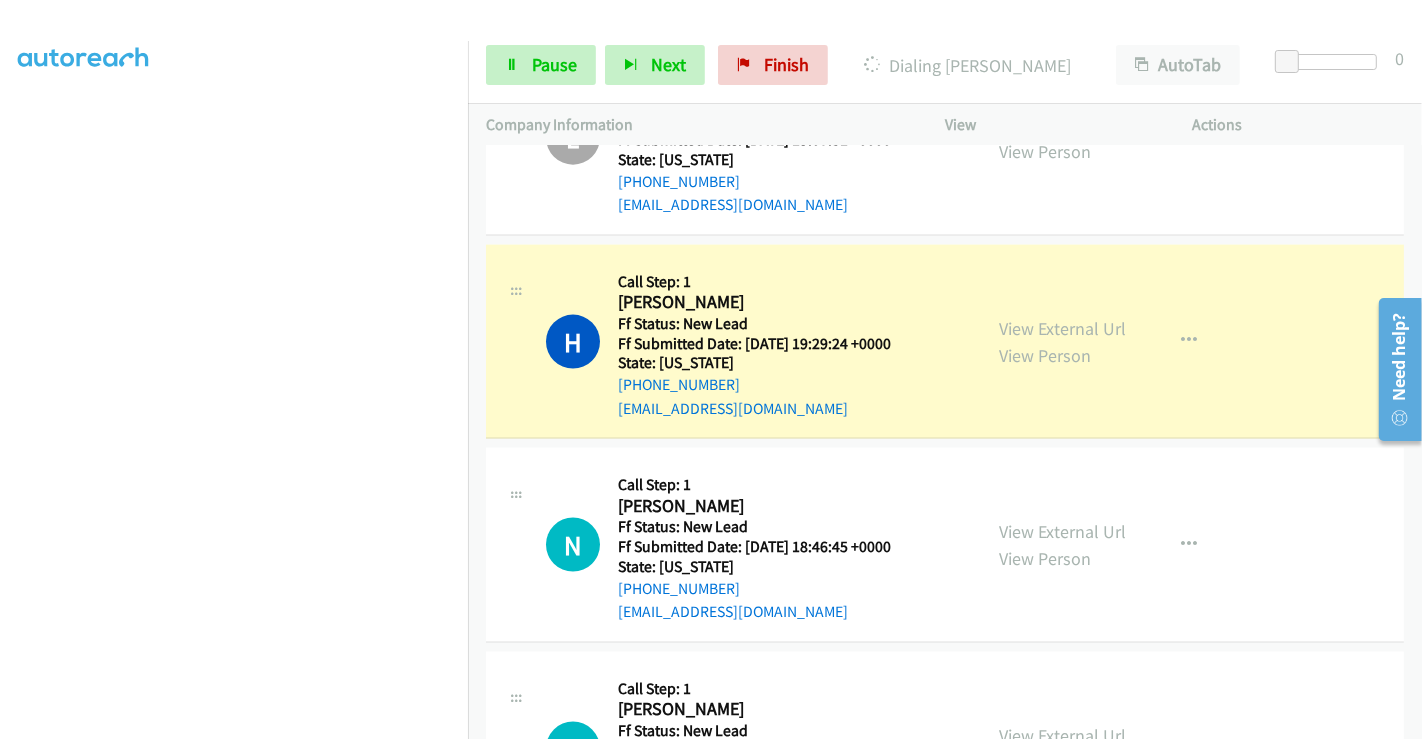 scroll, scrollTop: 2424, scrollLeft: 0, axis: vertical 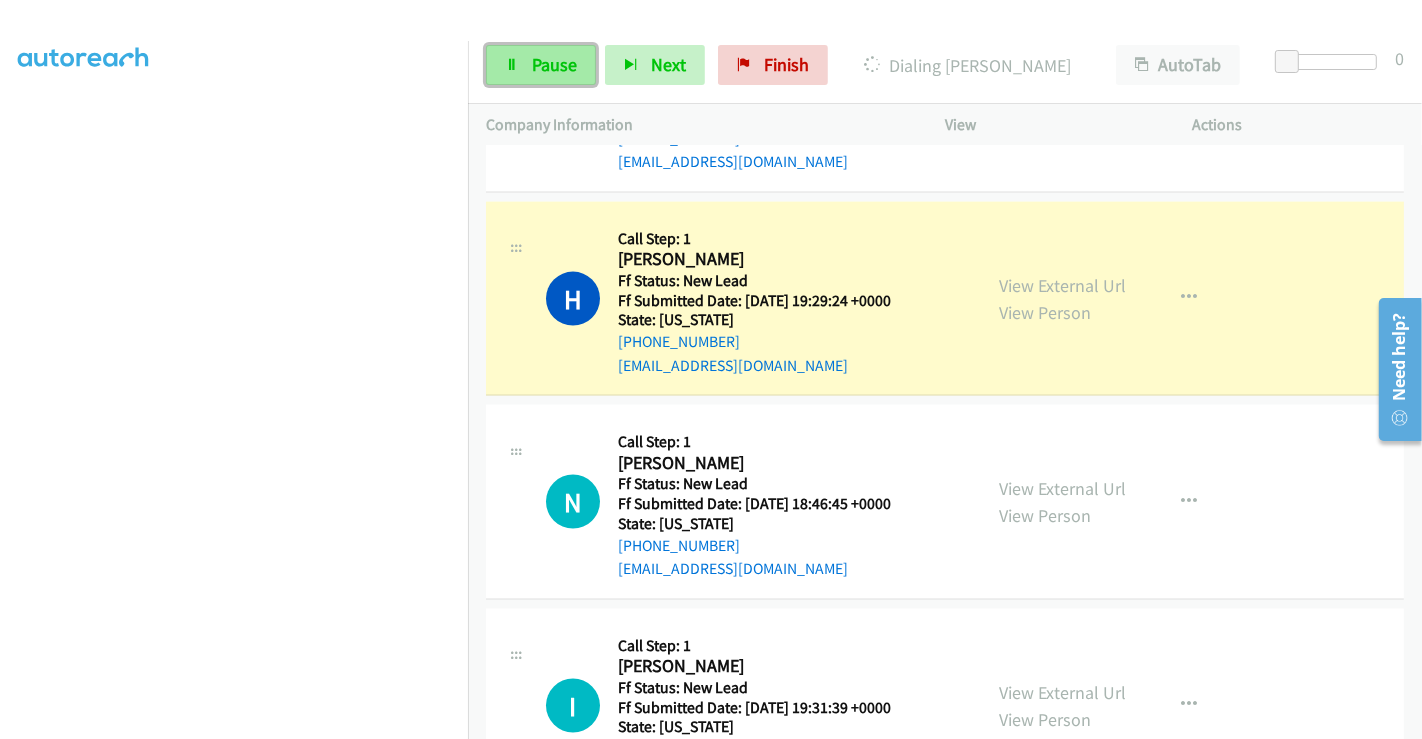 click on "Pause" at bounding box center [541, 65] 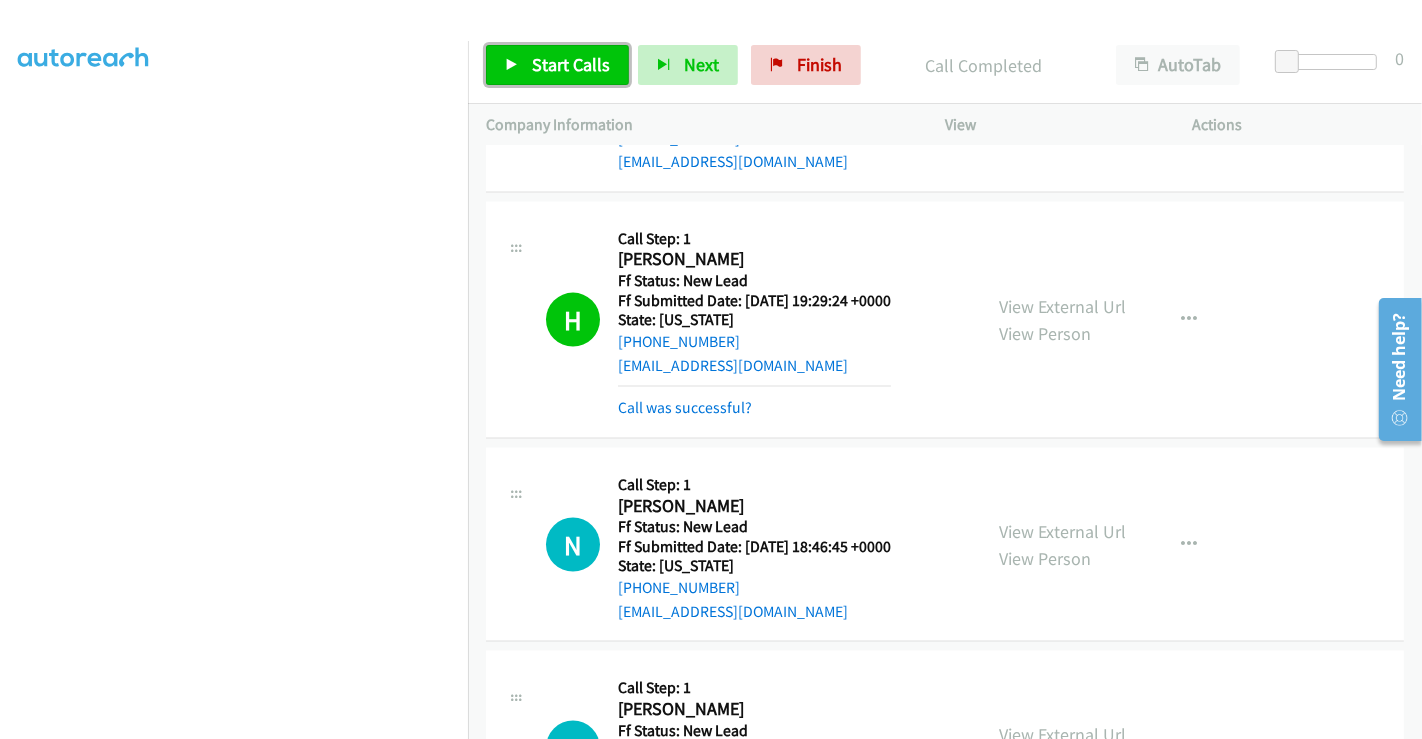 click on "Start Calls" at bounding box center (571, 64) 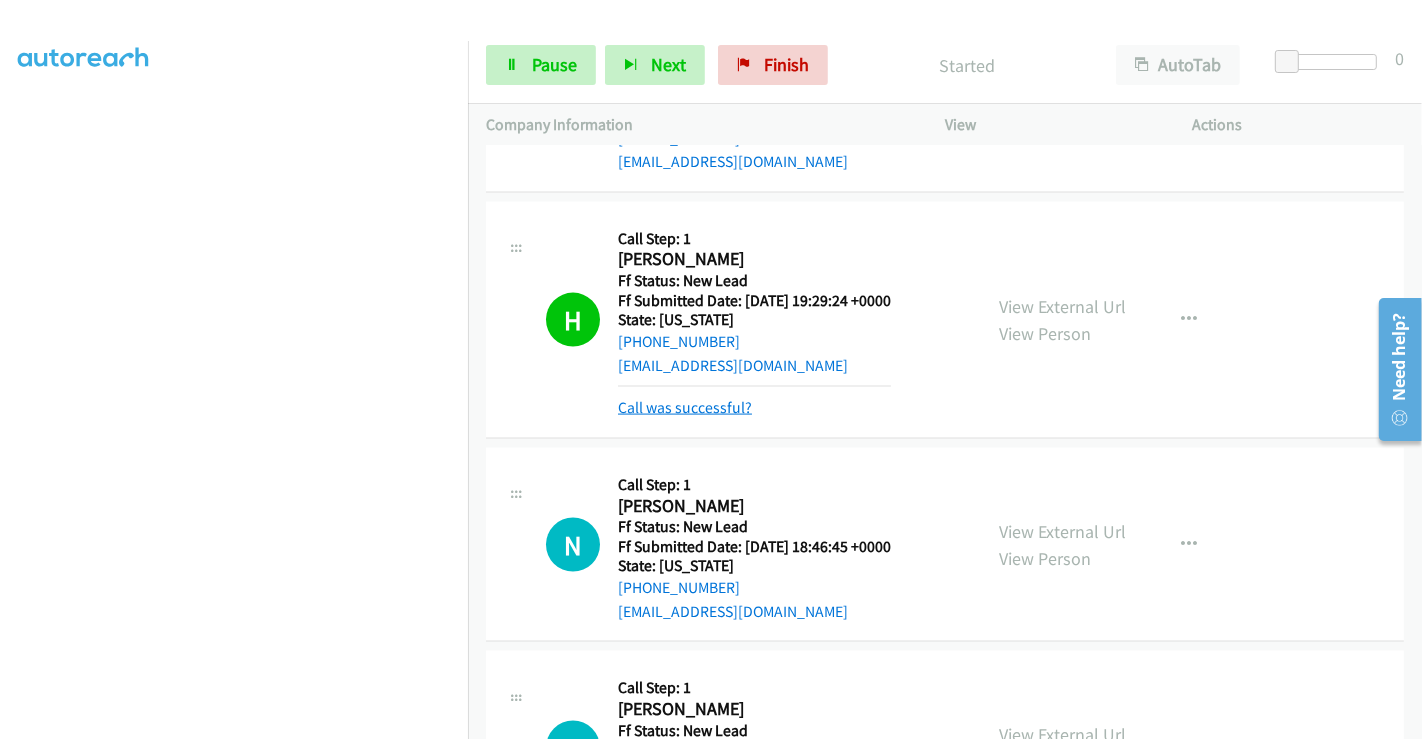 click on "Call was successful?" at bounding box center [685, 407] 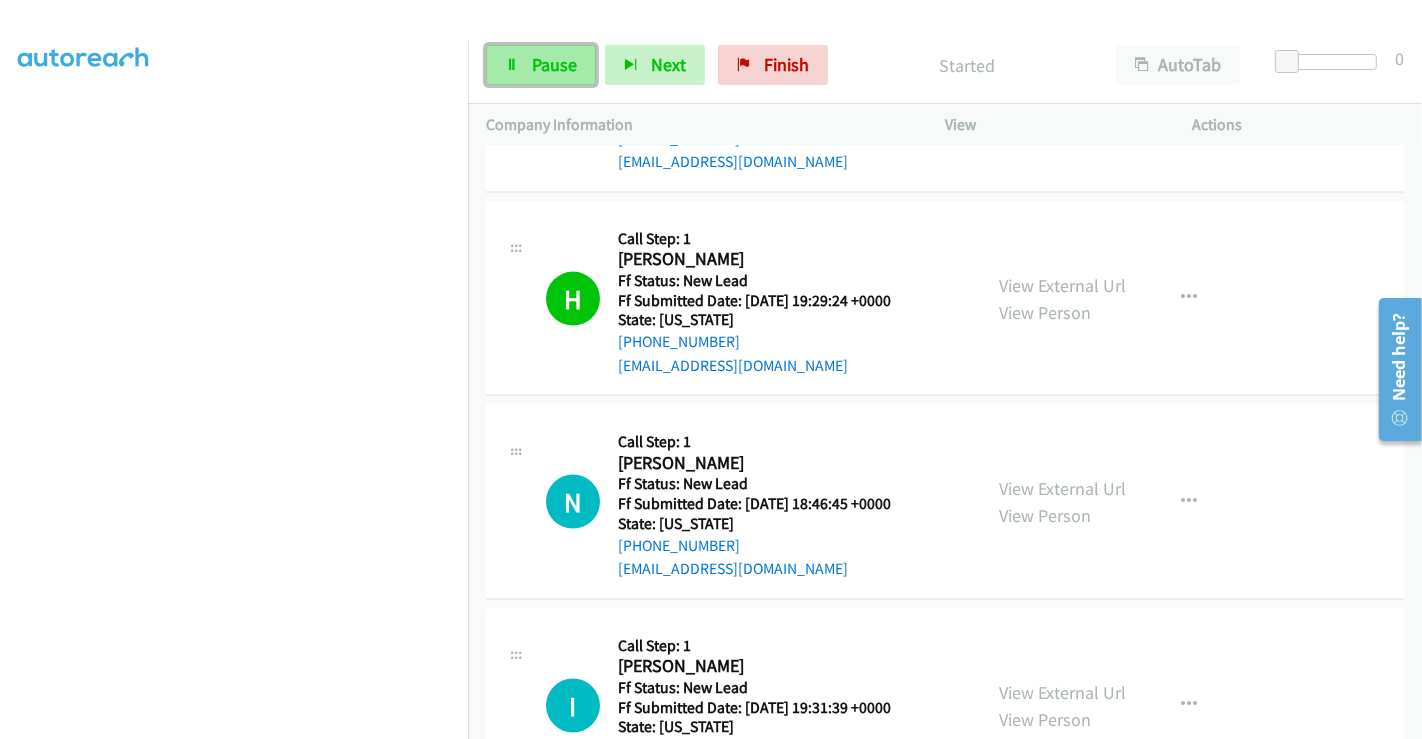 click on "Pause" at bounding box center [541, 65] 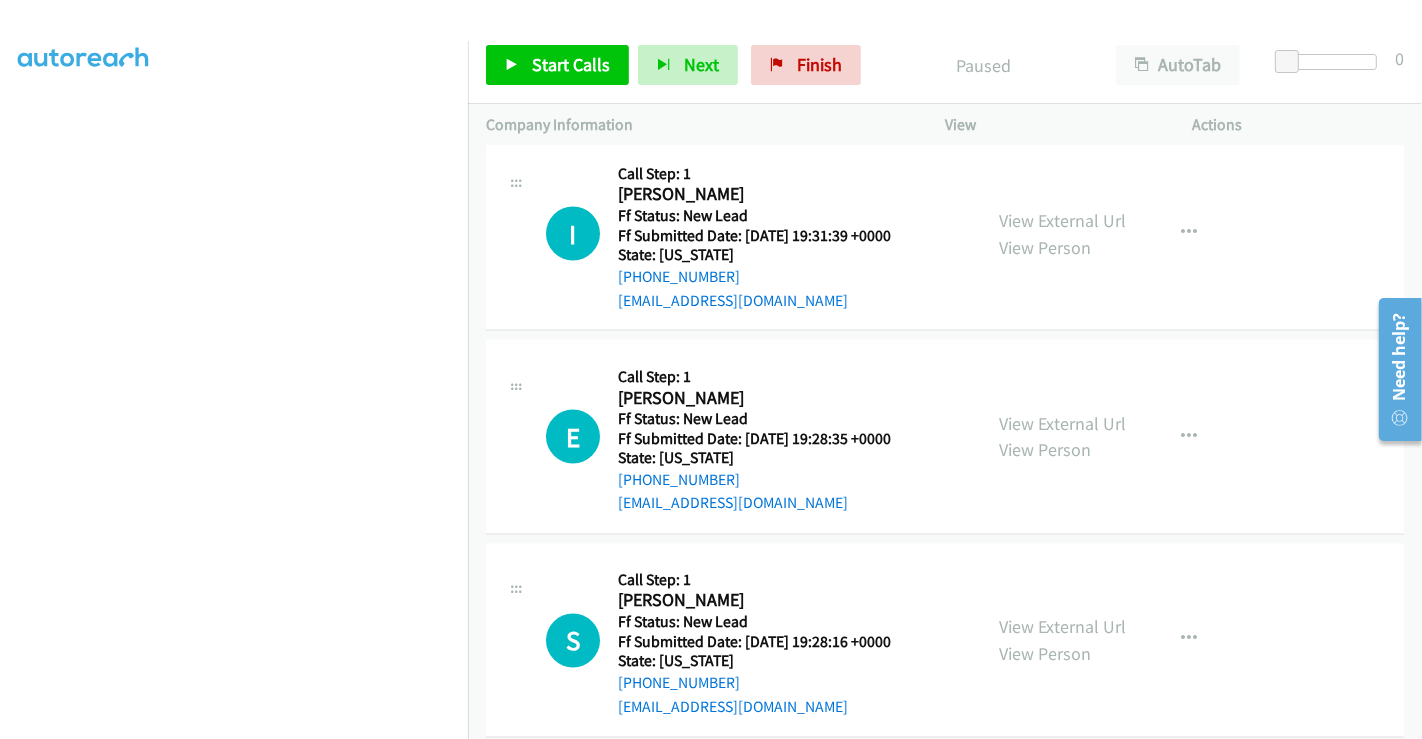scroll, scrollTop: 2451, scrollLeft: 0, axis: vertical 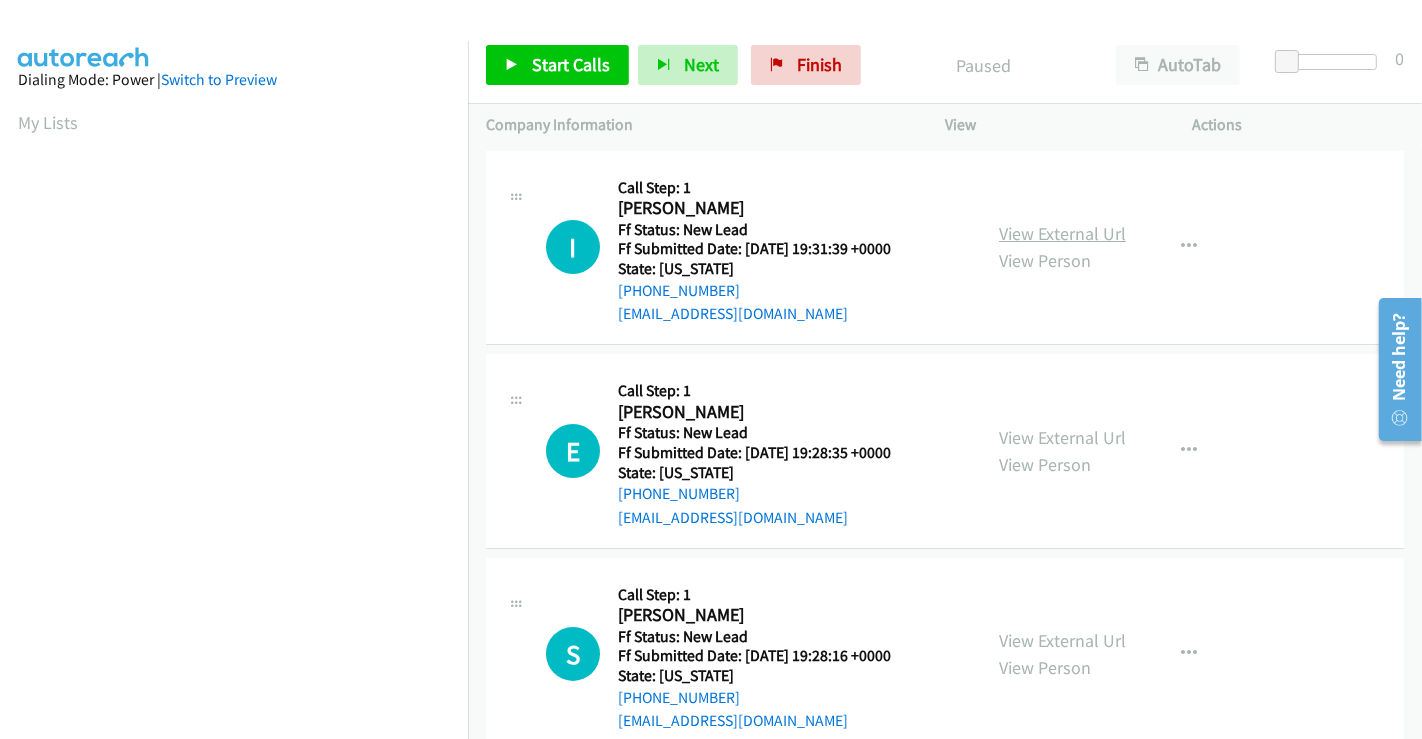 click on "View External Url" at bounding box center (1062, 233) 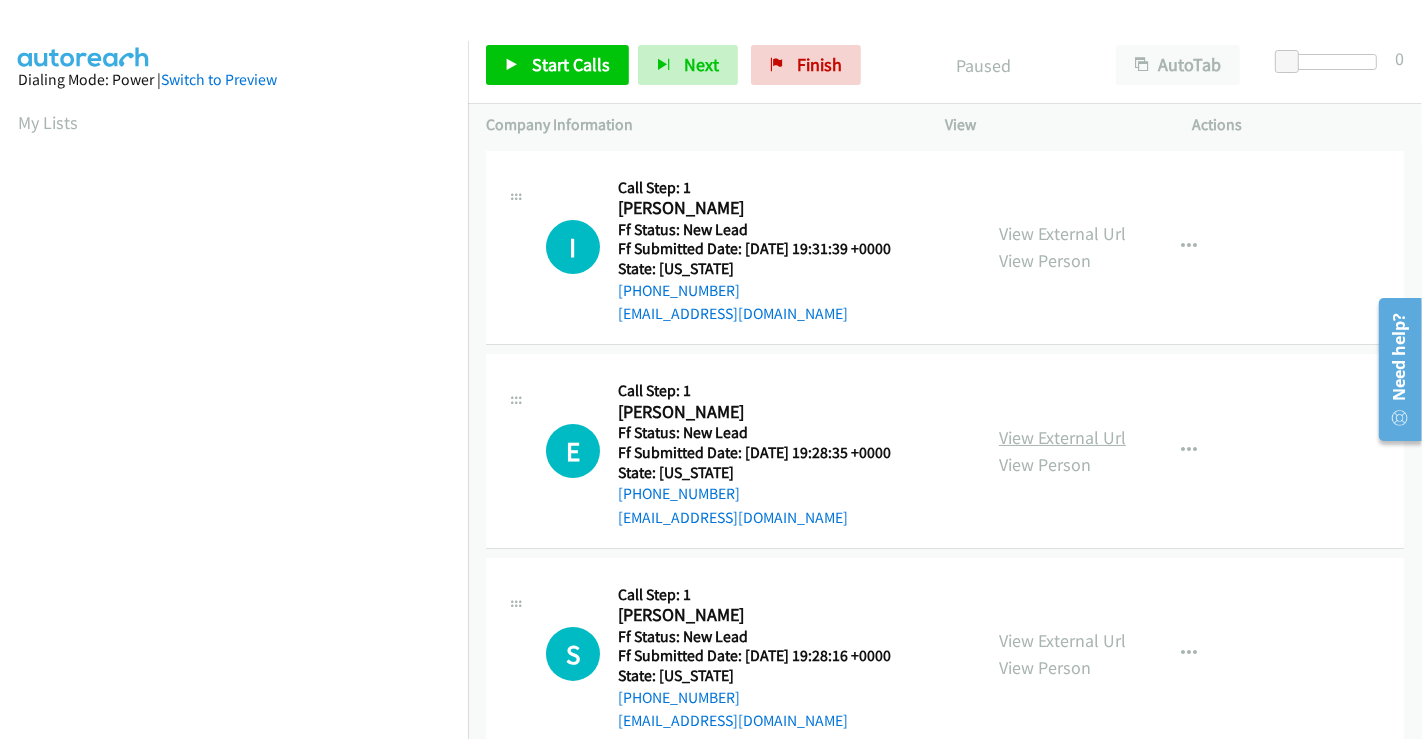 click on "View External Url" at bounding box center [1062, 437] 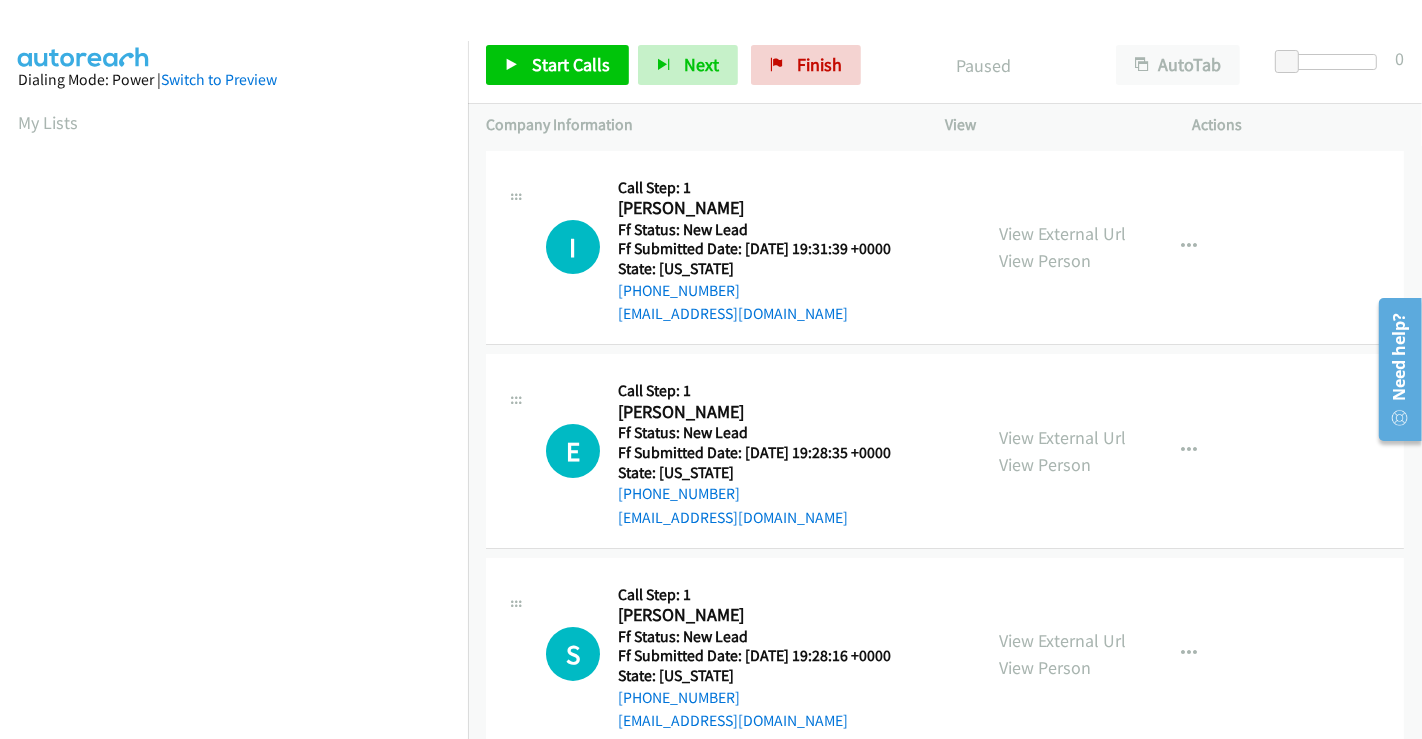 scroll, scrollTop: 111, scrollLeft: 0, axis: vertical 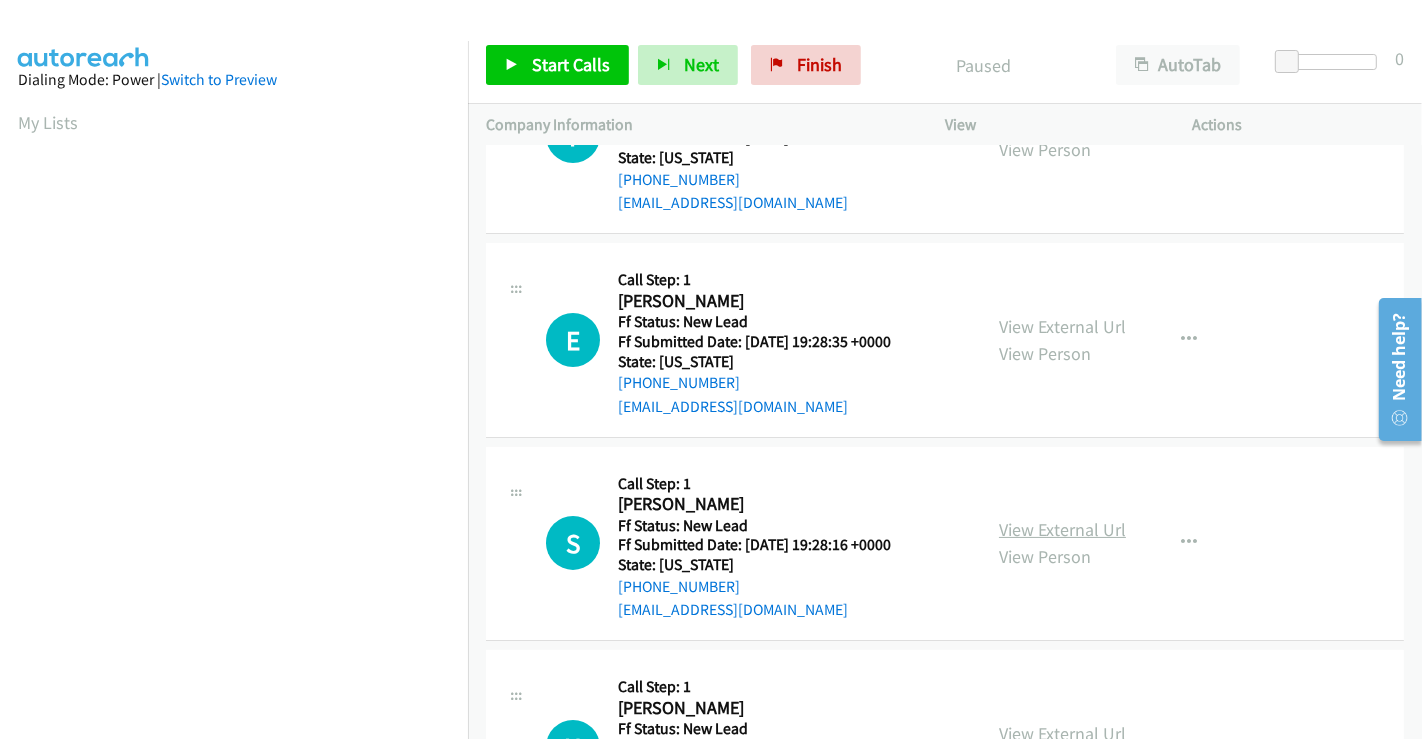click on "View External Url" at bounding box center (1062, 529) 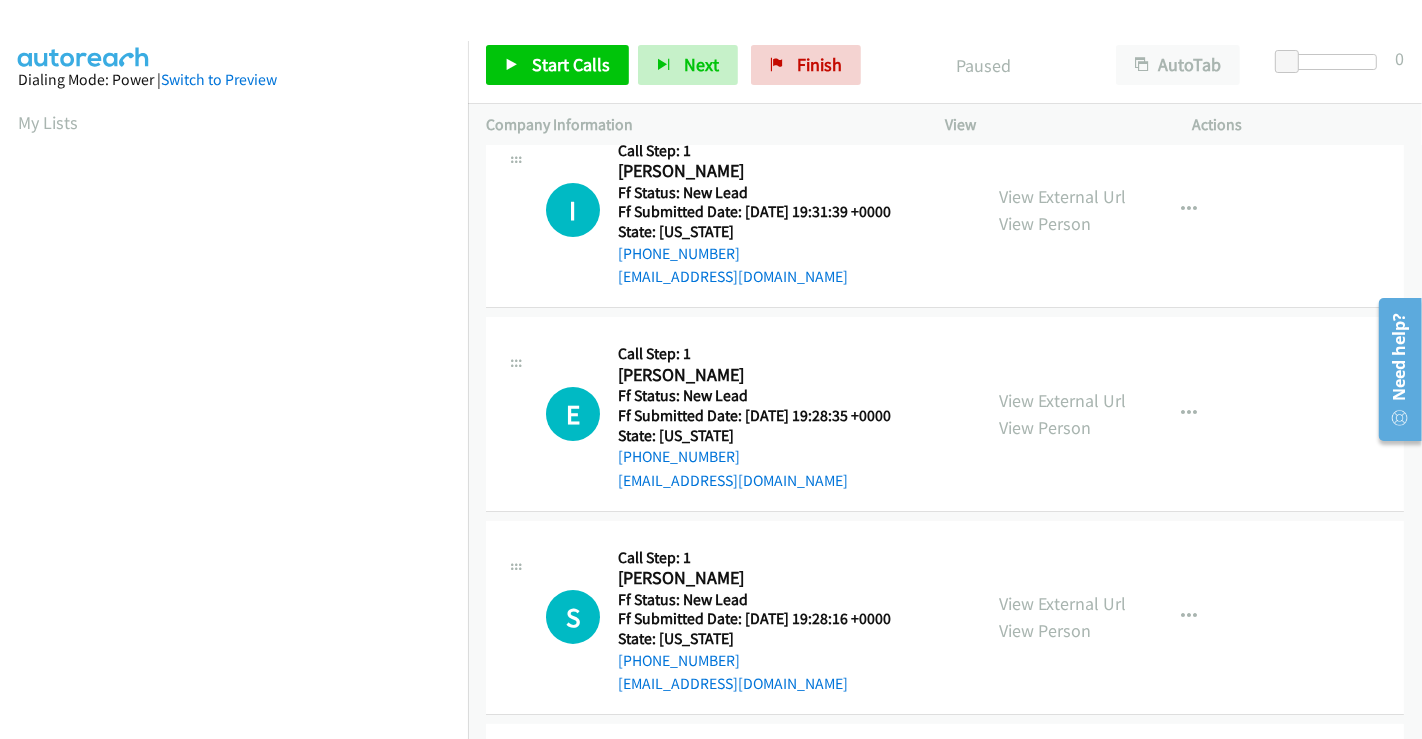 scroll, scrollTop: 0, scrollLeft: 0, axis: both 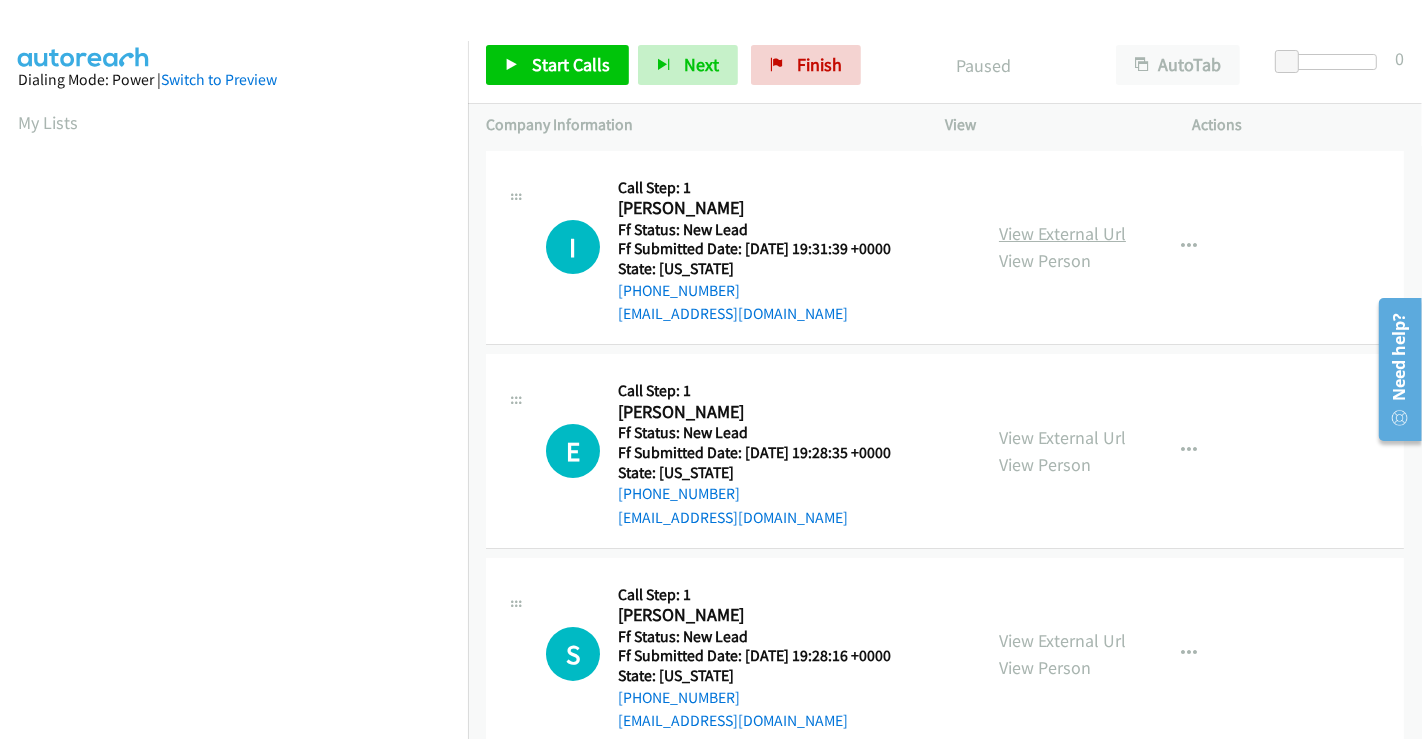 click on "View External Url" at bounding box center [1062, 233] 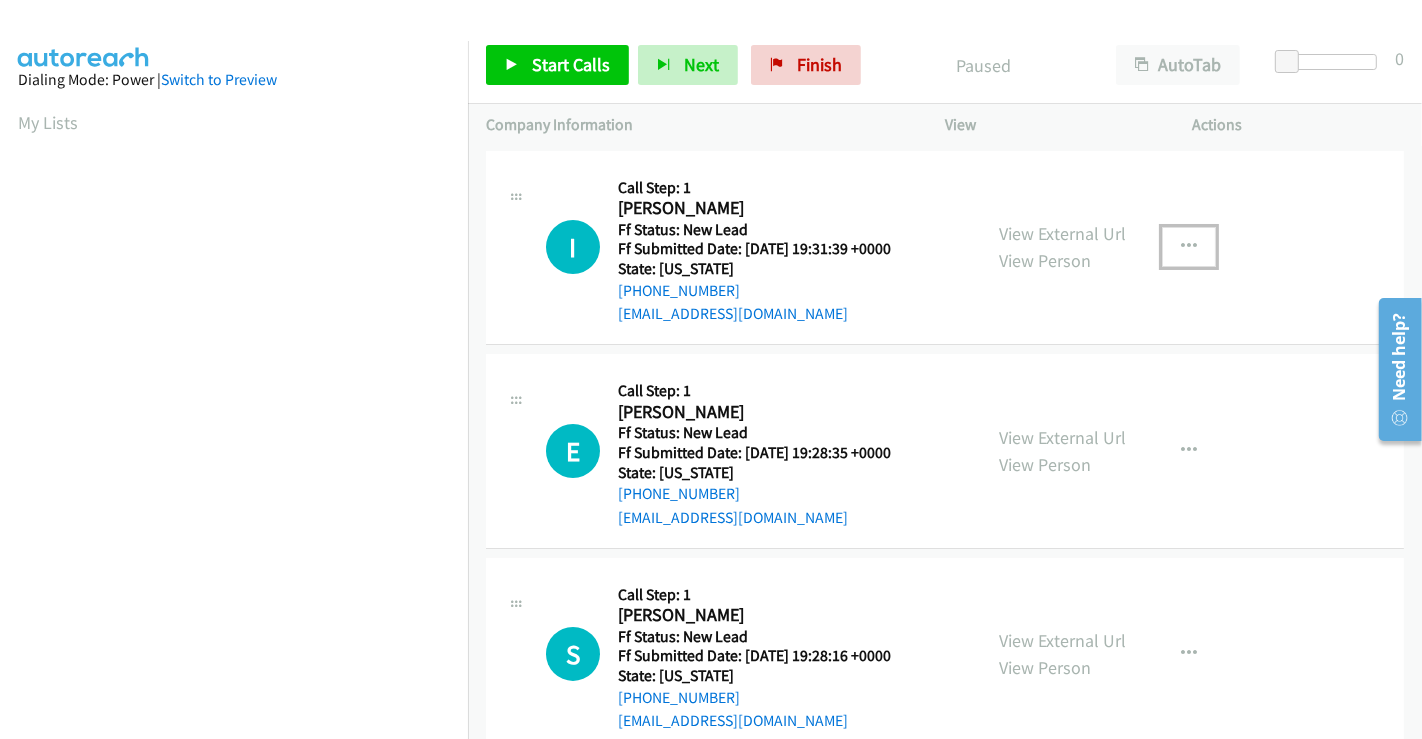 click at bounding box center [1189, 247] 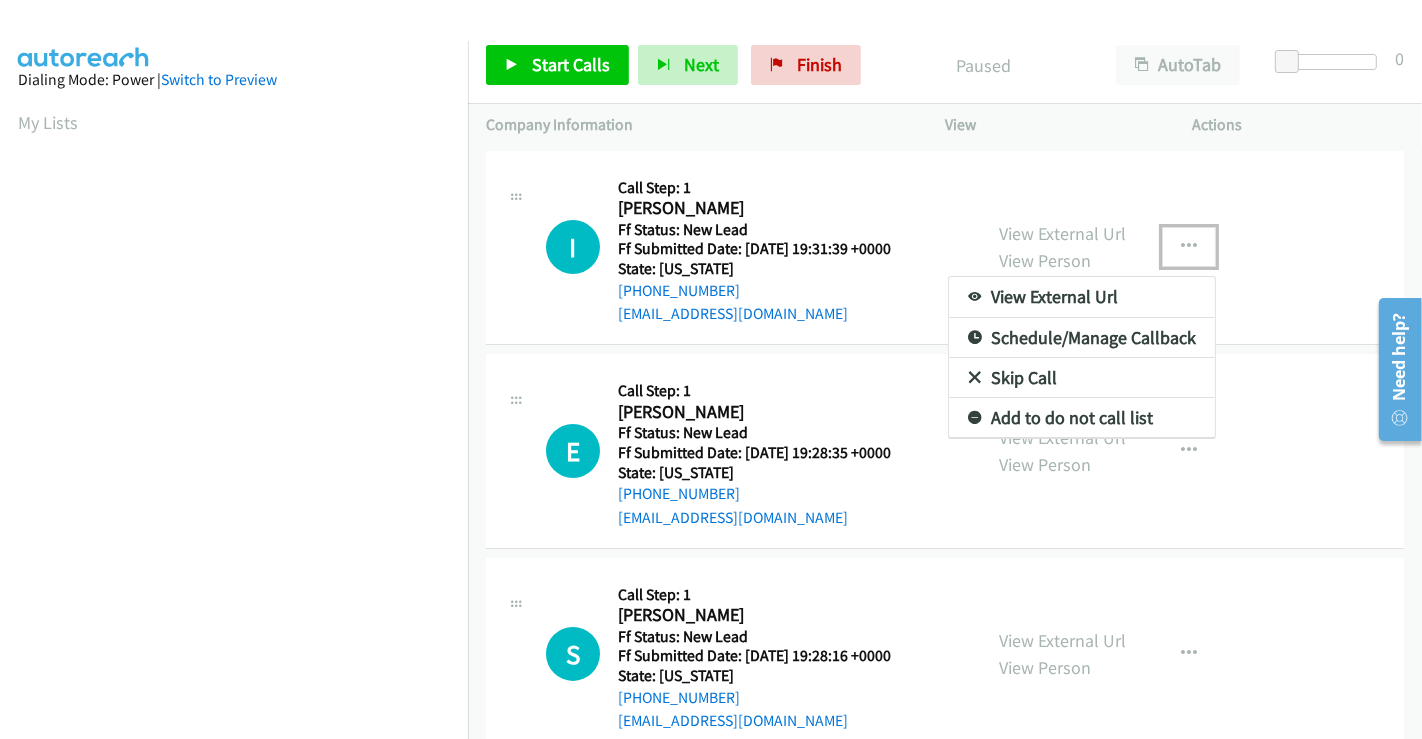 click on "Skip Call" at bounding box center [1082, 378] 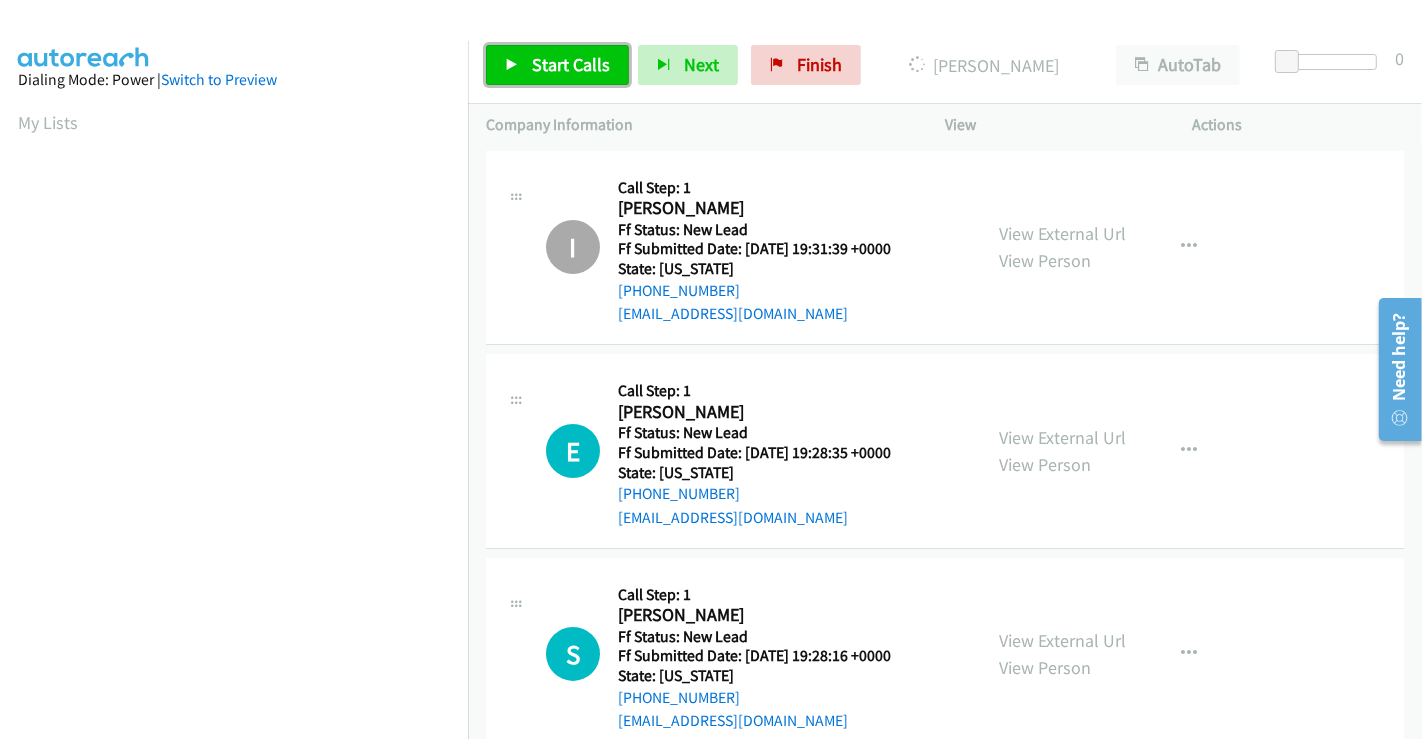 click on "Start Calls" at bounding box center (571, 64) 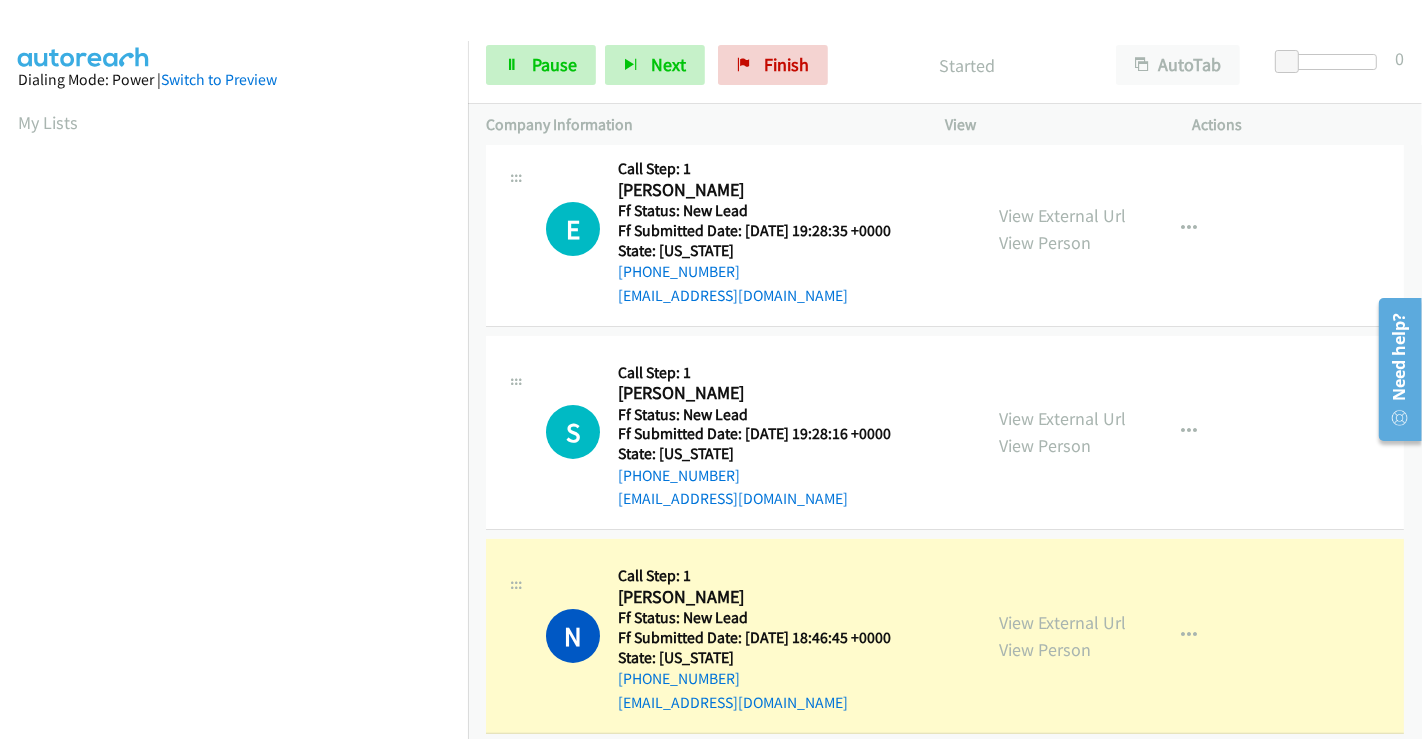 scroll, scrollTop: 246, scrollLeft: 0, axis: vertical 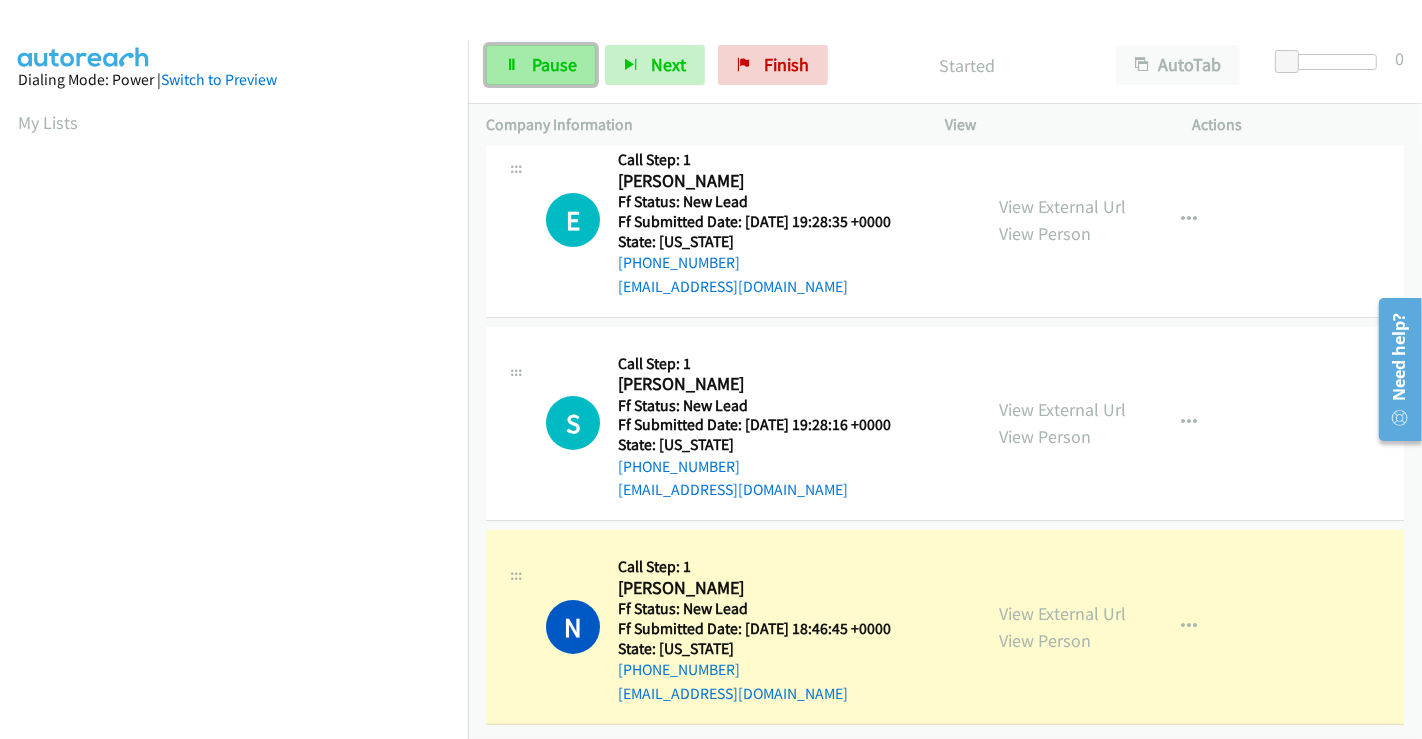 click on "Pause" at bounding box center (554, 64) 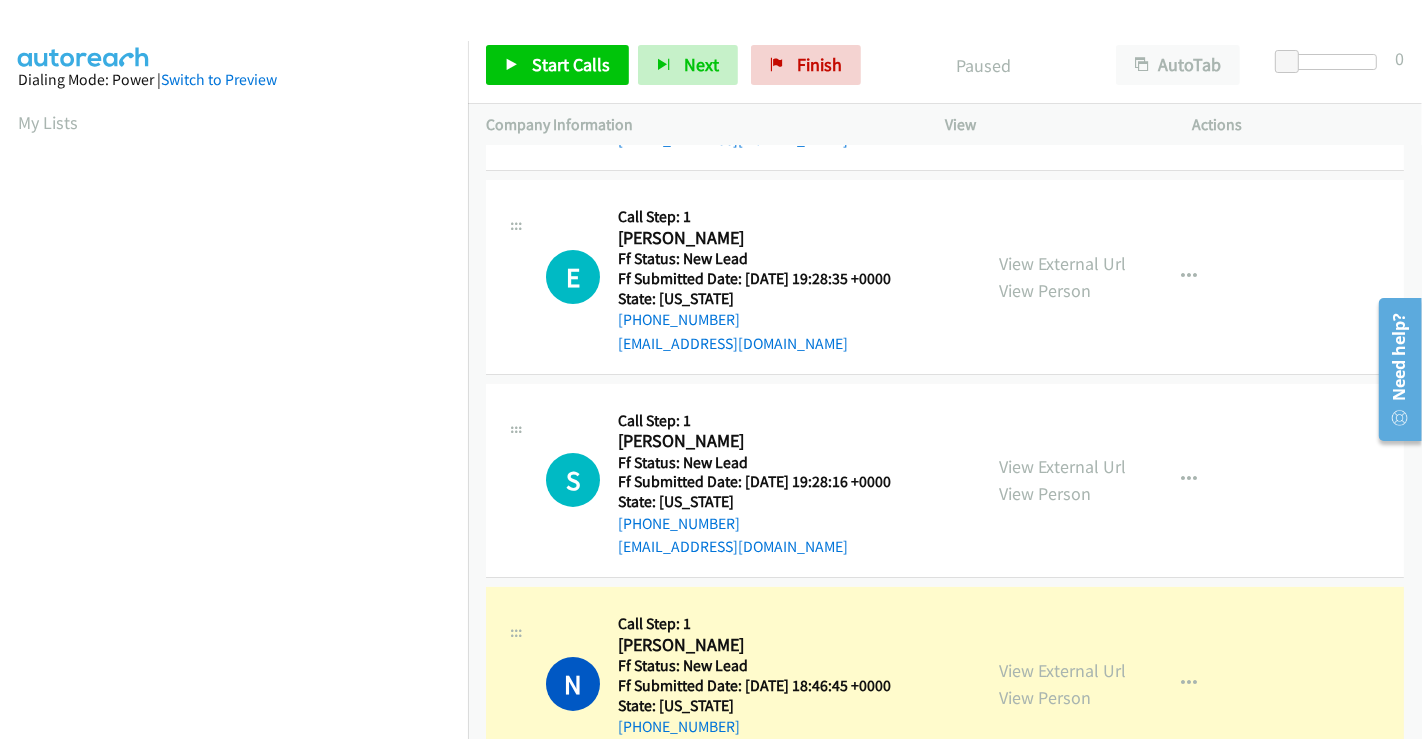 scroll, scrollTop: 246, scrollLeft: 0, axis: vertical 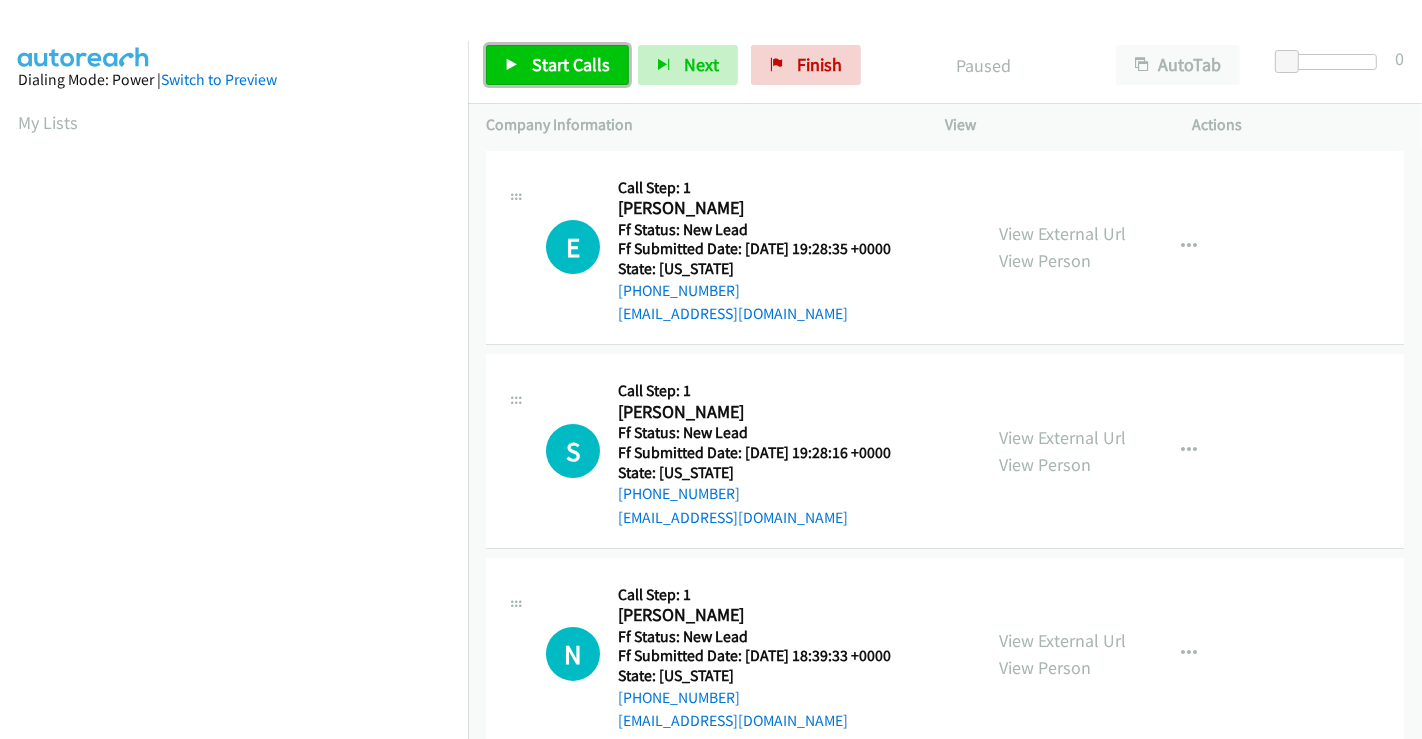 click on "Start Calls" at bounding box center (571, 64) 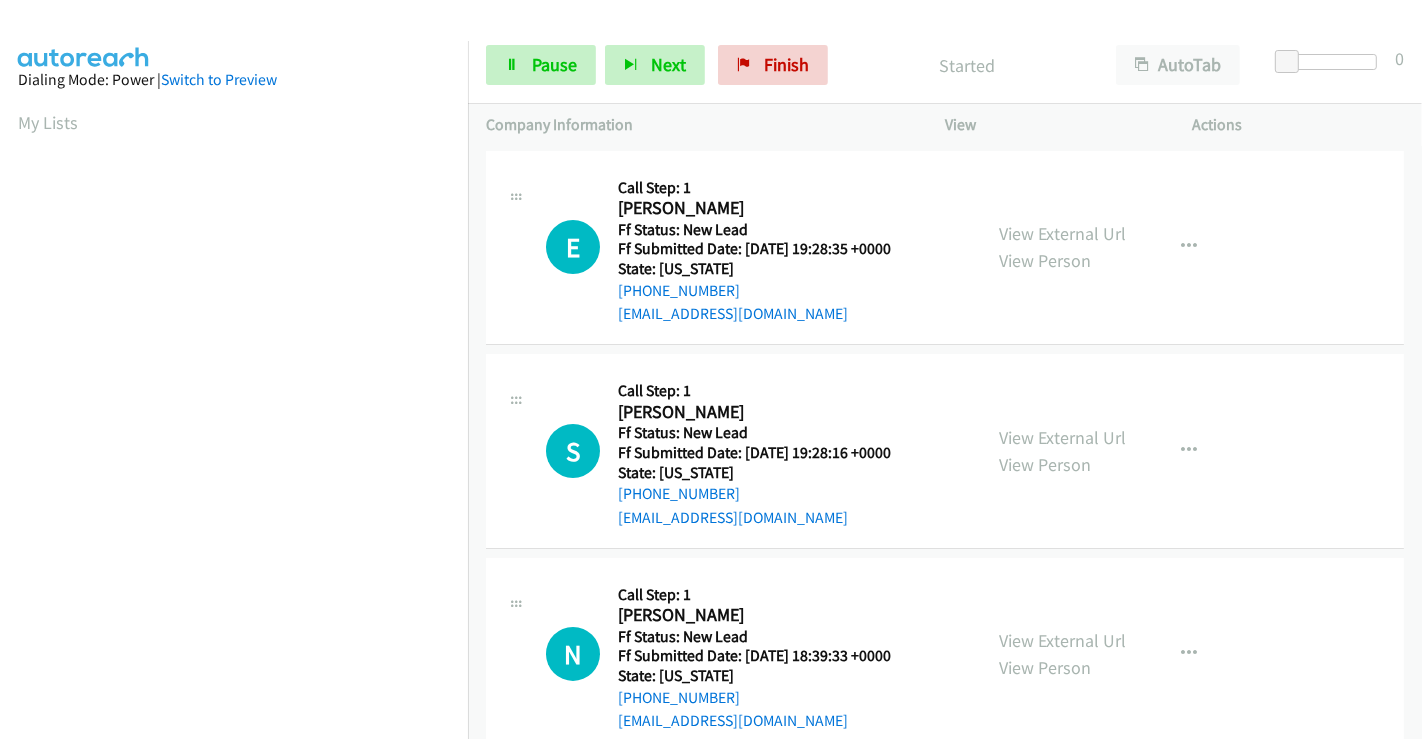 scroll, scrollTop: 0, scrollLeft: 0, axis: both 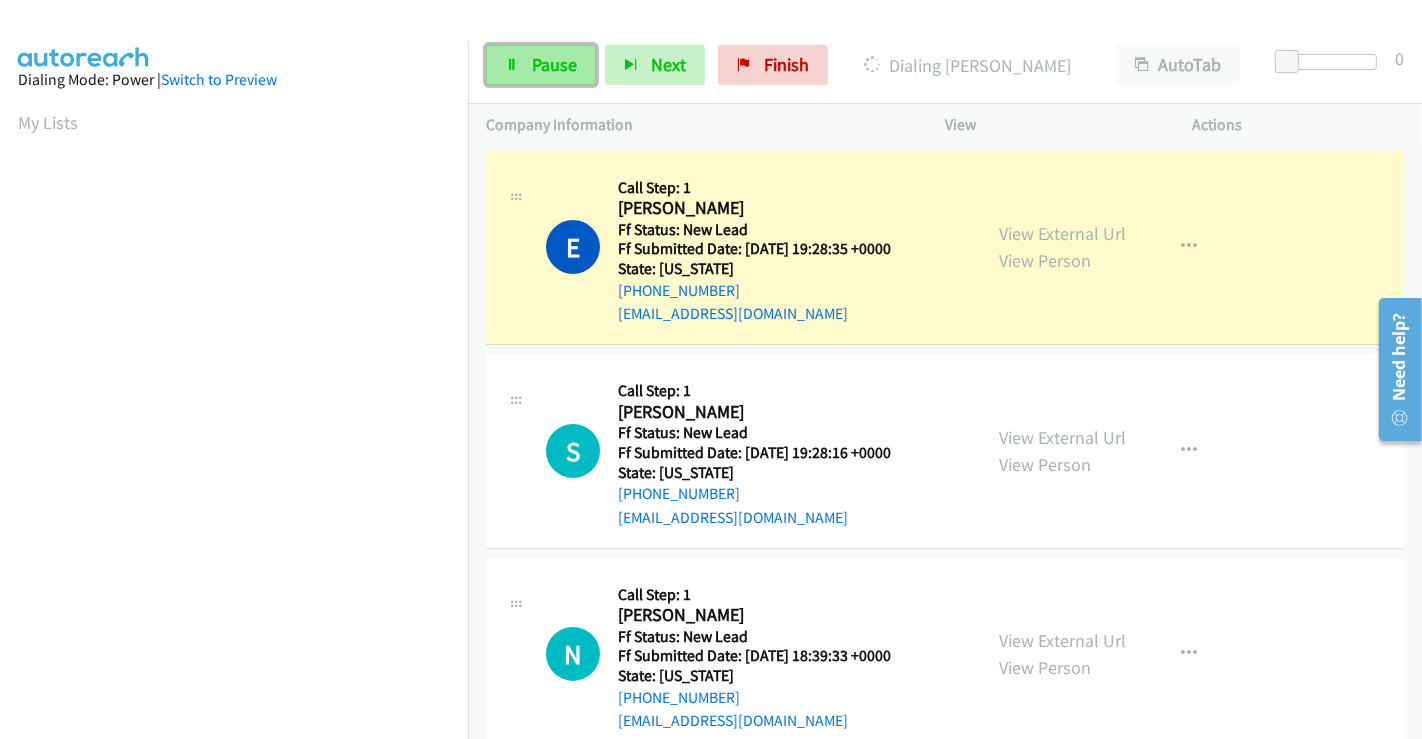 click on "Pause" at bounding box center (554, 64) 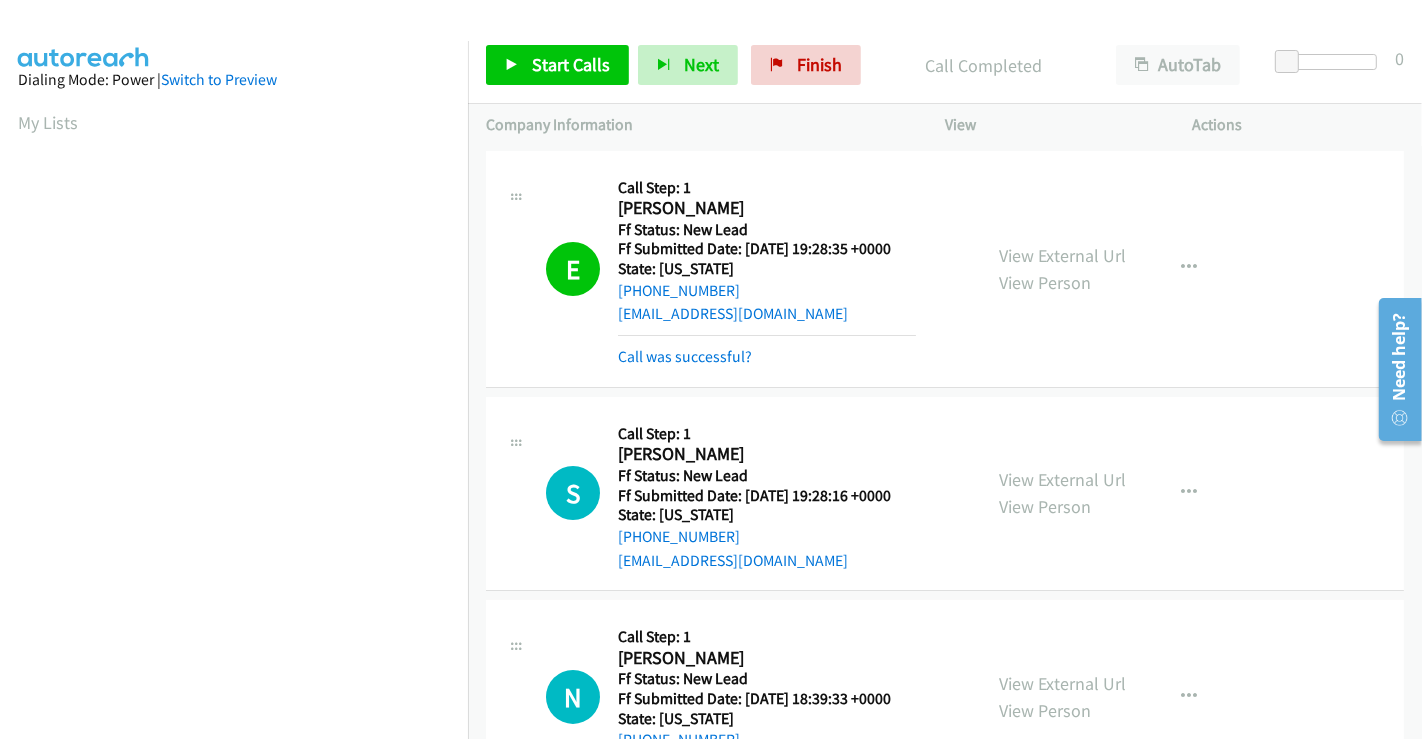 scroll, scrollTop: 385, scrollLeft: 0, axis: vertical 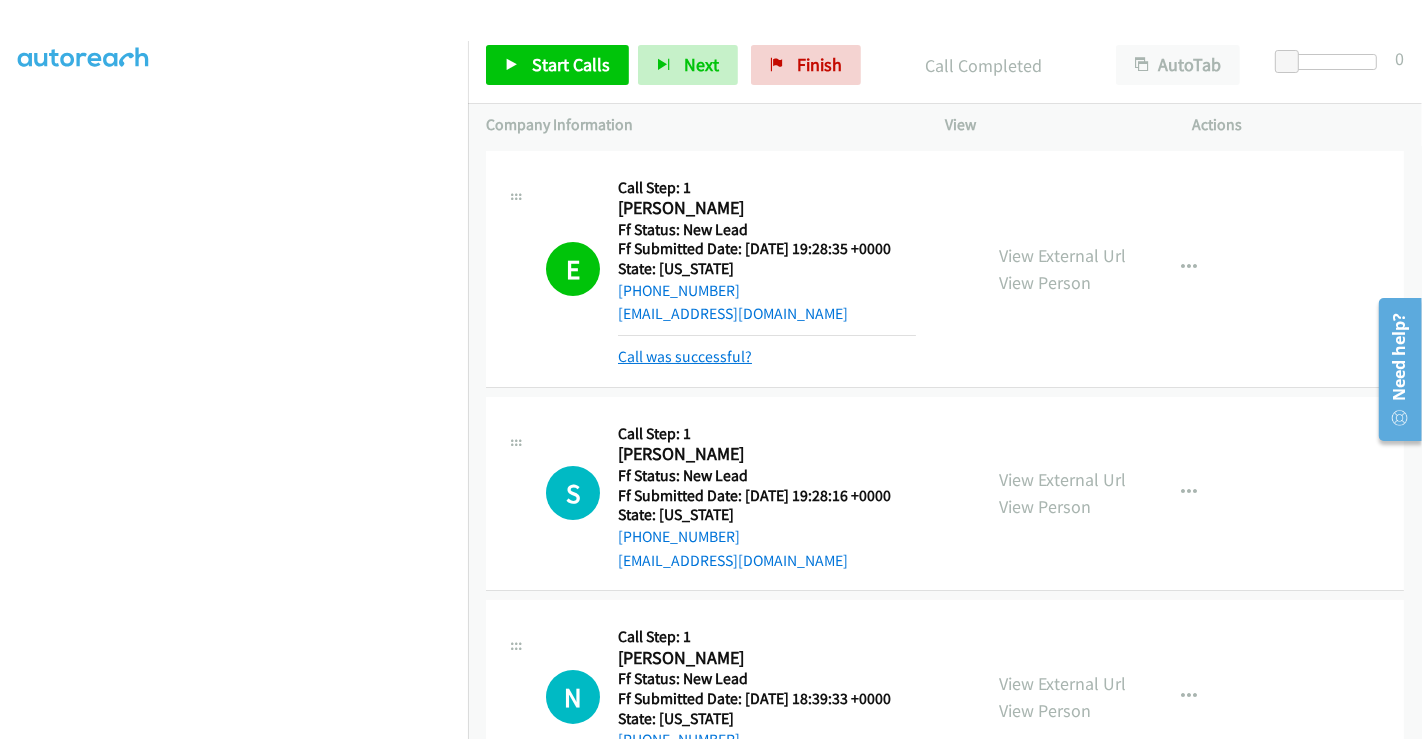 click on "Call was successful?" at bounding box center [685, 356] 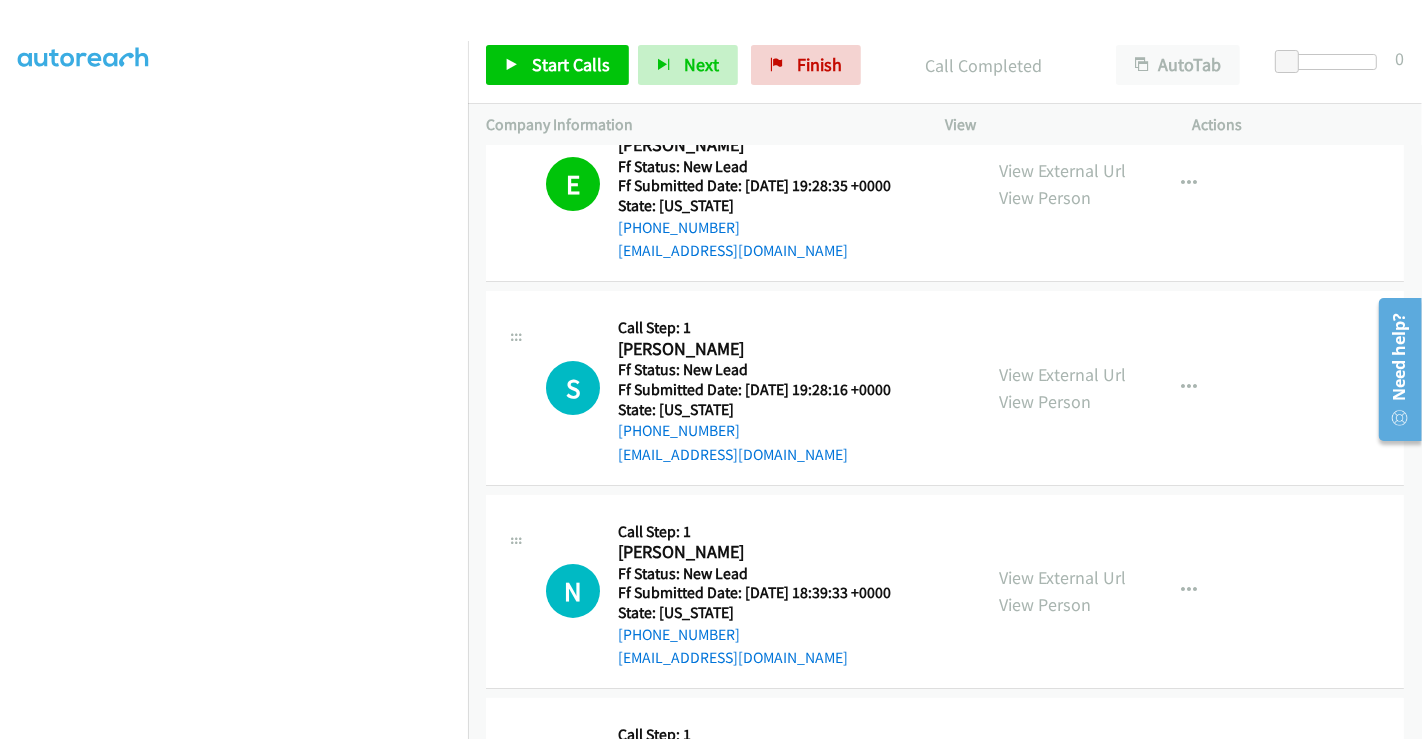 scroll, scrollTop: 111, scrollLeft: 0, axis: vertical 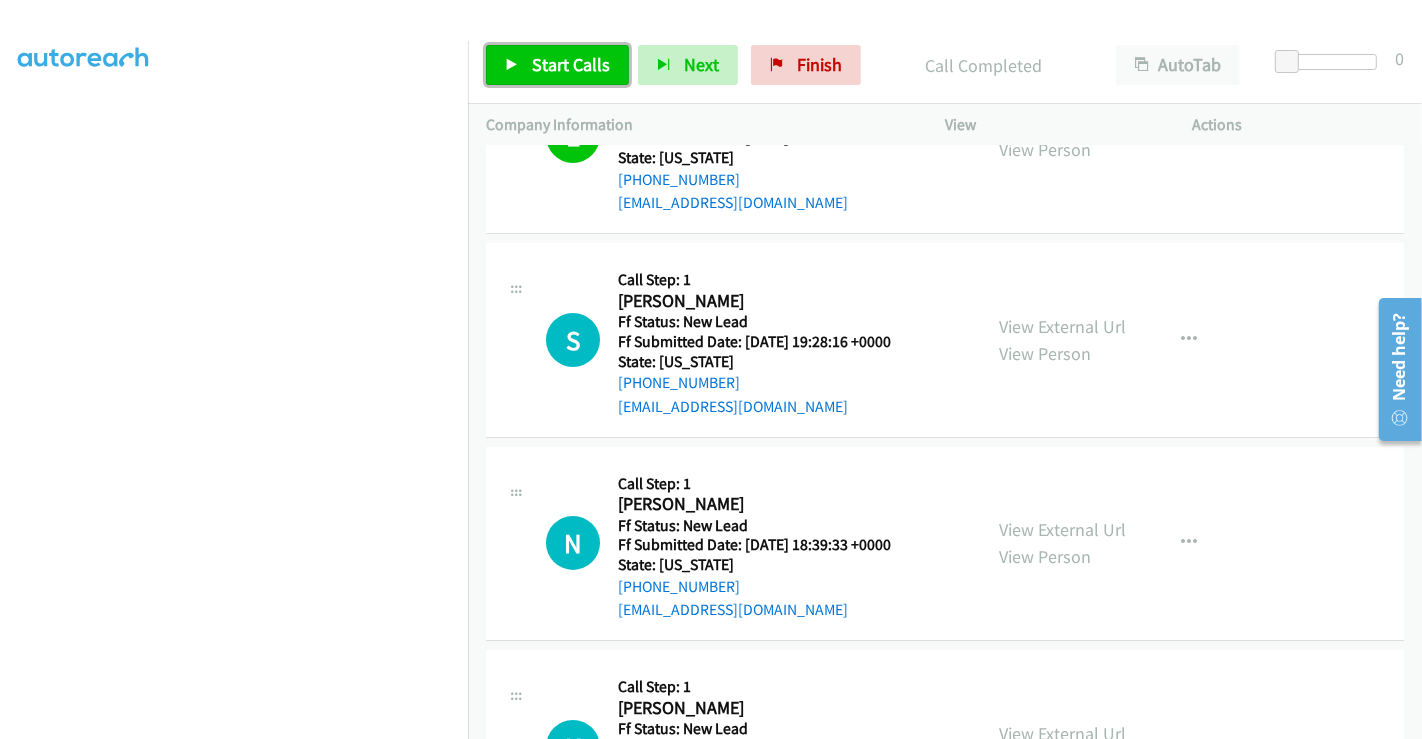 click on "Start Calls" at bounding box center [571, 64] 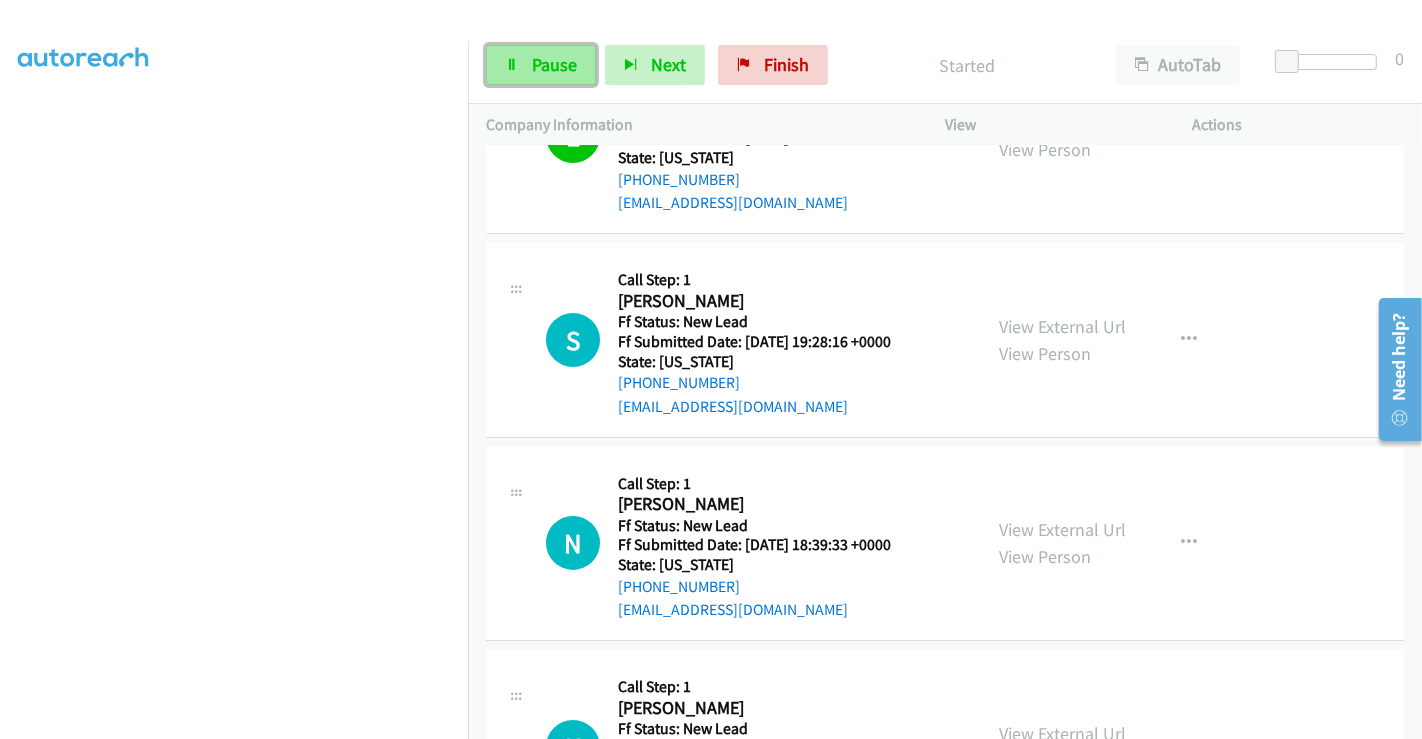 click on "Pause" at bounding box center [554, 64] 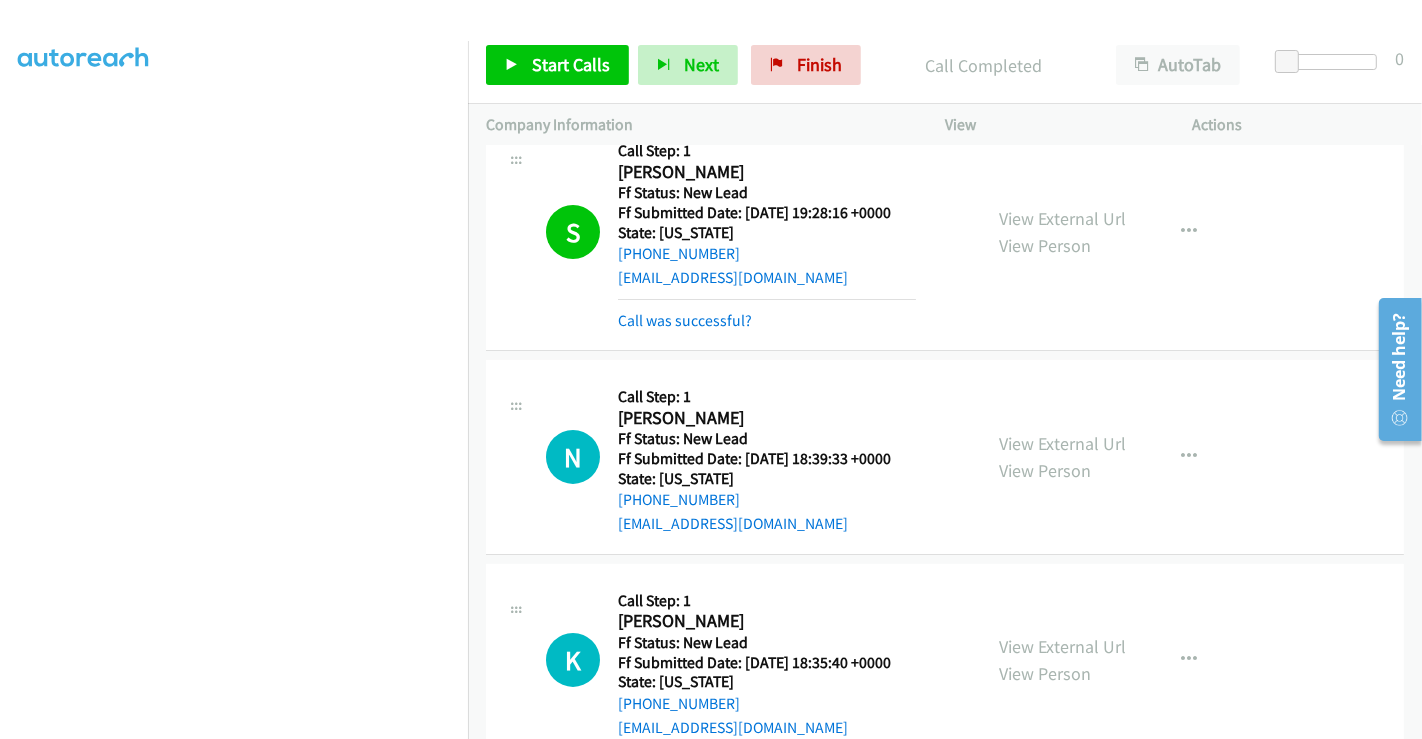 scroll, scrollTop: 0, scrollLeft: 0, axis: both 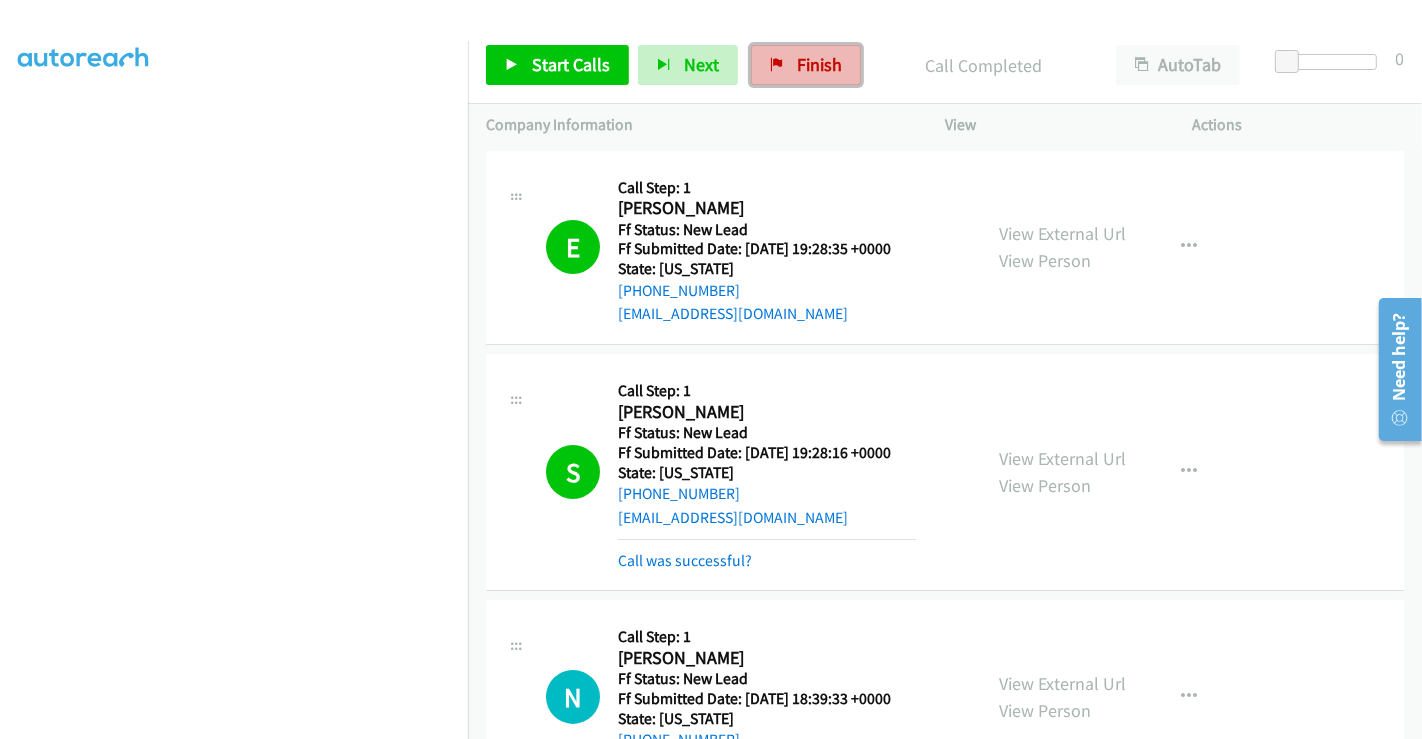 click on "Finish" at bounding box center (806, 65) 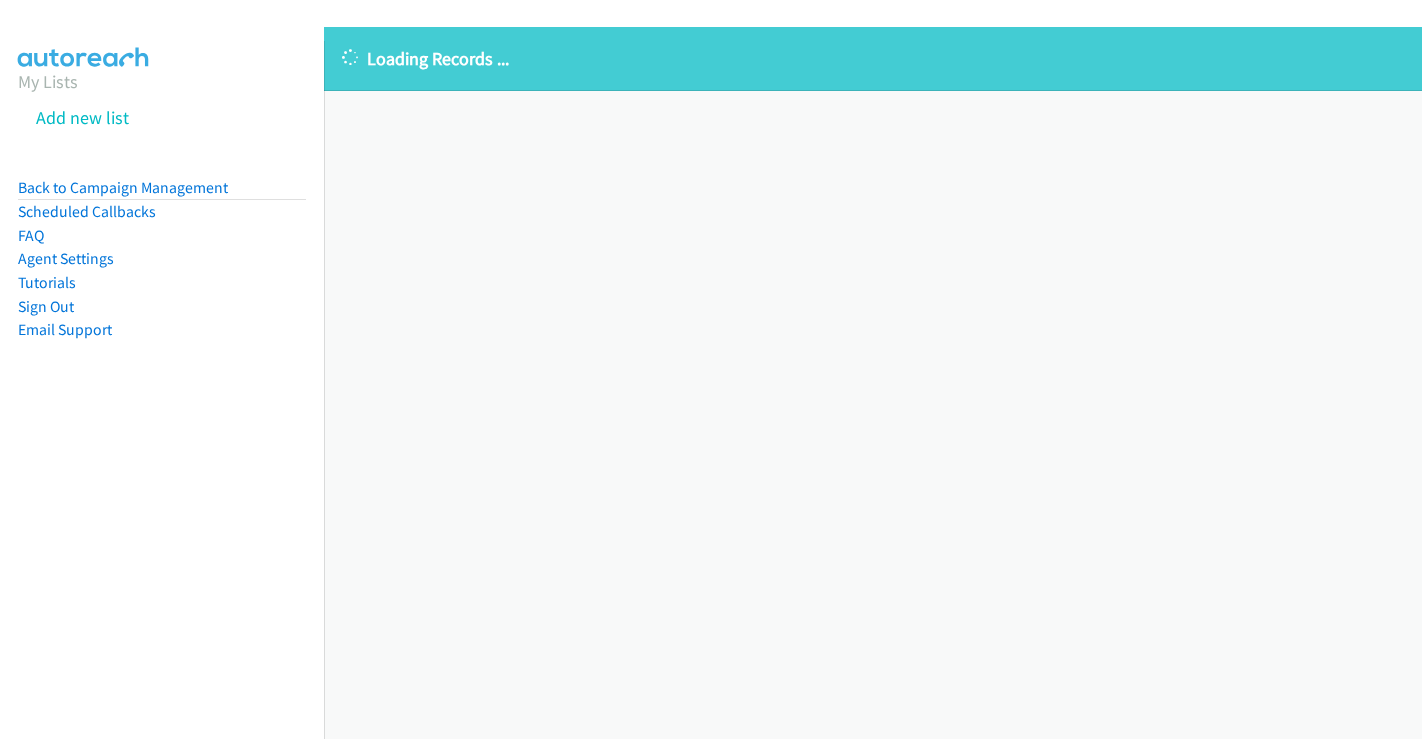 scroll, scrollTop: 0, scrollLeft: 0, axis: both 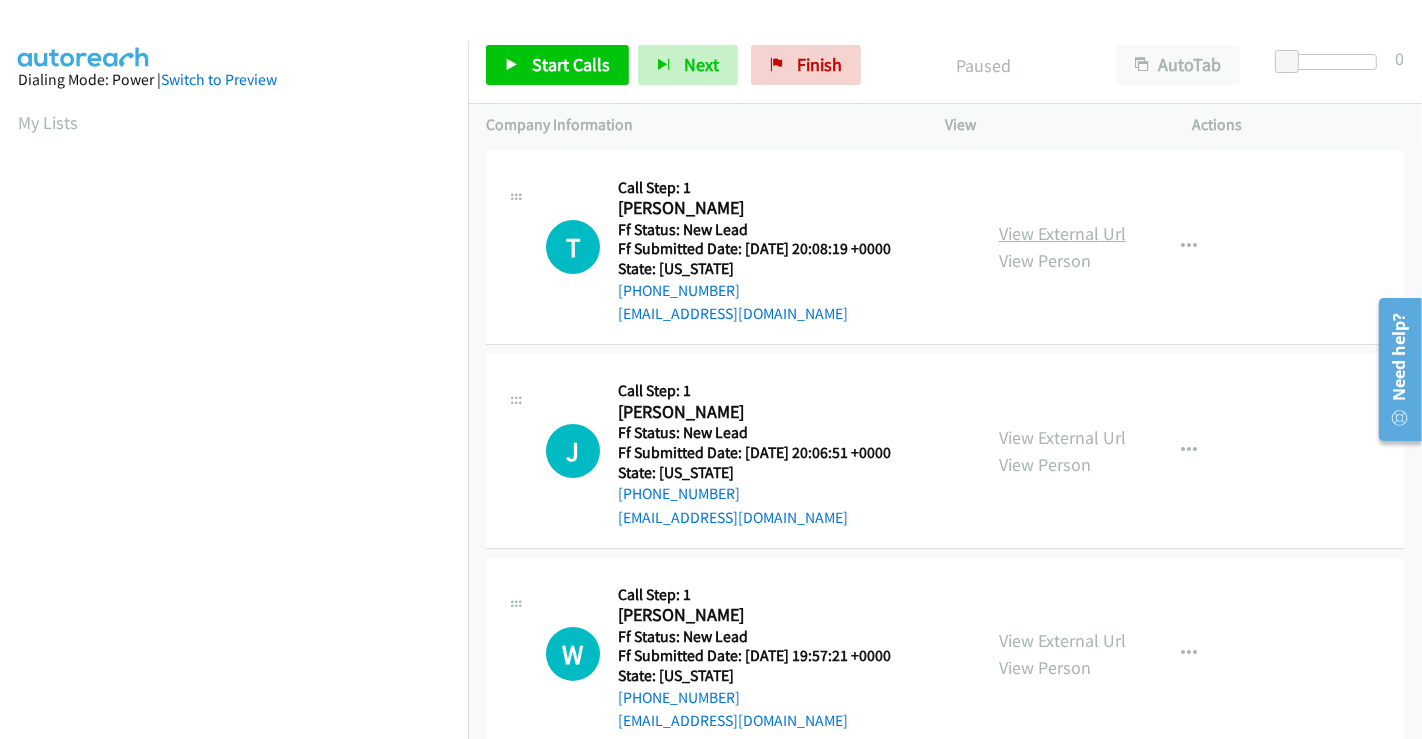 click on "View External Url" at bounding box center [1062, 233] 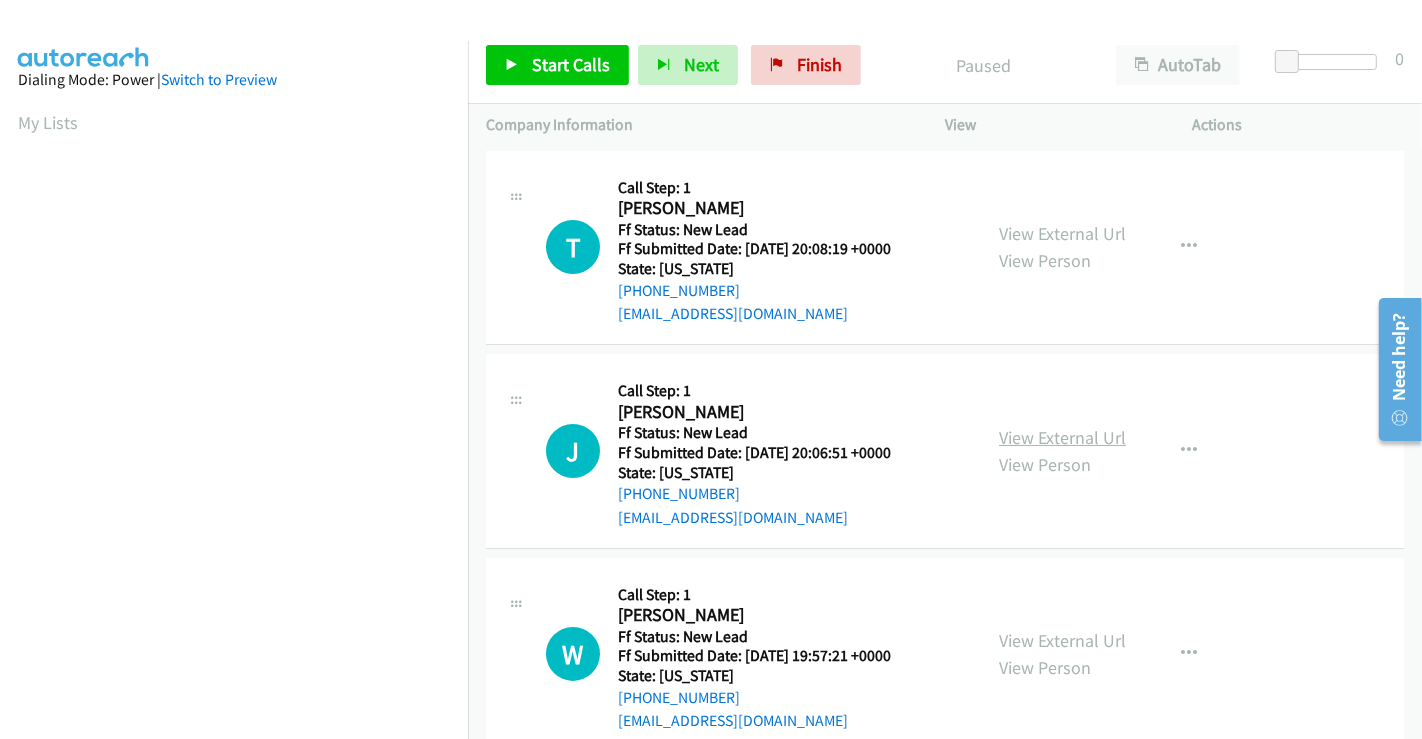 click on "View External Url" at bounding box center [1062, 437] 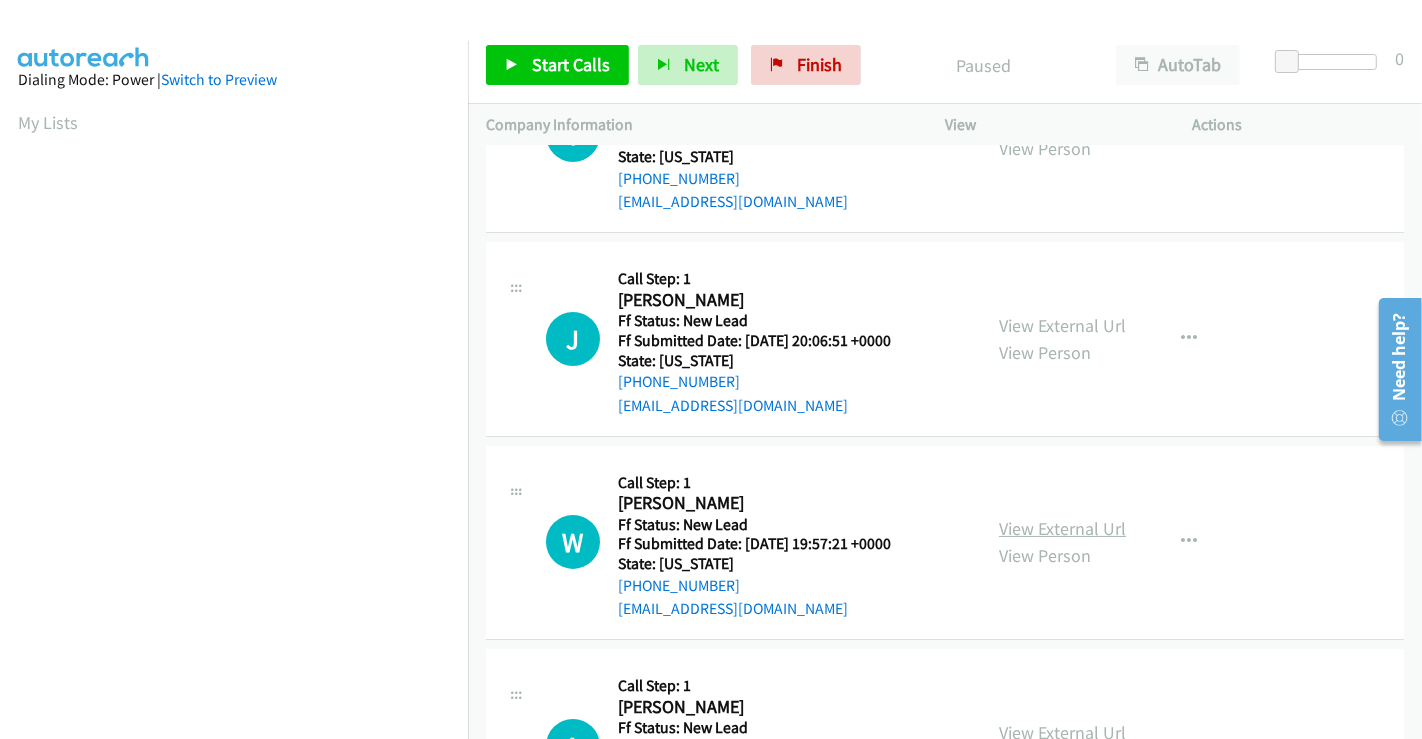 scroll, scrollTop: 222, scrollLeft: 0, axis: vertical 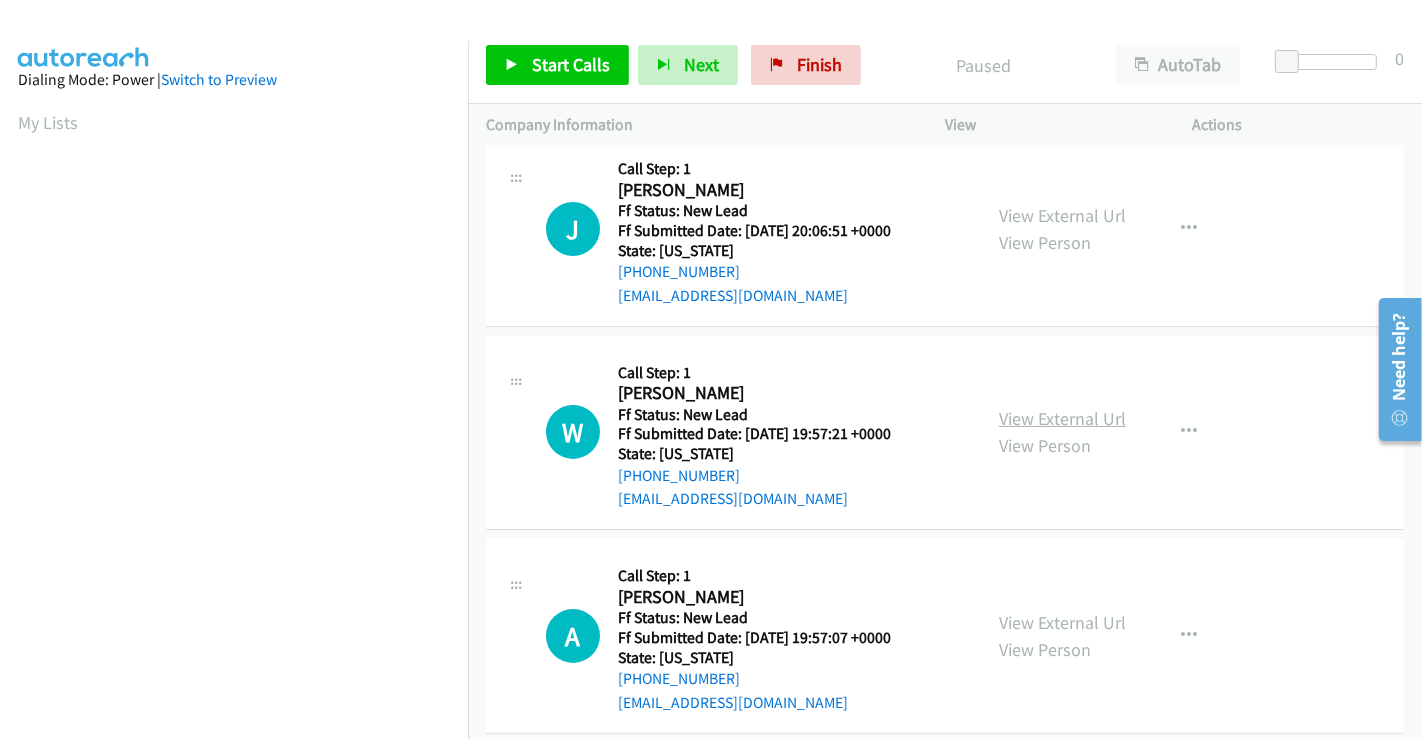 click on "View External Url" at bounding box center [1062, 418] 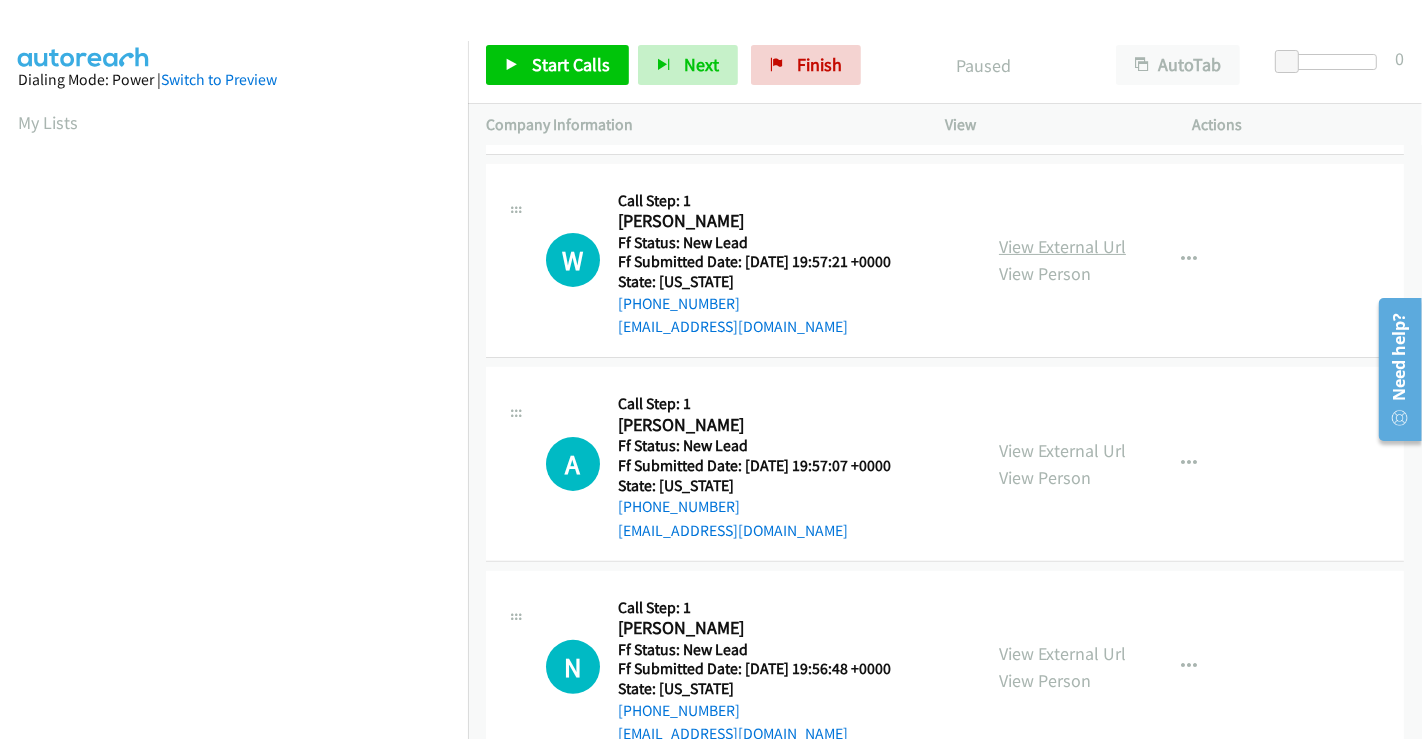 scroll, scrollTop: 444, scrollLeft: 0, axis: vertical 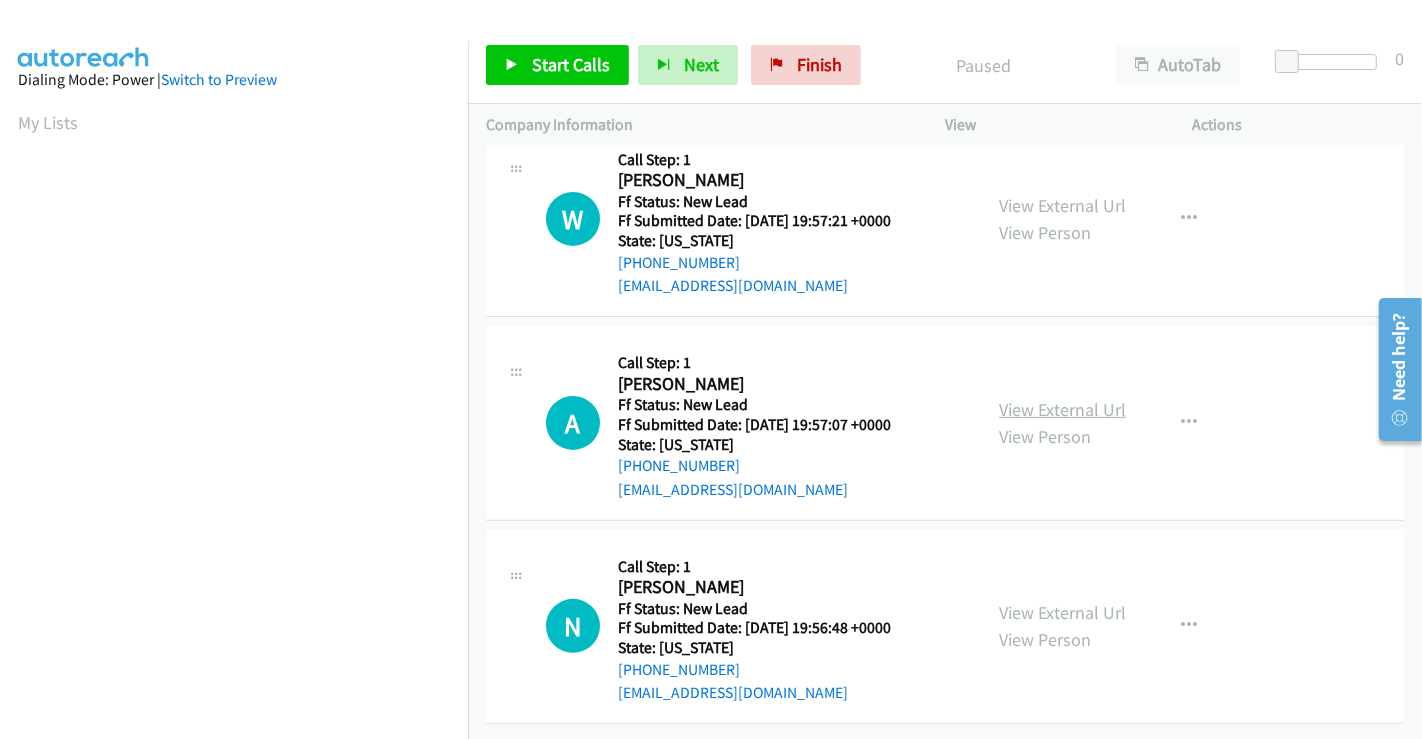 click on "View External Url" at bounding box center [1062, 409] 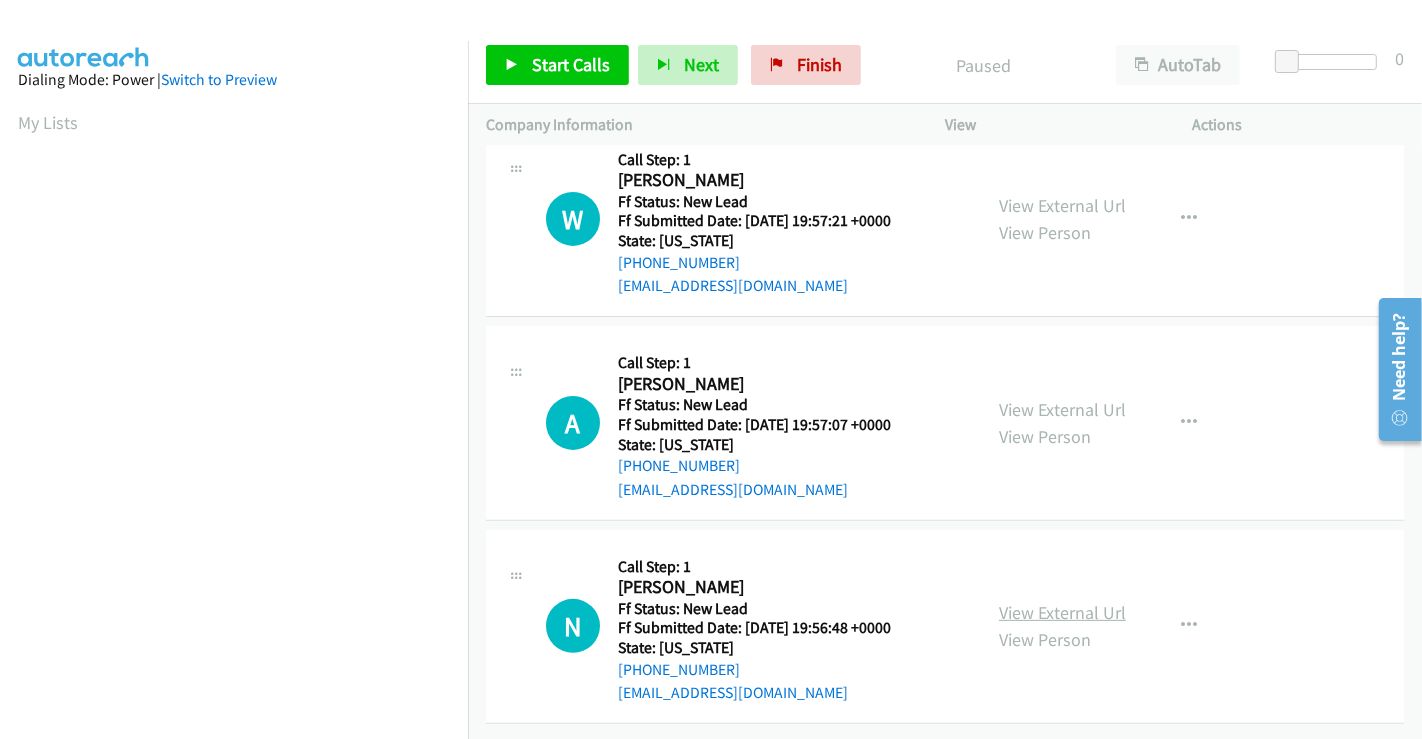 click on "View External Url" at bounding box center (1062, 612) 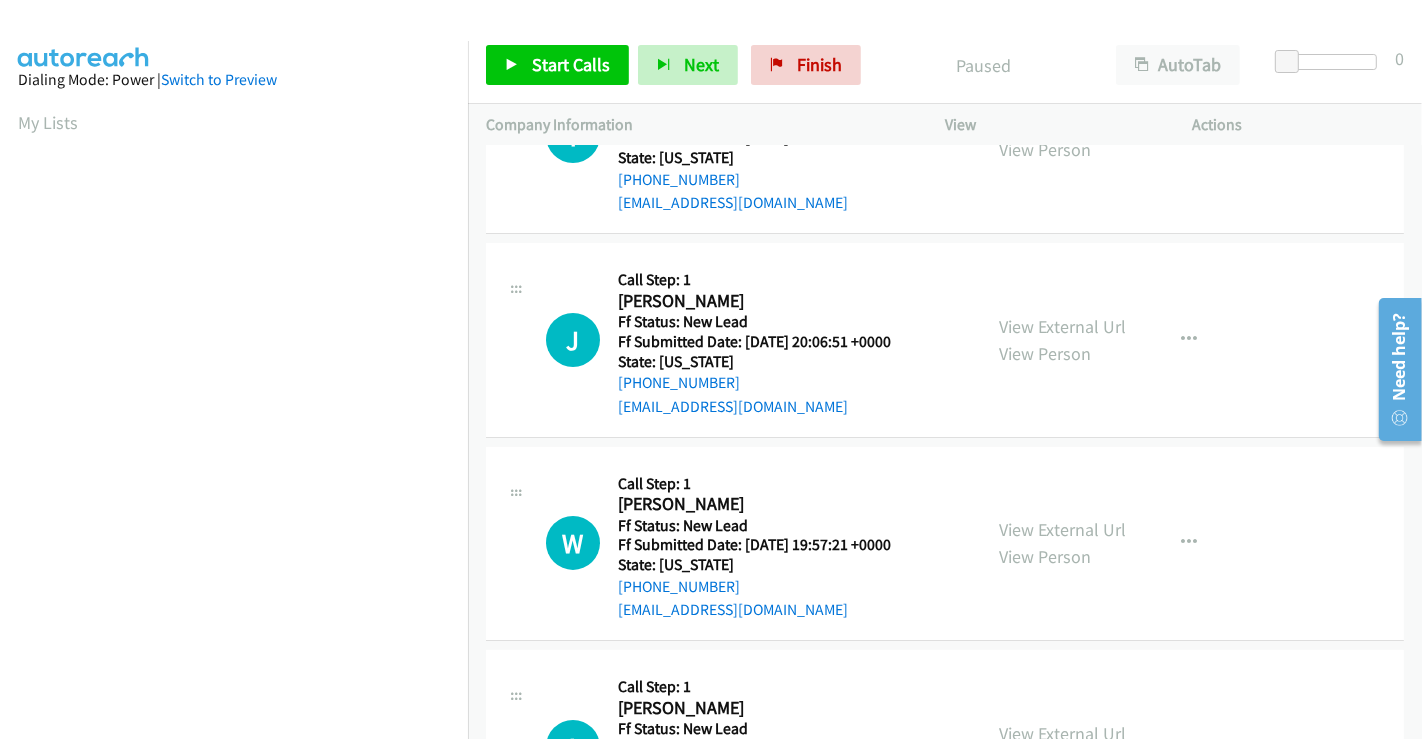 scroll, scrollTop: 0, scrollLeft: 0, axis: both 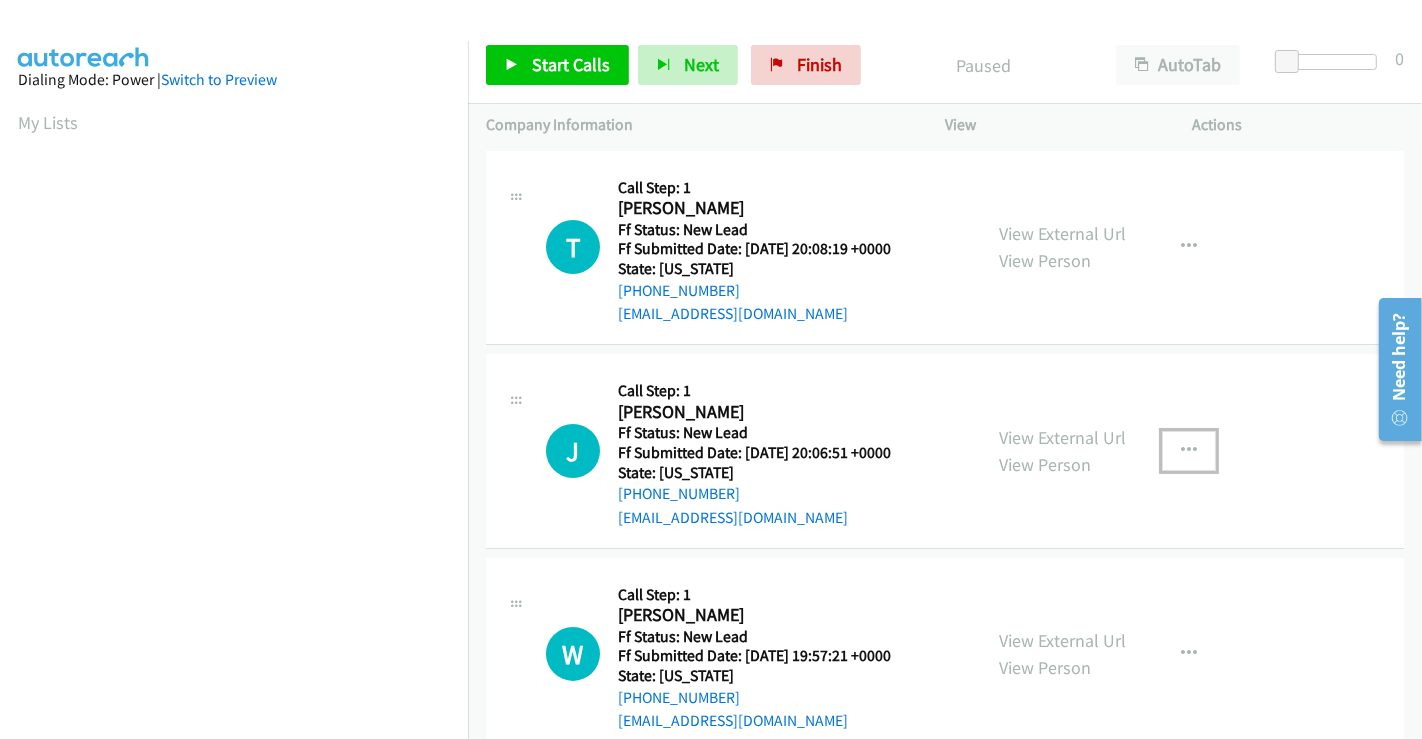 click at bounding box center [1189, 451] 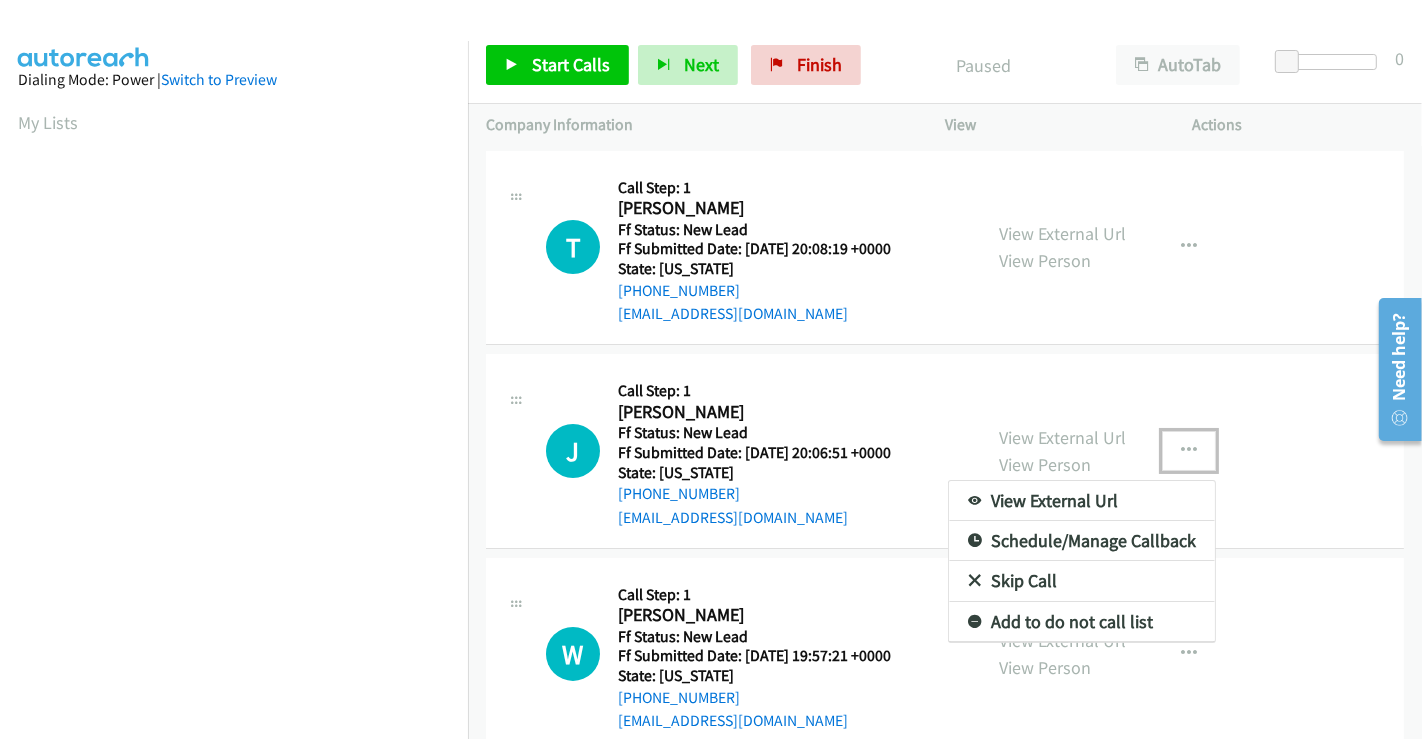 click on "Skip Call" at bounding box center [1082, 581] 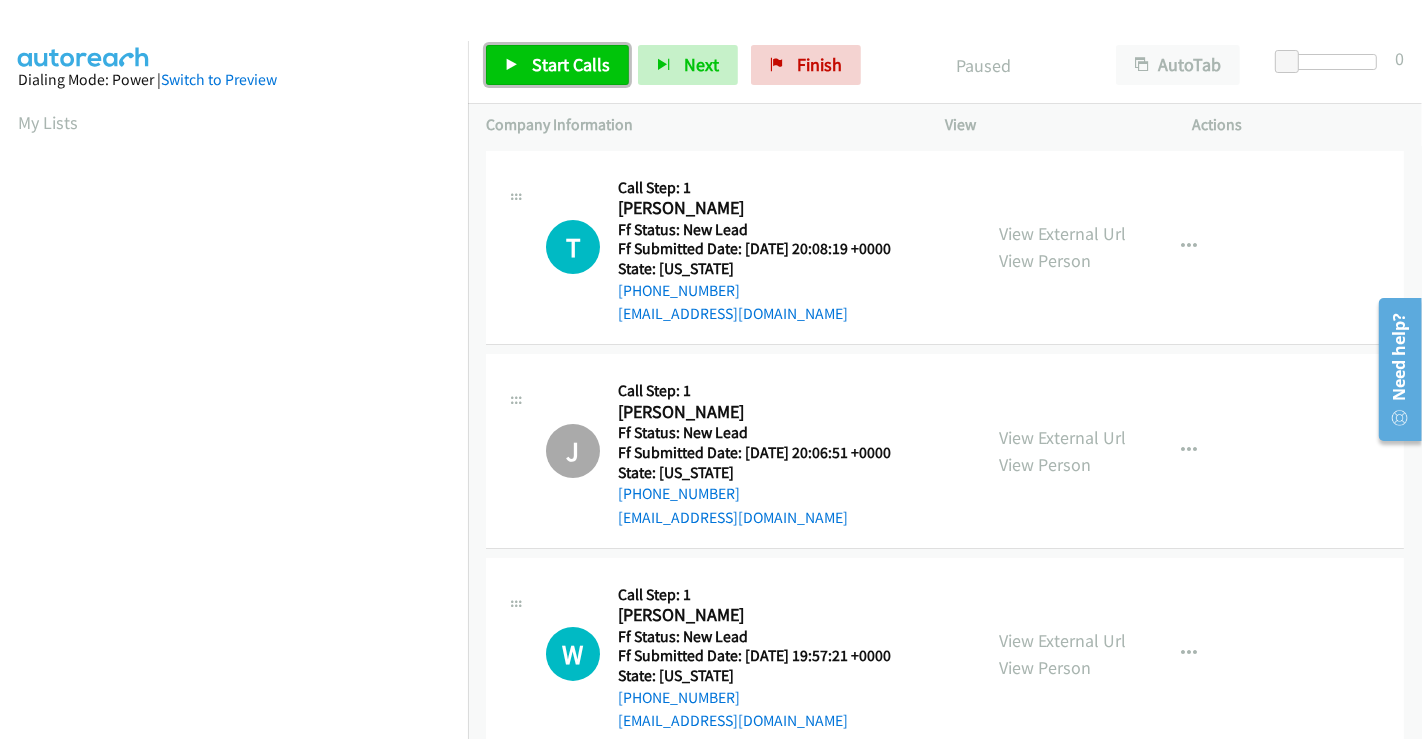 click on "Start Calls" at bounding box center (571, 64) 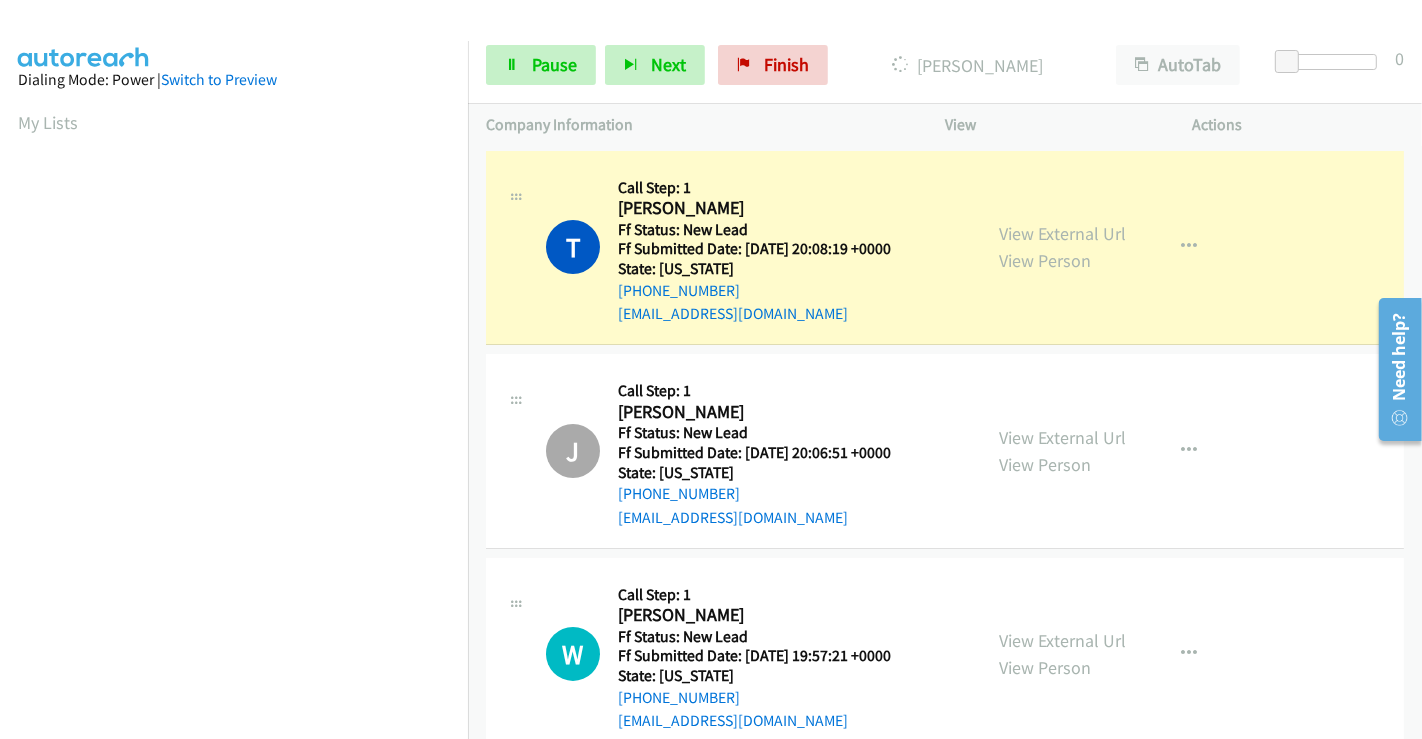 scroll, scrollTop: 385, scrollLeft: 0, axis: vertical 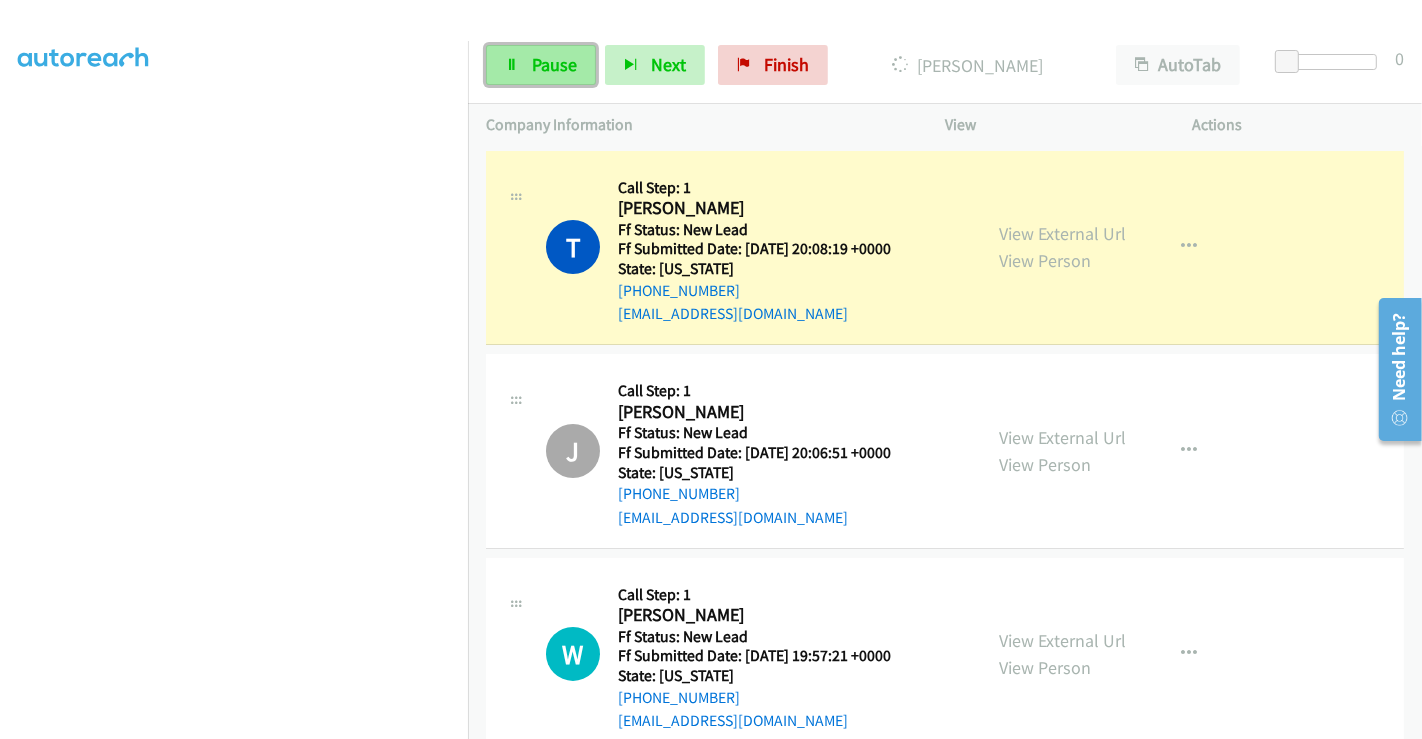 click on "Pause" at bounding box center (541, 65) 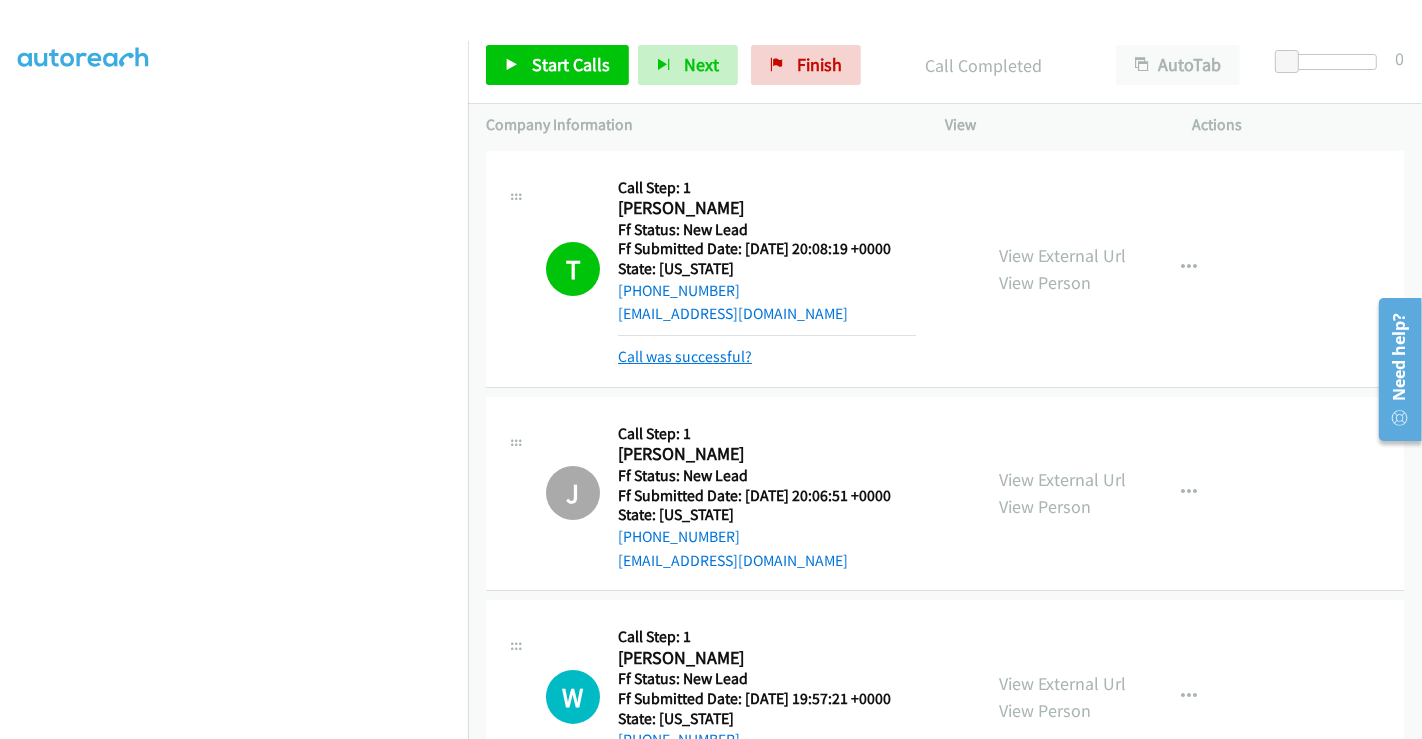 click on "Call was successful?" at bounding box center [685, 356] 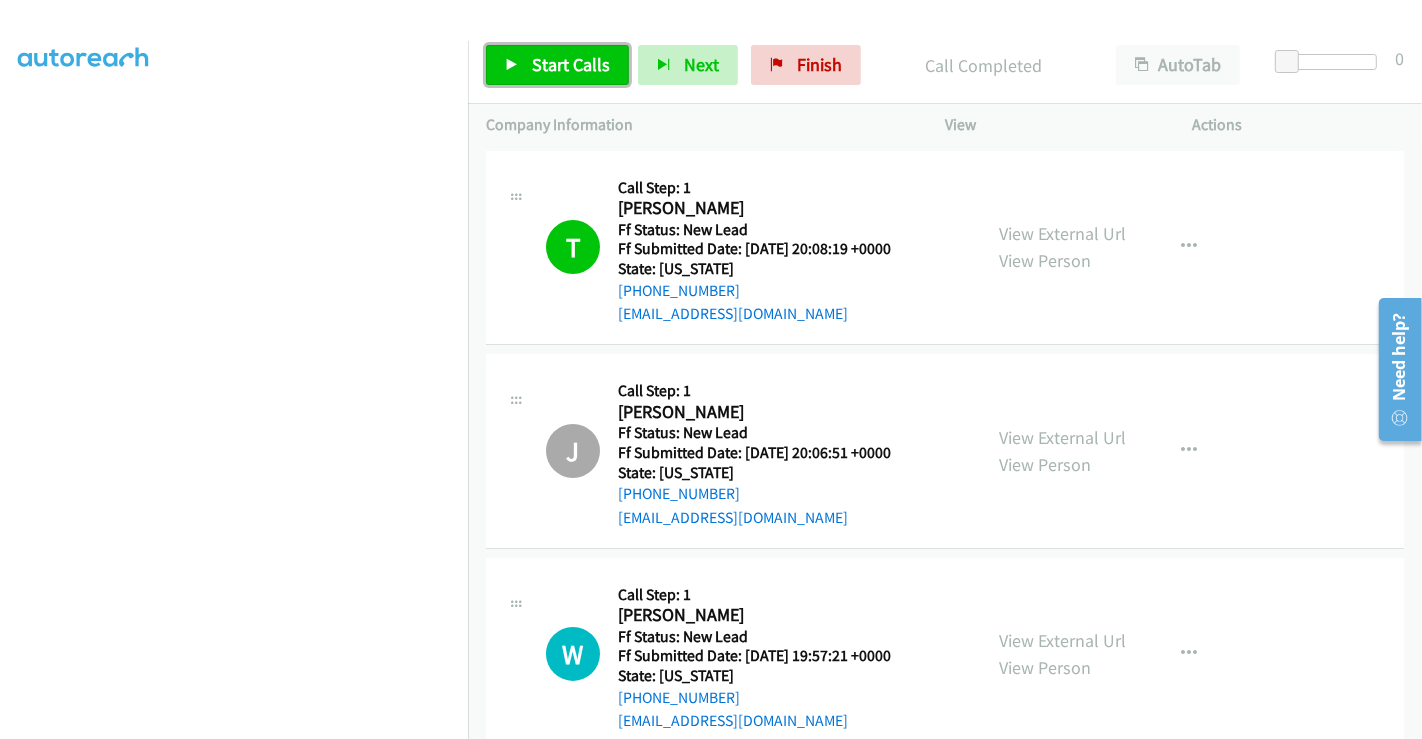 click on "Start Calls" at bounding box center [571, 64] 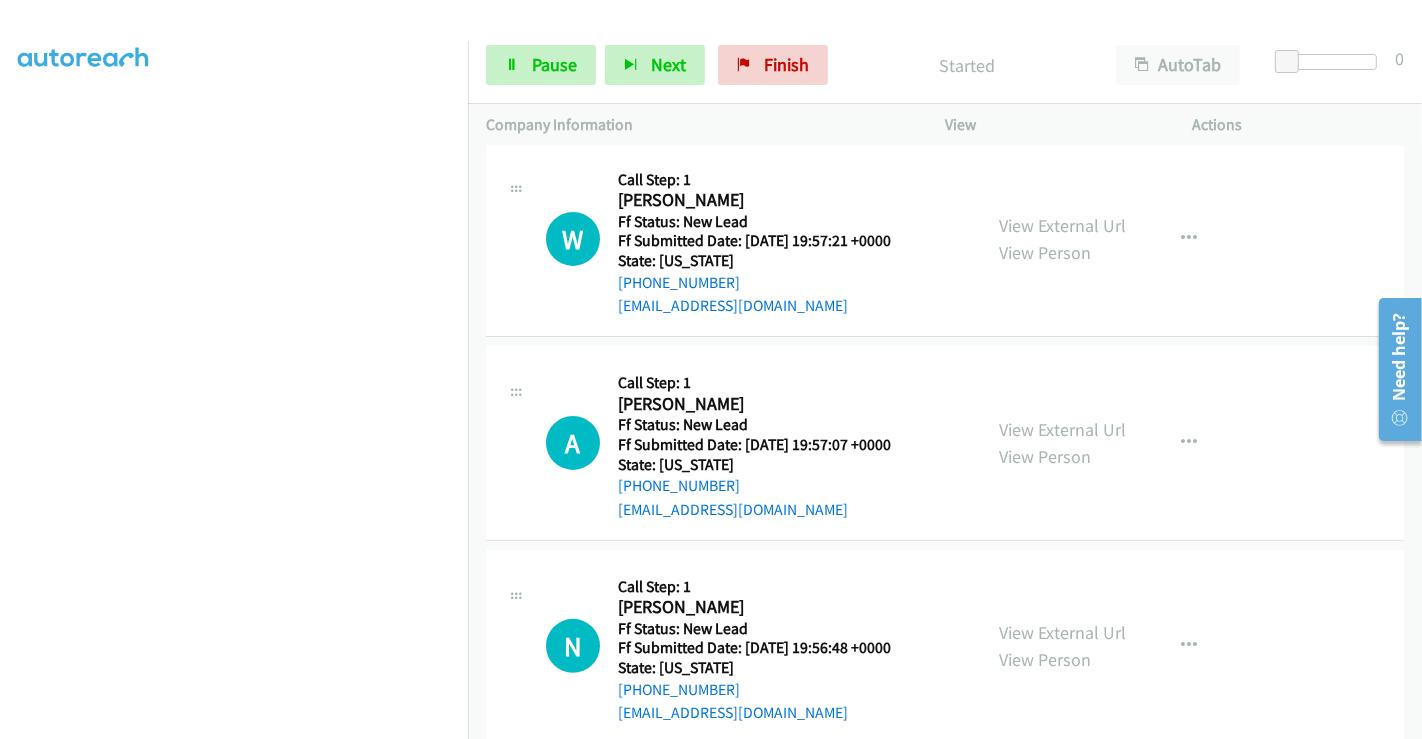 scroll, scrollTop: 444, scrollLeft: 0, axis: vertical 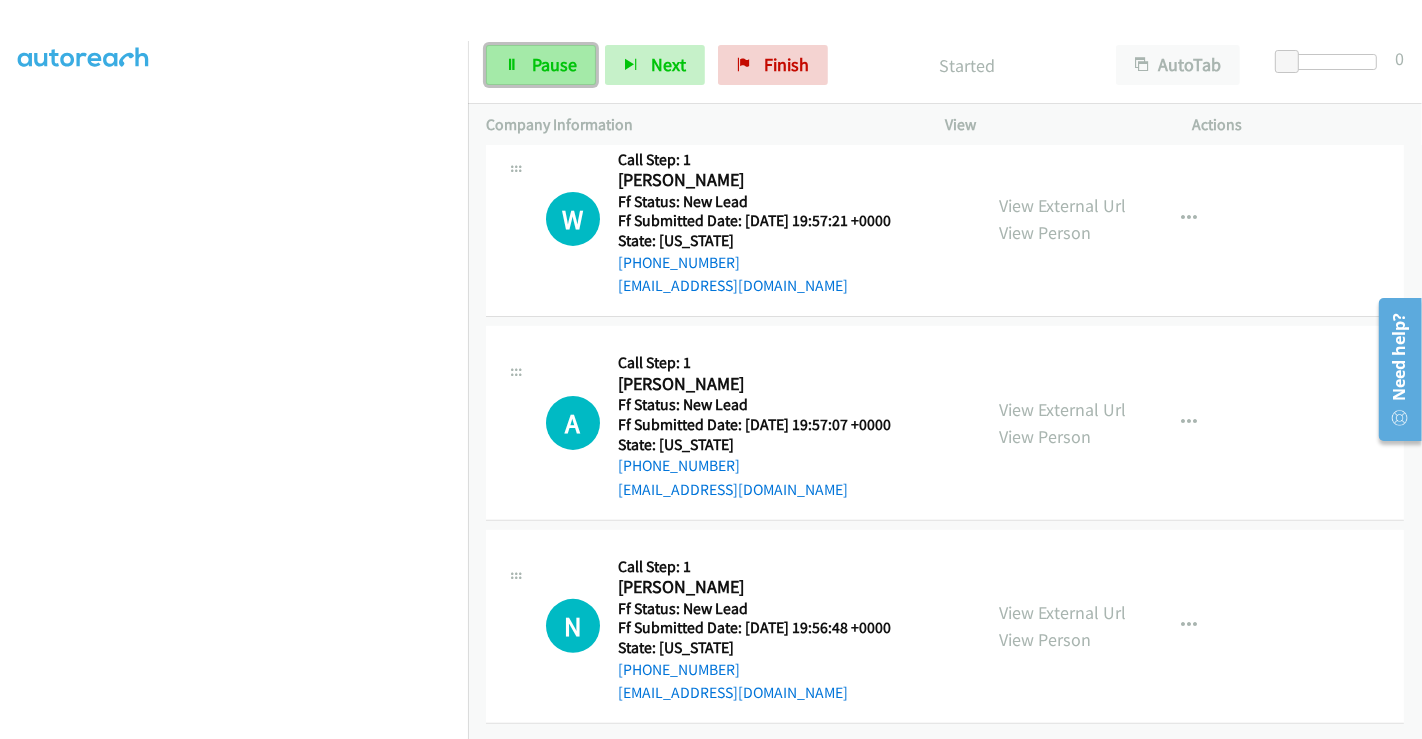 click on "Pause" at bounding box center [554, 64] 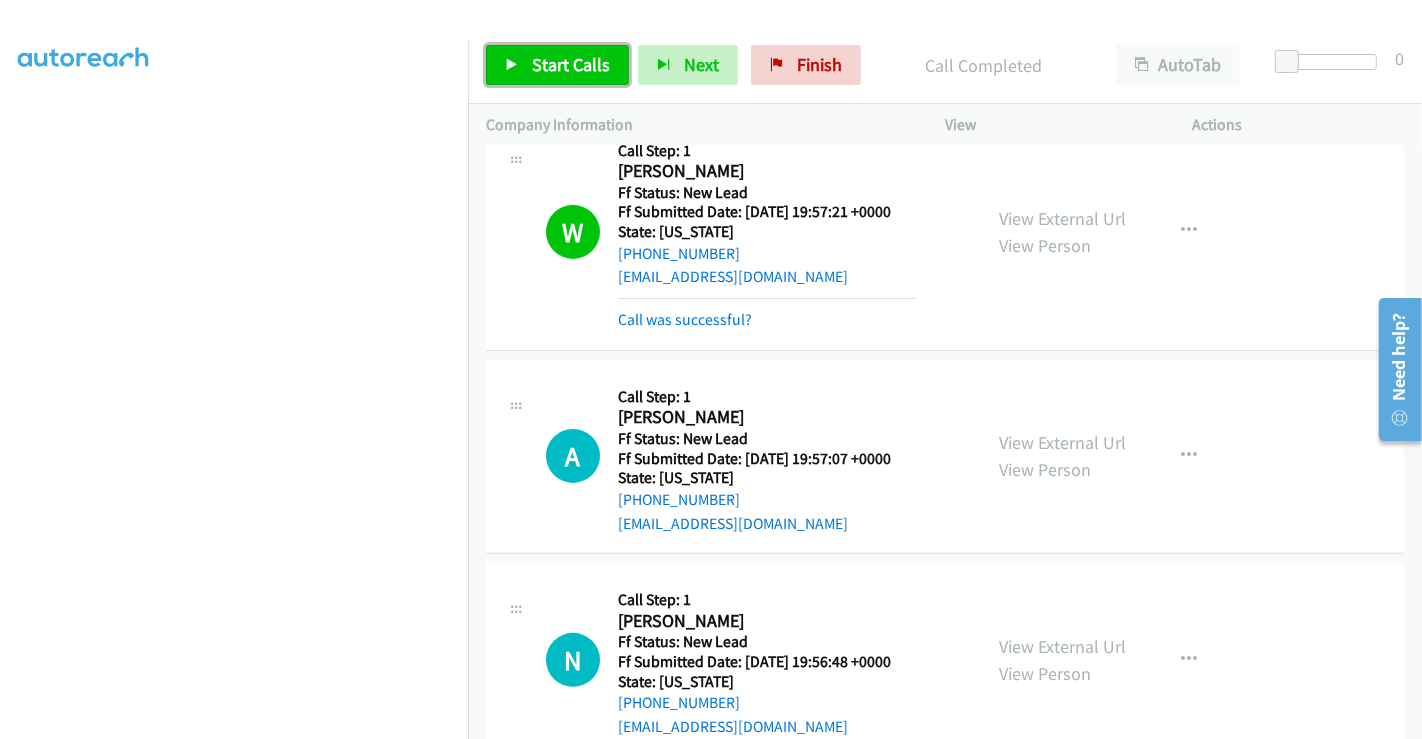 click on "Start Calls" at bounding box center [571, 64] 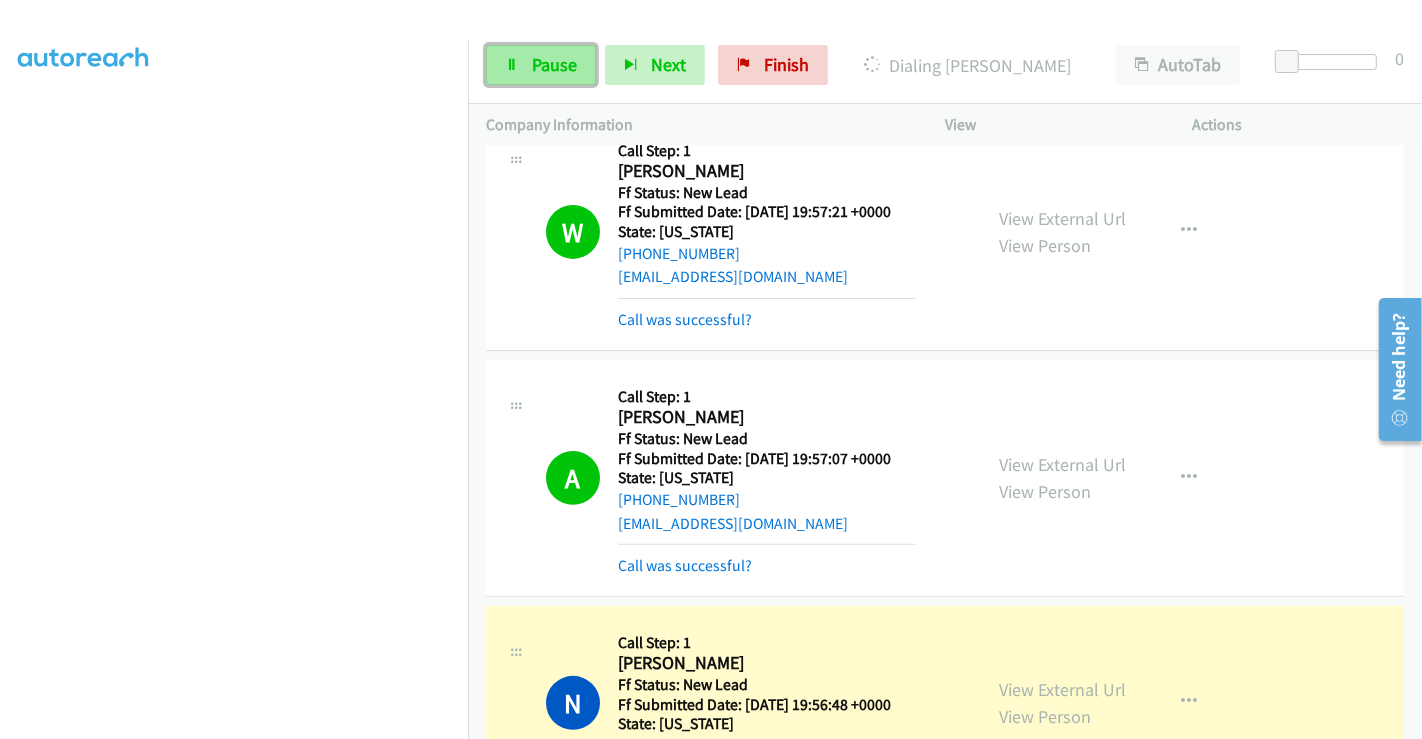 click on "Pause" at bounding box center [541, 65] 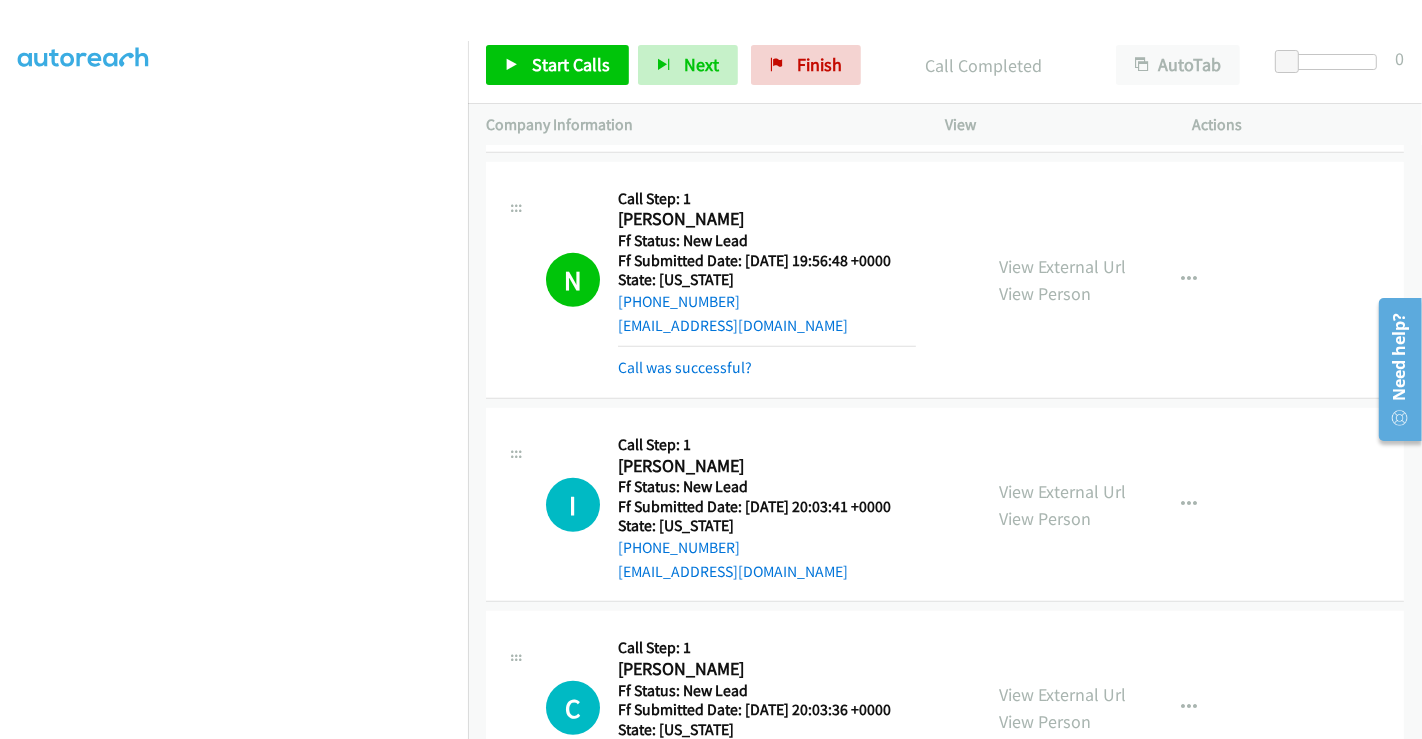 scroll, scrollTop: 982, scrollLeft: 0, axis: vertical 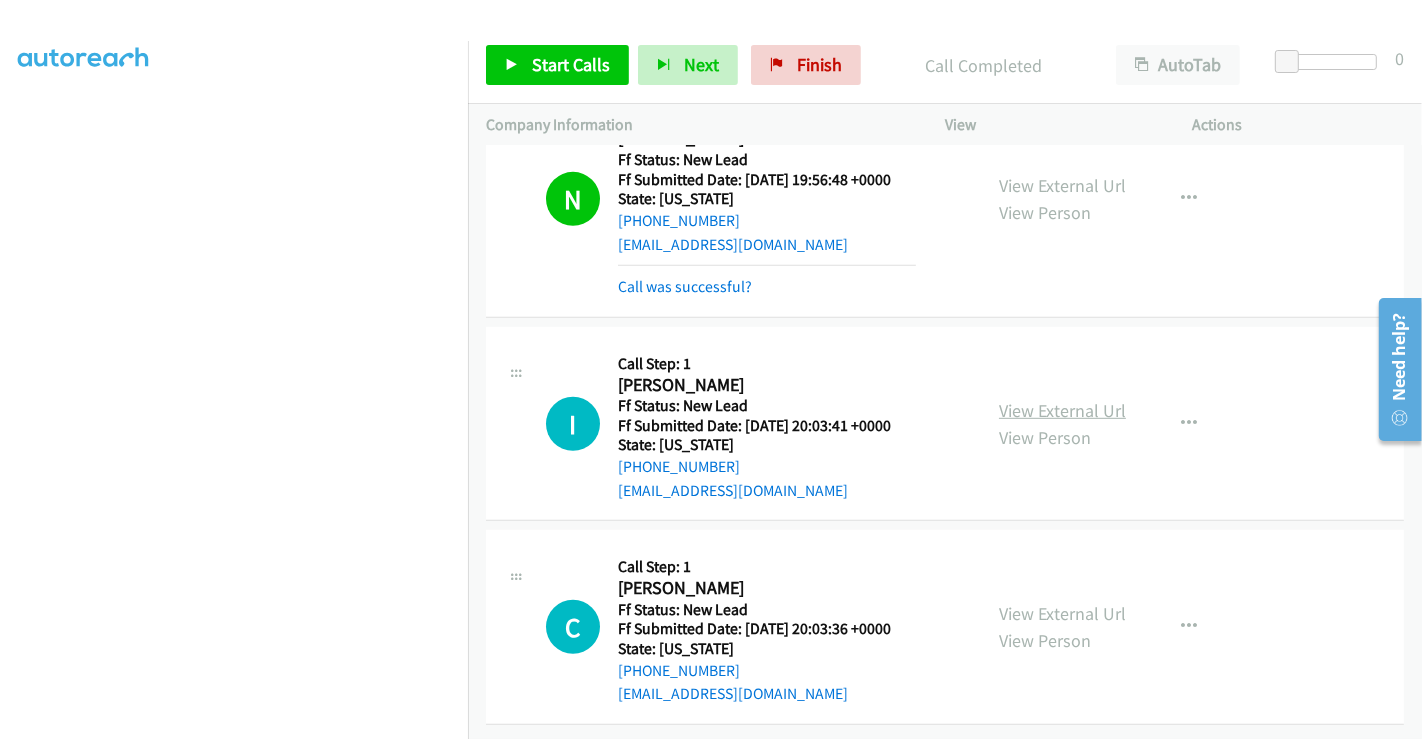 click on "View External Url" at bounding box center [1062, 410] 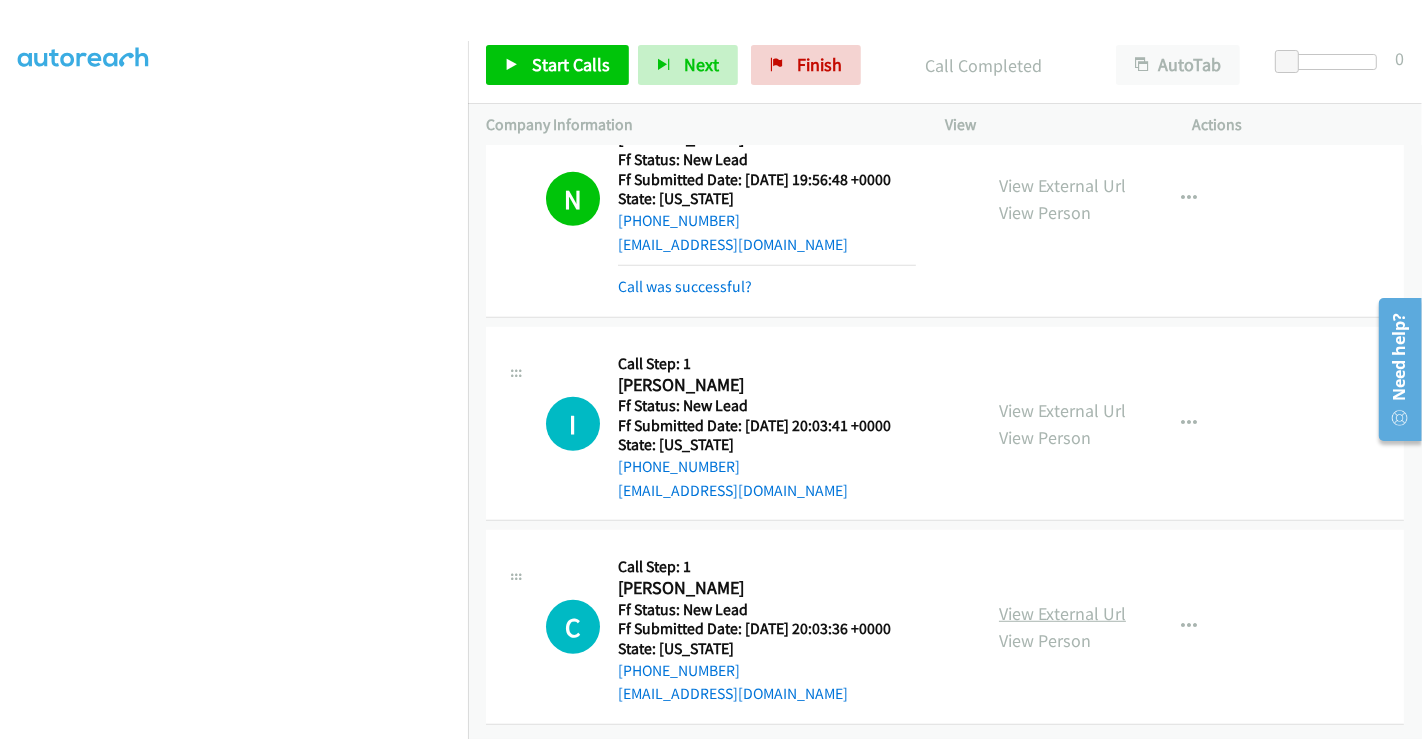 click on "View External Url" at bounding box center (1062, 613) 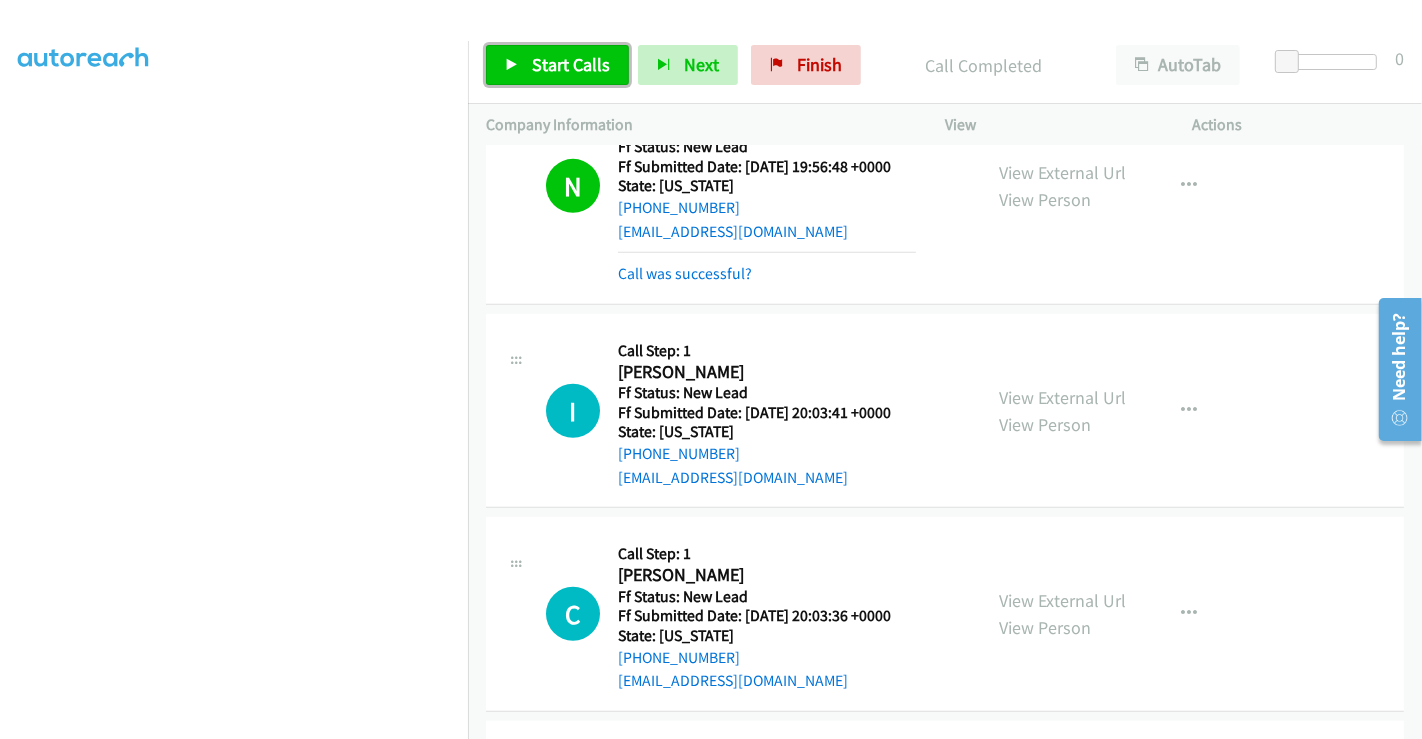 click on "Start Calls" at bounding box center [557, 65] 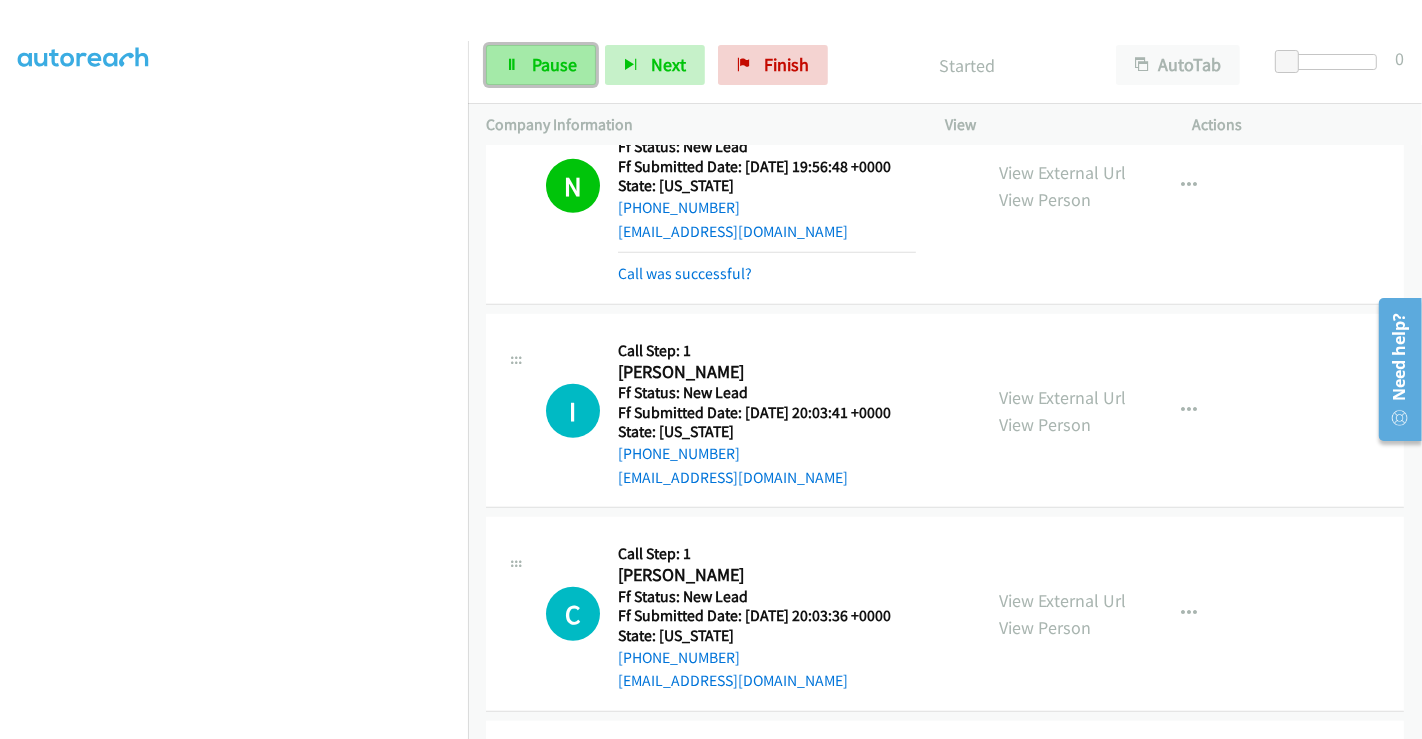 click on "Pause" at bounding box center [554, 64] 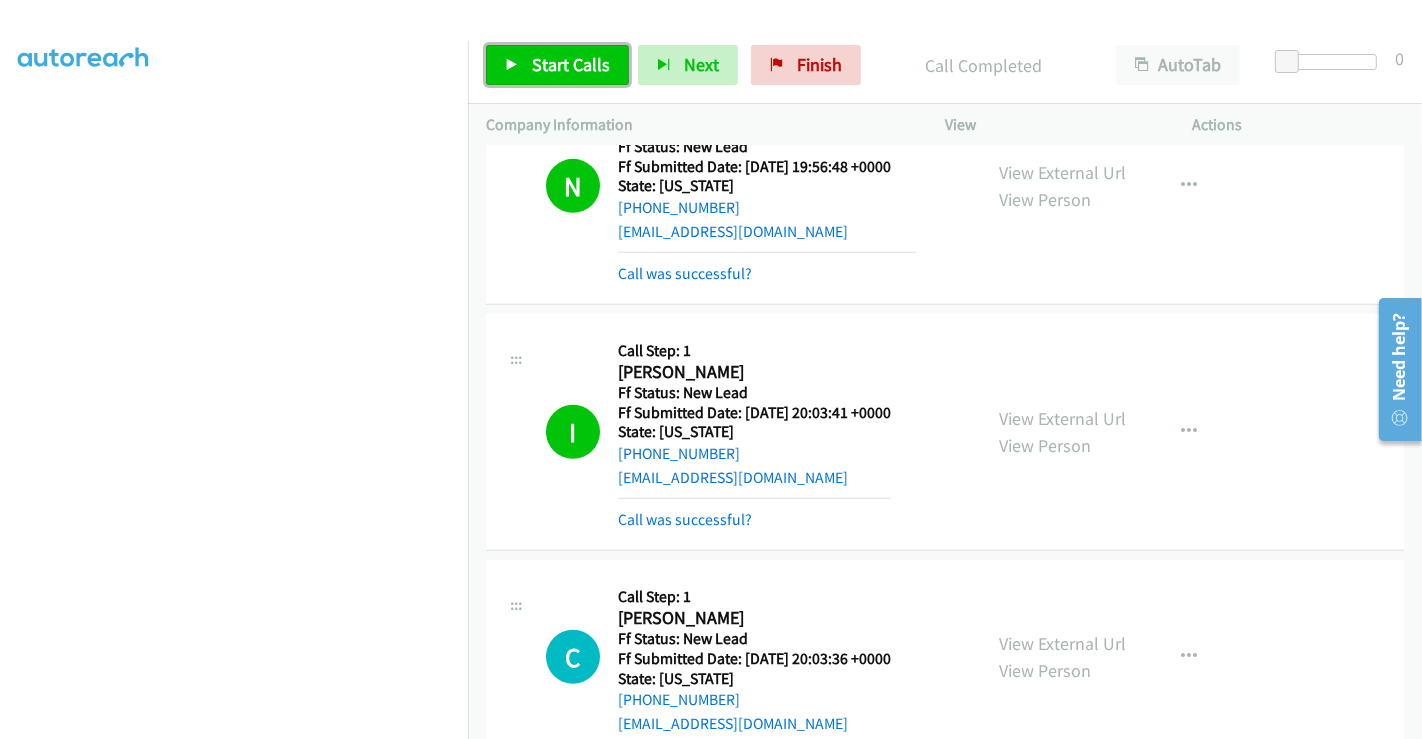click on "Start Calls" at bounding box center [557, 65] 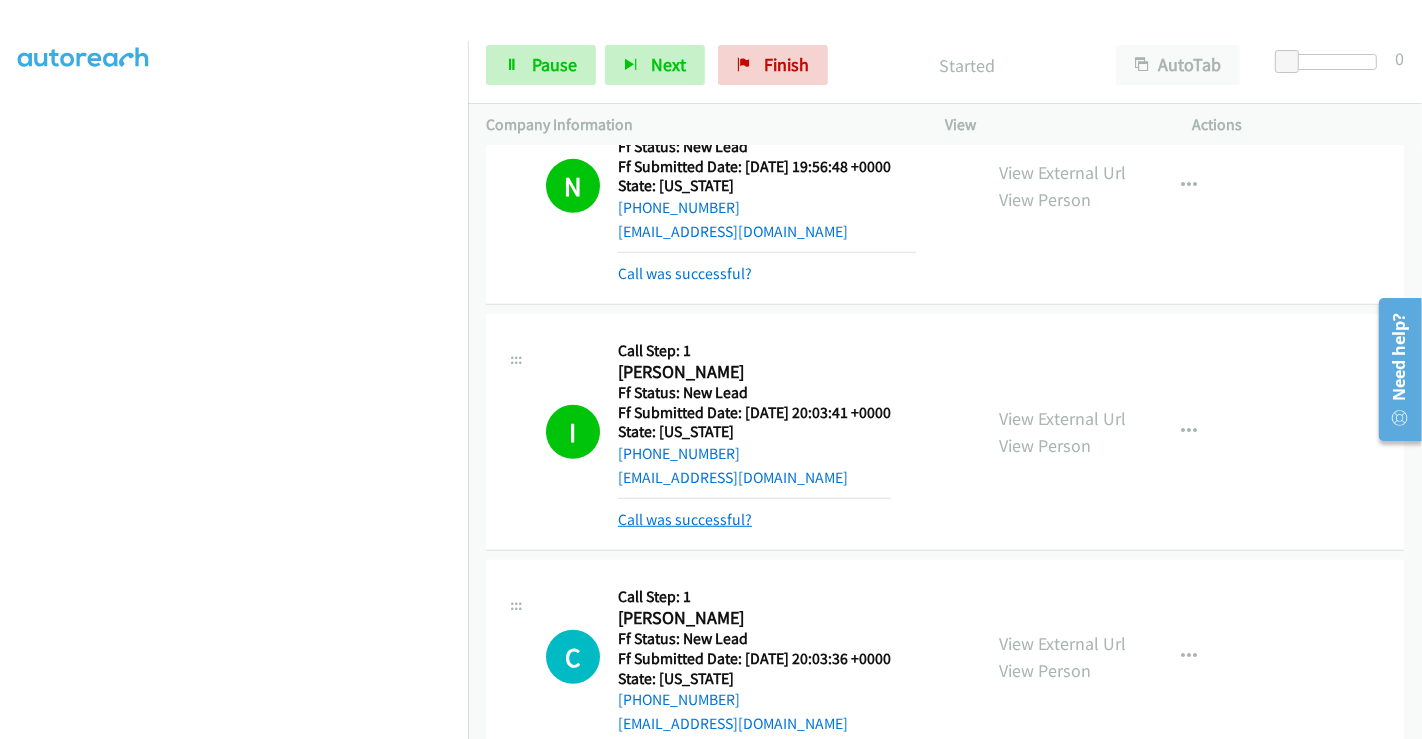 click on "Call was successful?" at bounding box center [685, 519] 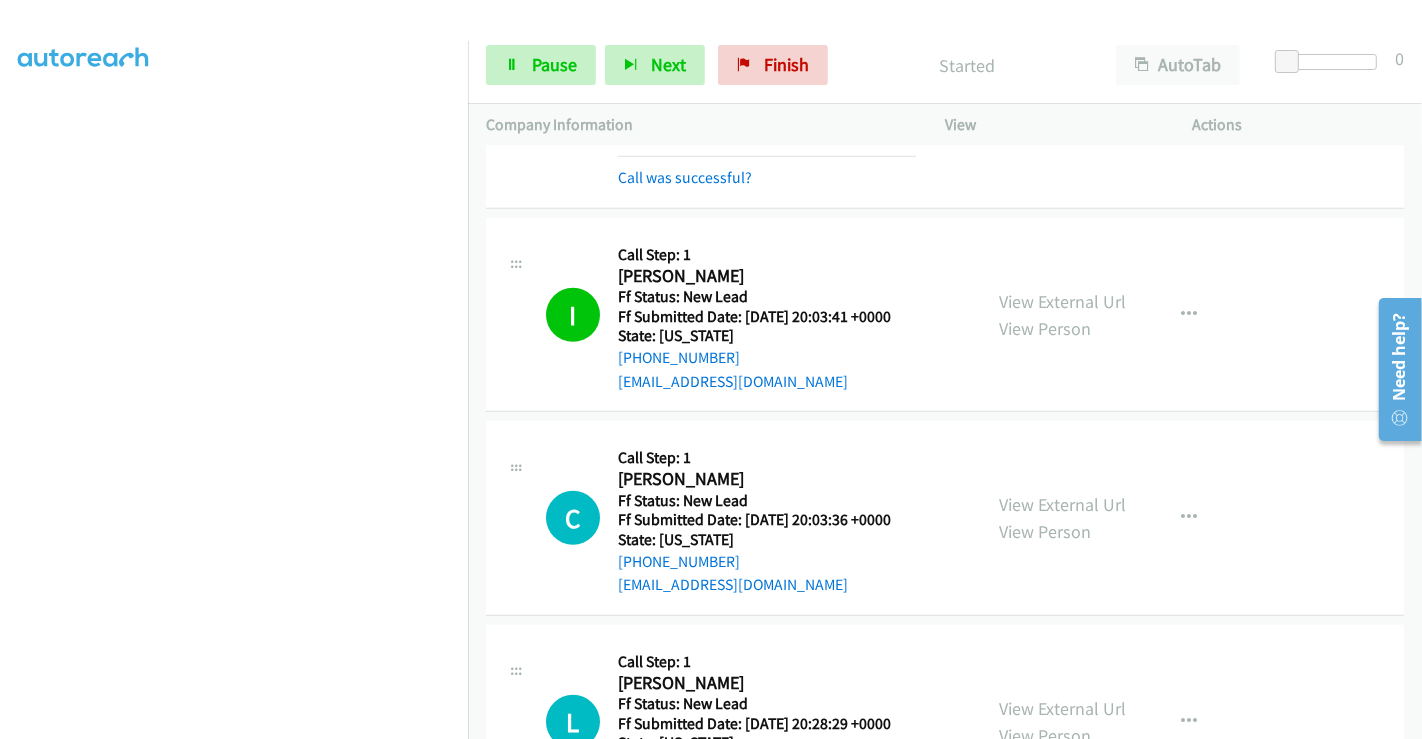 scroll, scrollTop: 1389, scrollLeft: 0, axis: vertical 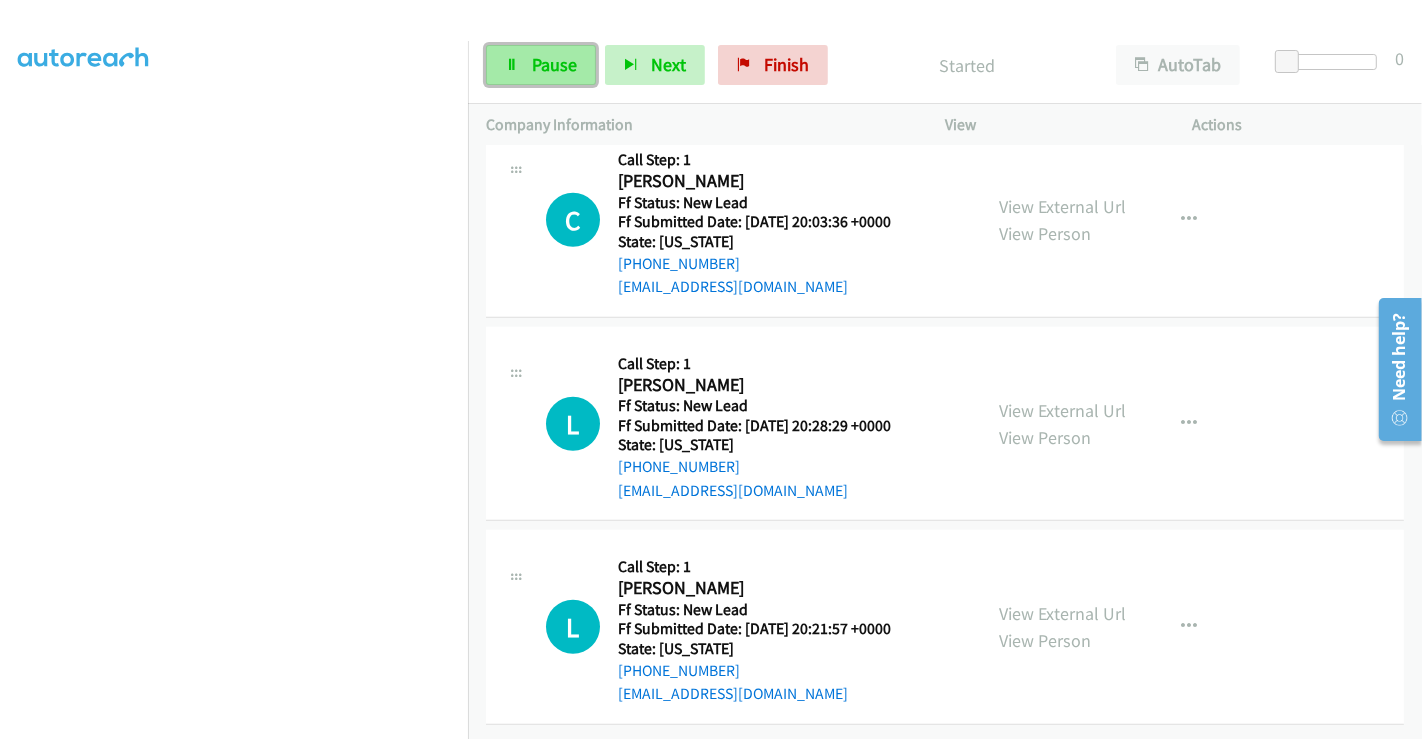 click on "Pause" at bounding box center [554, 64] 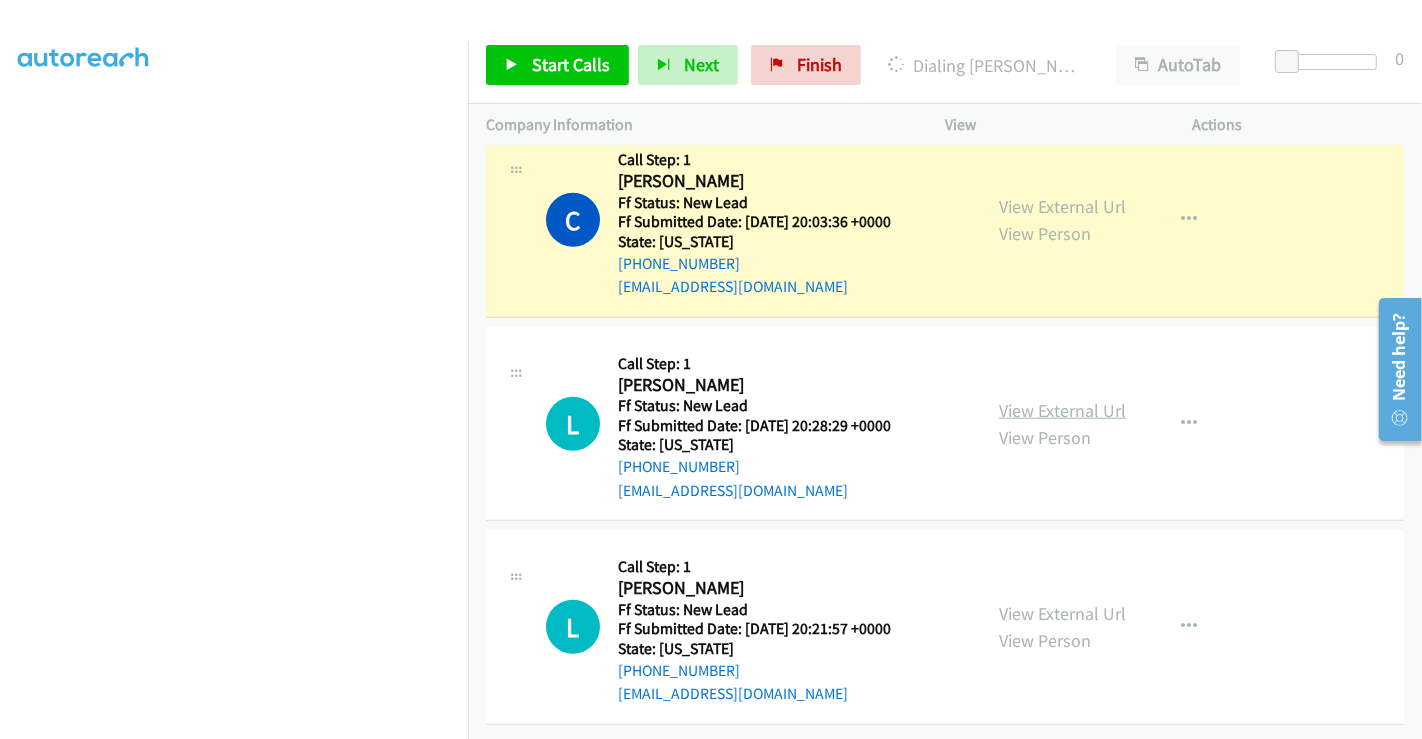 click on "View External Url" at bounding box center [1062, 410] 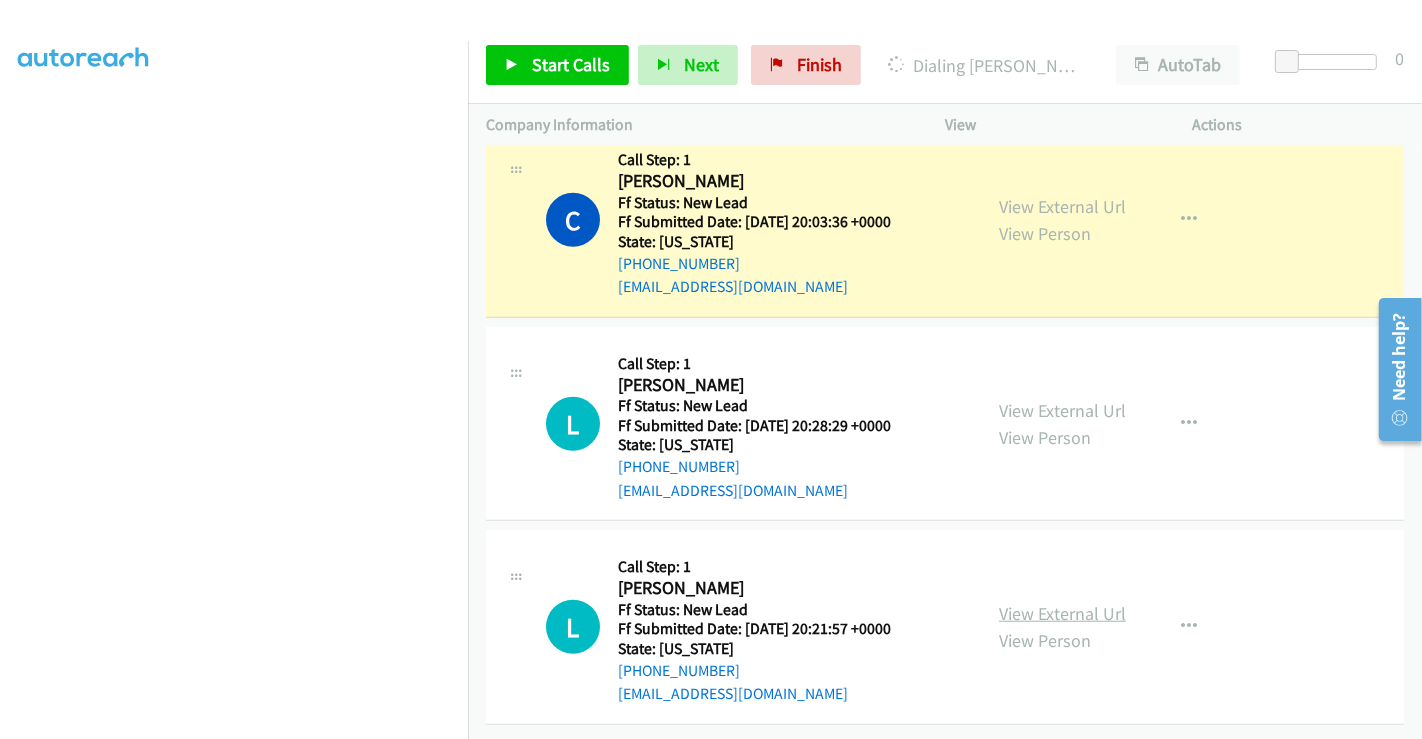 click on "View External Url" at bounding box center (1062, 613) 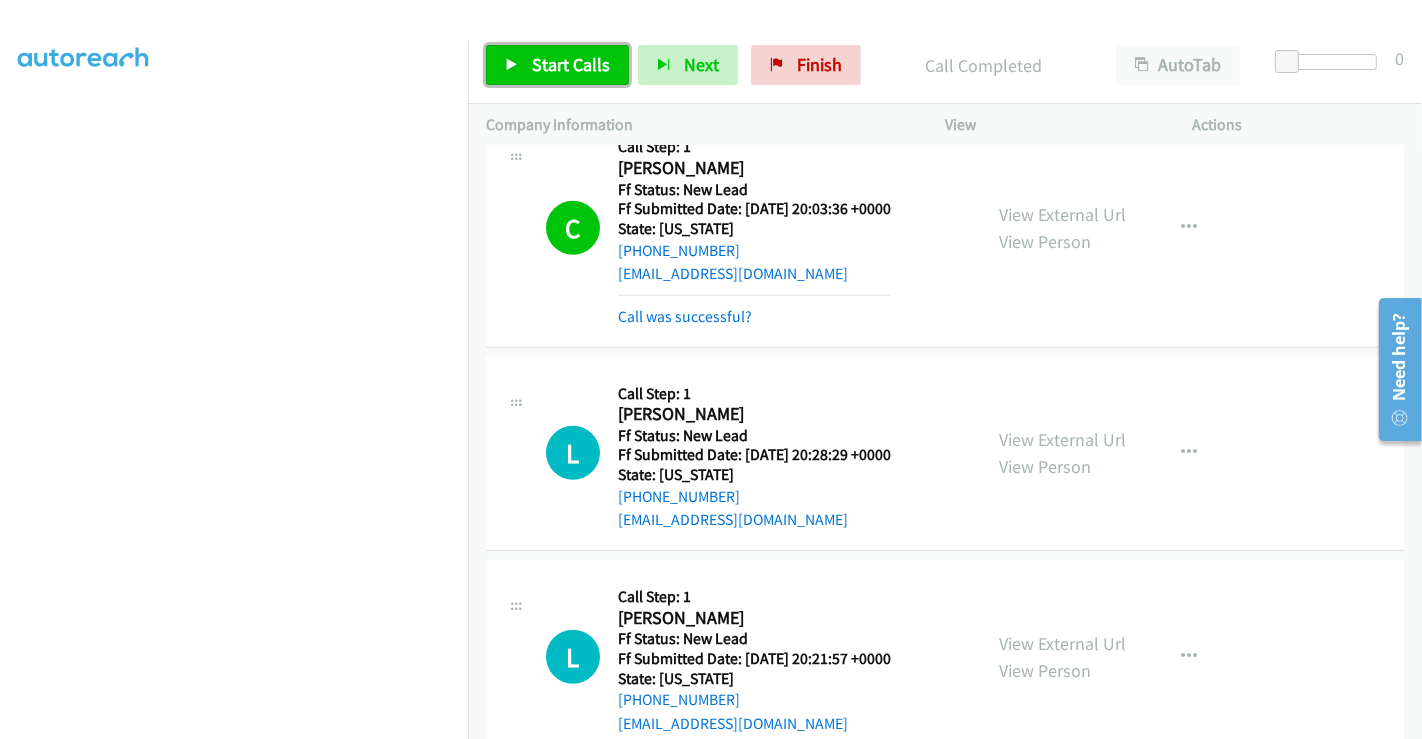 click on "Start Calls" at bounding box center (571, 64) 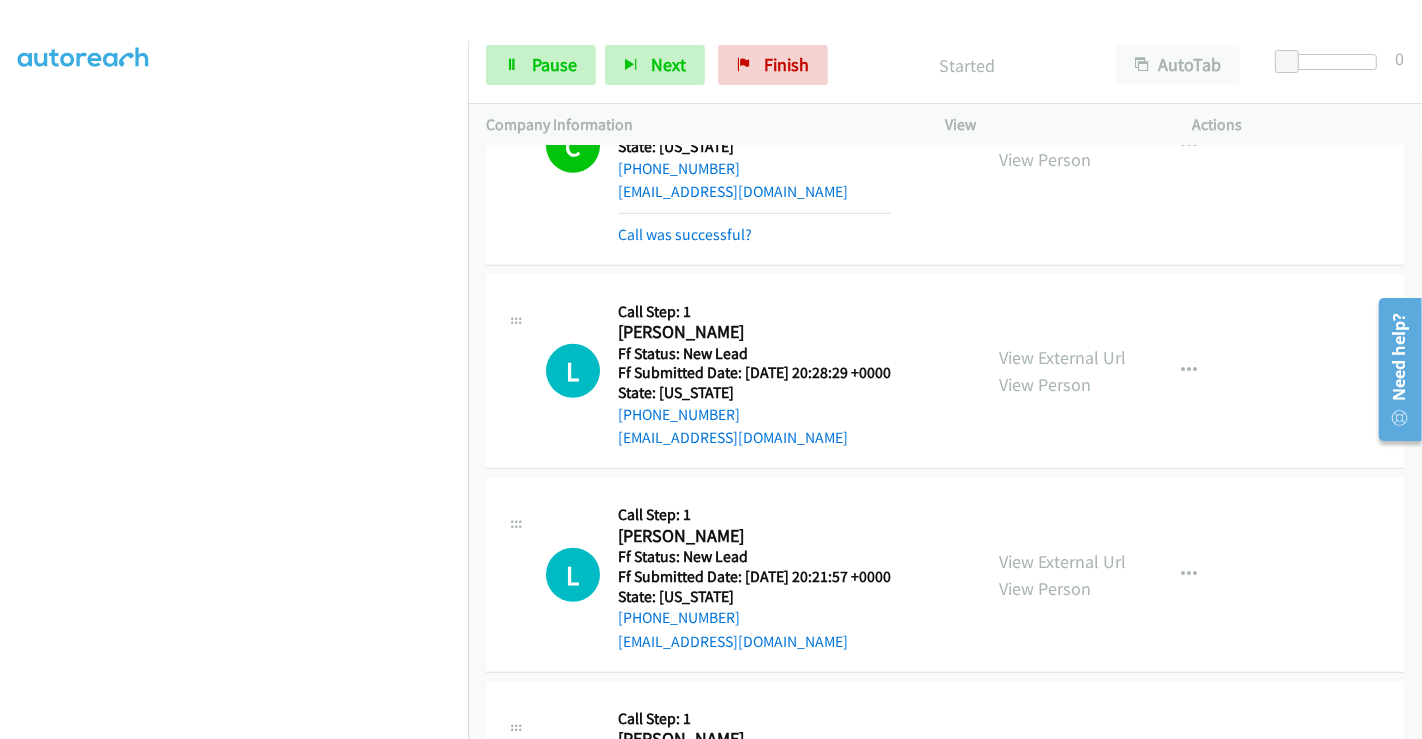 scroll, scrollTop: 1500, scrollLeft: 0, axis: vertical 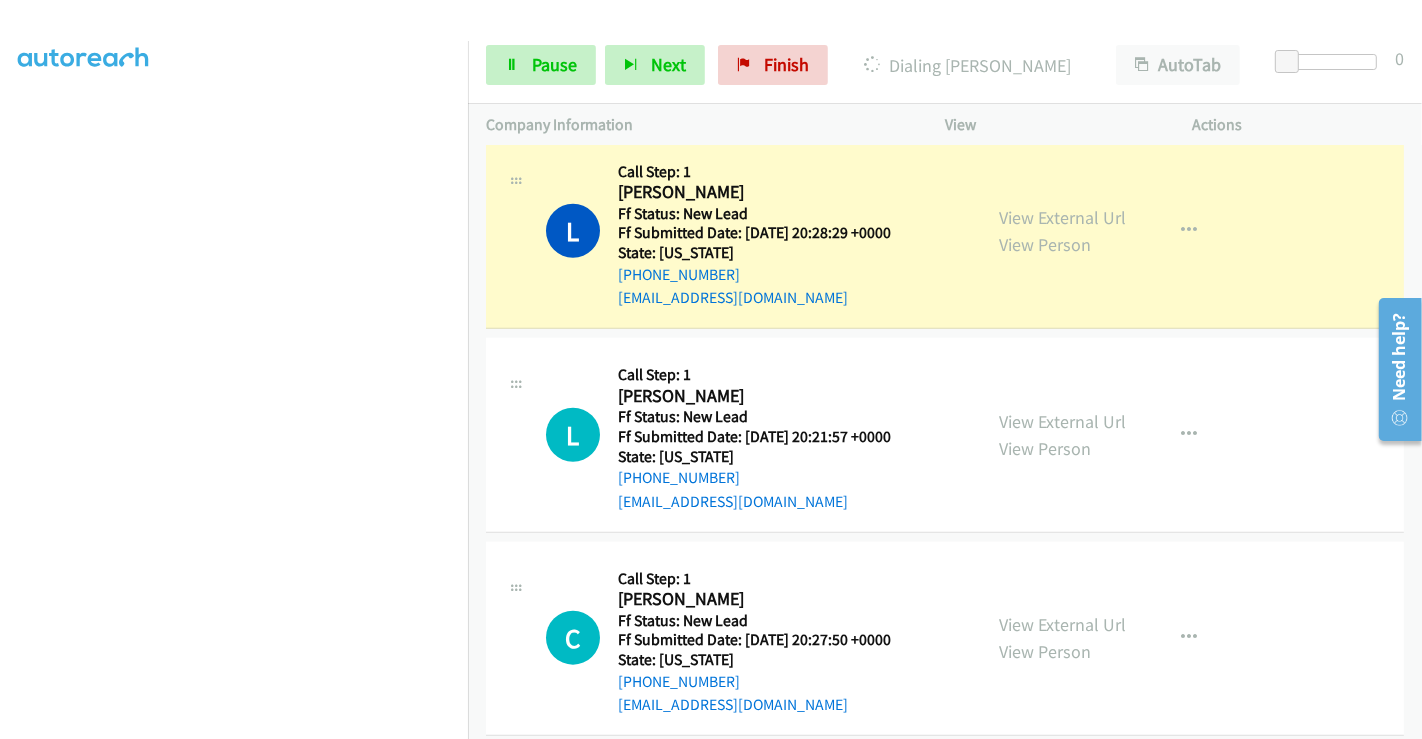 click on "Start Calls
Pause
Next
Finish
Dialing Lisa Wilson
AutoTab
AutoTab
0" at bounding box center (945, 65) 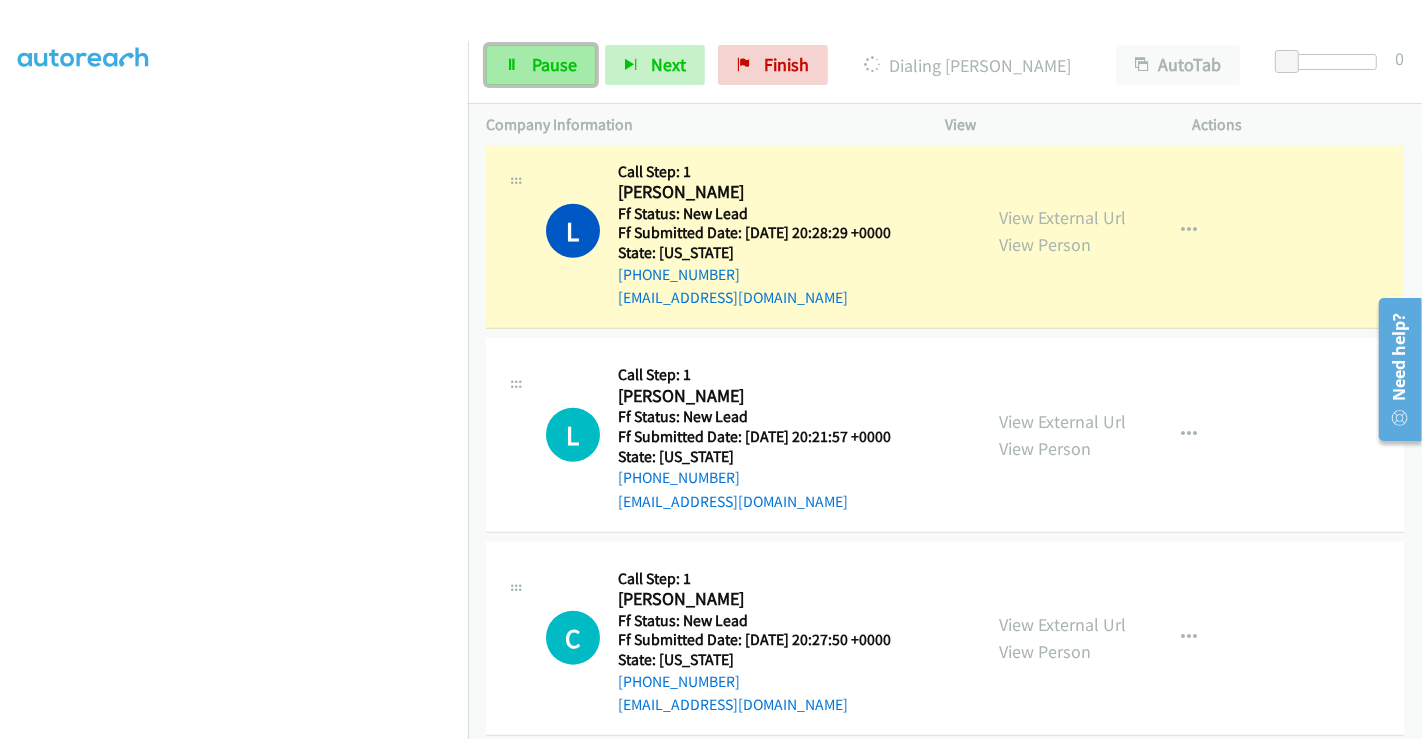 click on "Pause" at bounding box center [554, 64] 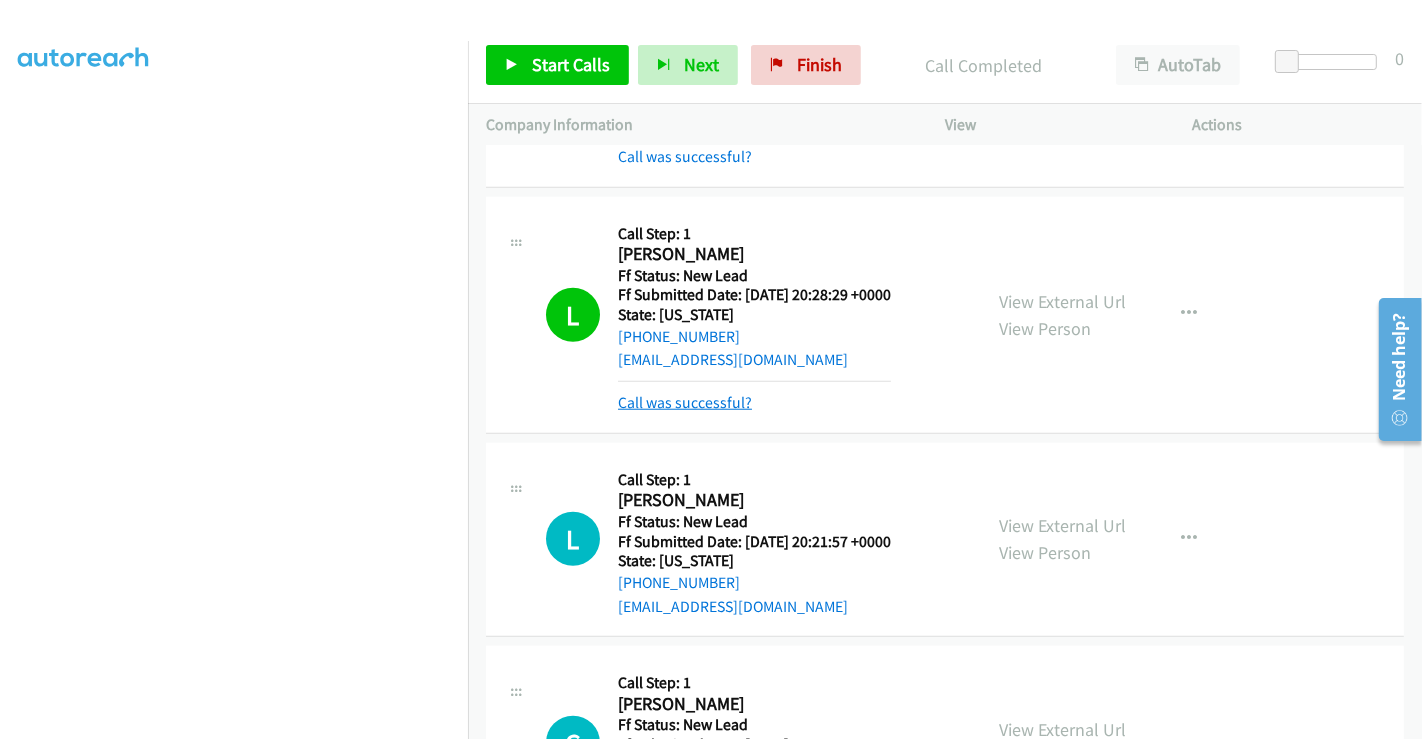 scroll, scrollTop: 1389, scrollLeft: 0, axis: vertical 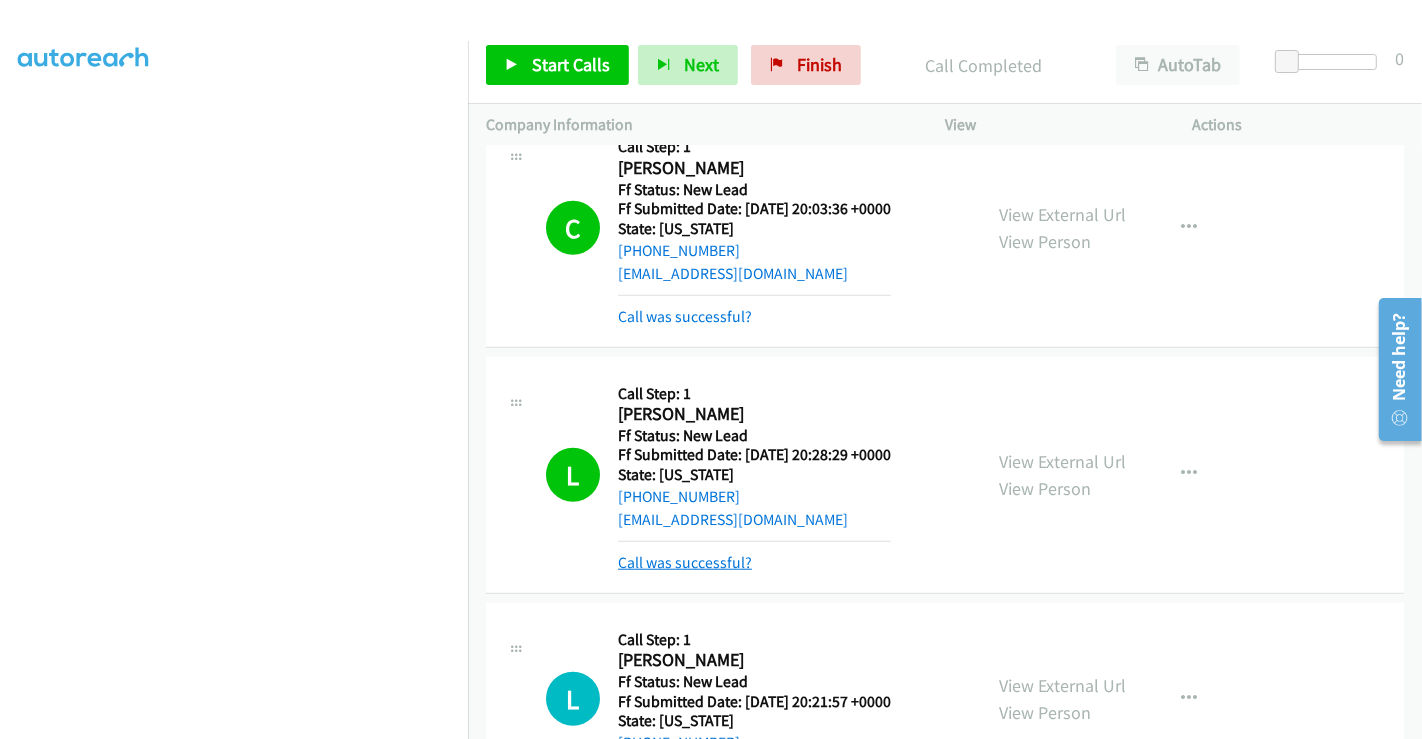 click on "Call was successful?" at bounding box center (685, 562) 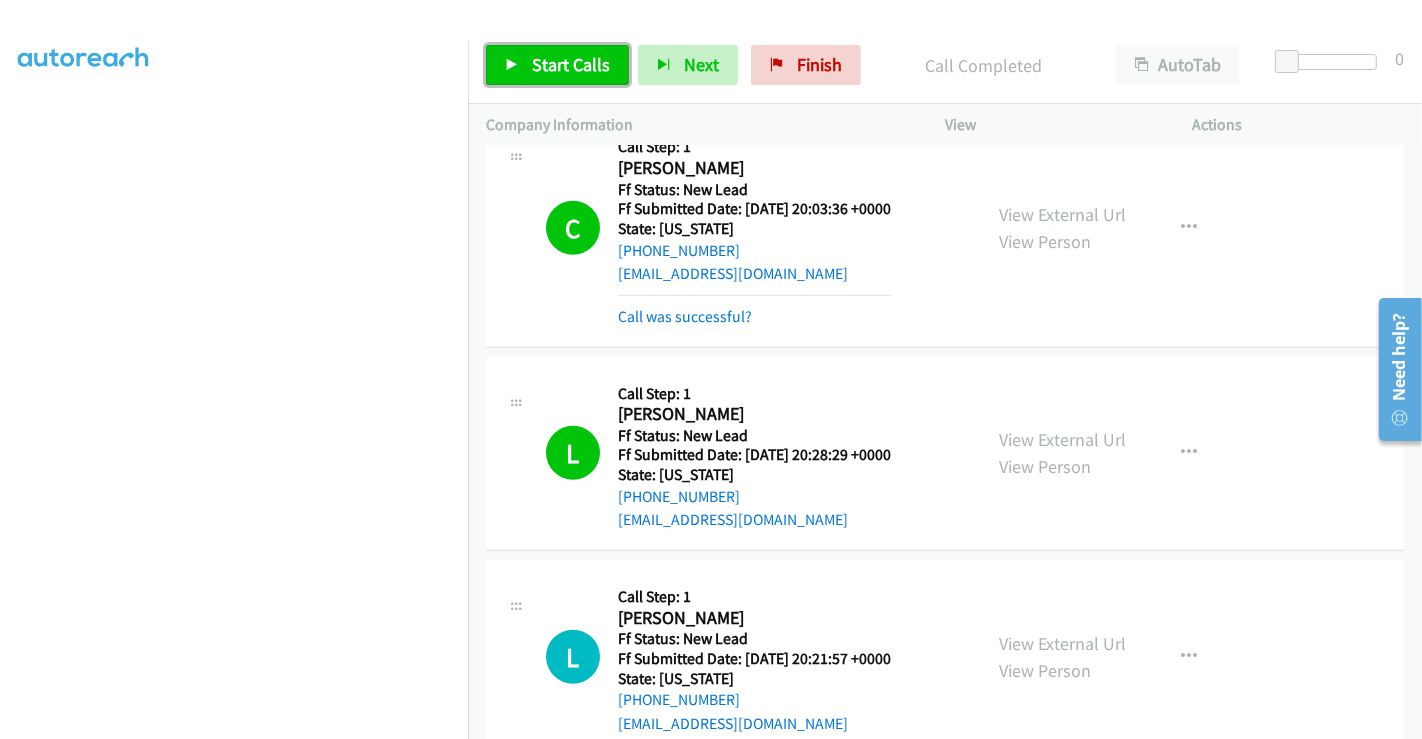 click on "Start Calls" at bounding box center [571, 64] 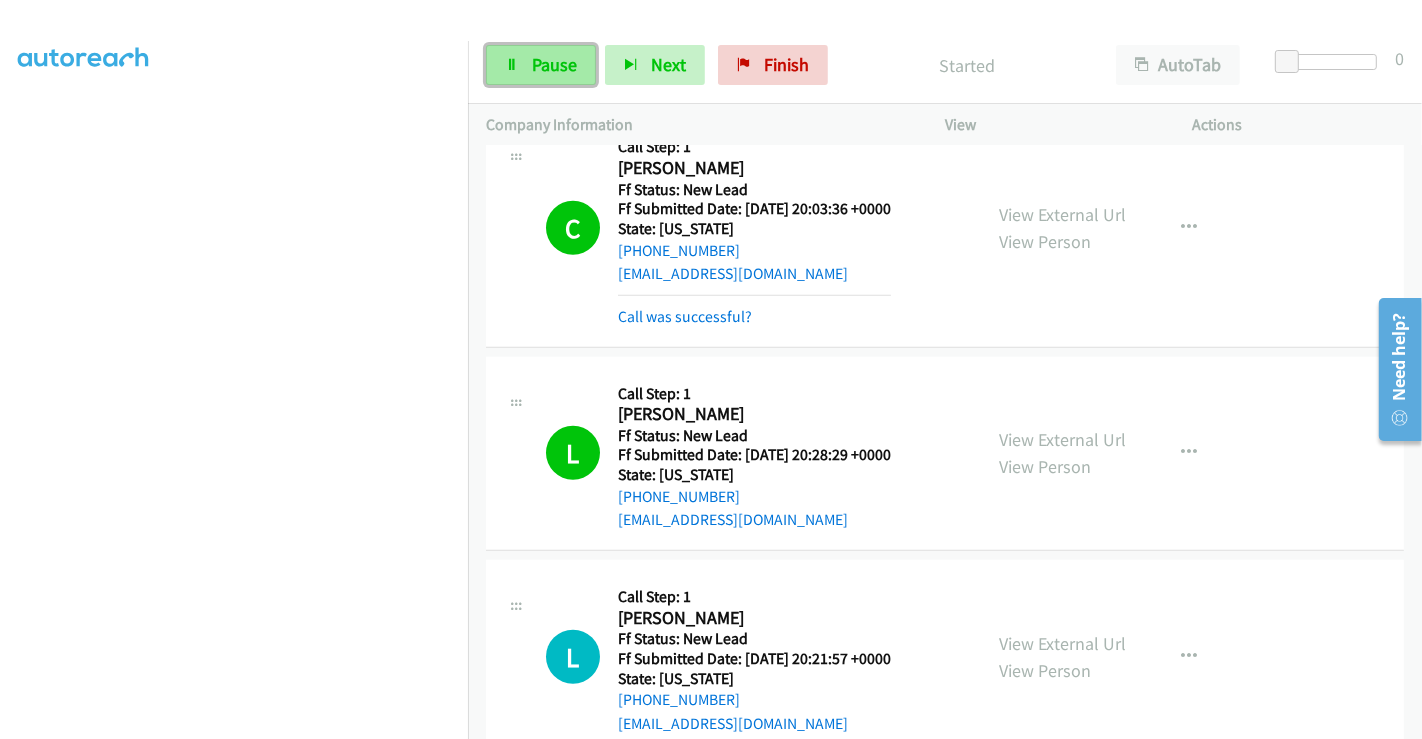click on "Pause" at bounding box center [554, 64] 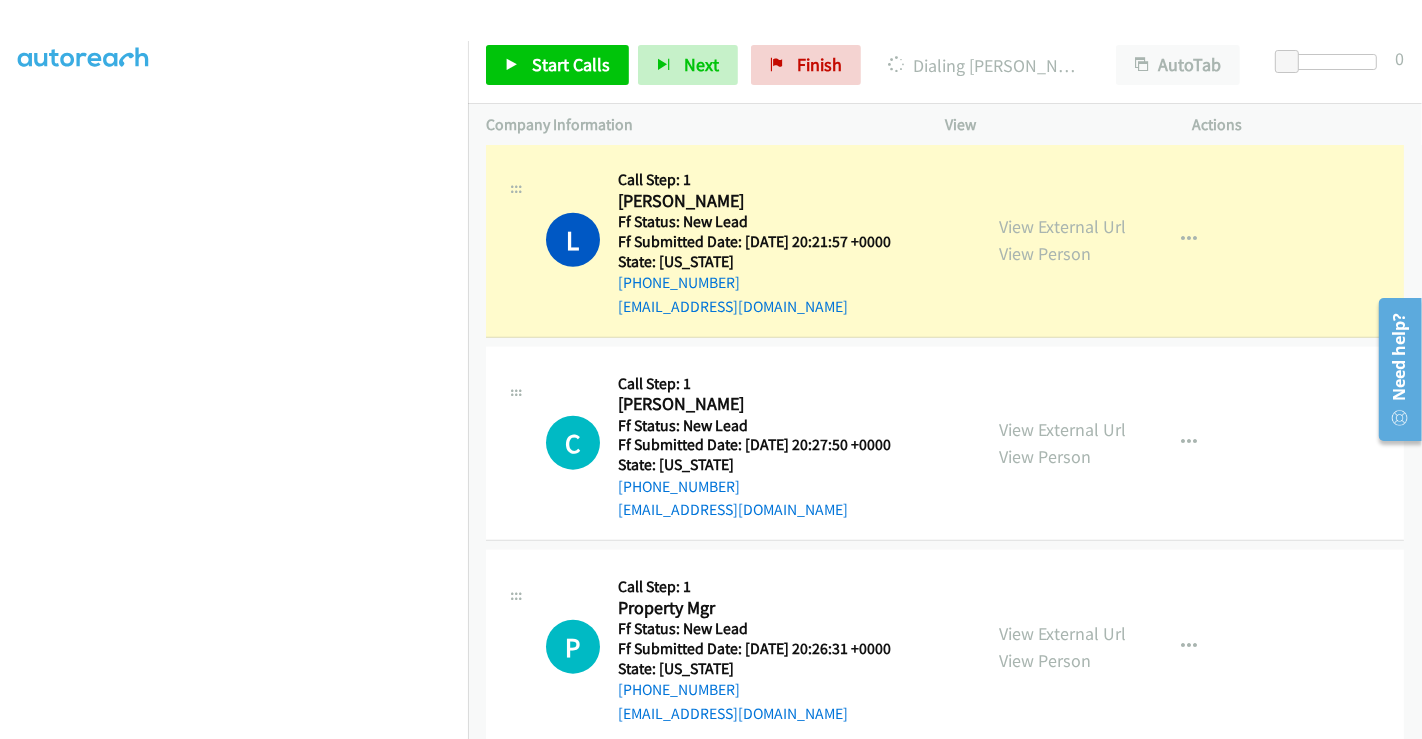 scroll, scrollTop: 1611, scrollLeft: 0, axis: vertical 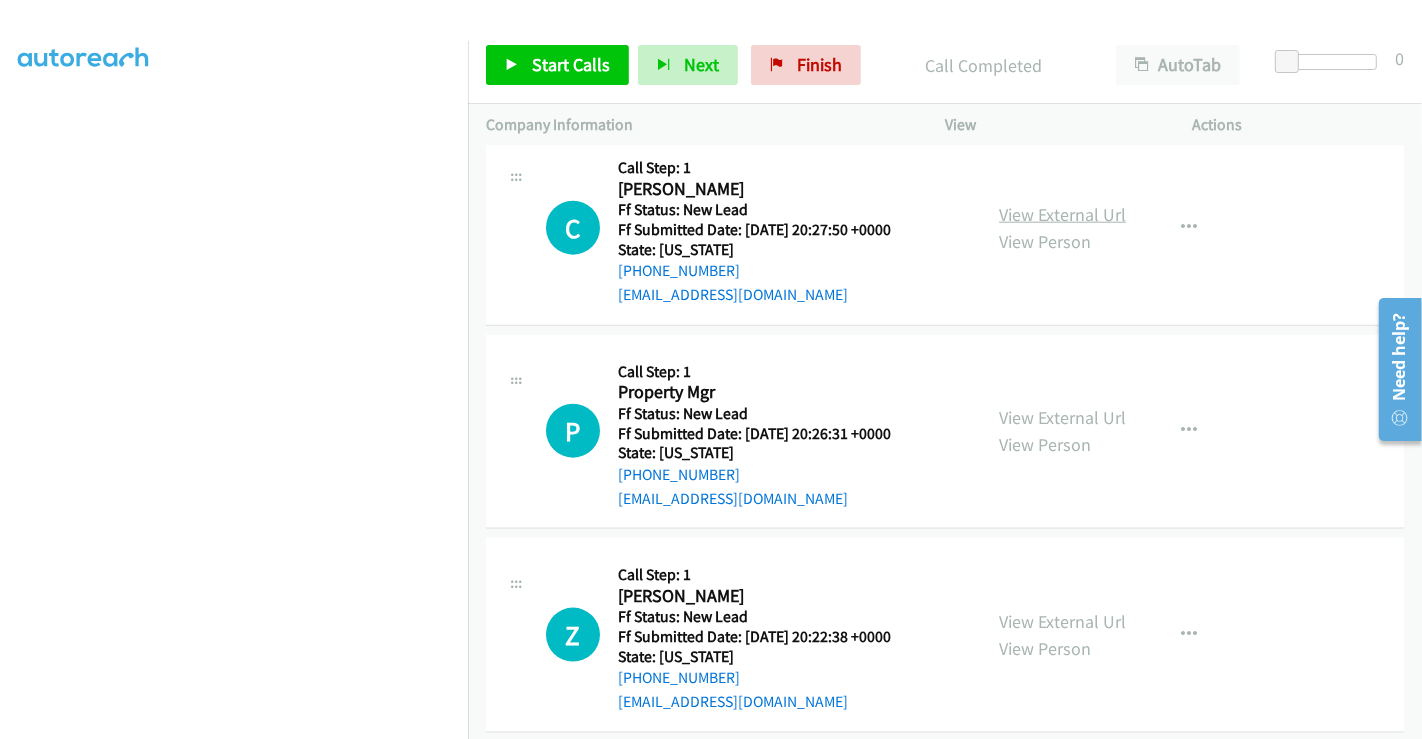 click on "View External Url" at bounding box center [1062, 214] 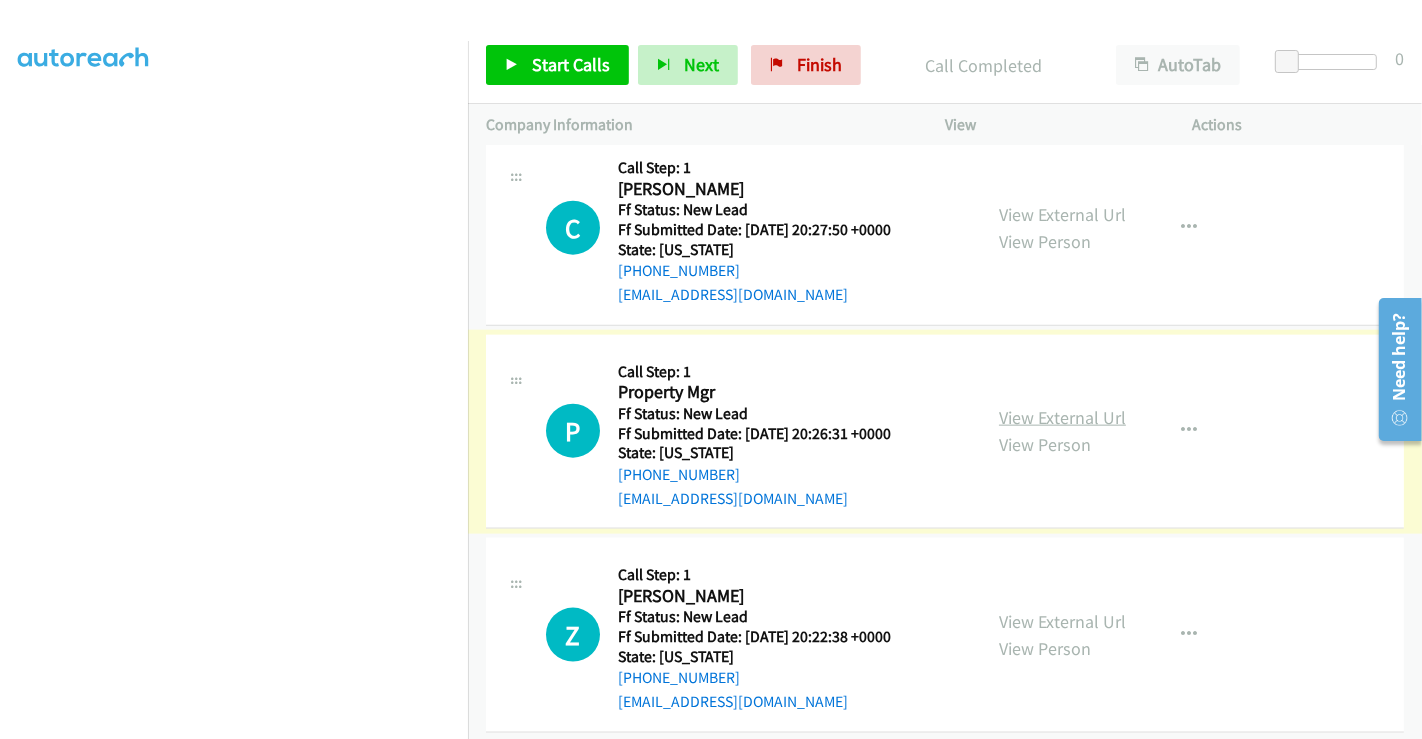 click on "View External Url" at bounding box center (1062, 417) 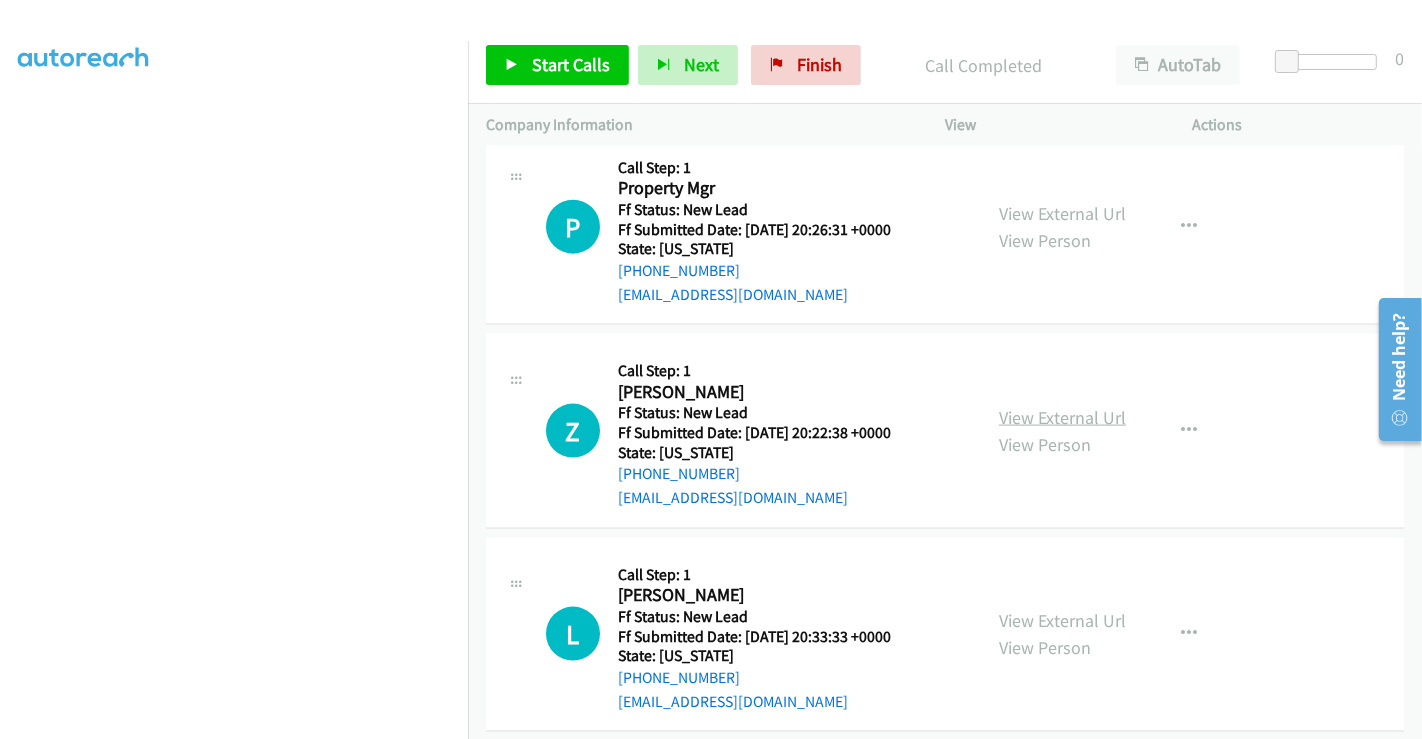 scroll, scrollTop: 2286, scrollLeft: 0, axis: vertical 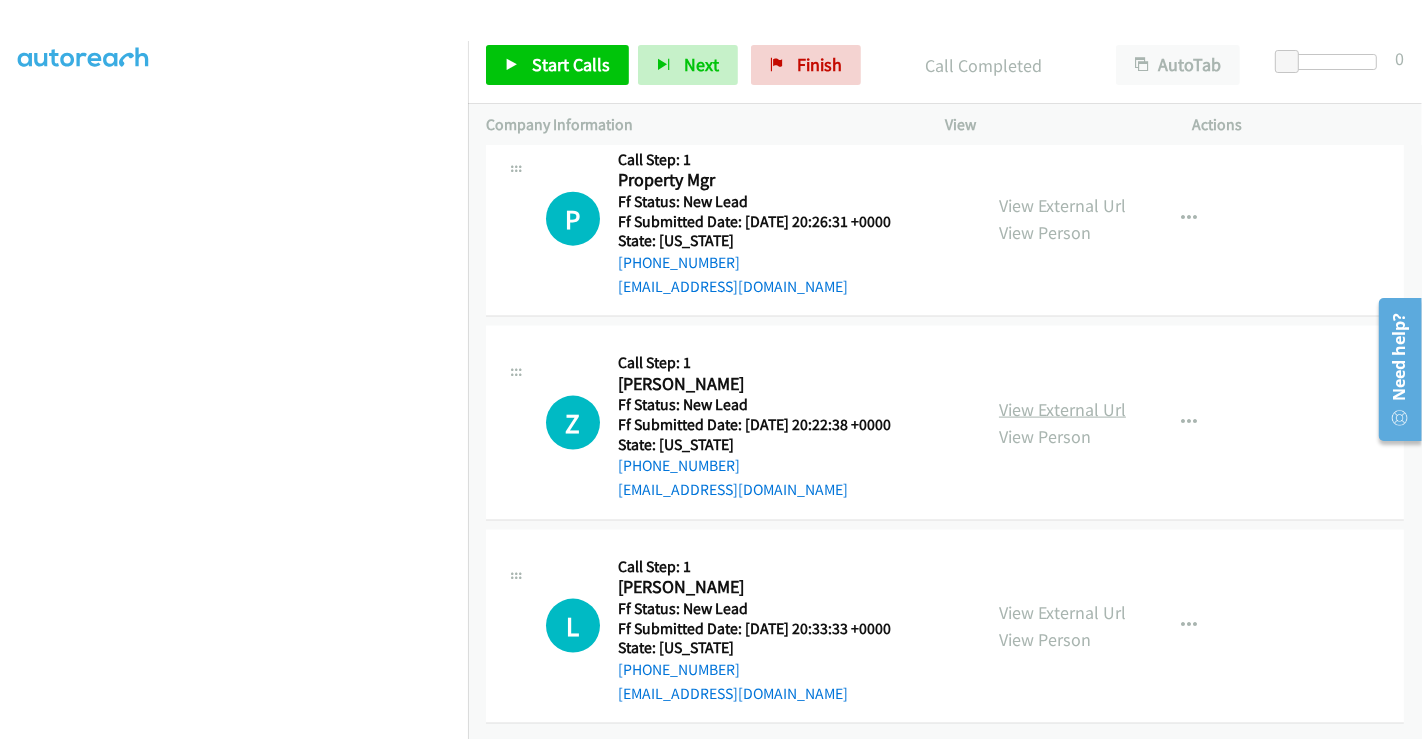 click on "View External Url" at bounding box center (1062, 409) 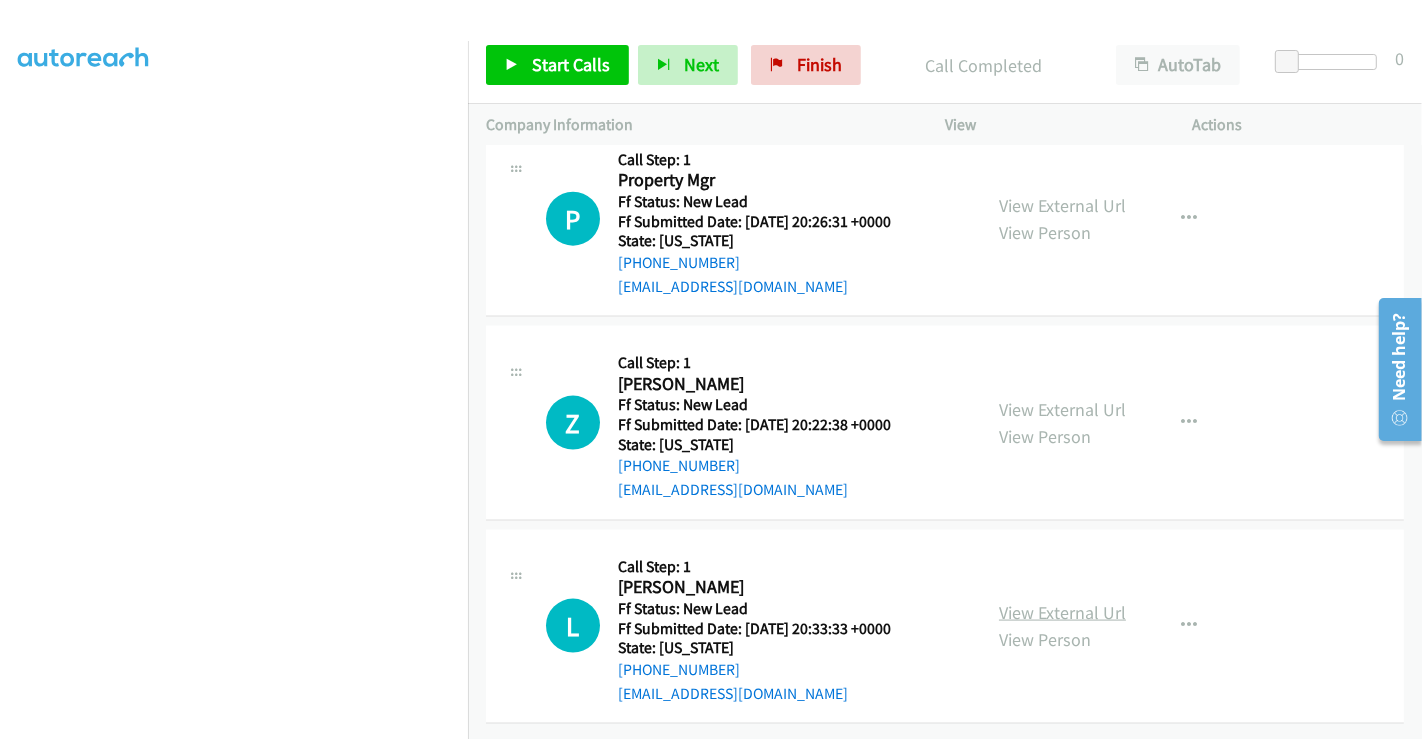 click on "View External Url" at bounding box center [1062, 612] 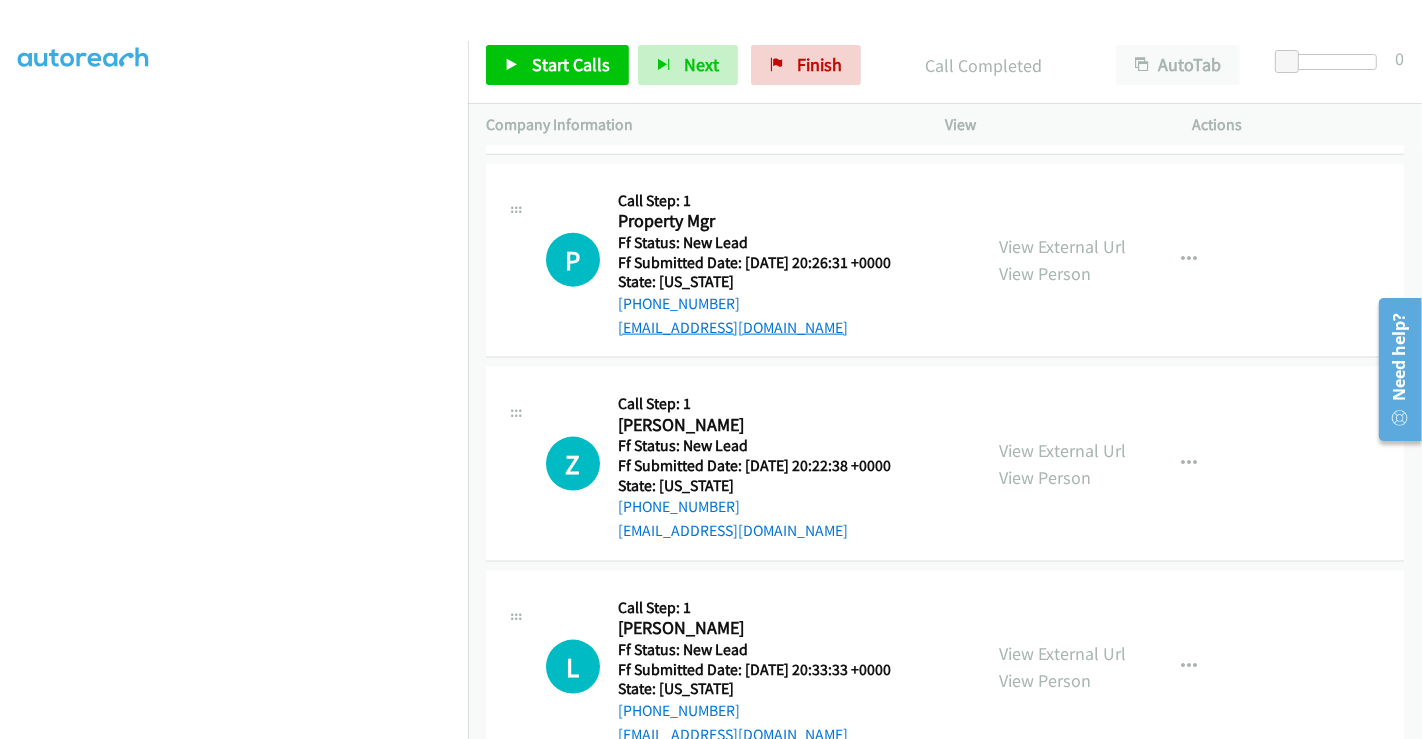 scroll, scrollTop: 2064, scrollLeft: 0, axis: vertical 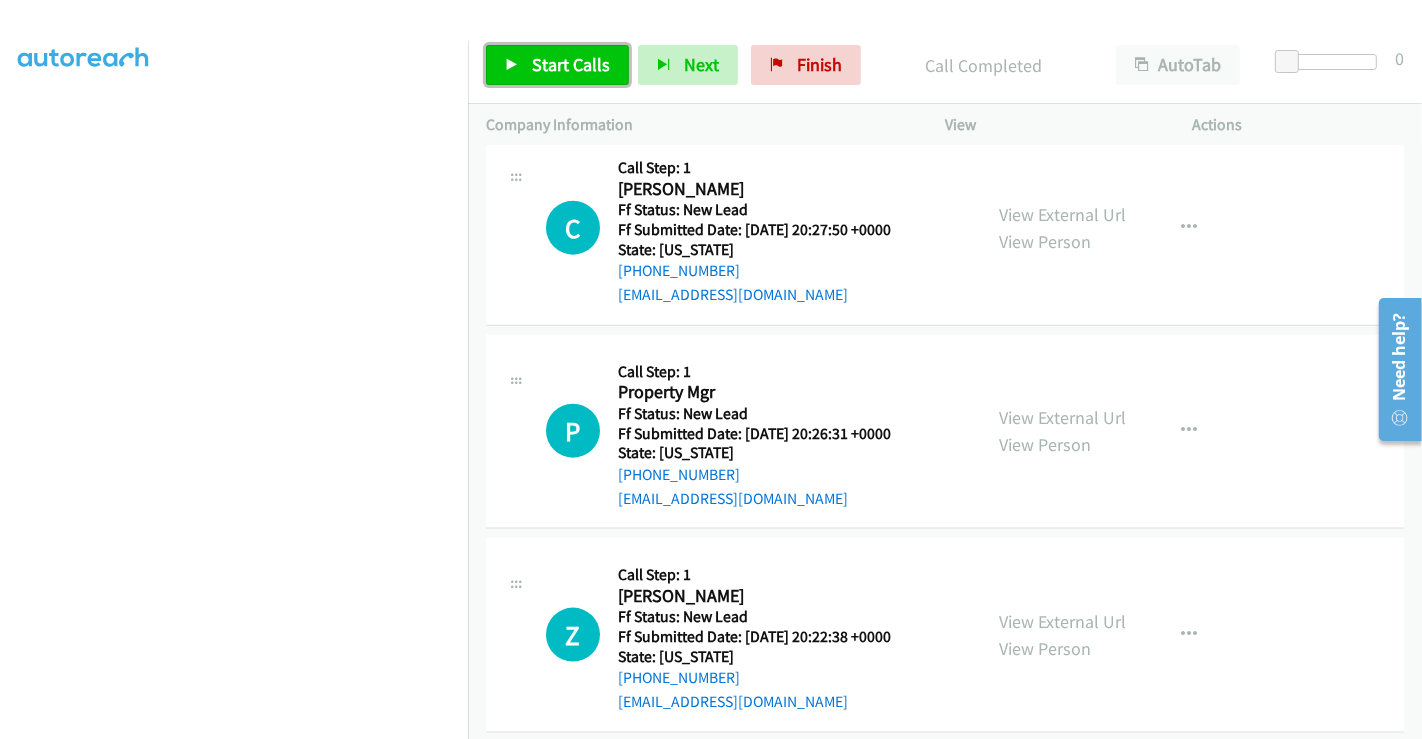 click on "Start Calls" at bounding box center [571, 64] 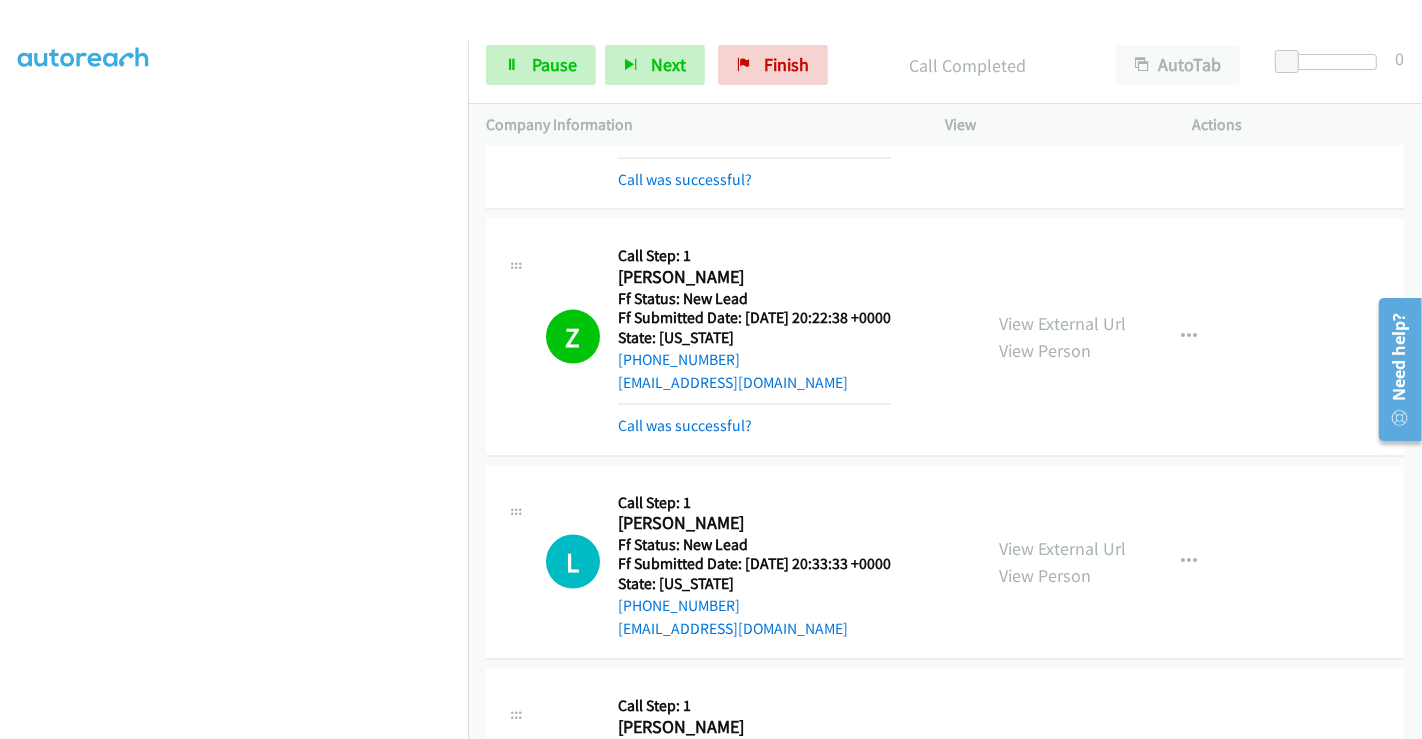 scroll, scrollTop: 2579, scrollLeft: 0, axis: vertical 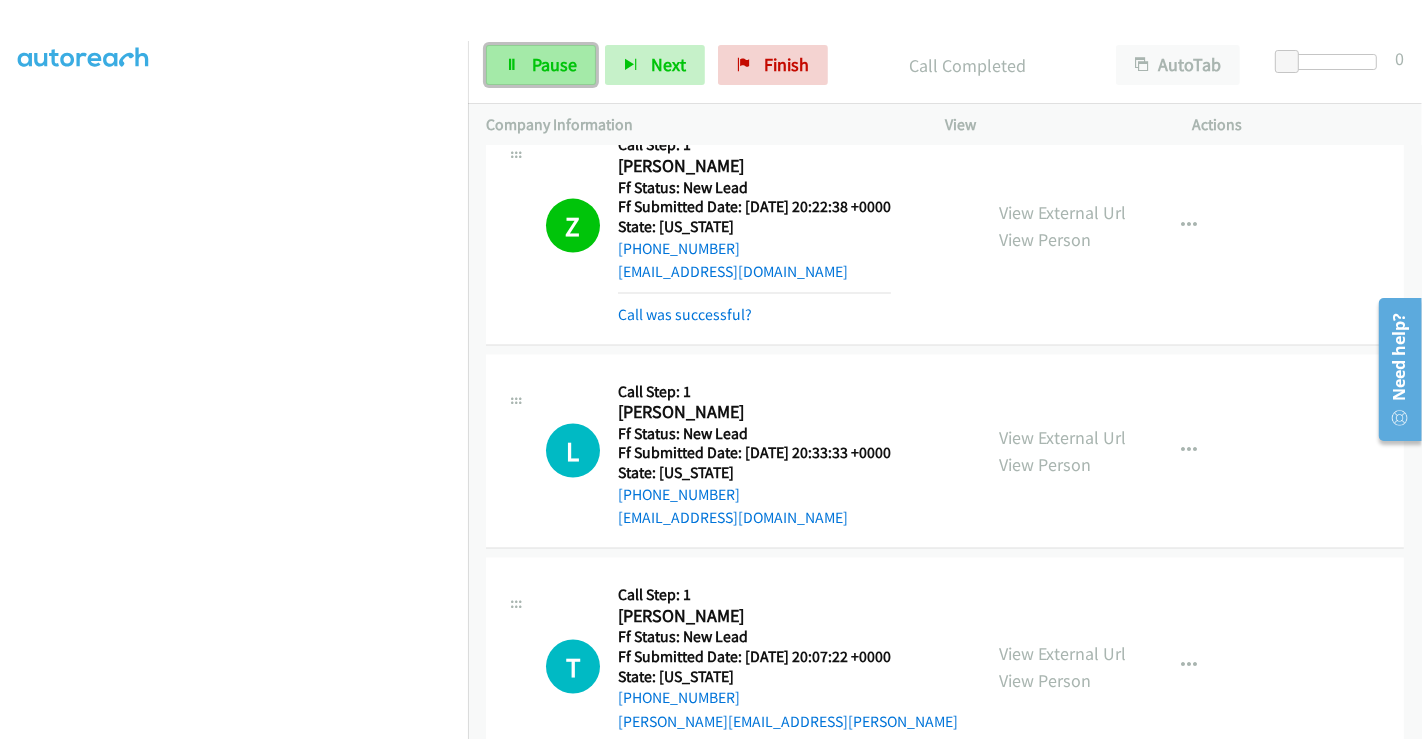 click on "Pause" at bounding box center [554, 64] 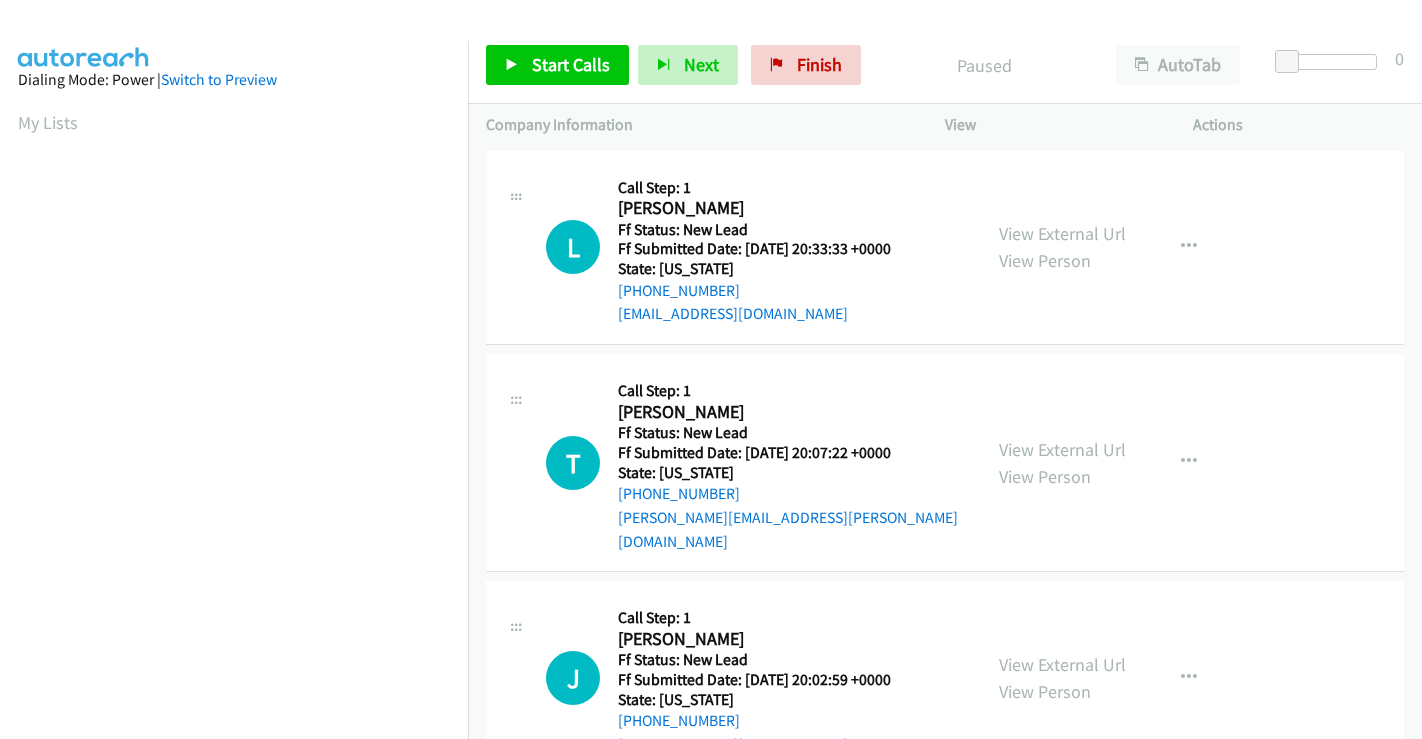scroll, scrollTop: 0, scrollLeft: 0, axis: both 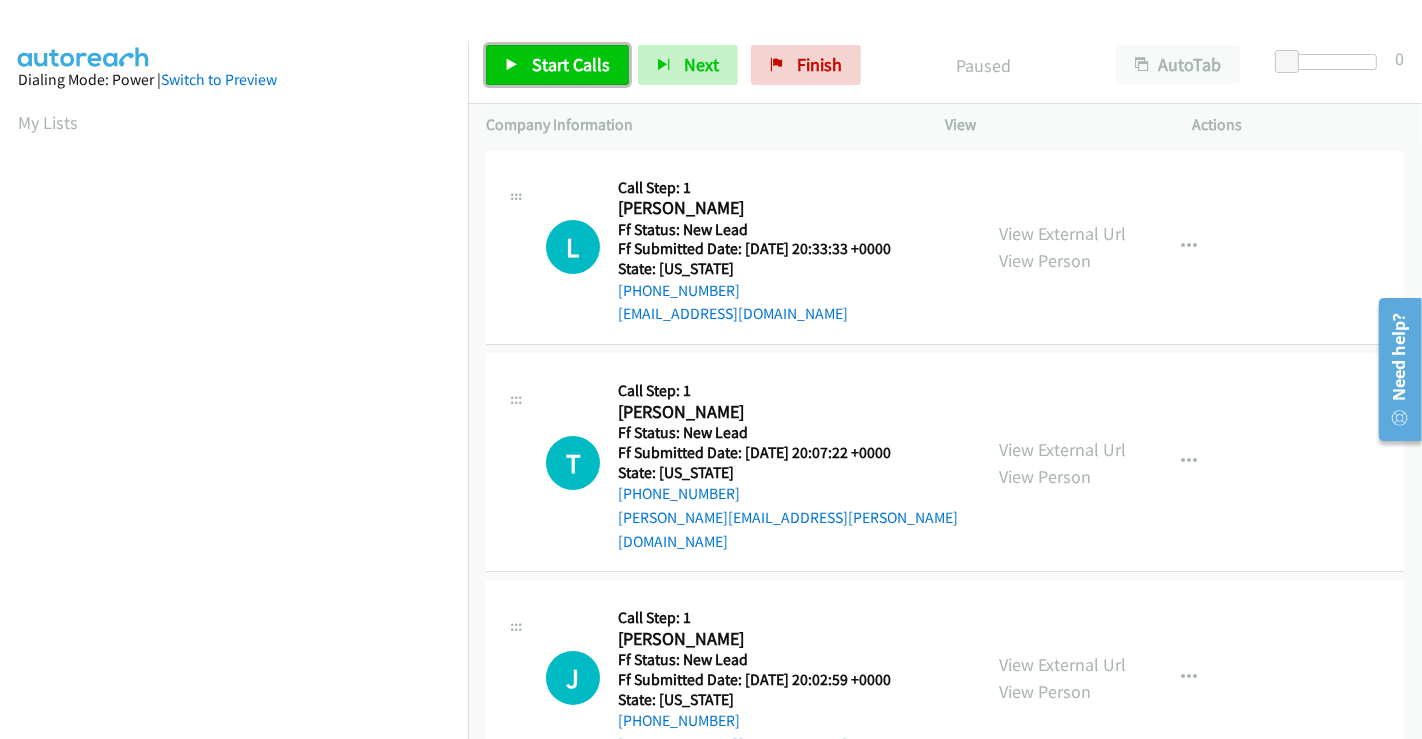 click on "Start Calls" at bounding box center (571, 64) 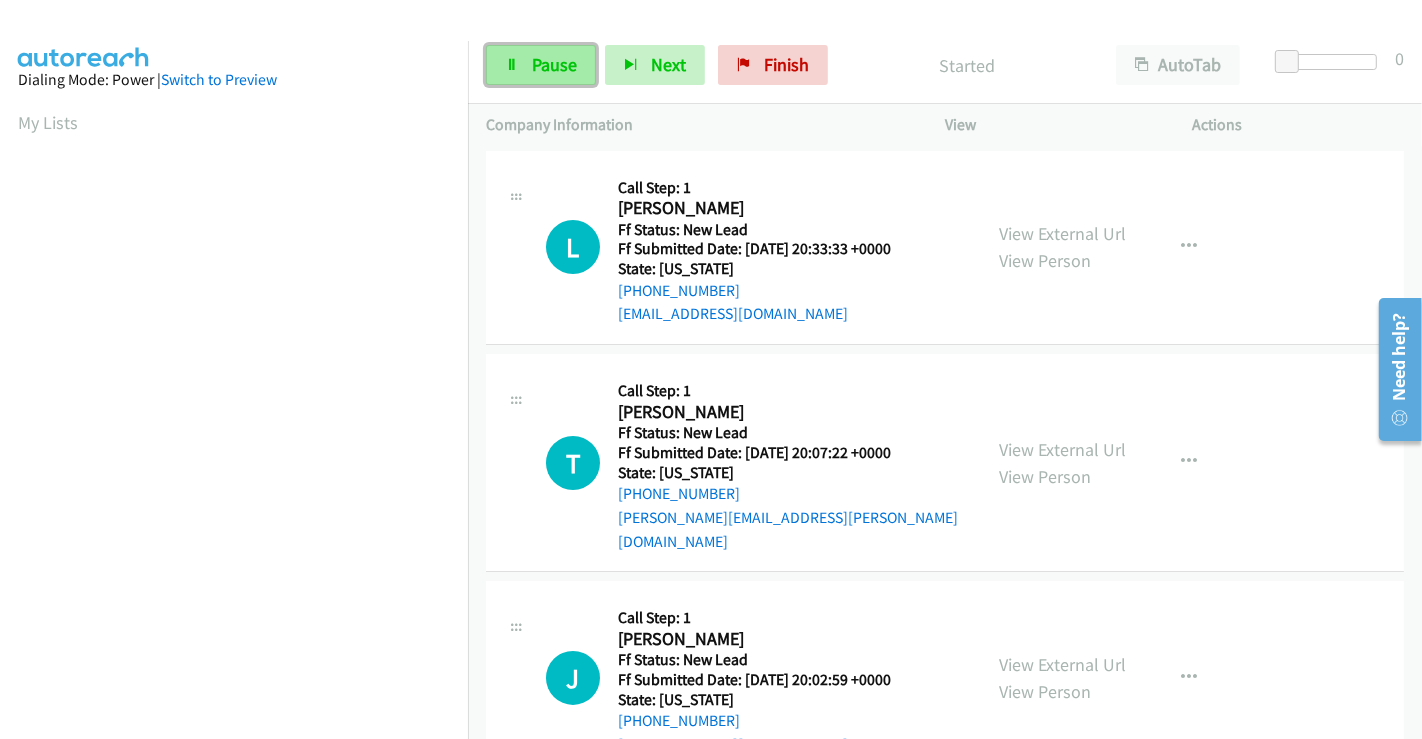 click on "Pause" at bounding box center [554, 64] 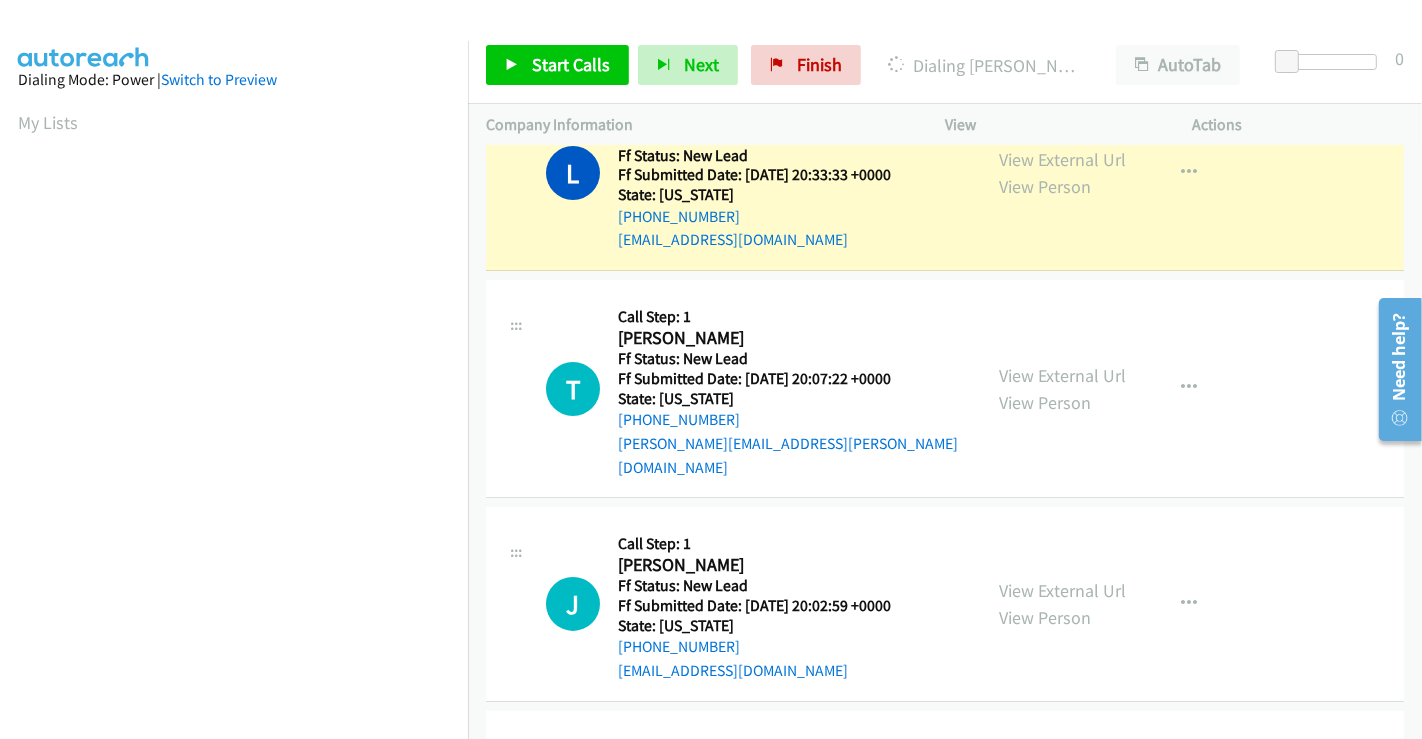scroll, scrollTop: 0, scrollLeft: 0, axis: both 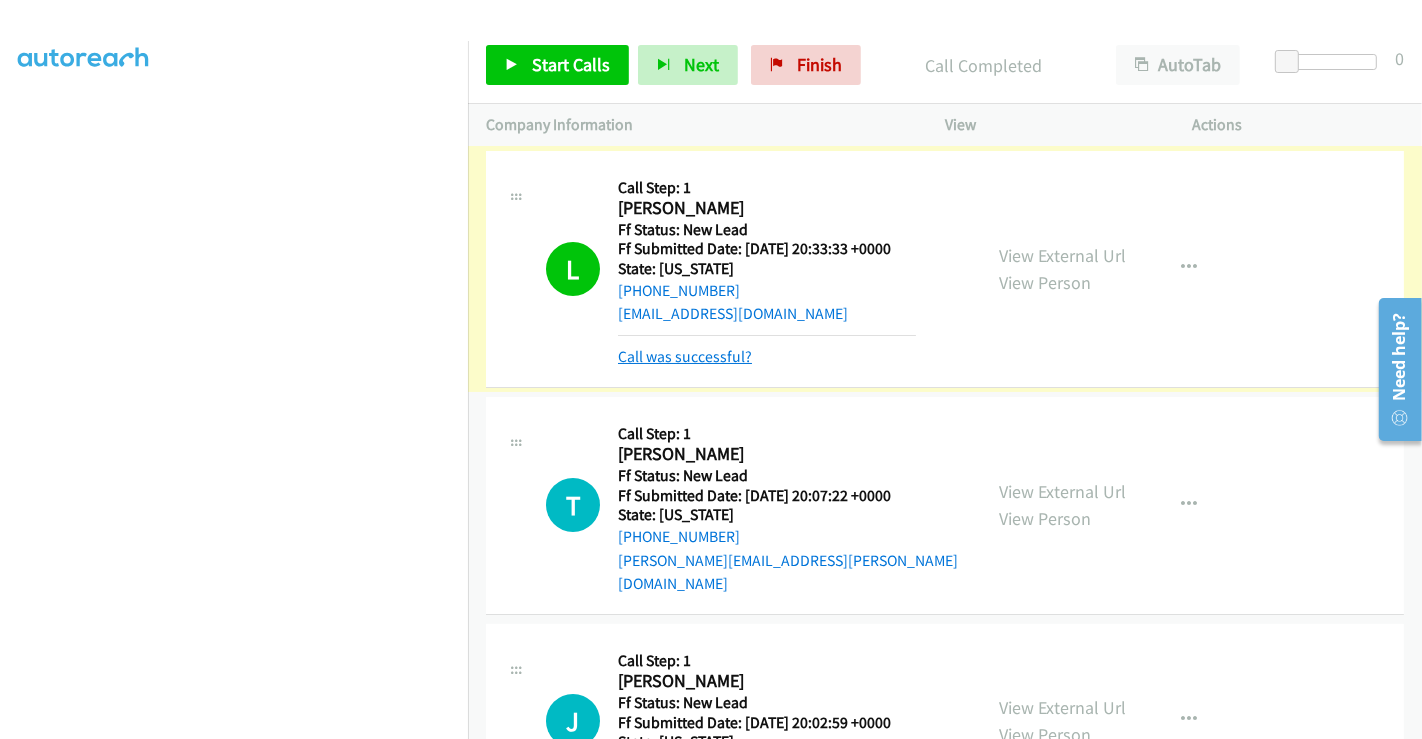 click on "Call was successful?" at bounding box center (685, 356) 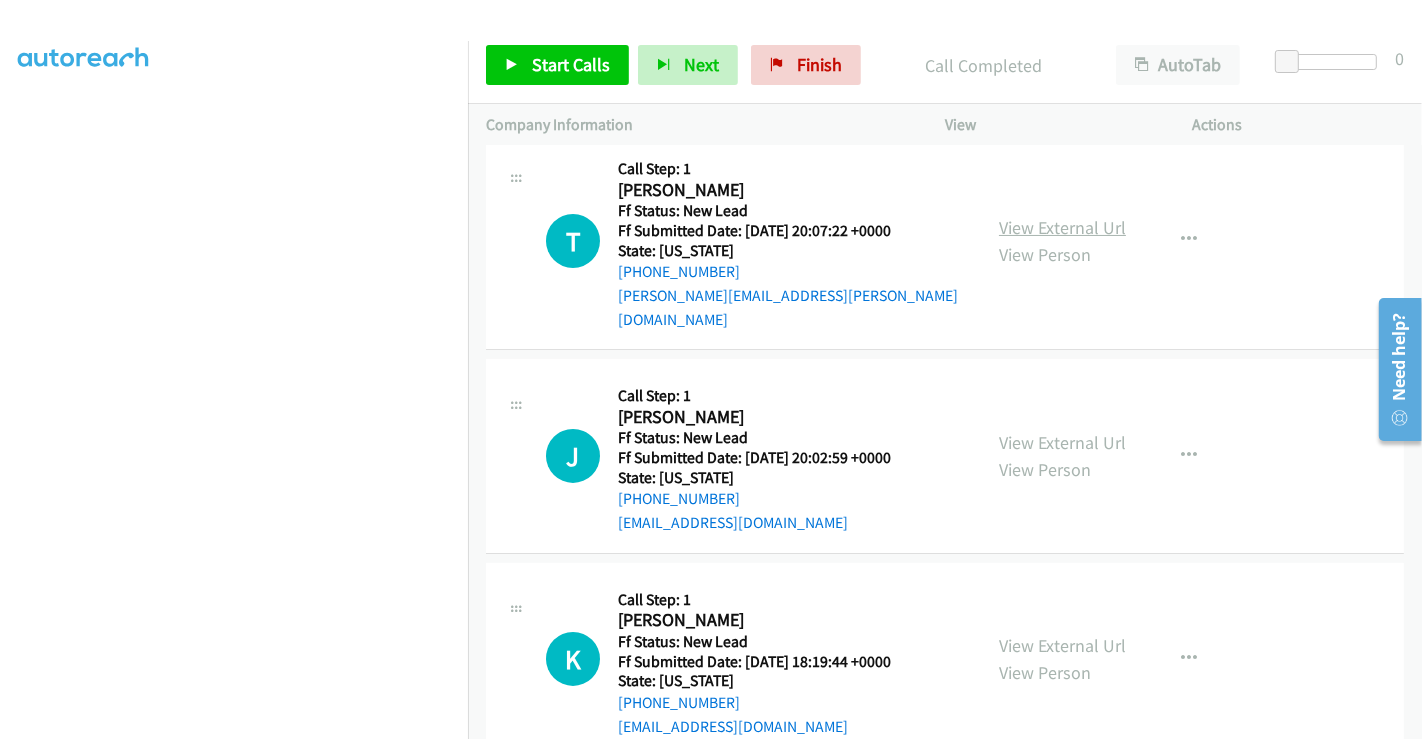 scroll, scrollTop: 222, scrollLeft: 0, axis: vertical 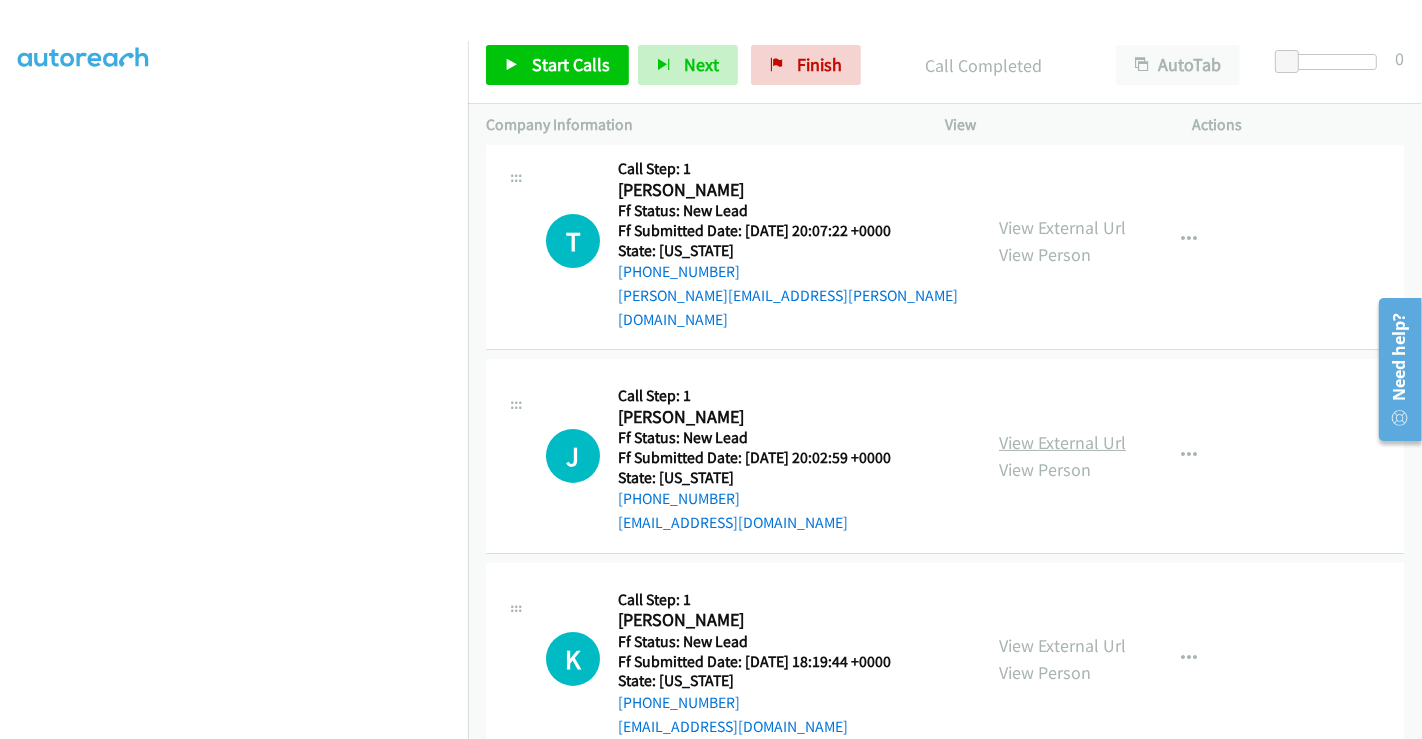 click on "View External Url" at bounding box center [1062, 442] 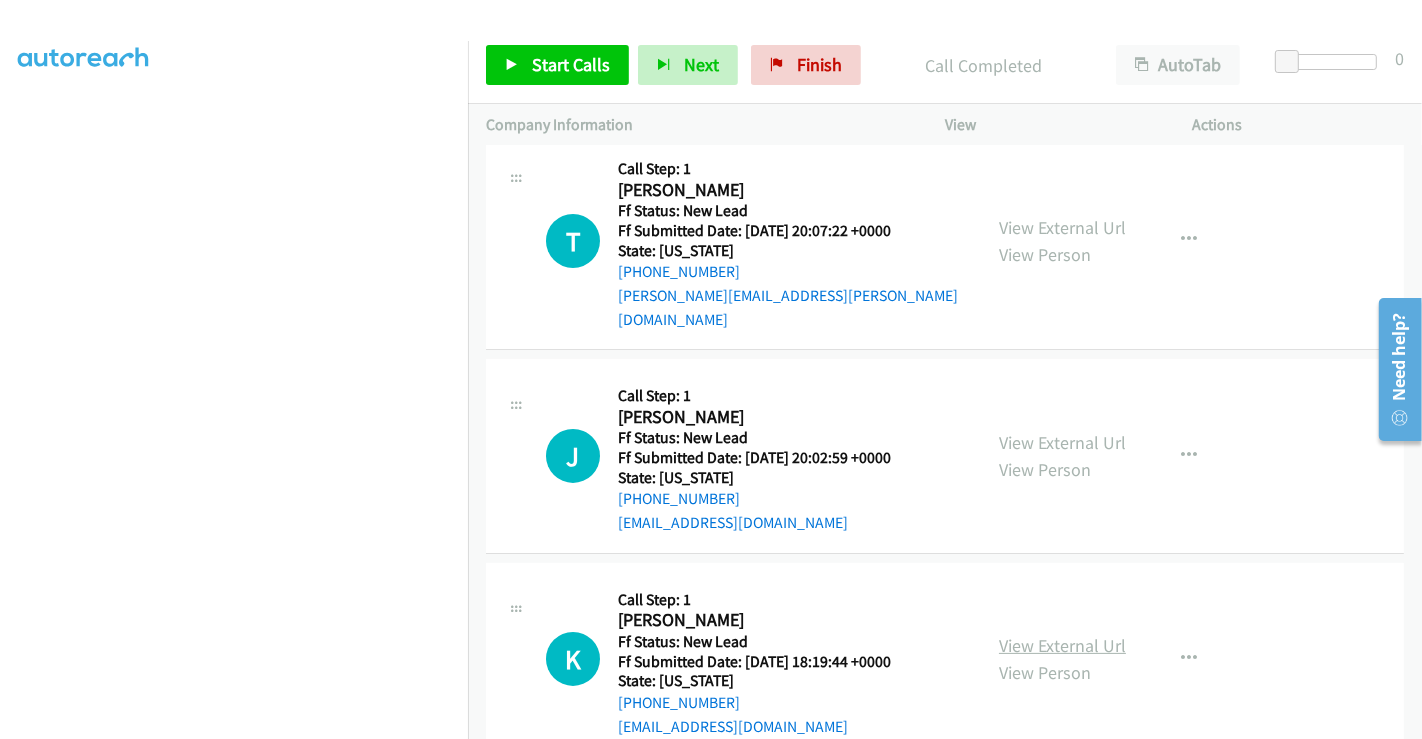 click on "View External Url" at bounding box center [1062, 645] 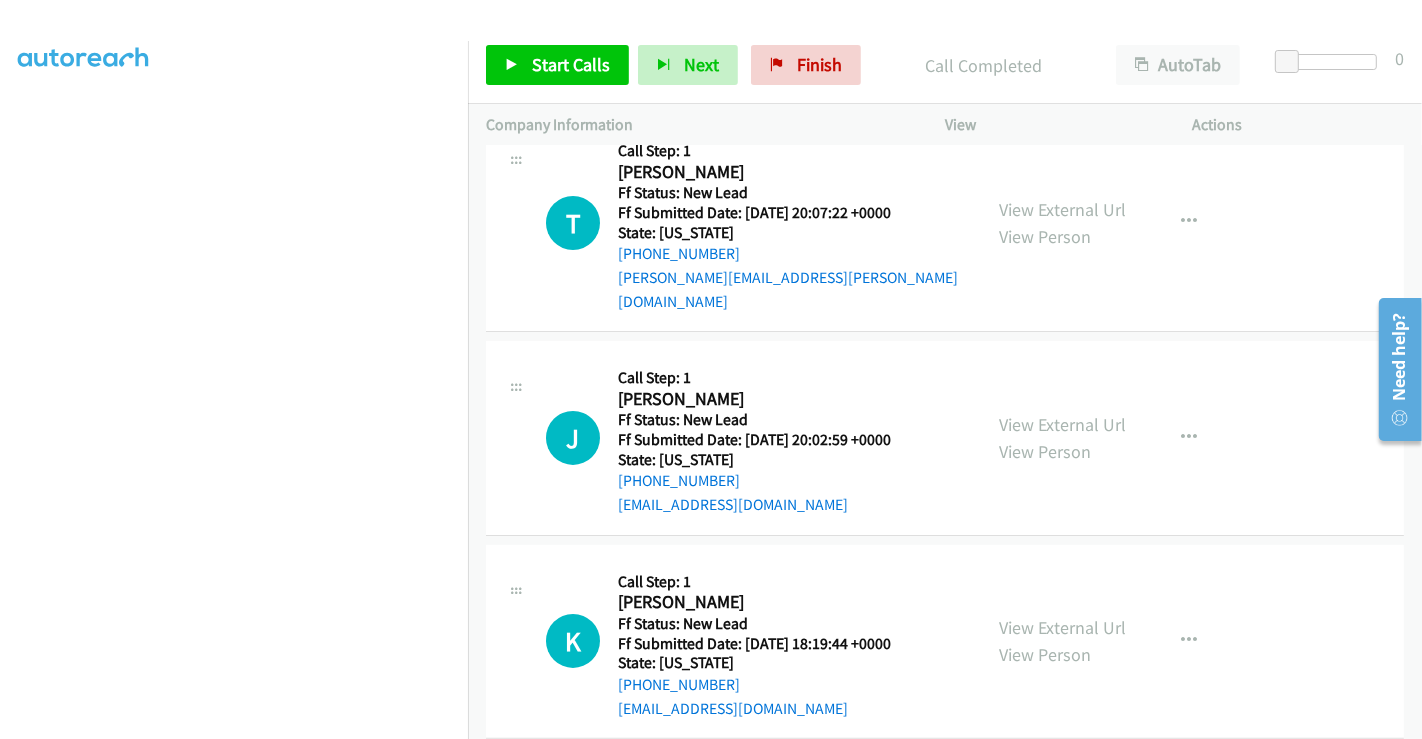 scroll, scrollTop: 246, scrollLeft: 0, axis: vertical 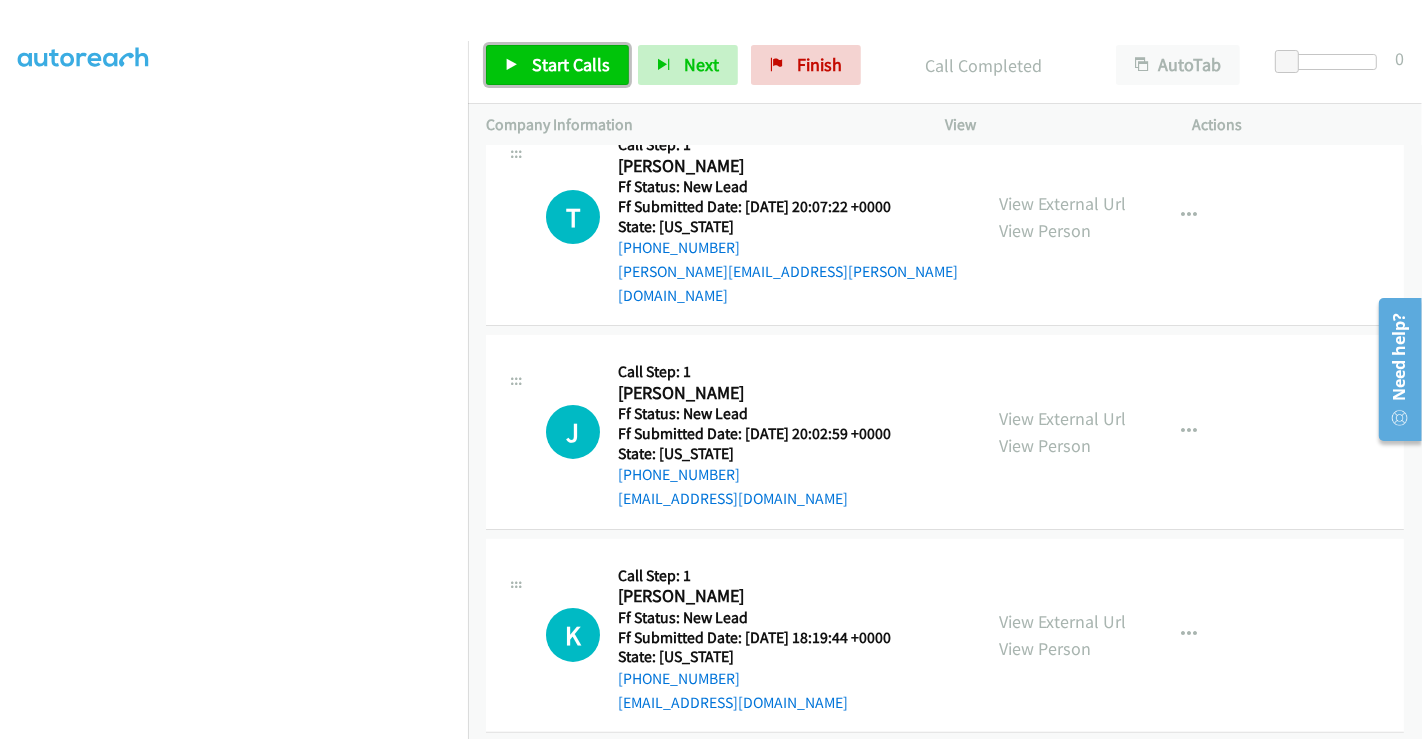 click on "Start Calls" at bounding box center (571, 64) 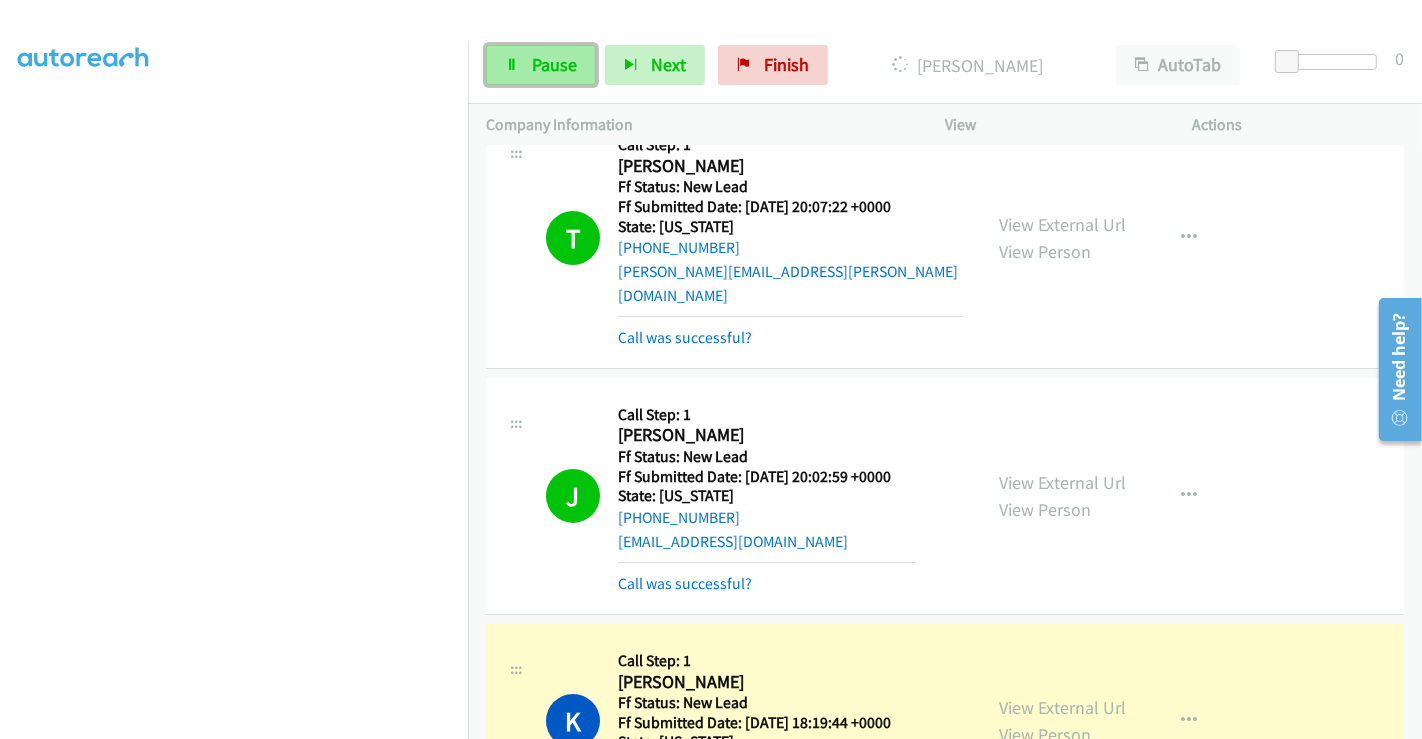 click on "Pause" at bounding box center (554, 64) 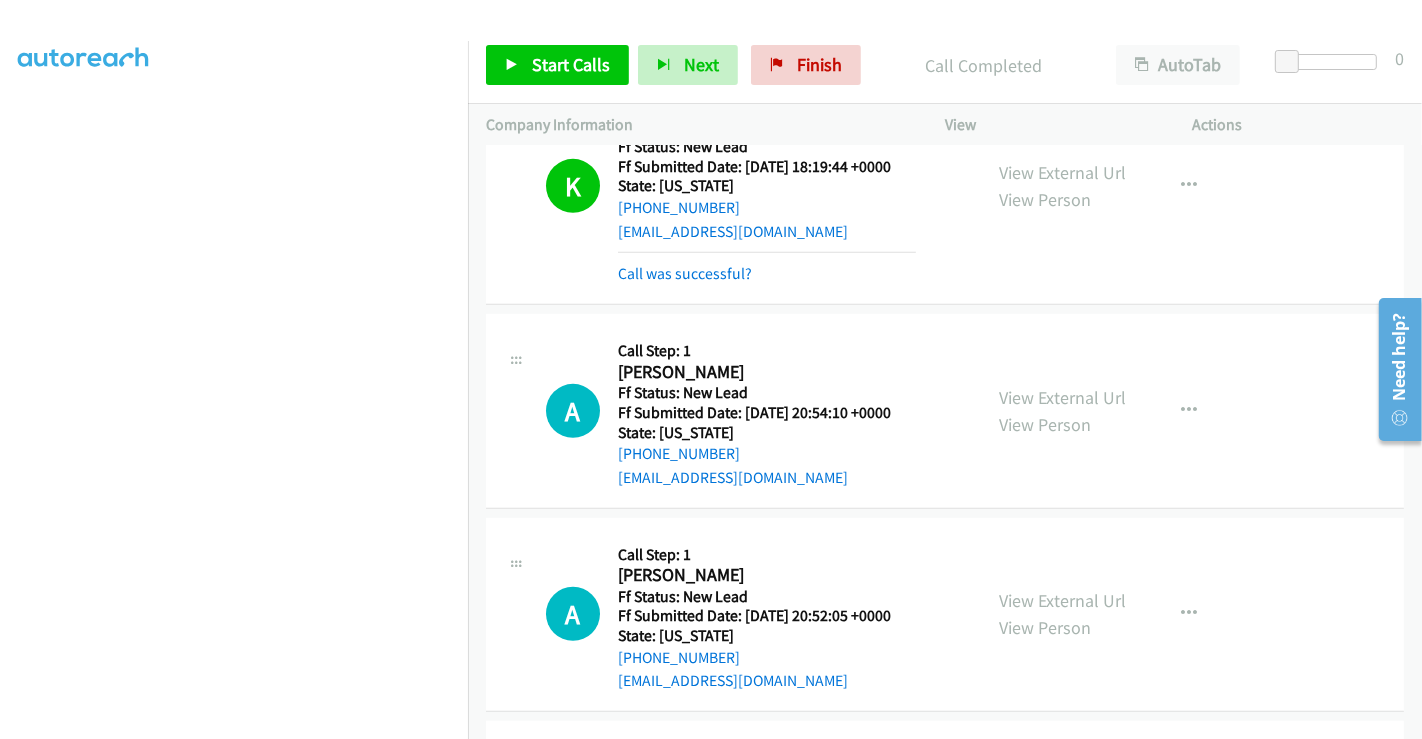 scroll, scrollTop: 913, scrollLeft: 0, axis: vertical 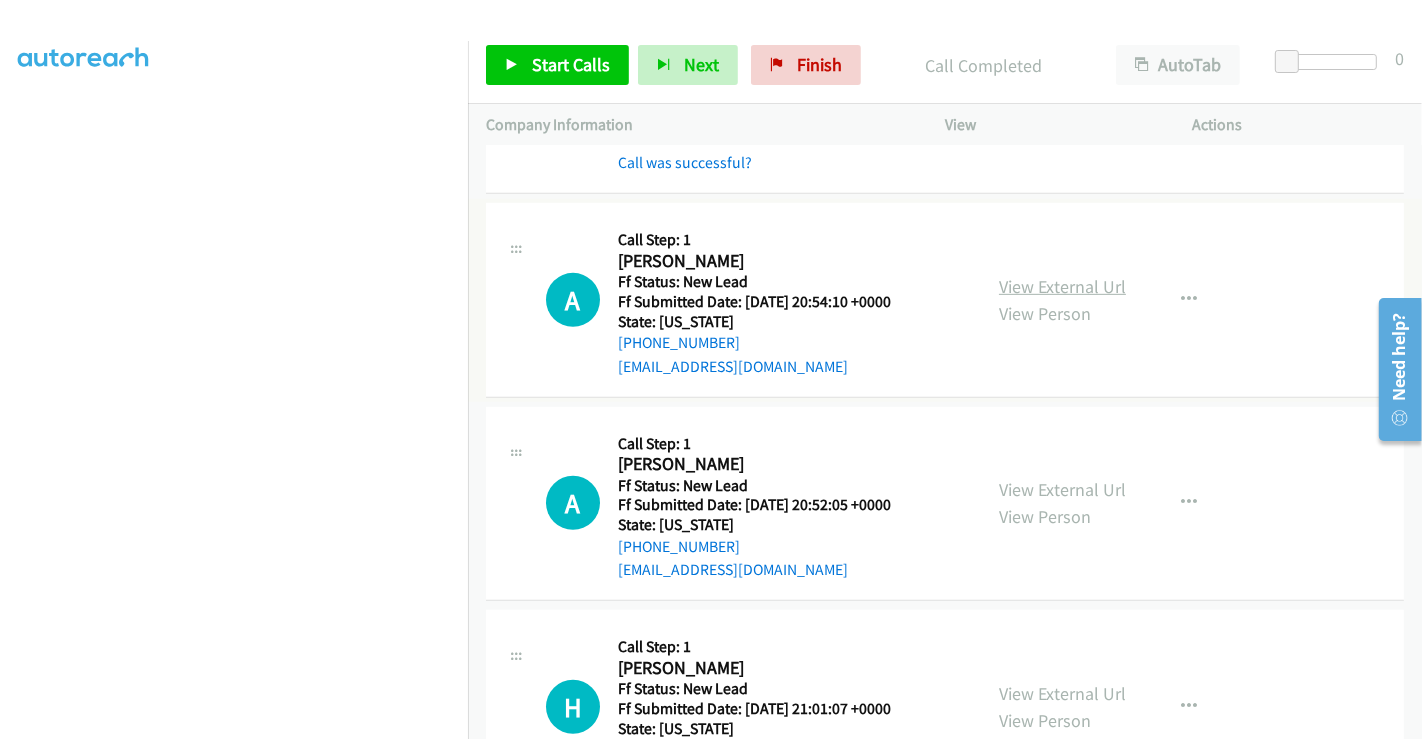 click on "View External Url" at bounding box center [1062, 286] 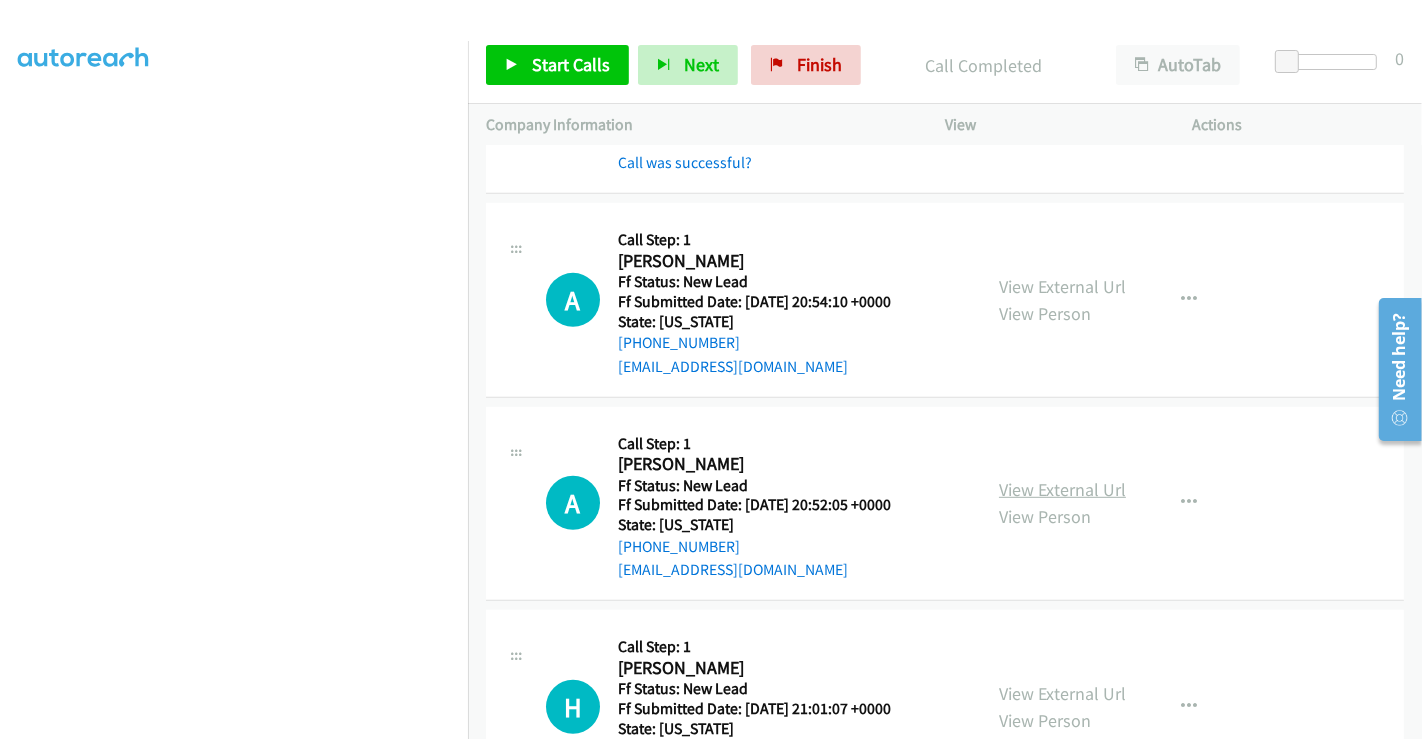 click on "View External Url" at bounding box center [1062, 489] 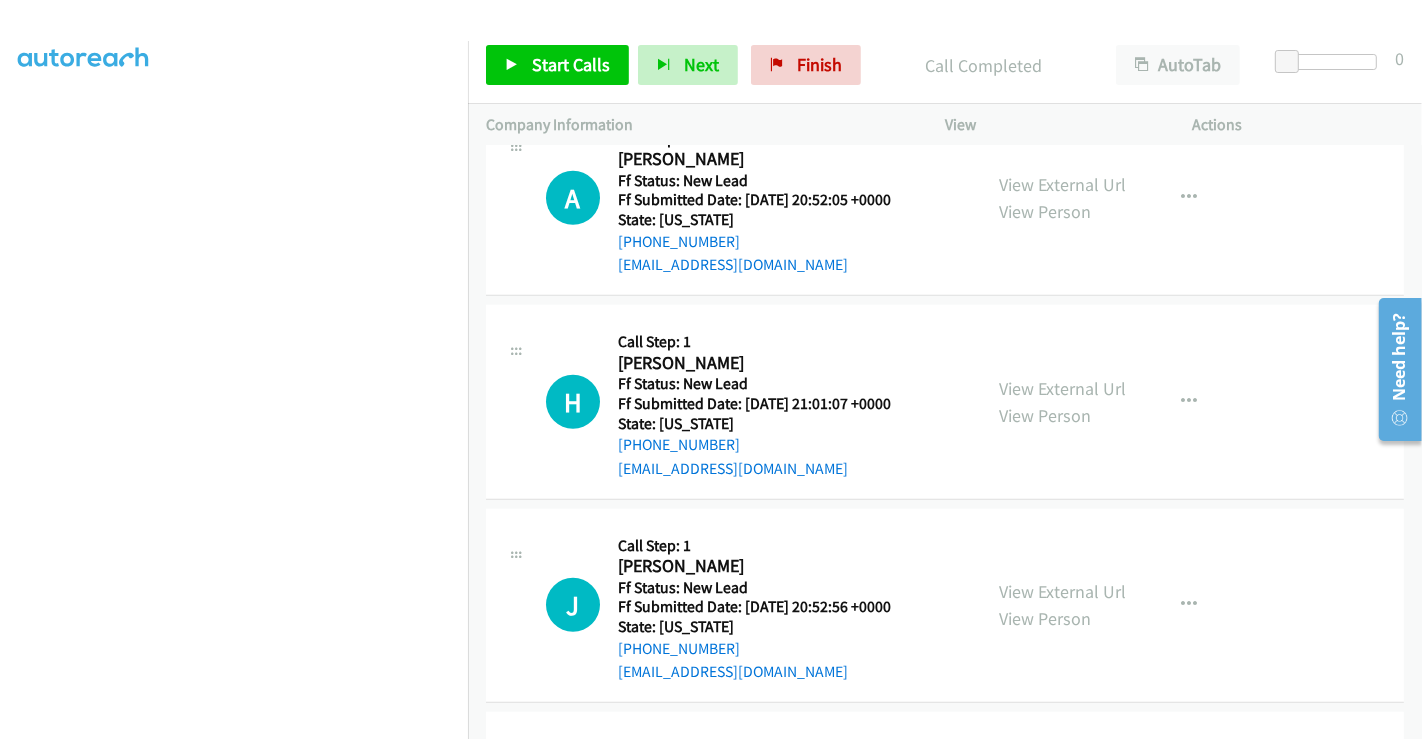 scroll, scrollTop: 1246, scrollLeft: 0, axis: vertical 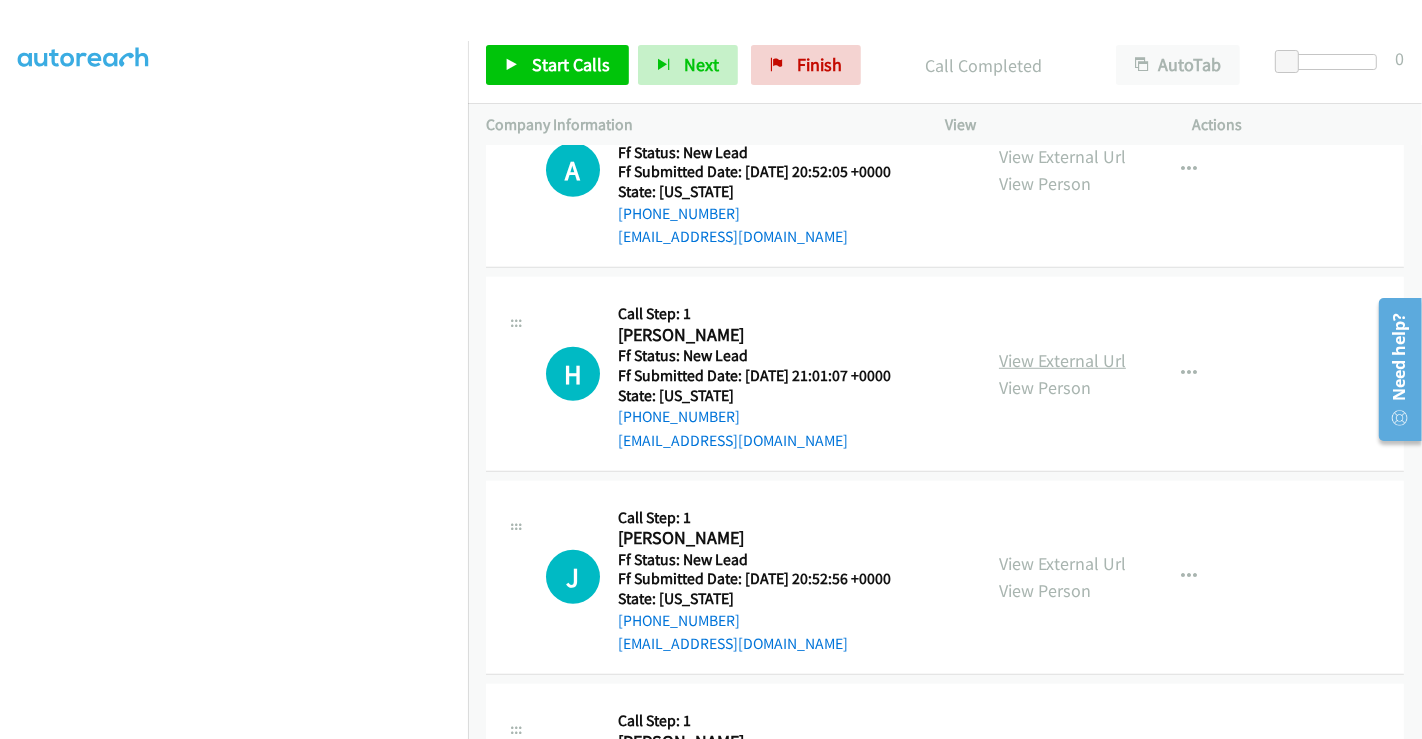 click on "View External Url" at bounding box center (1062, 360) 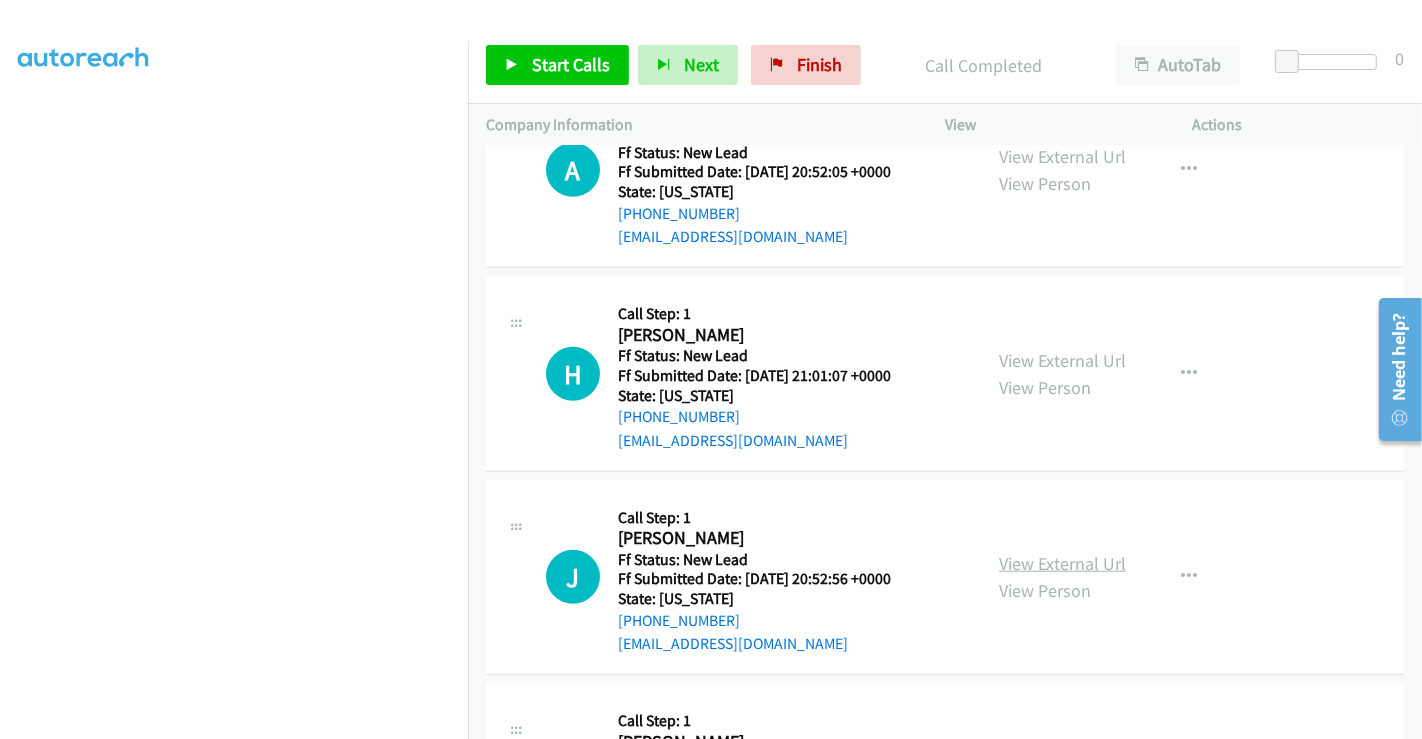 click on "View External Url" at bounding box center [1062, 563] 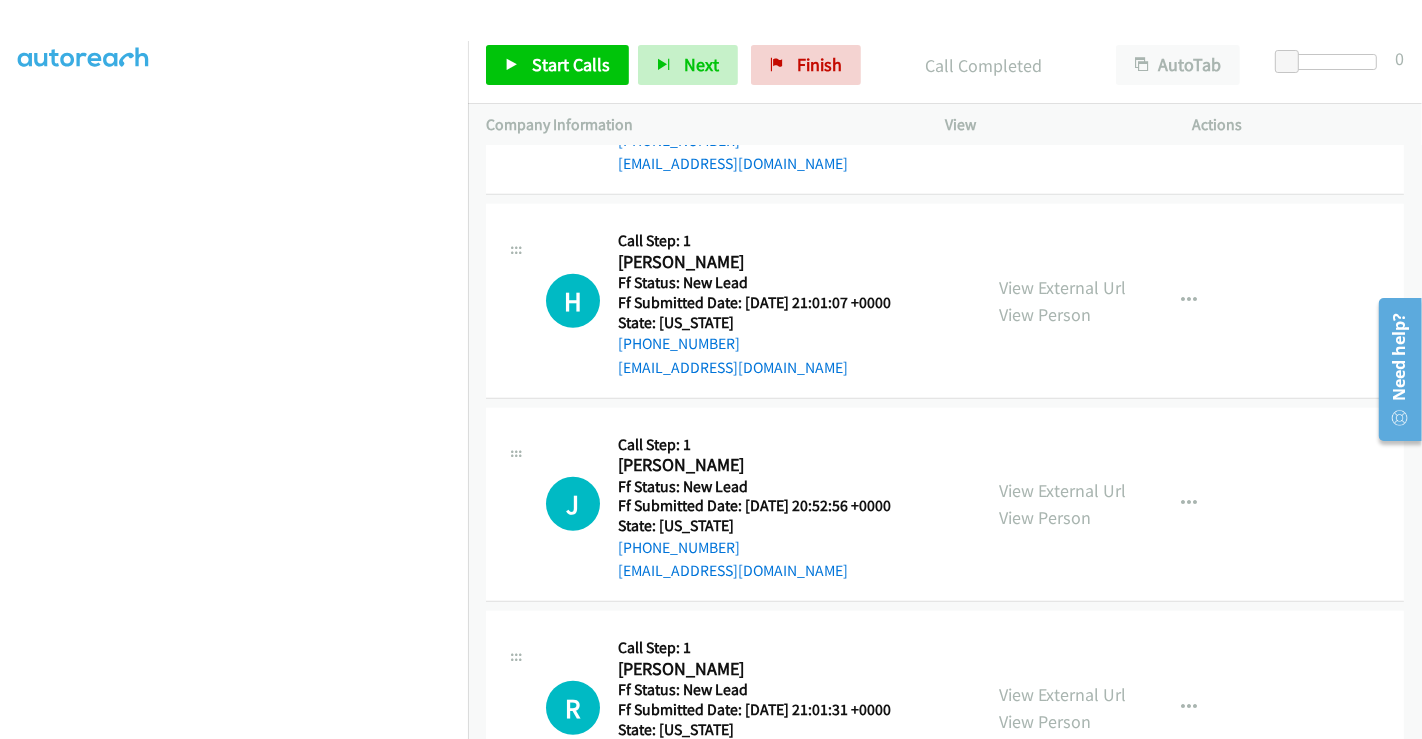 scroll, scrollTop: 1389, scrollLeft: 0, axis: vertical 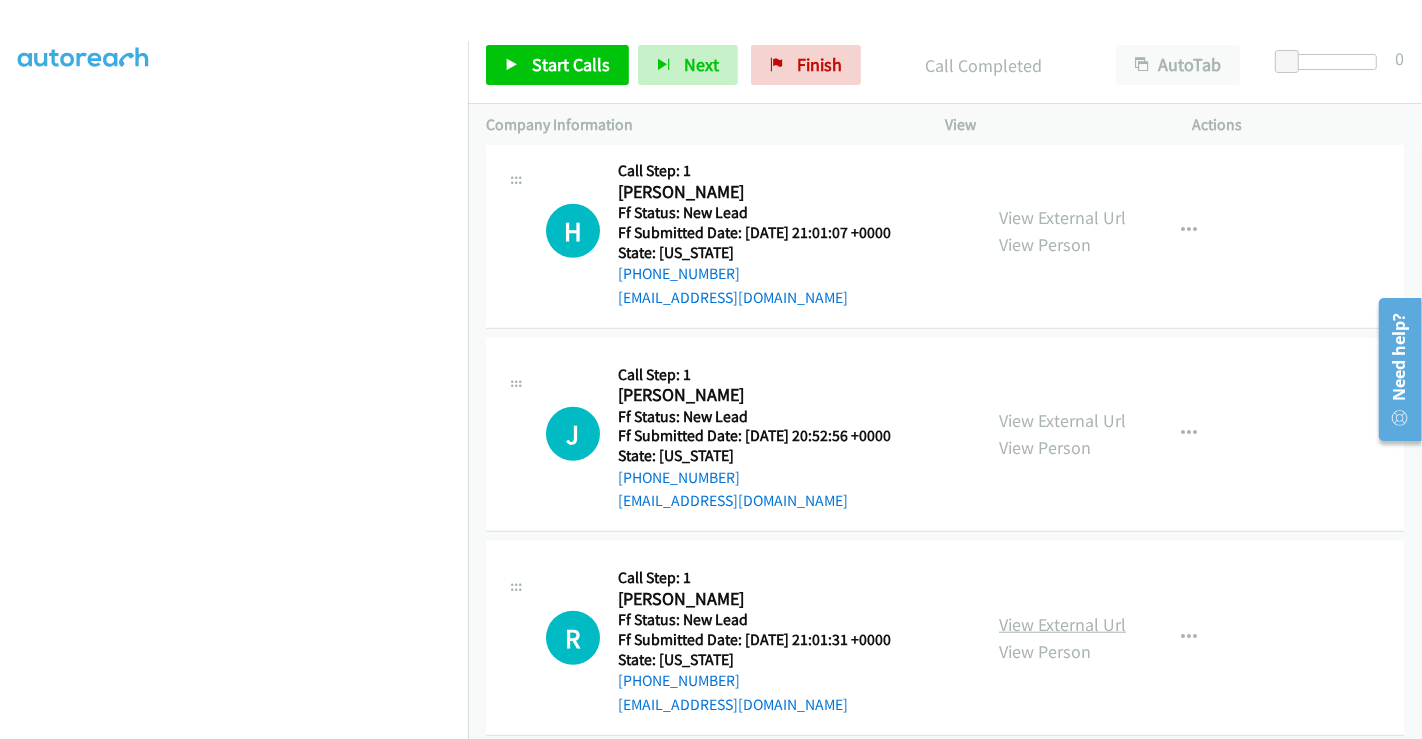 click on "View External Url" at bounding box center (1062, 624) 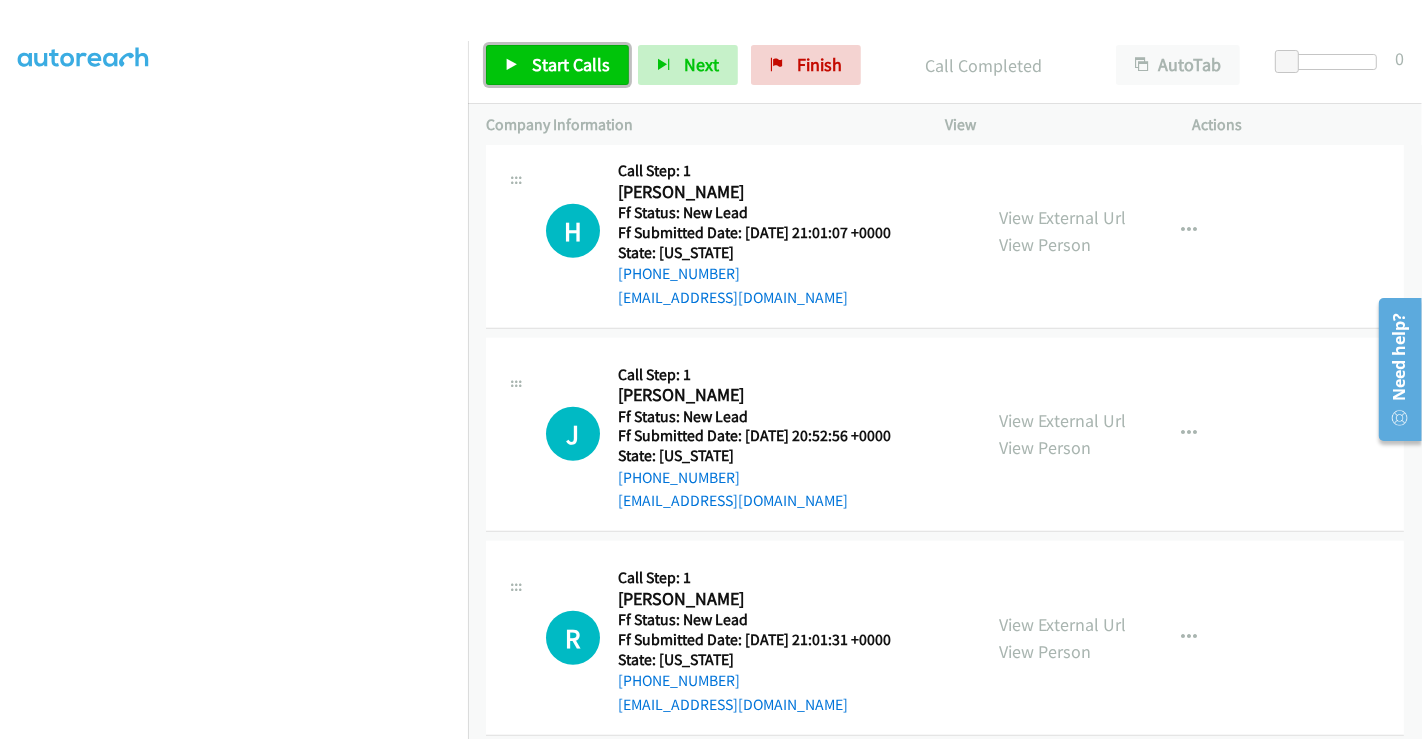 click on "Start Calls" at bounding box center [571, 64] 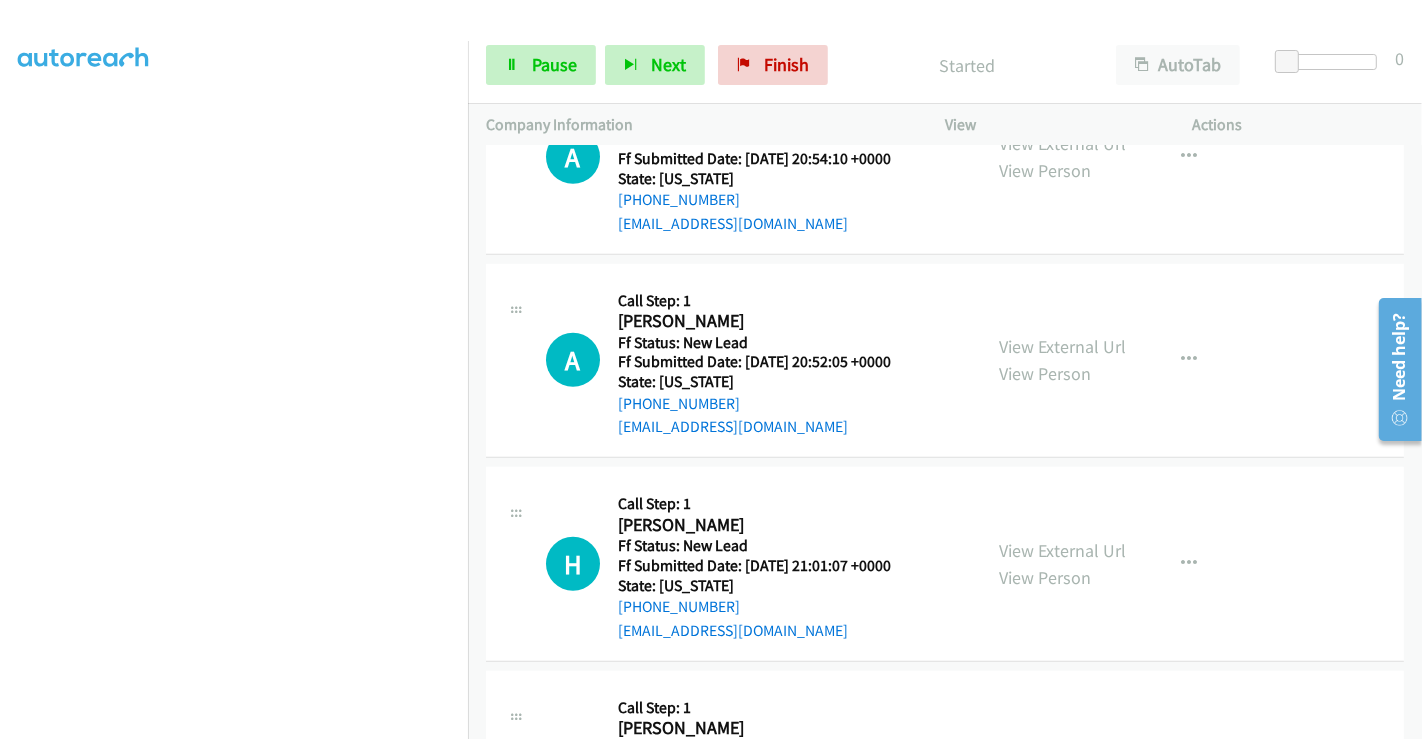 scroll, scrollTop: 834, scrollLeft: 0, axis: vertical 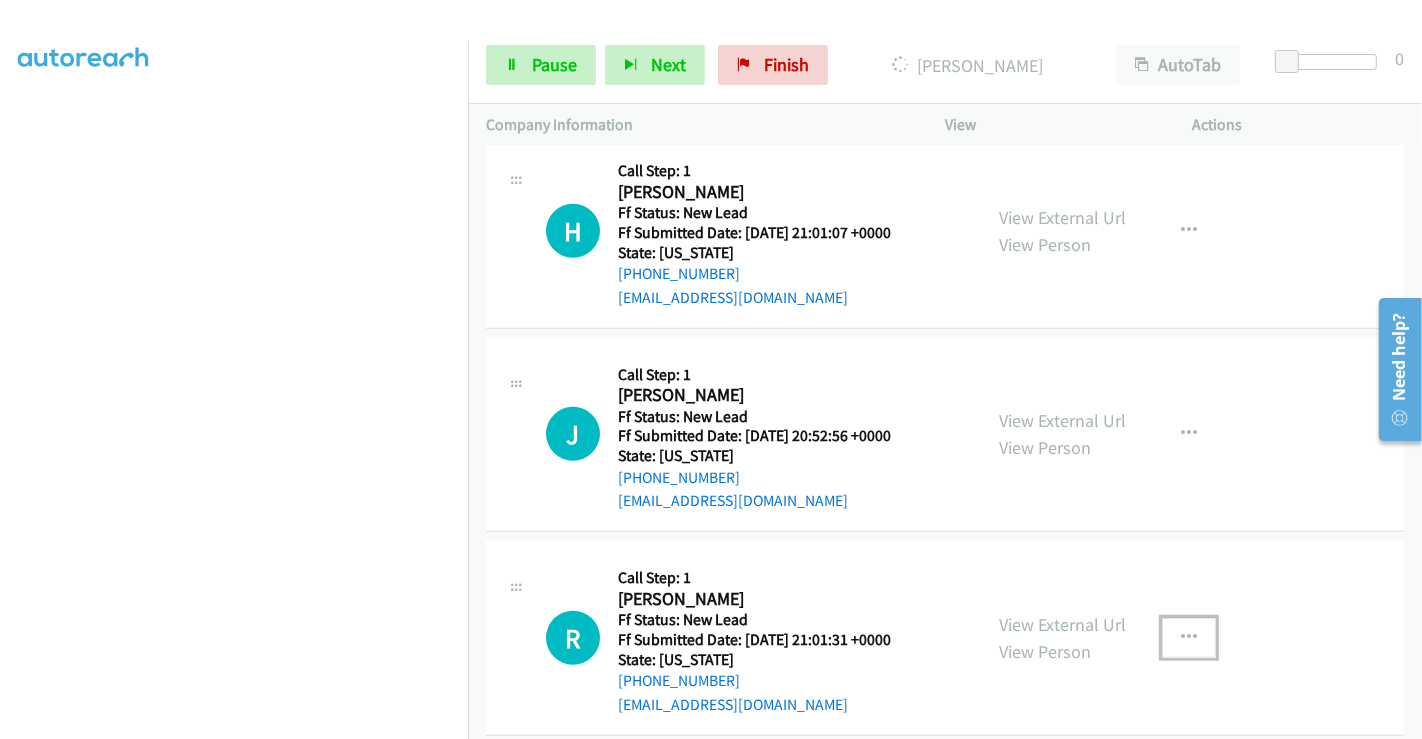 click at bounding box center [1189, 638] 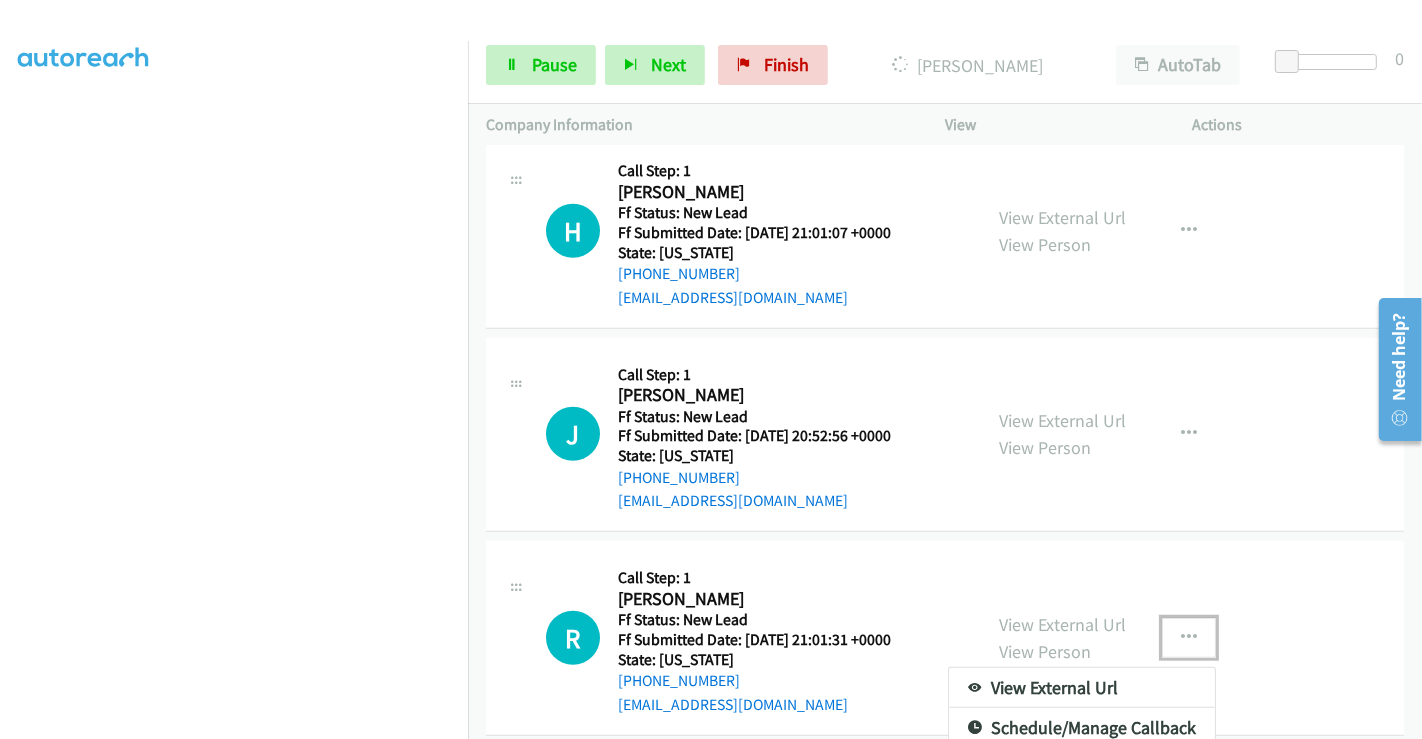 scroll, scrollTop: 1466, scrollLeft: 0, axis: vertical 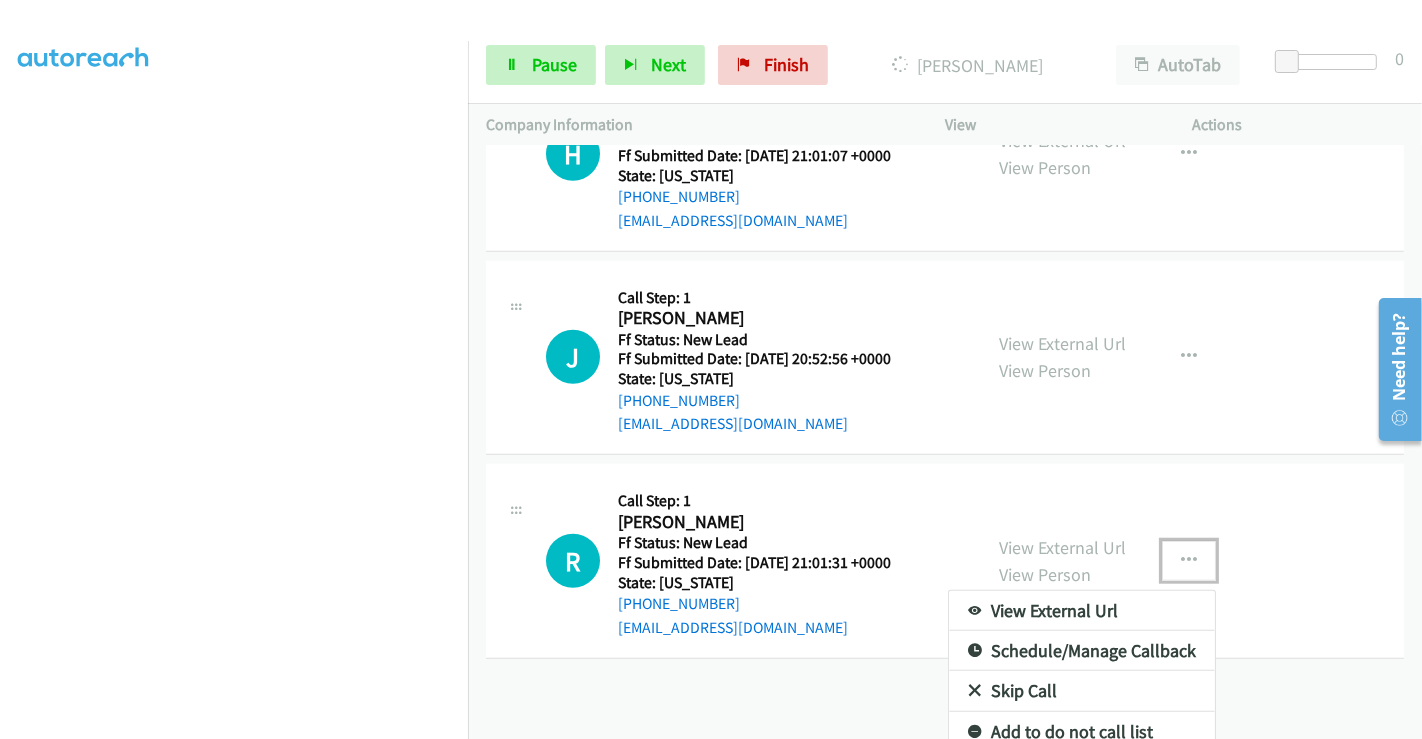 click on "Skip Call" at bounding box center [1082, 691] 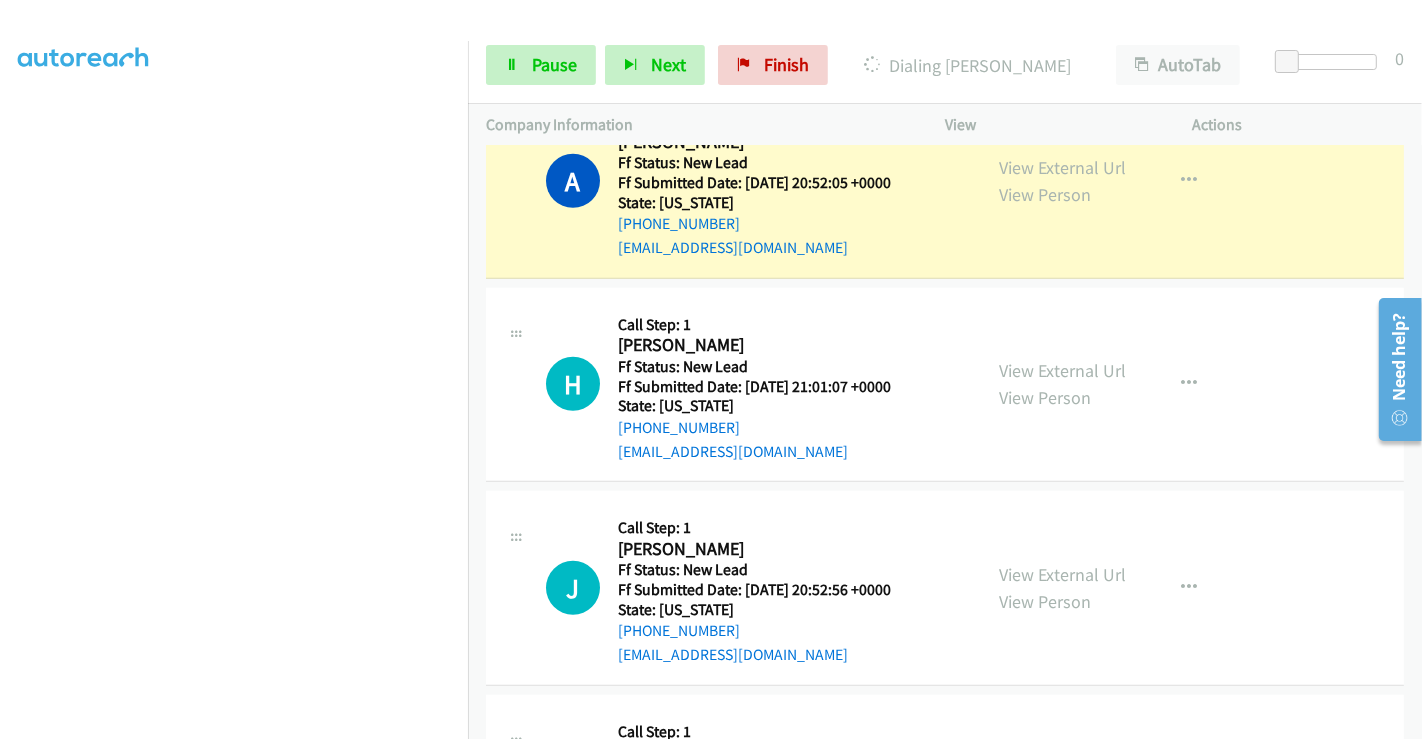 scroll, scrollTop: 1167, scrollLeft: 0, axis: vertical 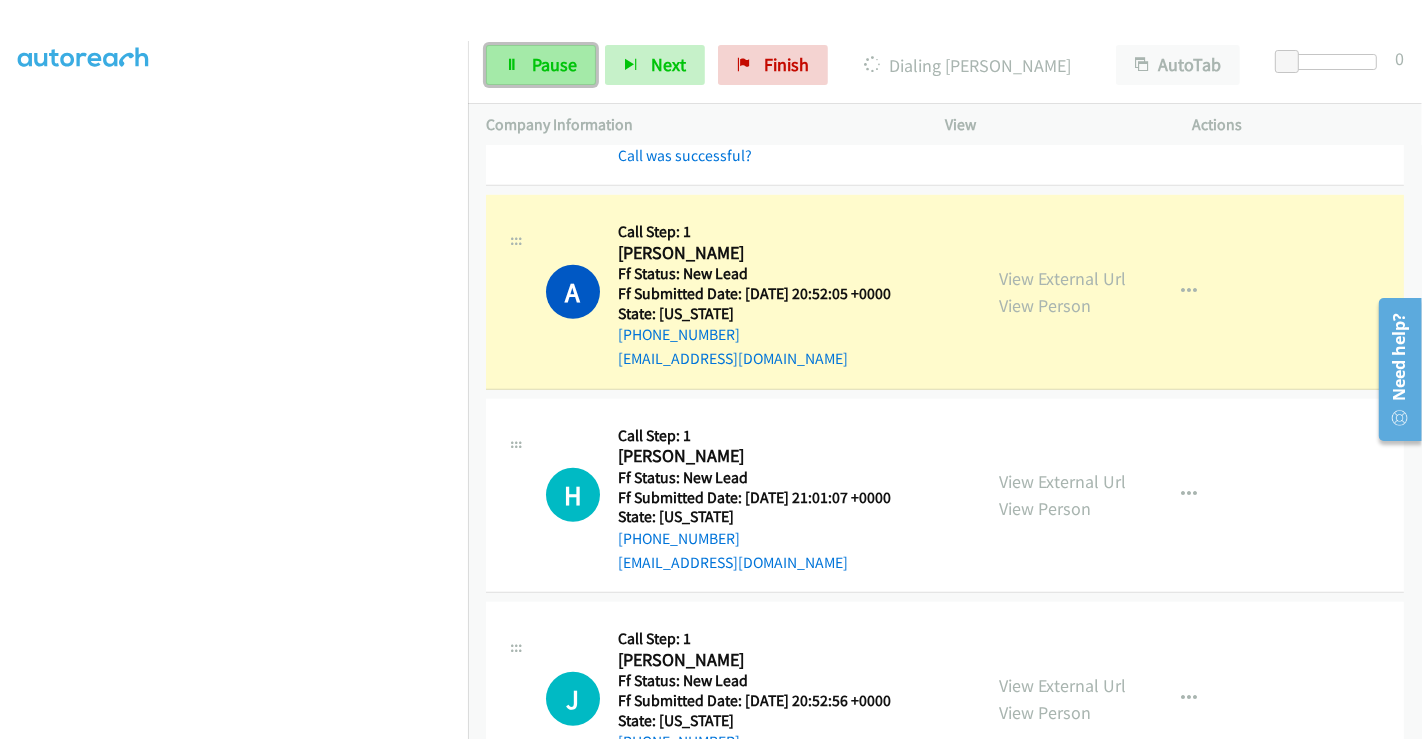 click on "Pause" at bounding box center (541, 65) 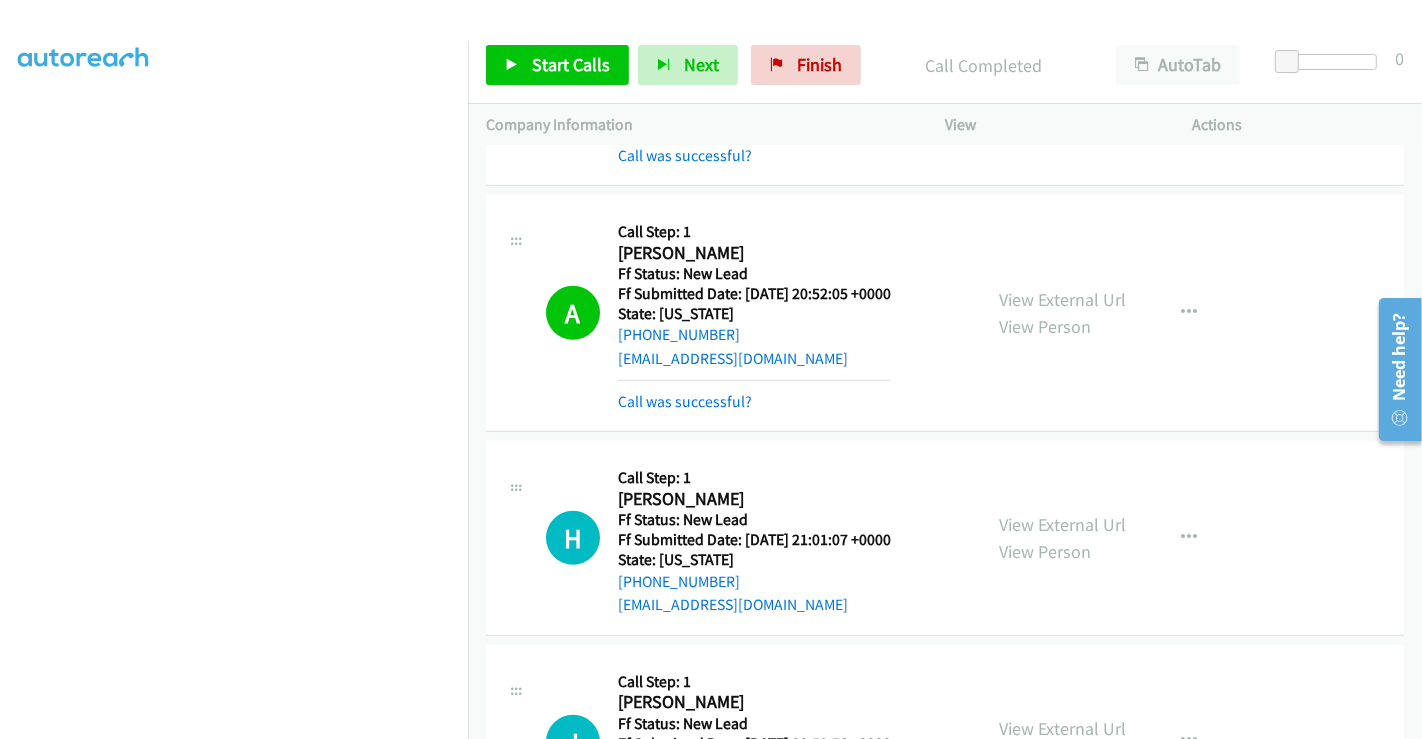scroll, scrollTop: 1278, scrollLeft: 0, axis: vertical 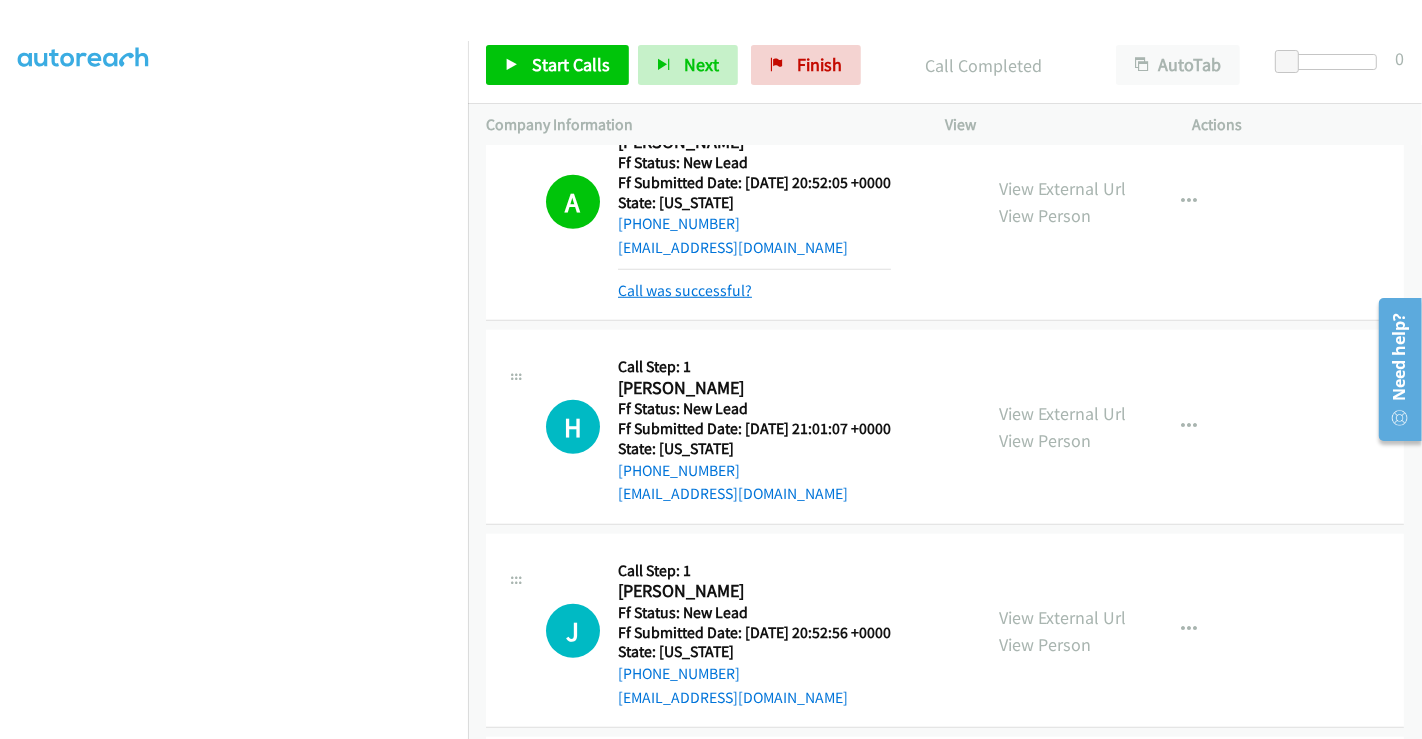 click on "Call was successful?" at bounding box center (685, 290) 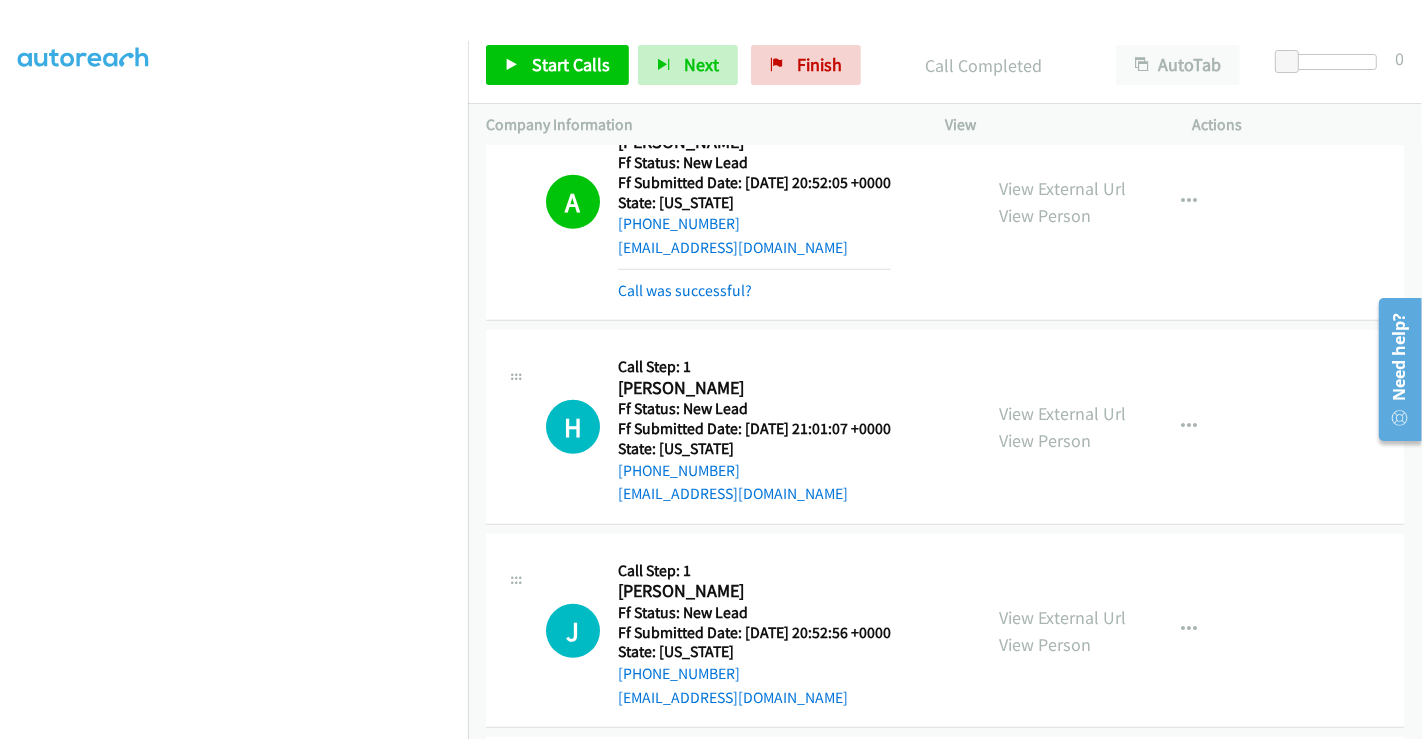 scroll, scrollTop: 1257, scrollLeft: 0, axis: vertical 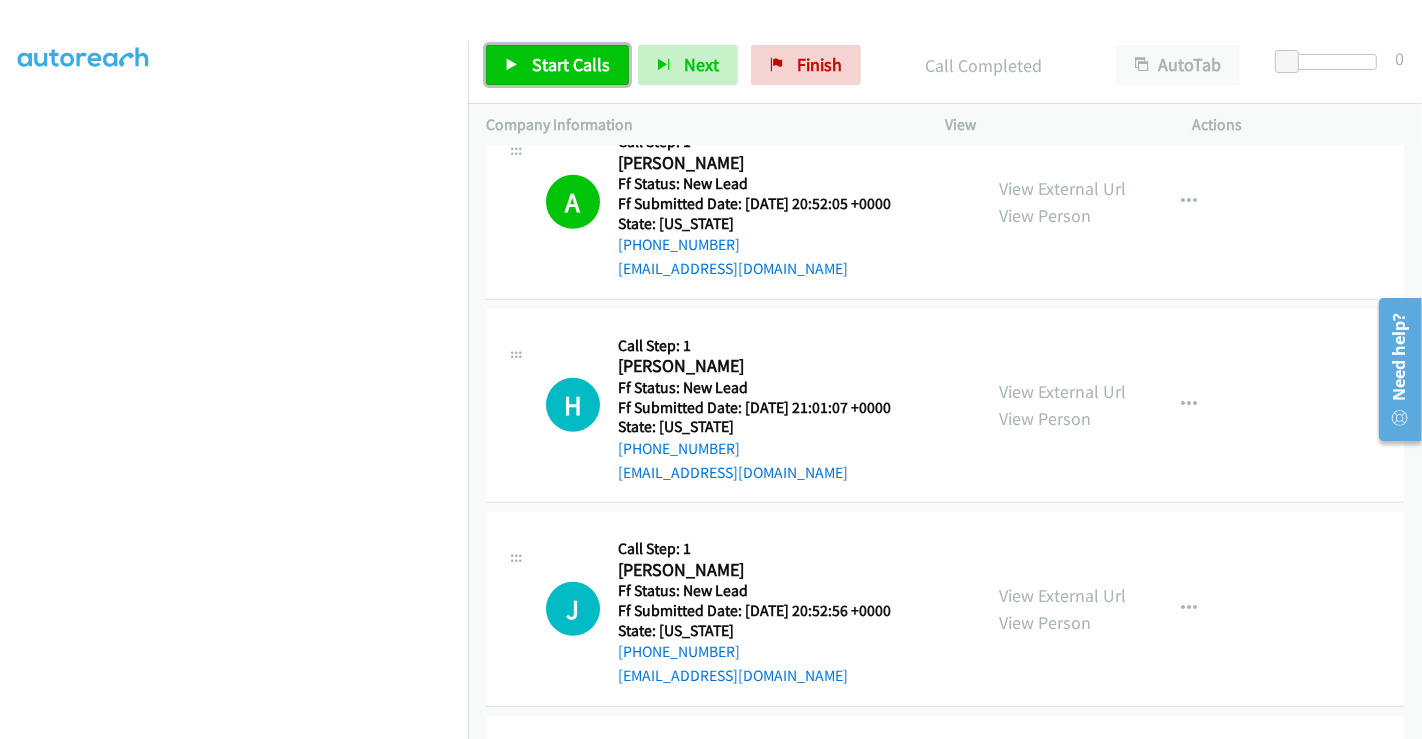 click on "Start Calls" at bounding box center [571, 64] 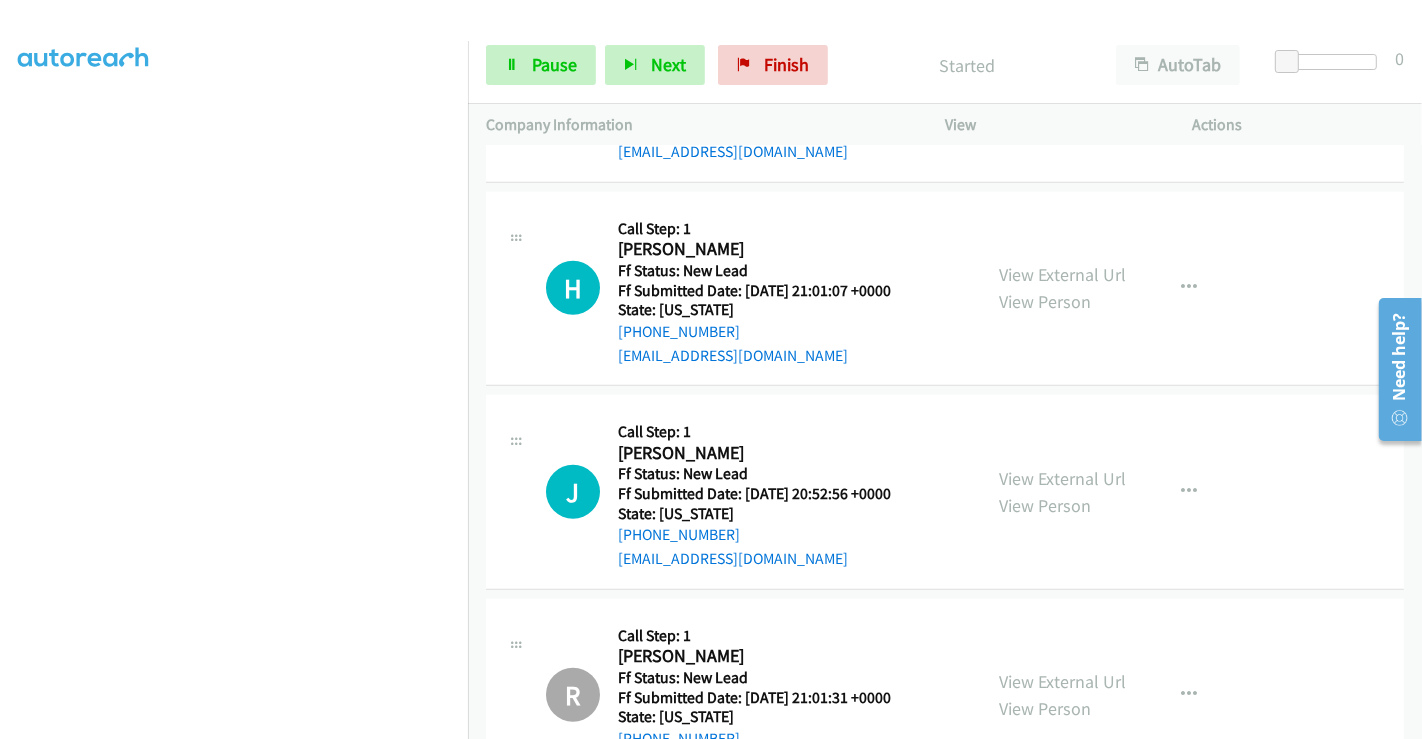 scroll, scrollTop: 1263, scrollLeft: 0, axis: vertical 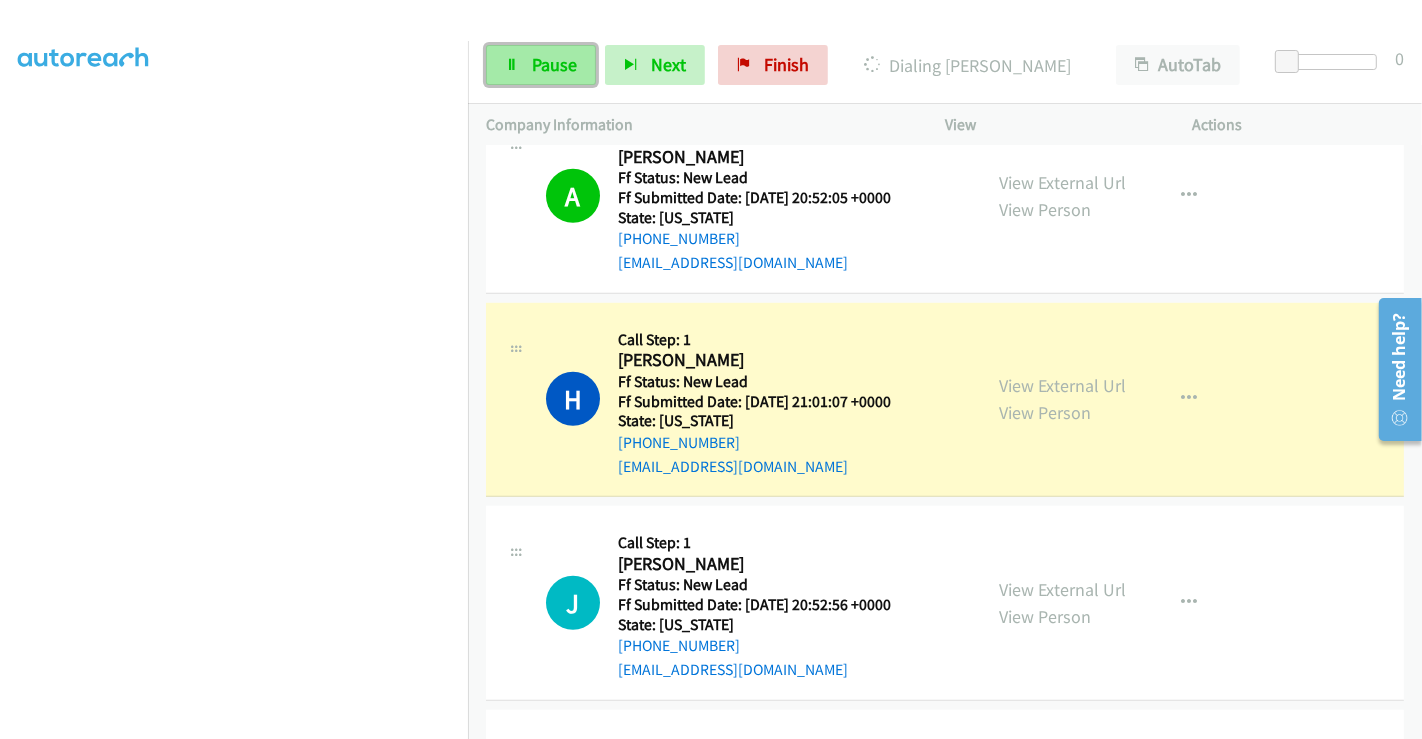 drag, startPoint x: 519, startPoint y: 66, endPoint x: 509, endPoint y: 69, distance: 10.440307 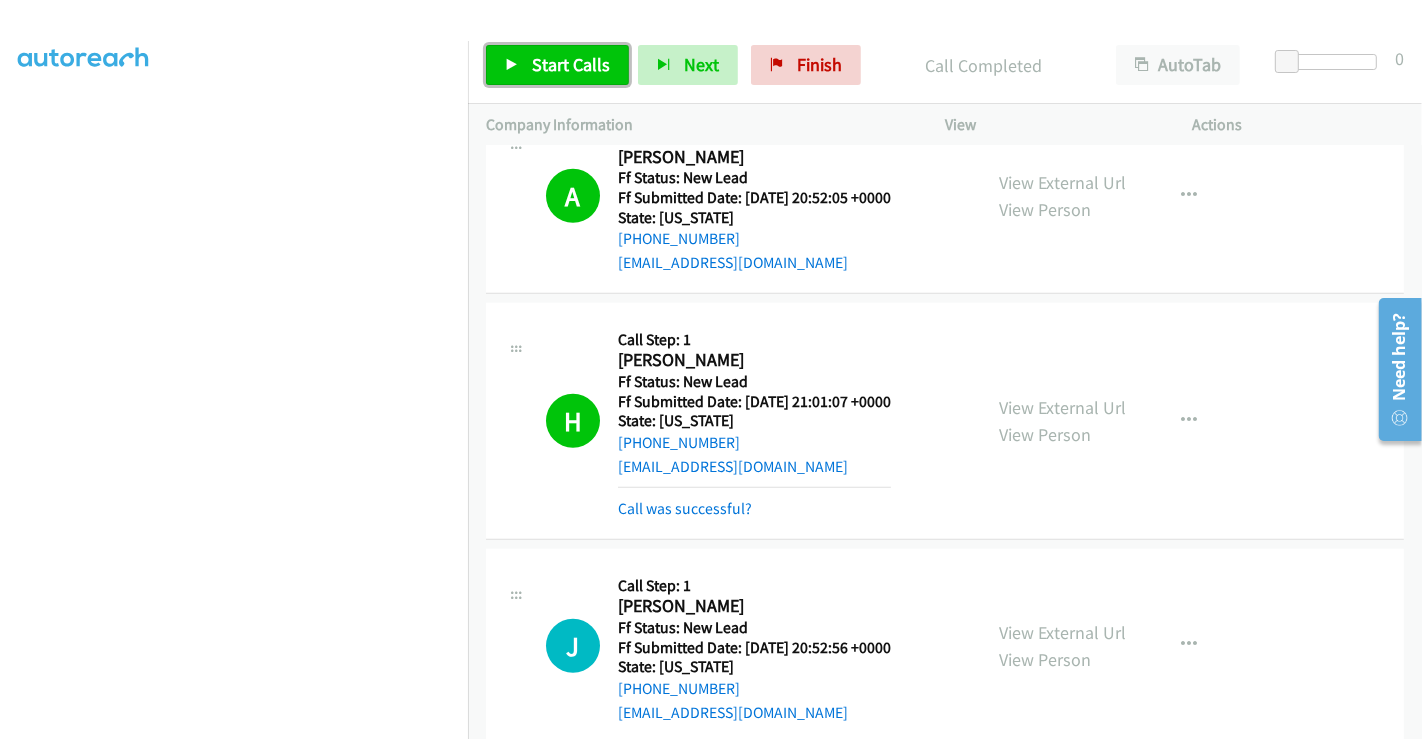 click on "Start Calls" at bounding box center [571, 64] 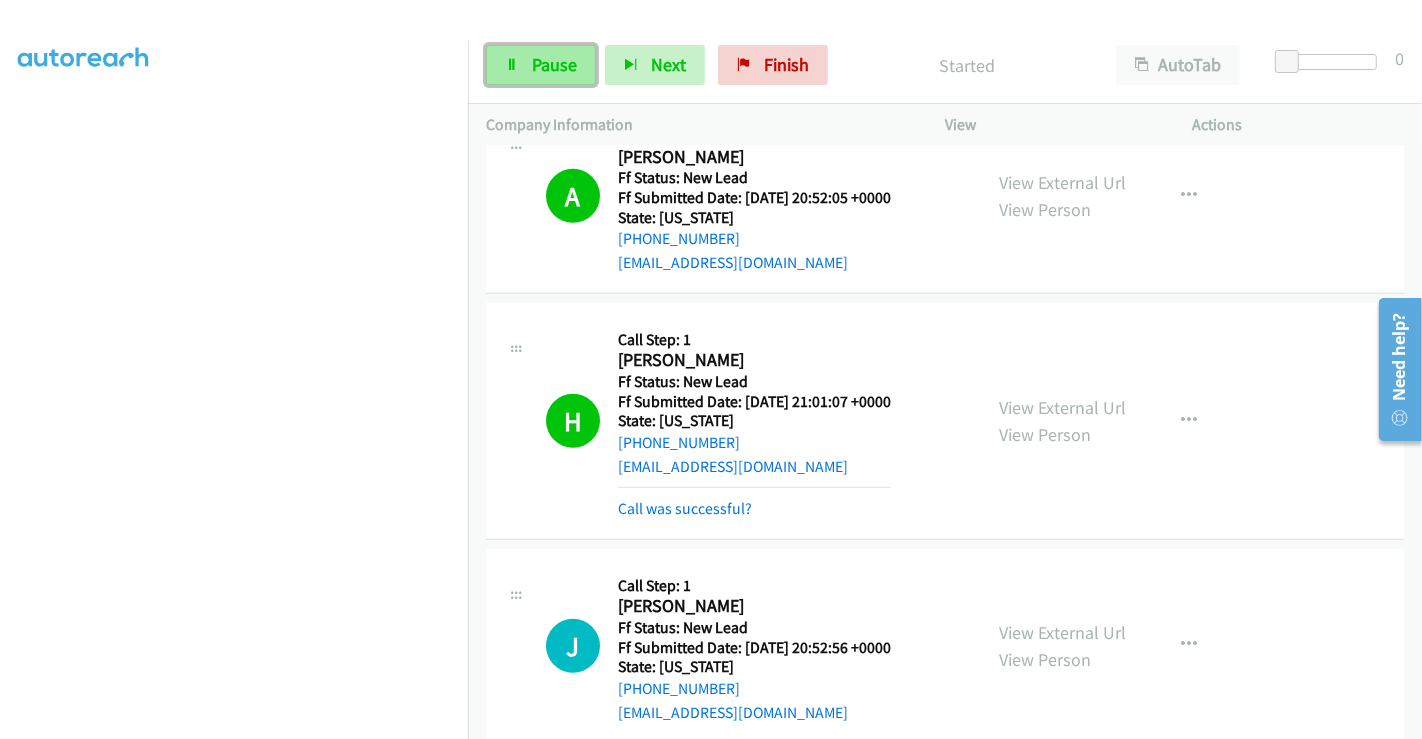click on "Pause" at bounding box center (554, 64) 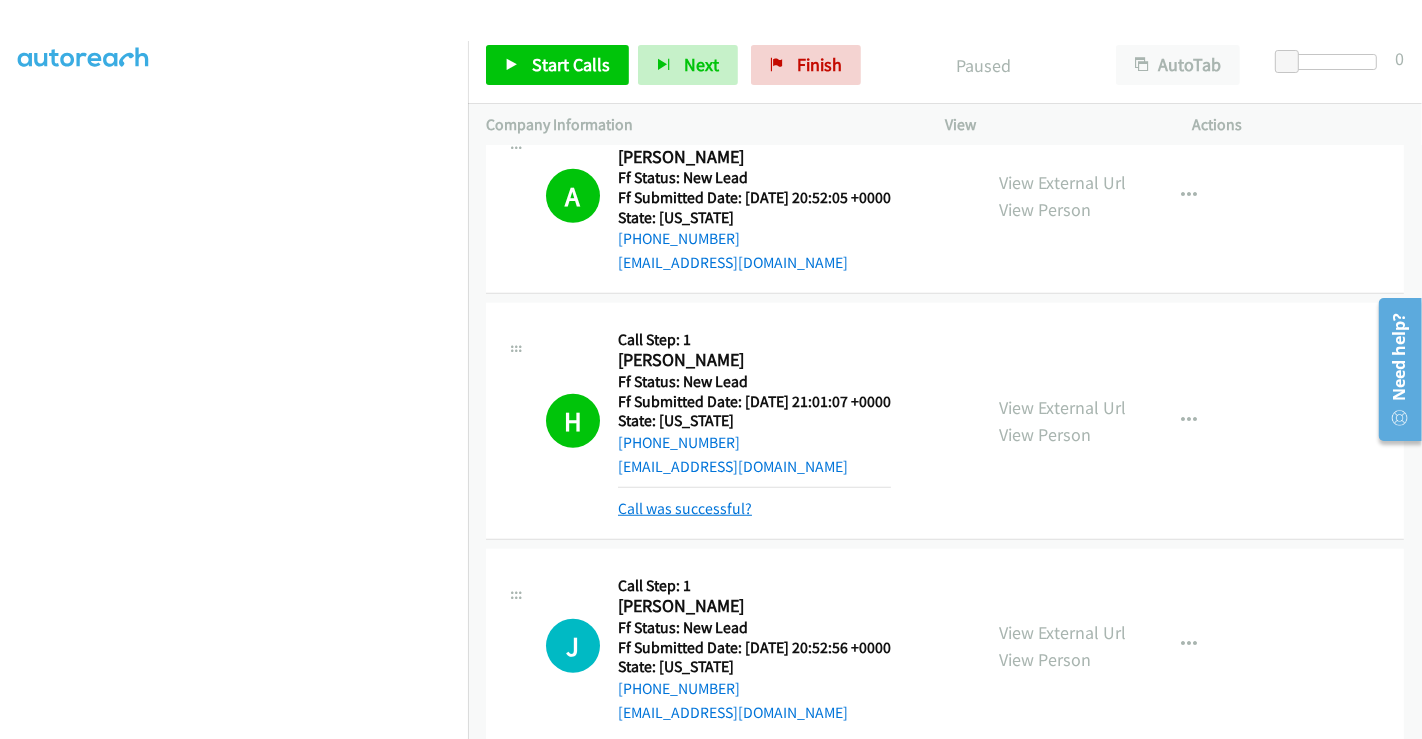 click on "Call was successful?" at bounding box center (685, 508) 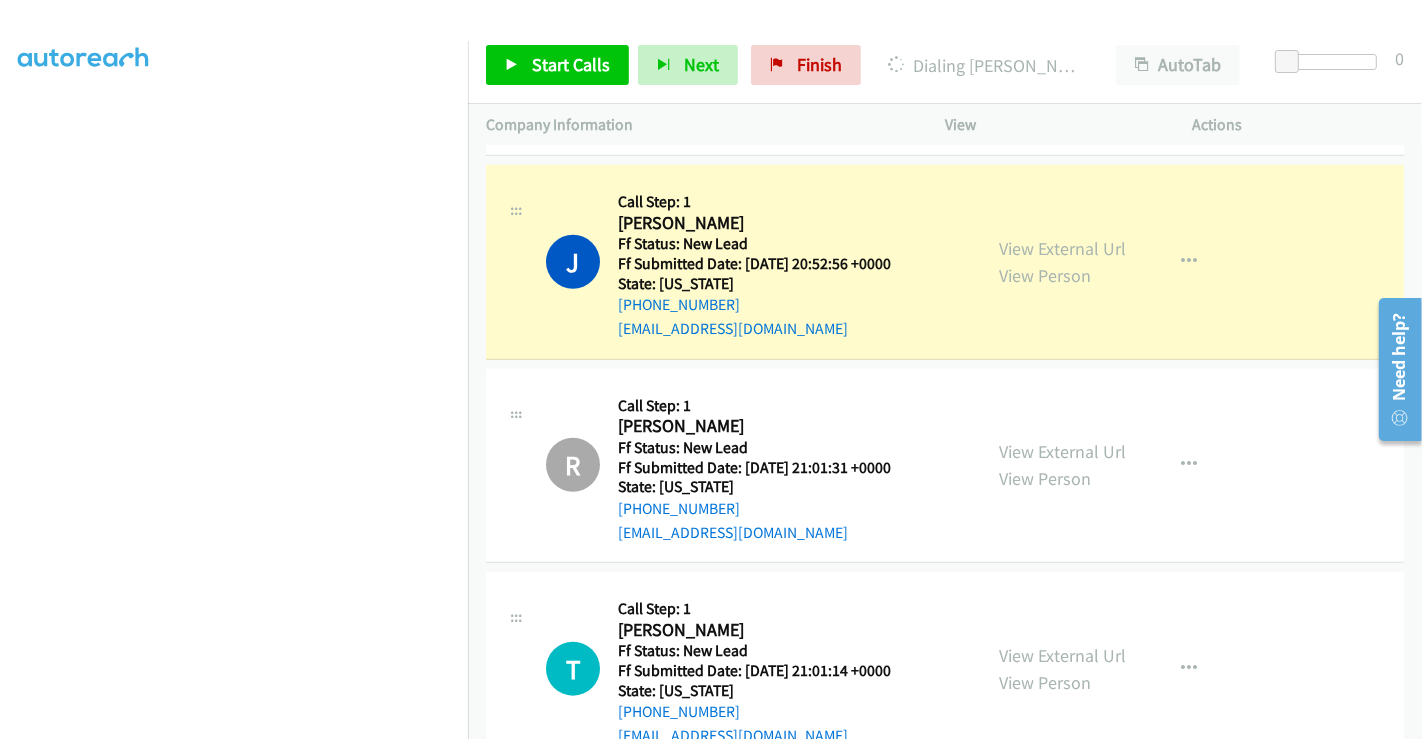 scroll, scrollTop: 1485, scrollLeft: 0, axis: vertical 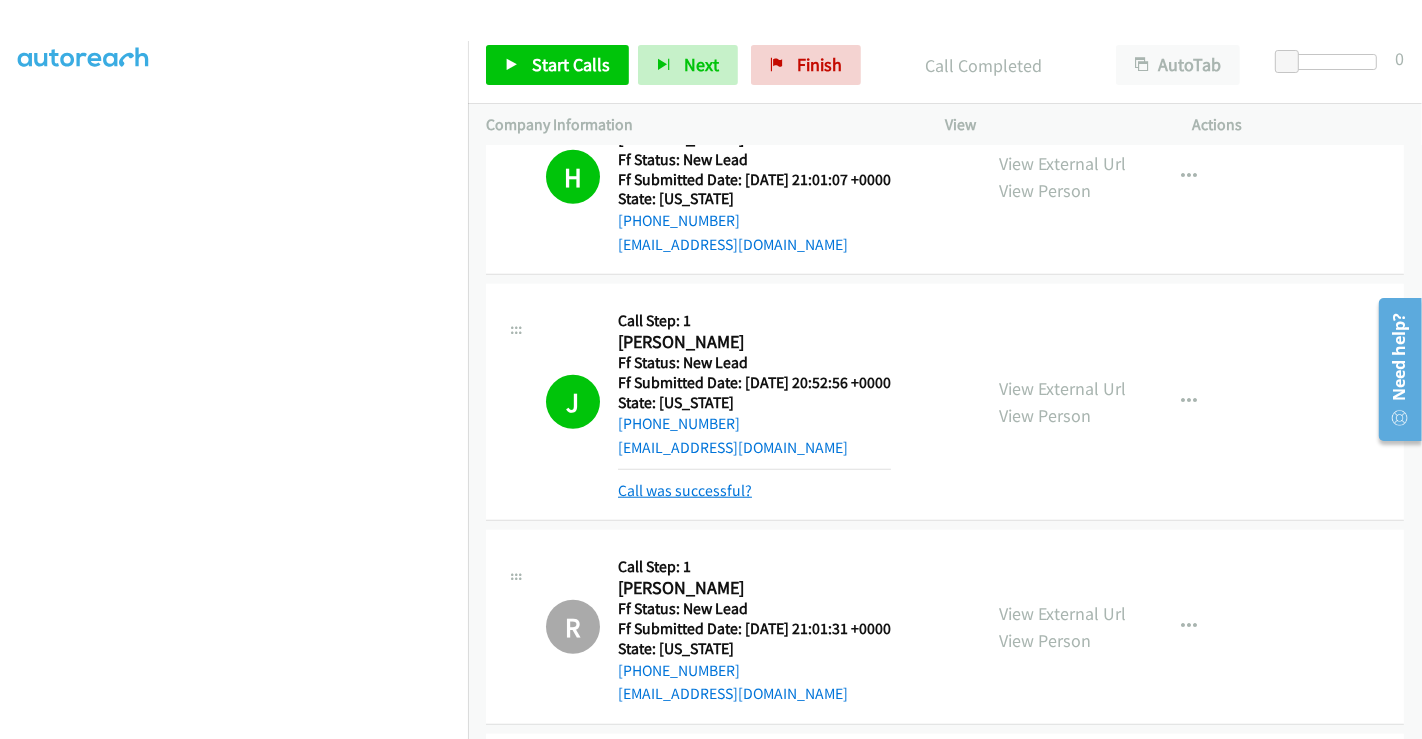 click on "Call was successful?" at bounding box center [685, 490] 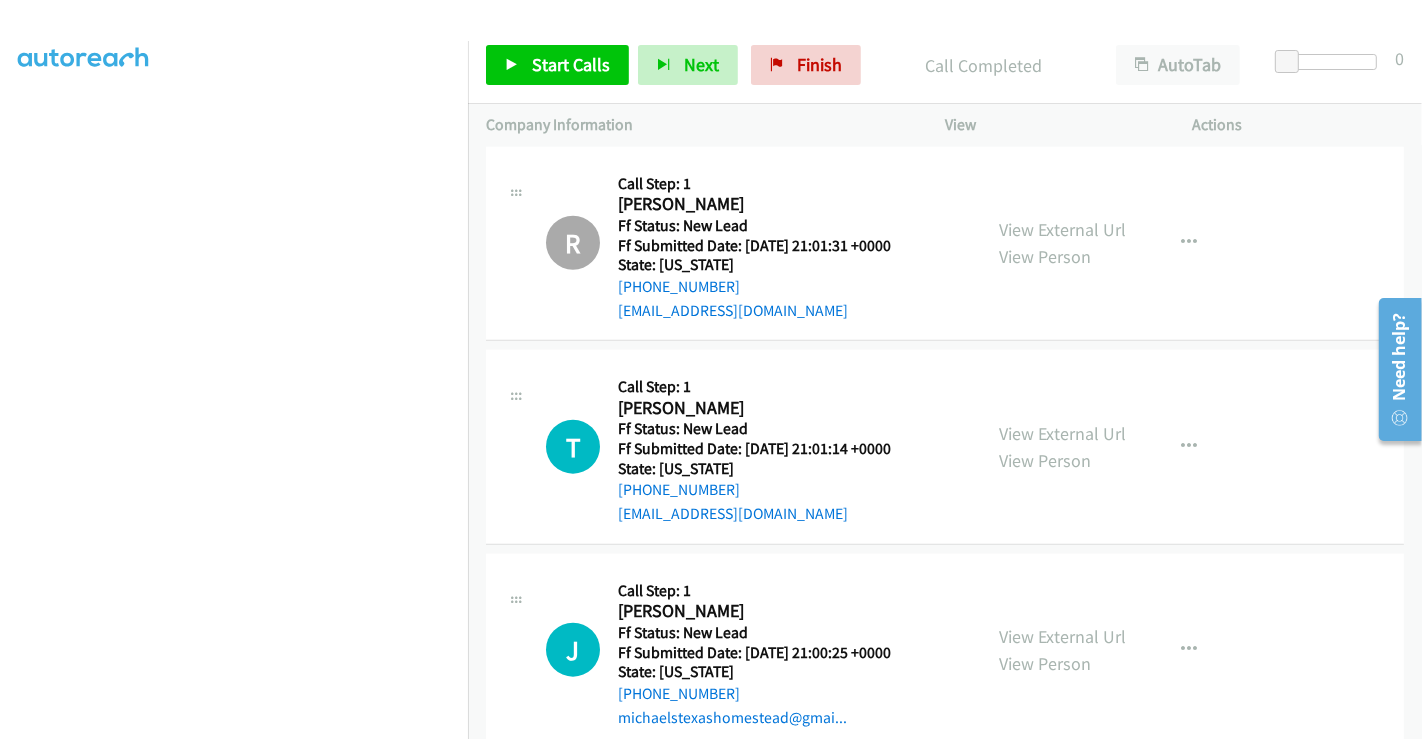 scroll, scrollTop: 1930, scrollLeft: 0, axis: vertical 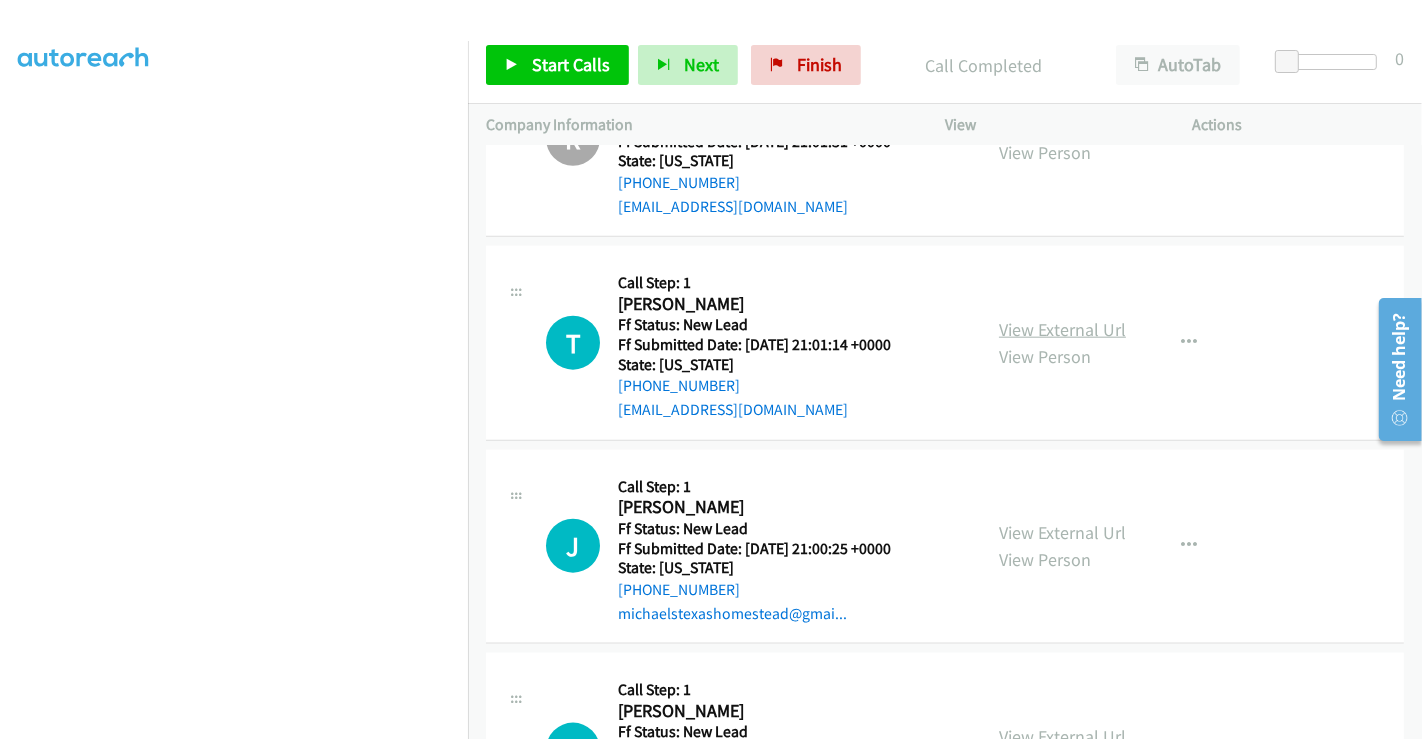 click on "View External Url" at bounding box center [1062, 329] 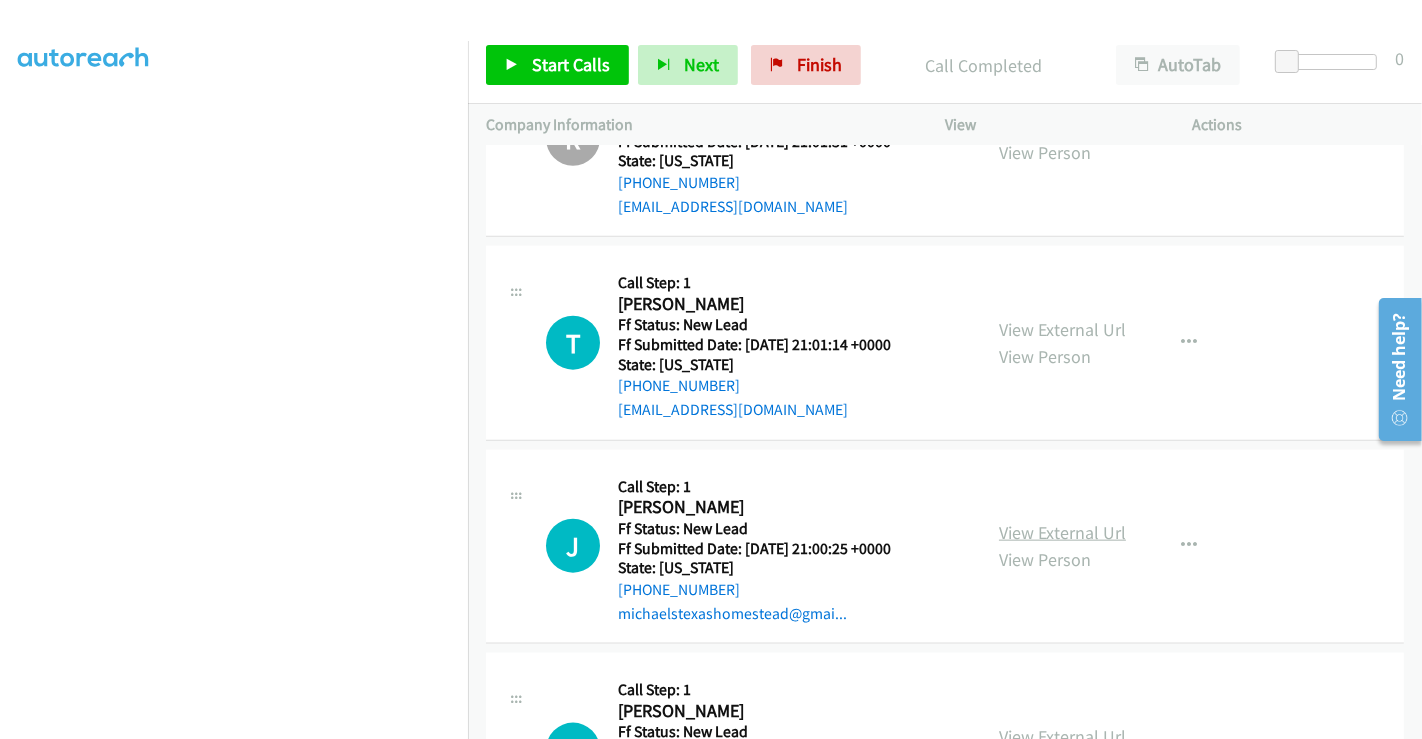drag, startPoint x: 1033, startPoint y: 503, endPoint x: 1047, endPoint y: 503, distance: 14 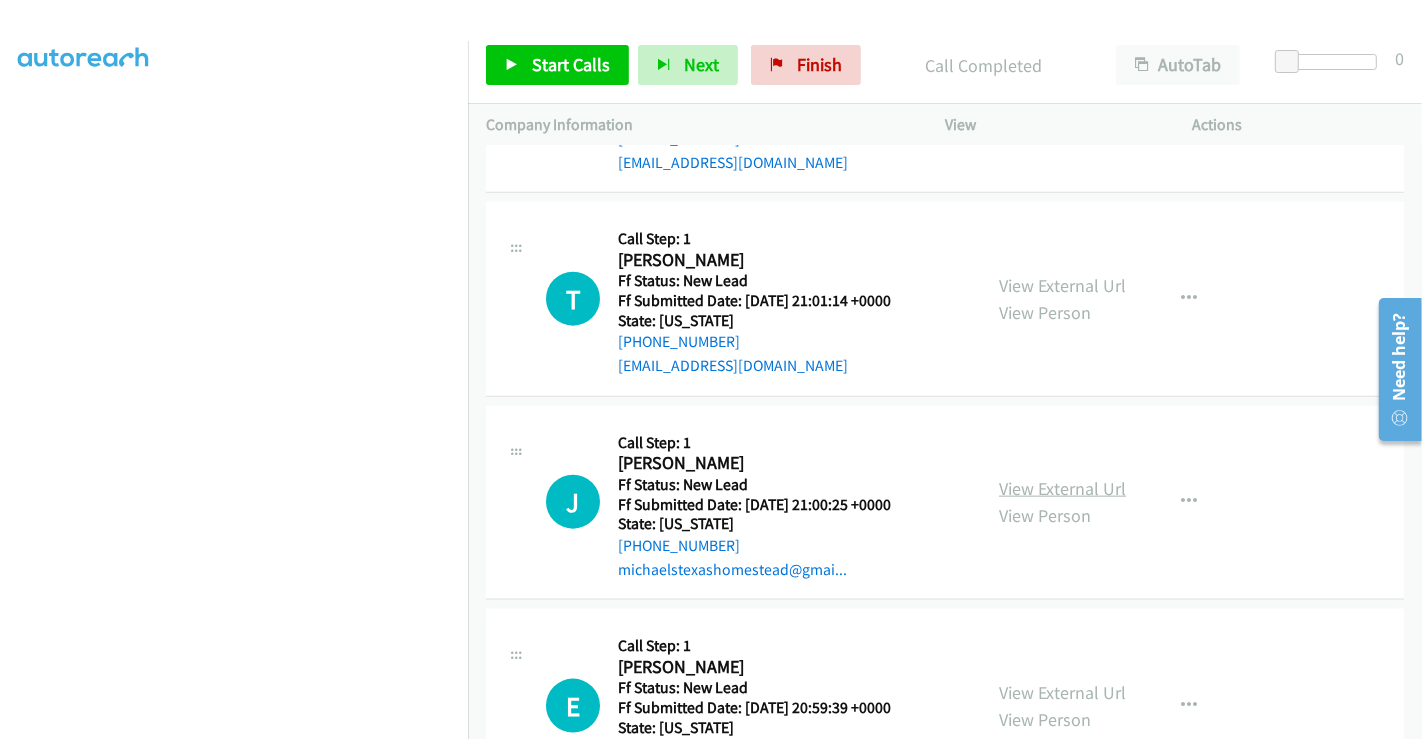 scroll, scrollTop: 2041, scrollLeft: 0, axis: vertical 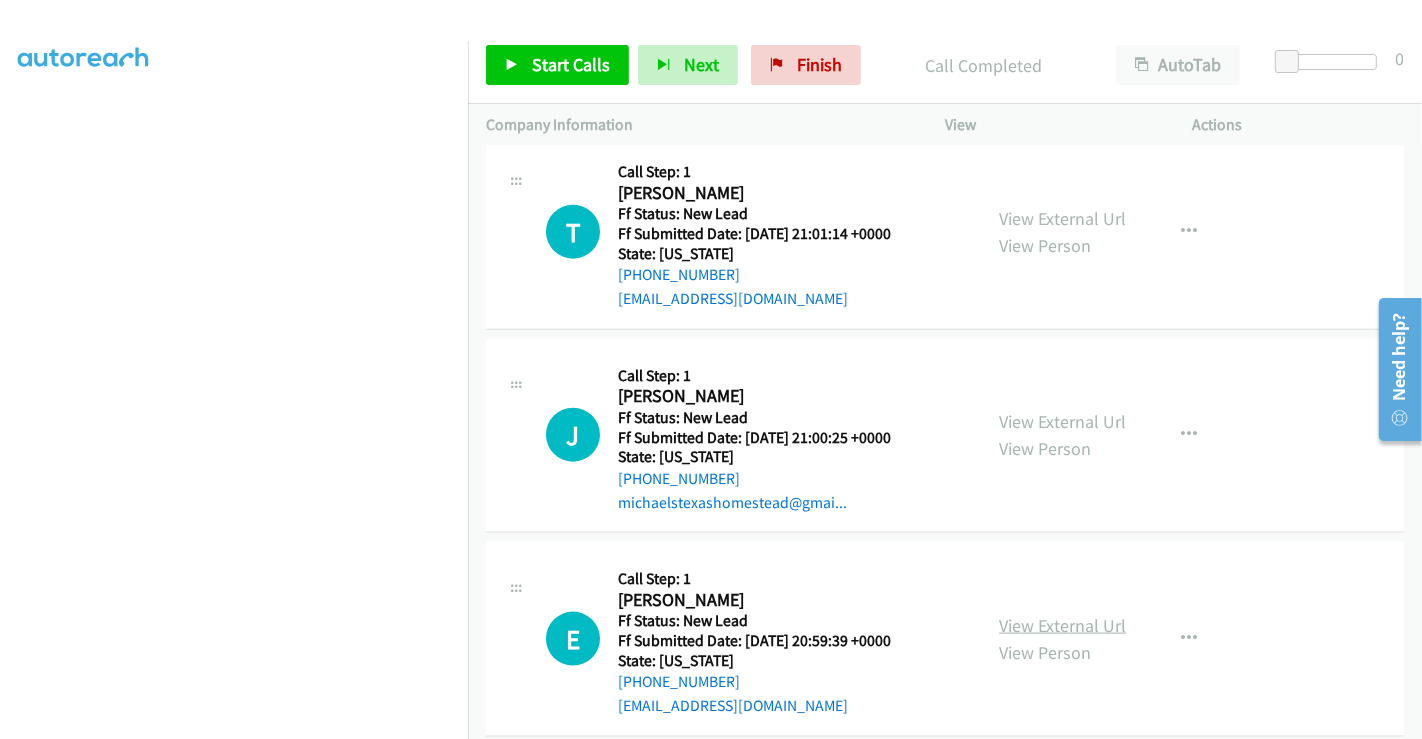 click on "View External Url" at bounding box center (1062, 625) 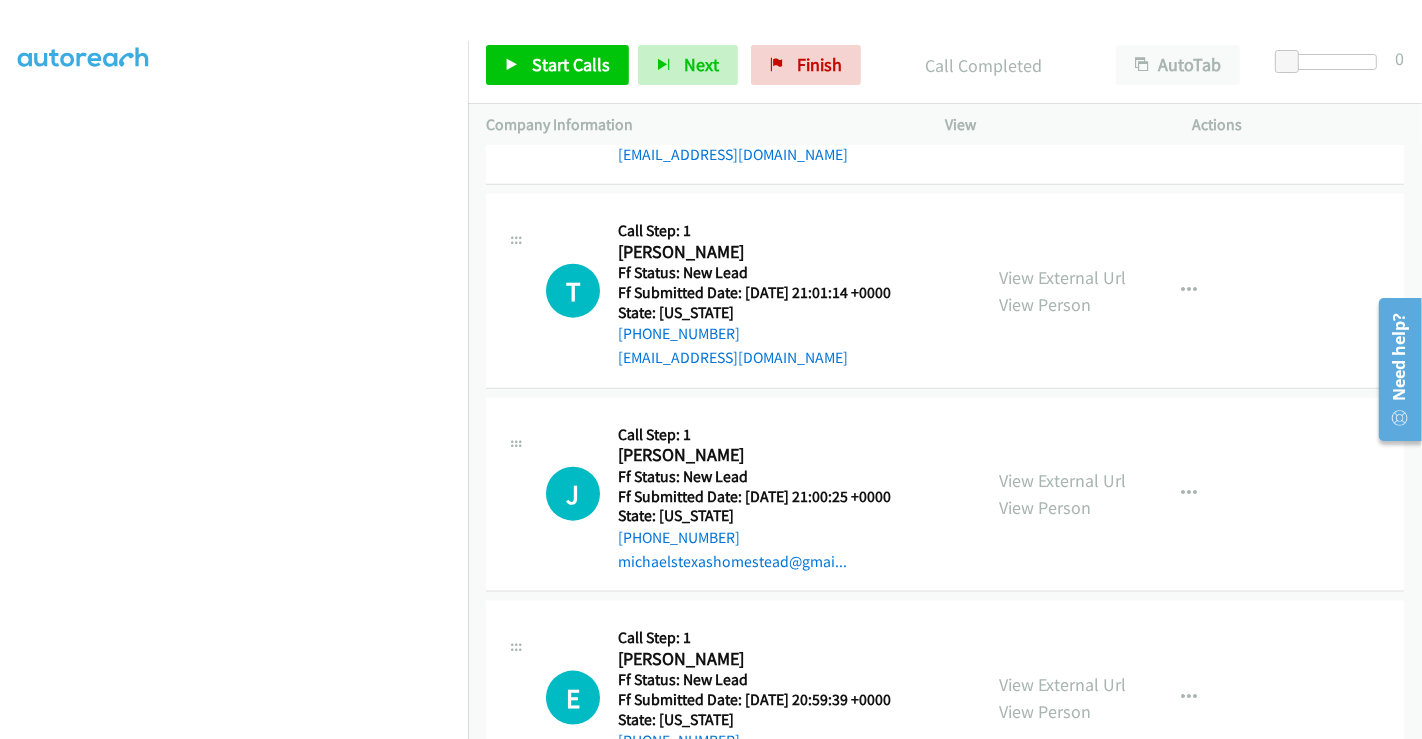 scroll, scrollTop: 2041, scrollLeft: 0, axis: vertical 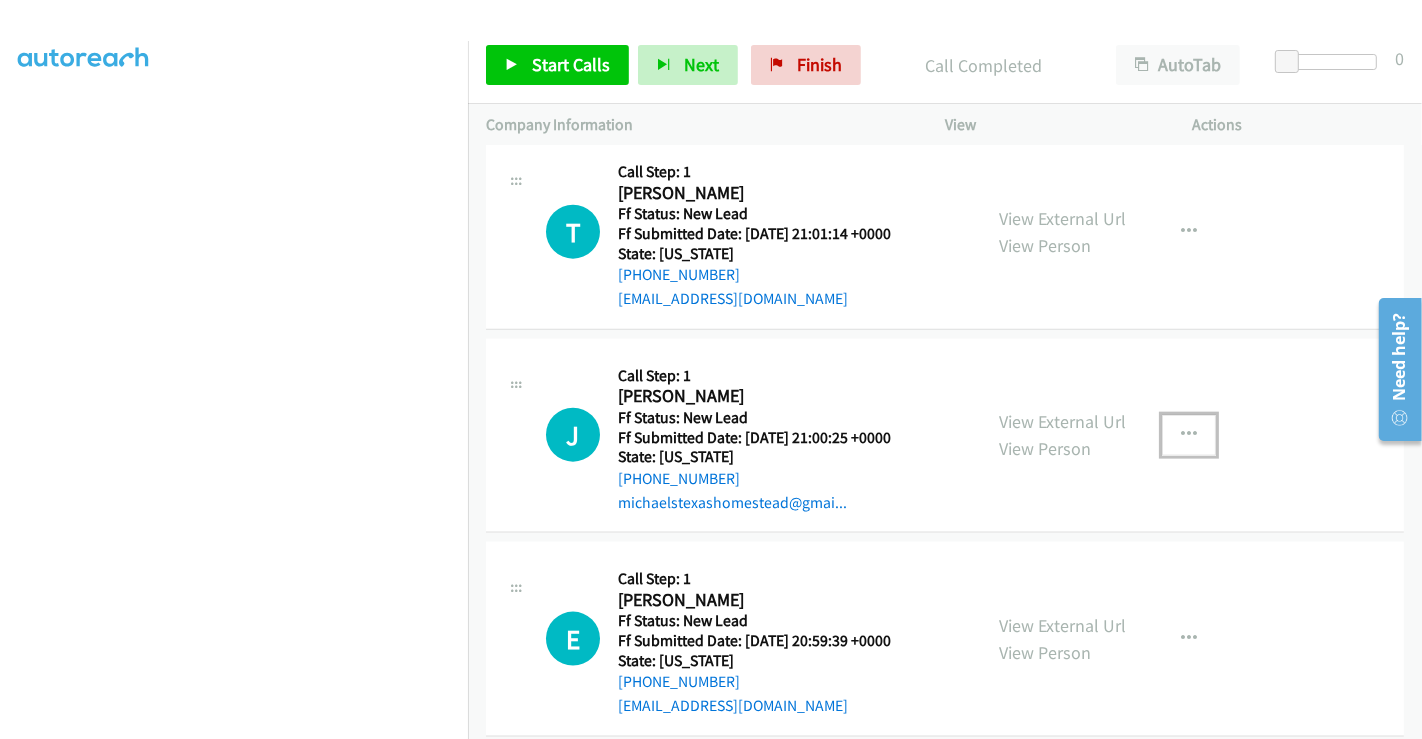 click at bounding box center [1189, 435] 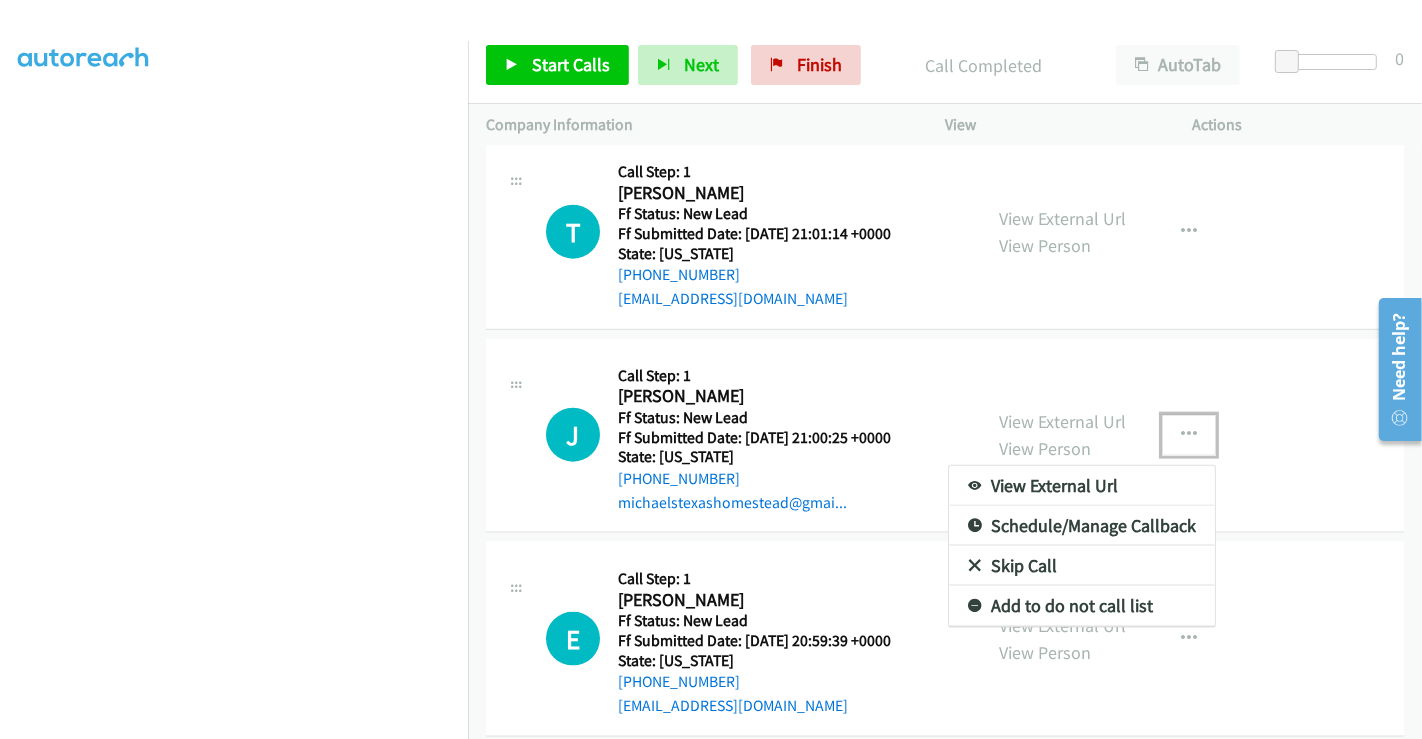 click on "Skip Call" at bounding box center [1082, 566] 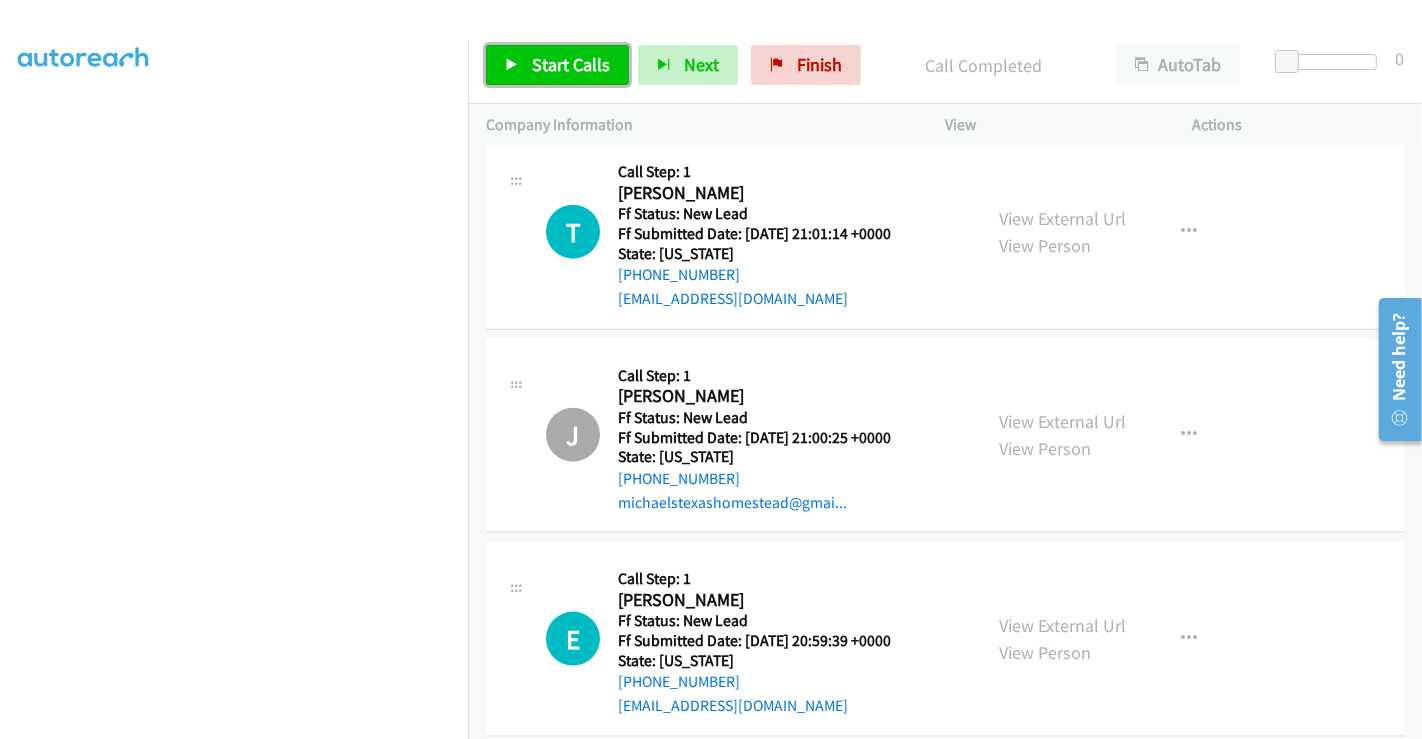 click on "Start Calls" at bounding box center [571, 64] 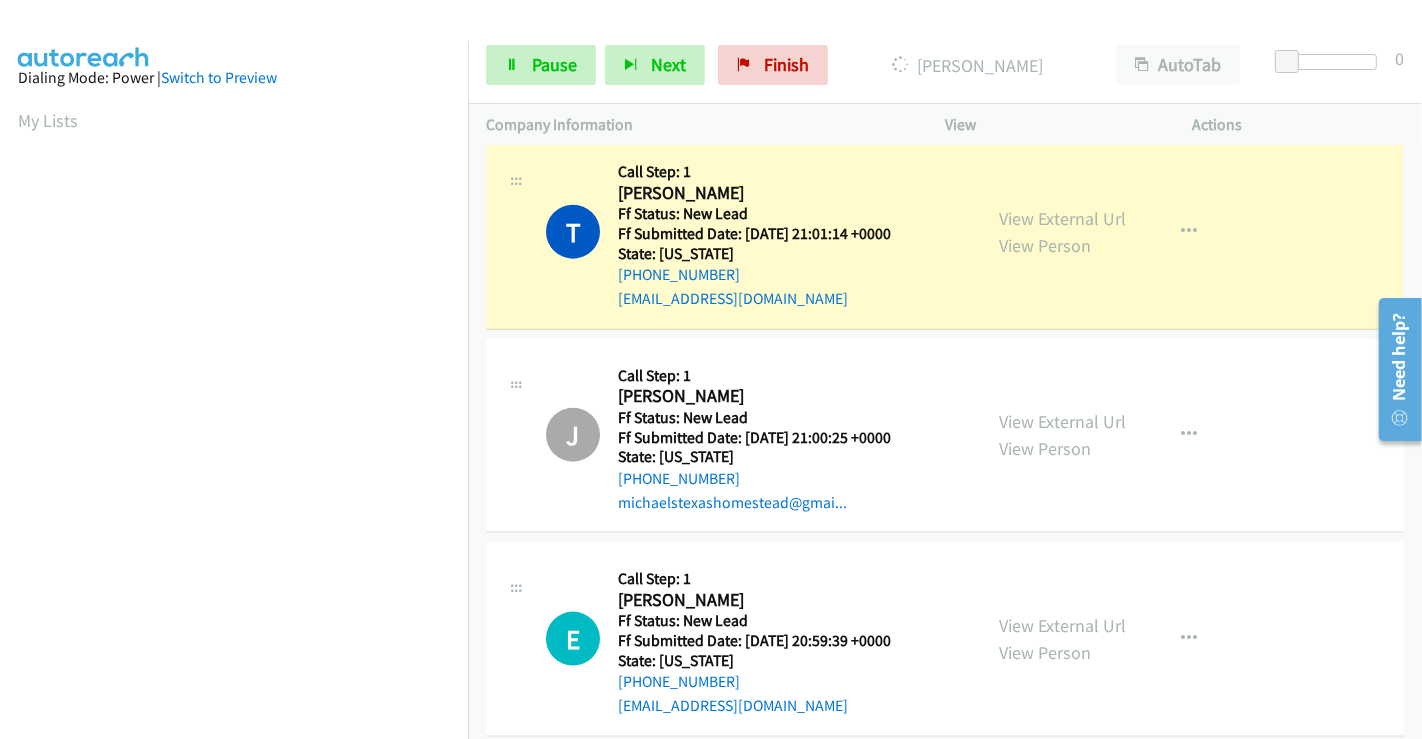 scroll, scrollTop: 0, scrollLeft: 0, axis: both 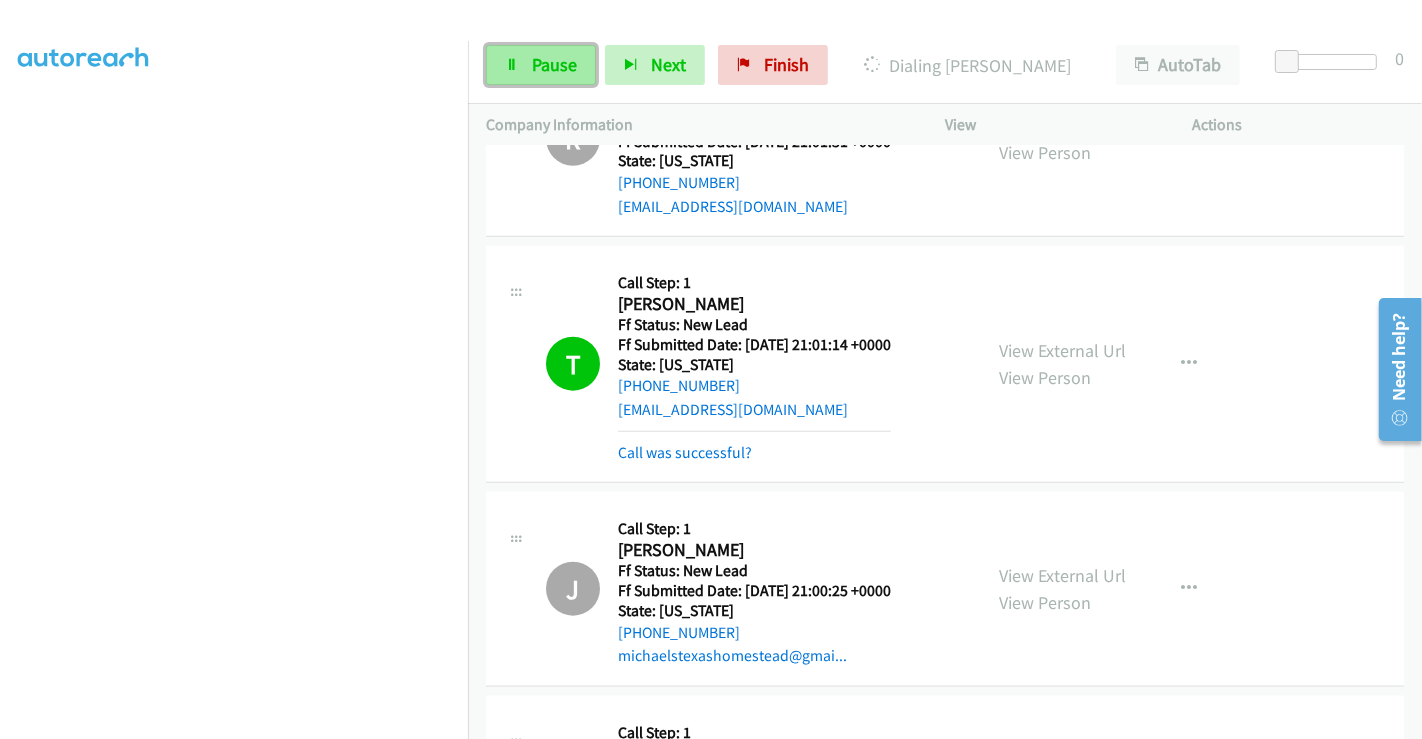 click on "Pause" at bounding box center [554, 64] 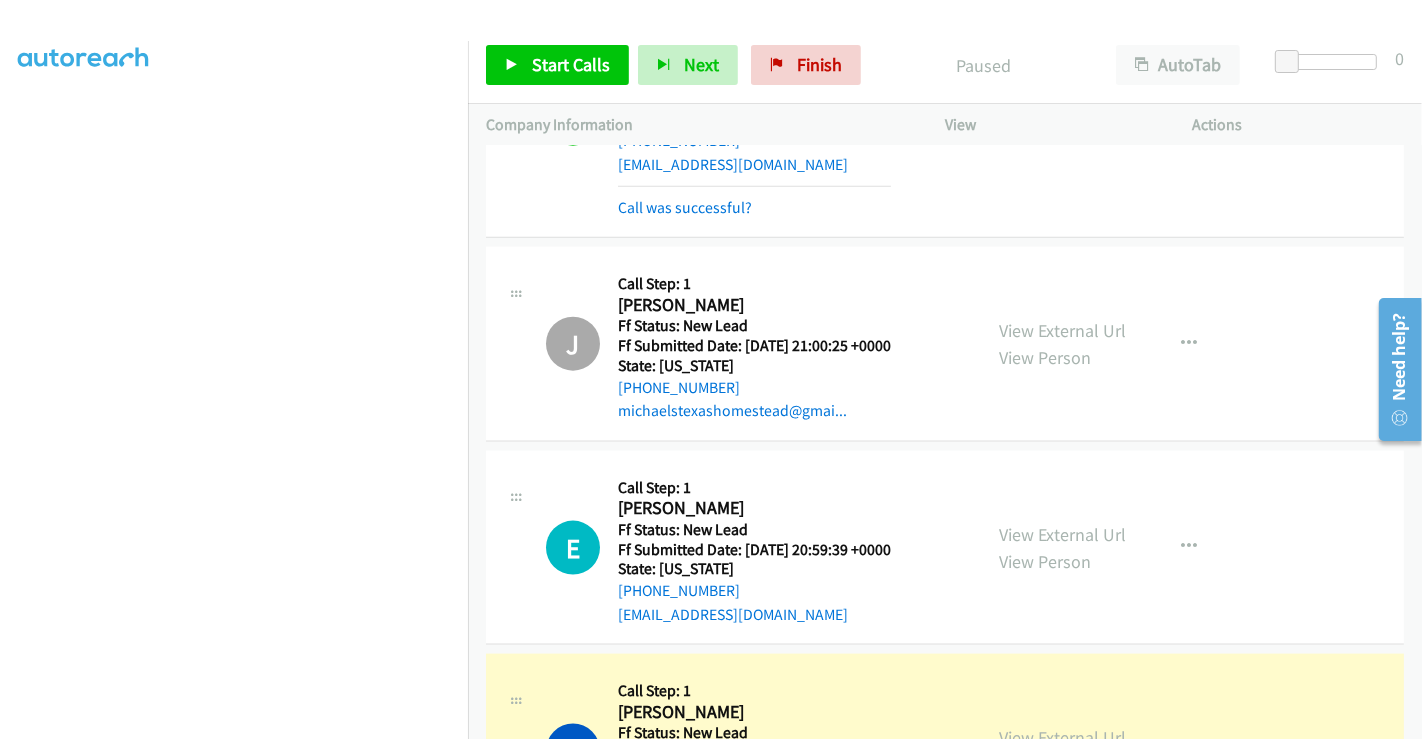 scroll, scrollTop: 2374, scrollLeft: 0, axis: vertical 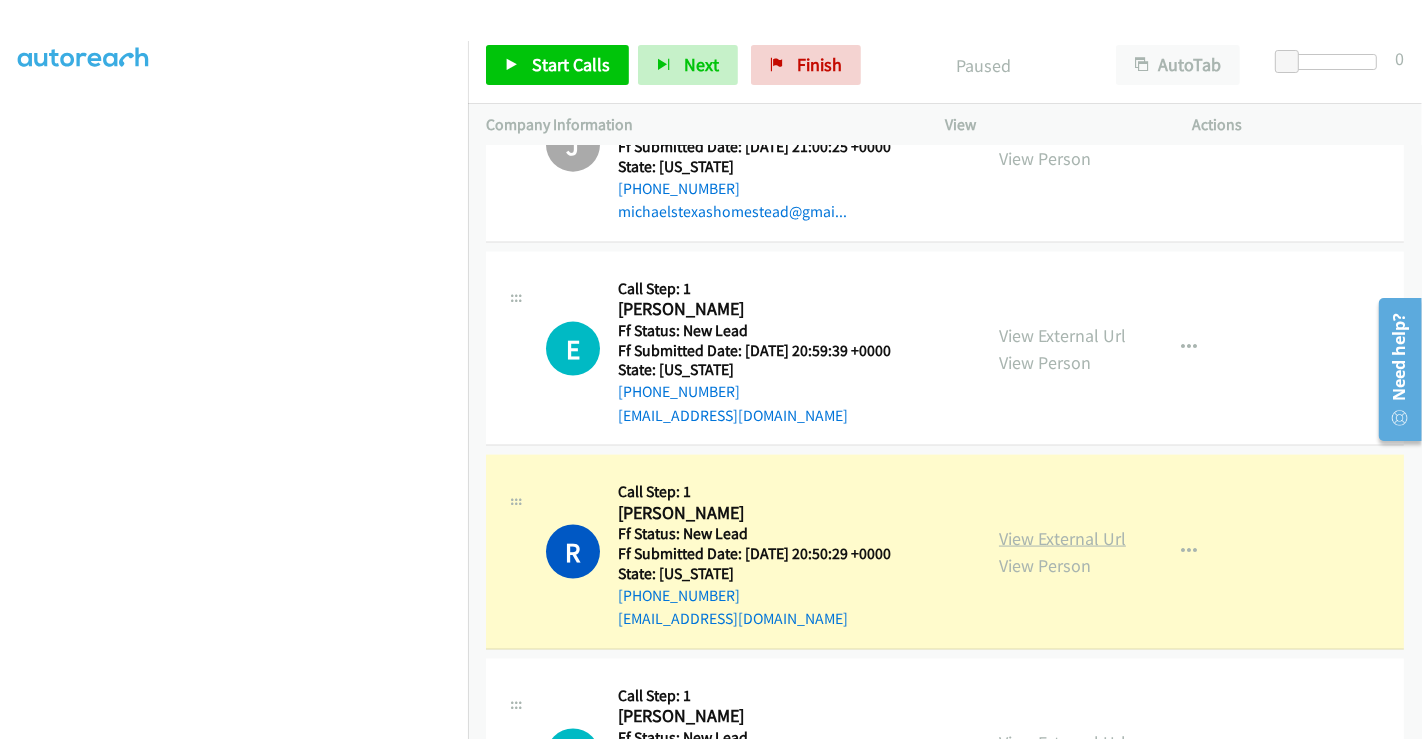 click on "View External Url" at bounding box center [1062, 538] 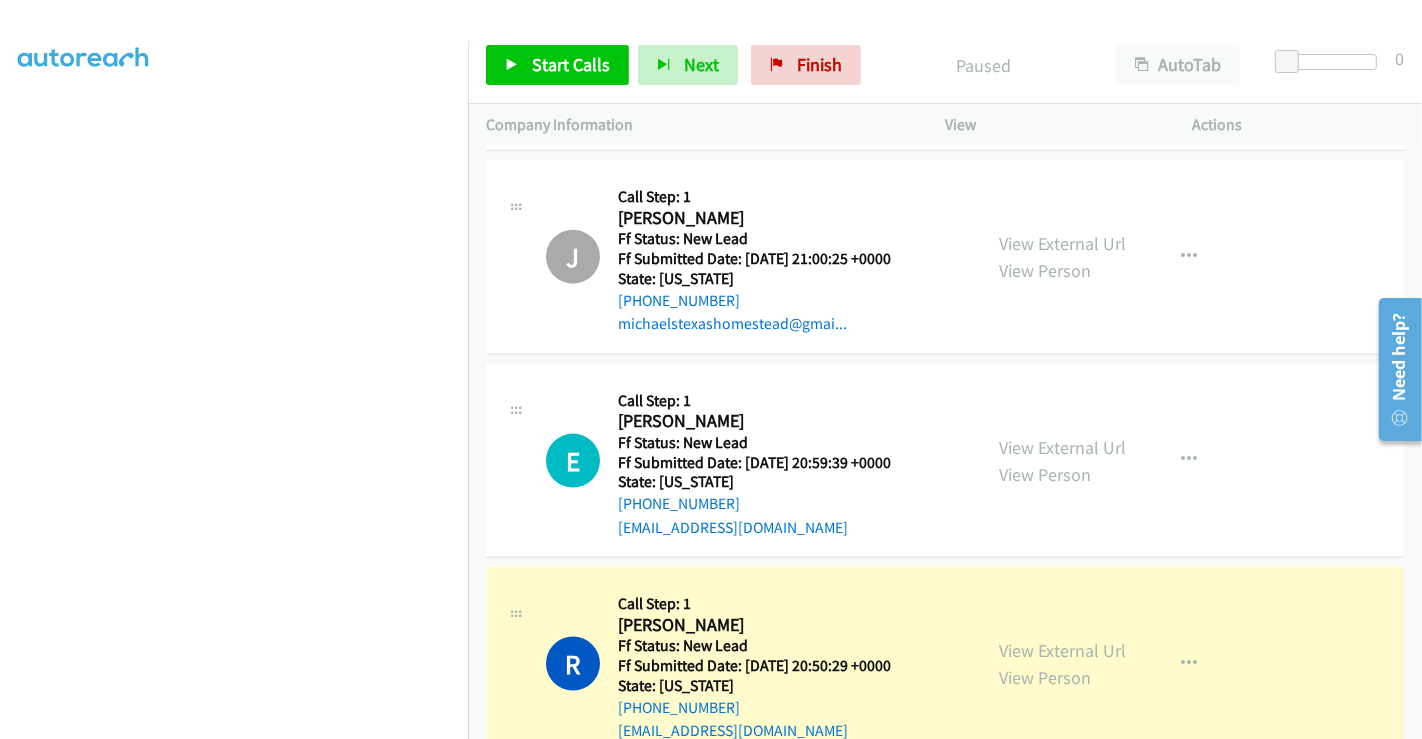 scroll, scrollTop: 2263, scrollLeft: 0, axis: vertical 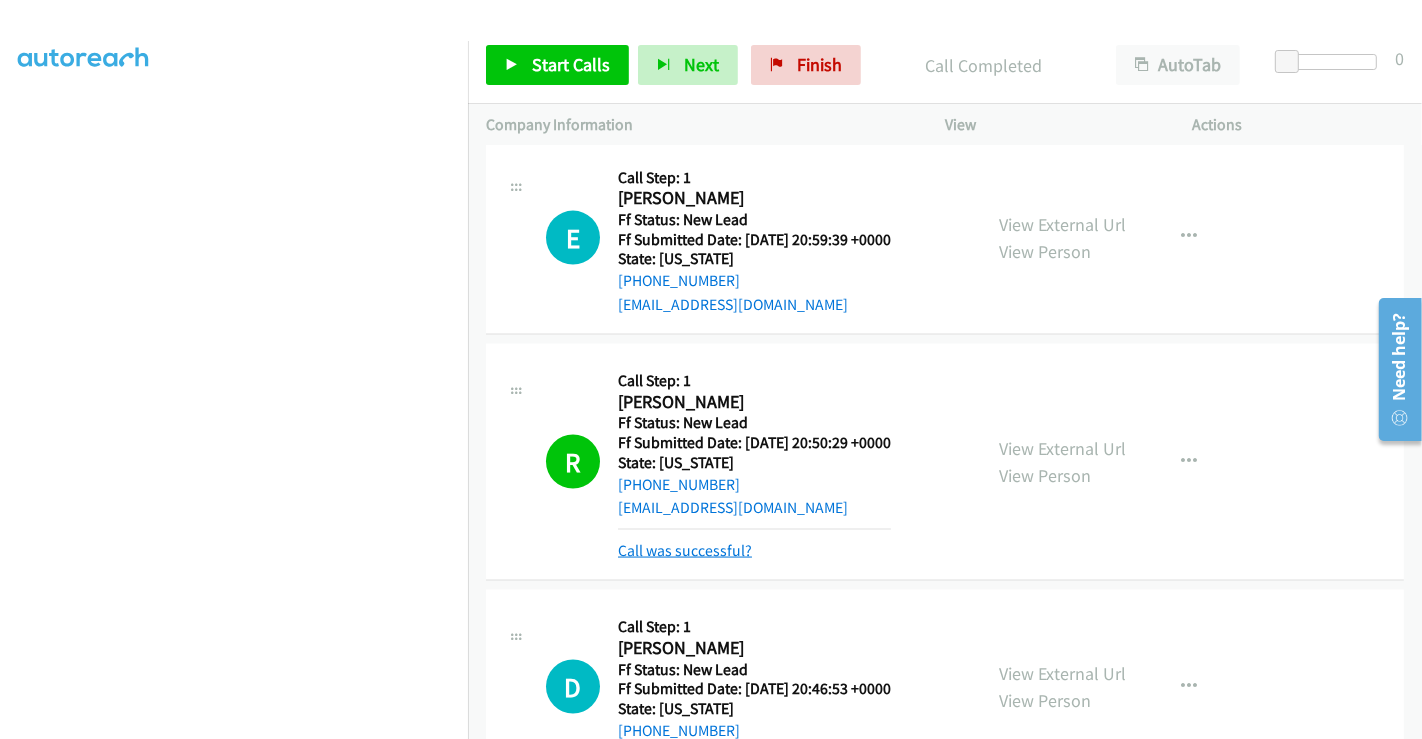 click on "Call was successful?" at bounding box center [685, 550] 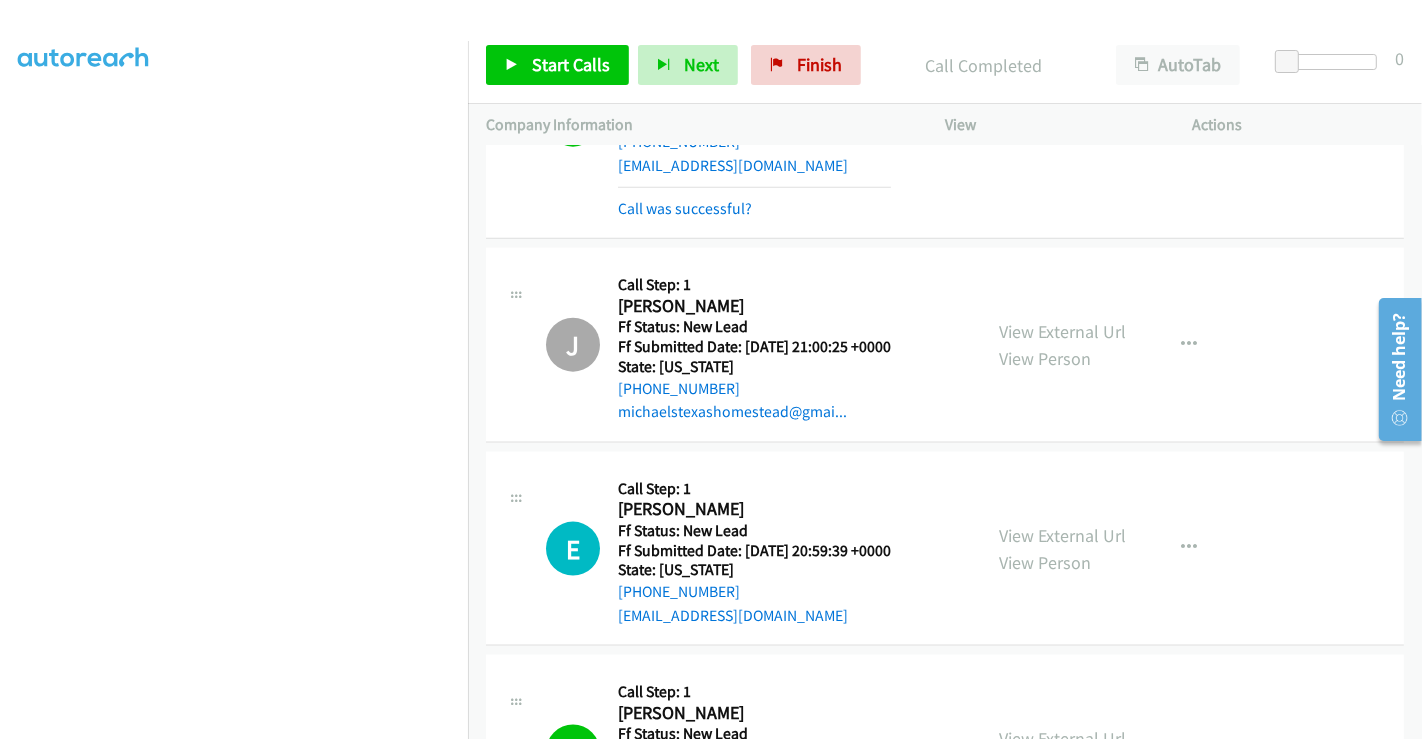 scroll, scrollTop: 2152, scrollLeft: 0, axis: vertical 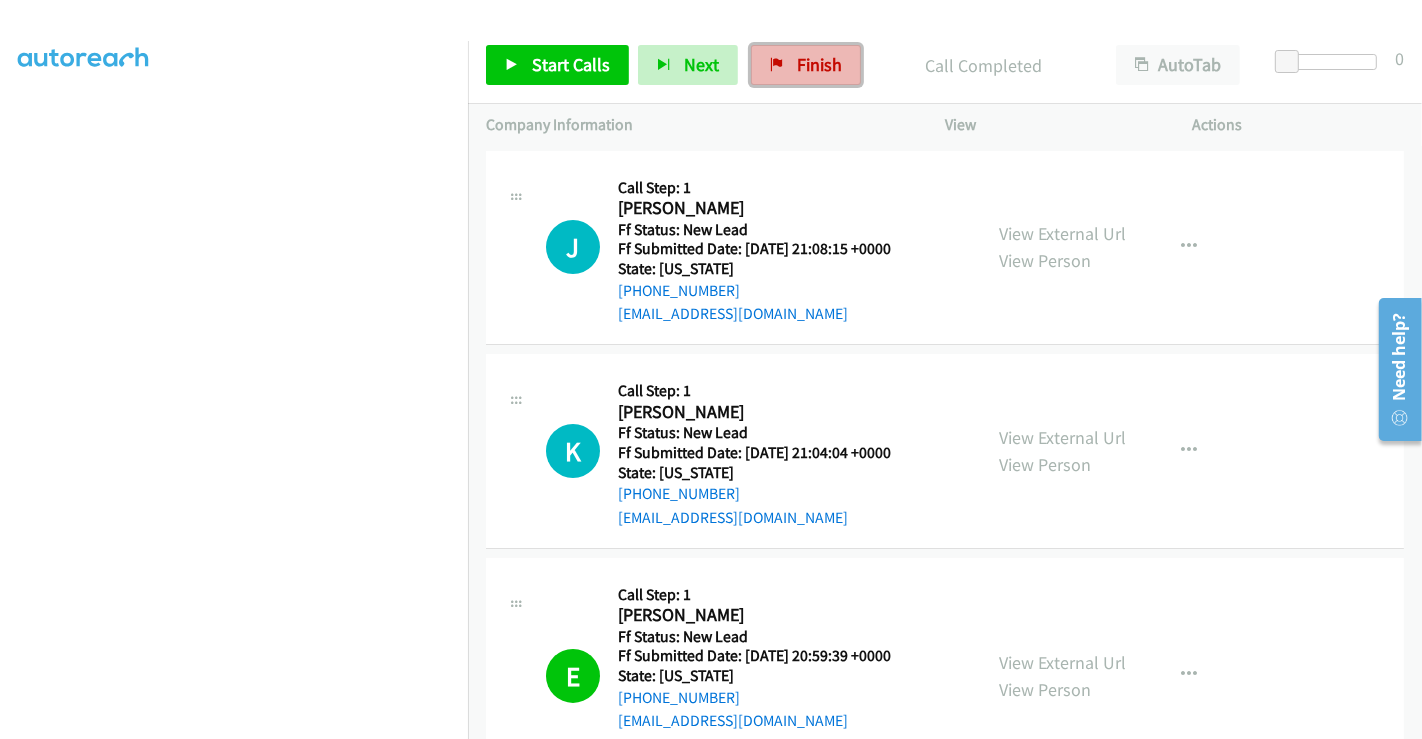 click on "Finish" at bounding box center [819, 64] 